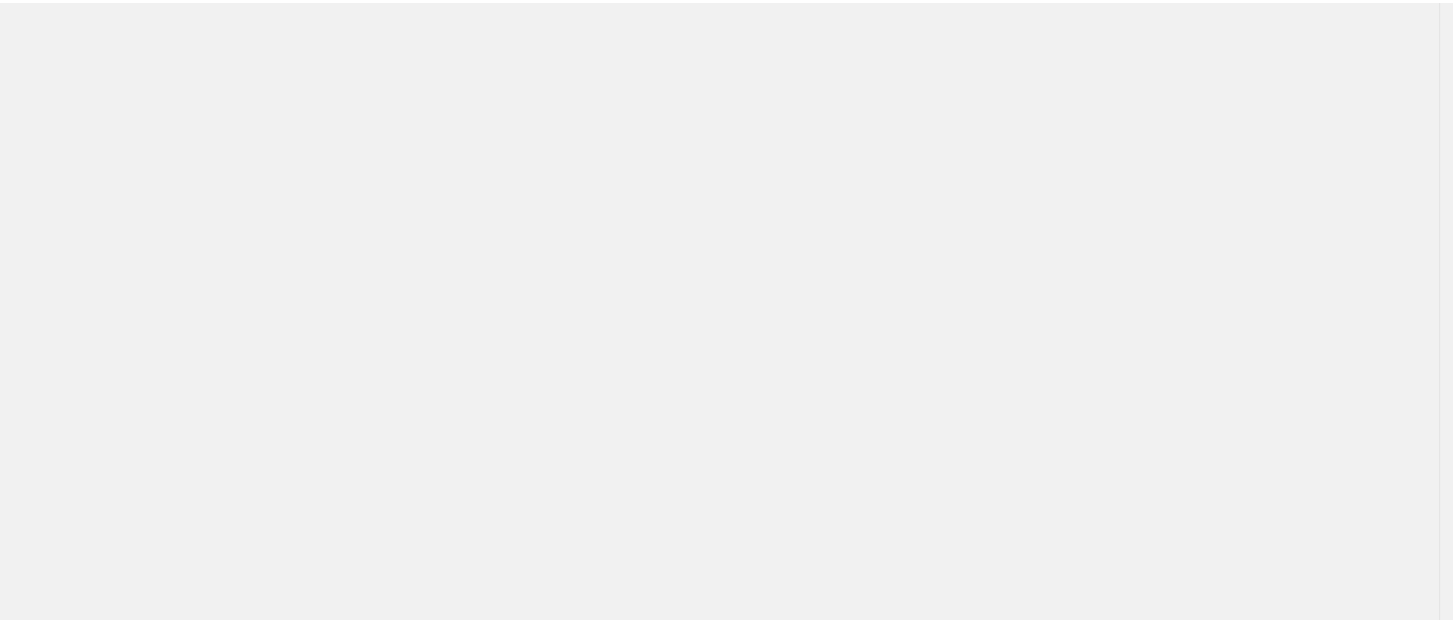scroll, scrollTop: 0, scrollLeft: 0, axis: both 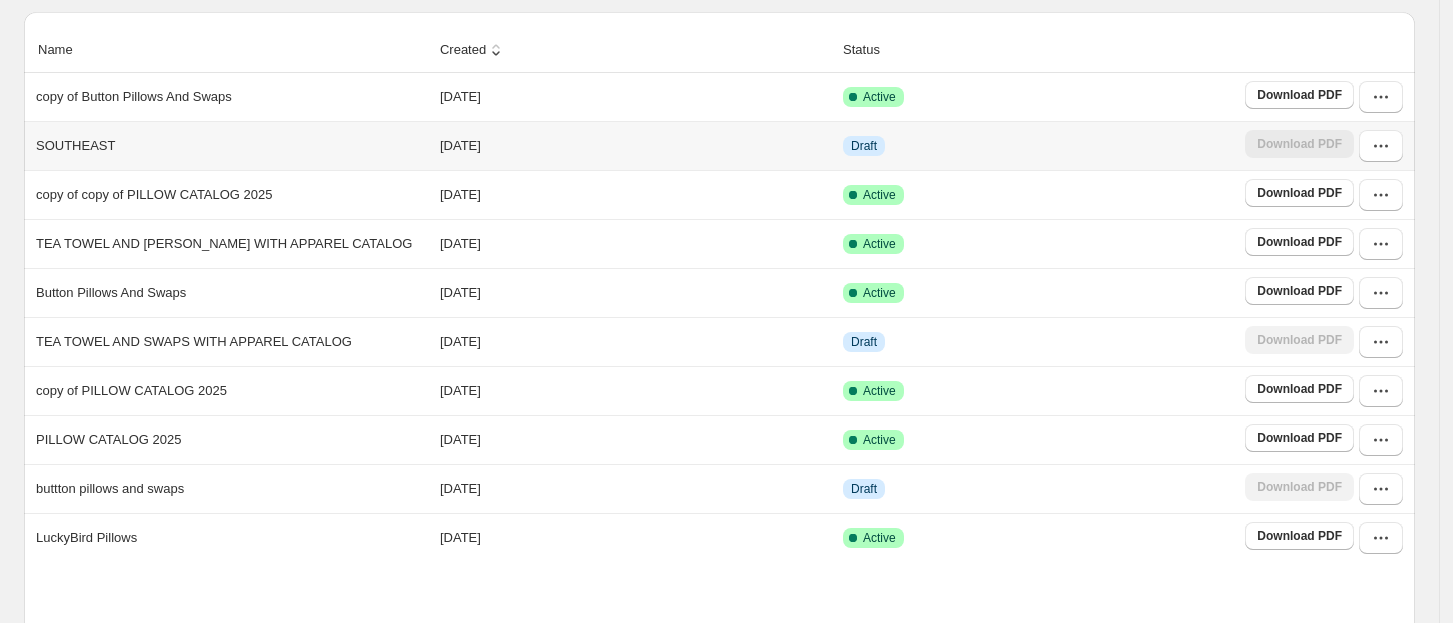 click on "SOUTHEAST" at bounding box center [75, 146] 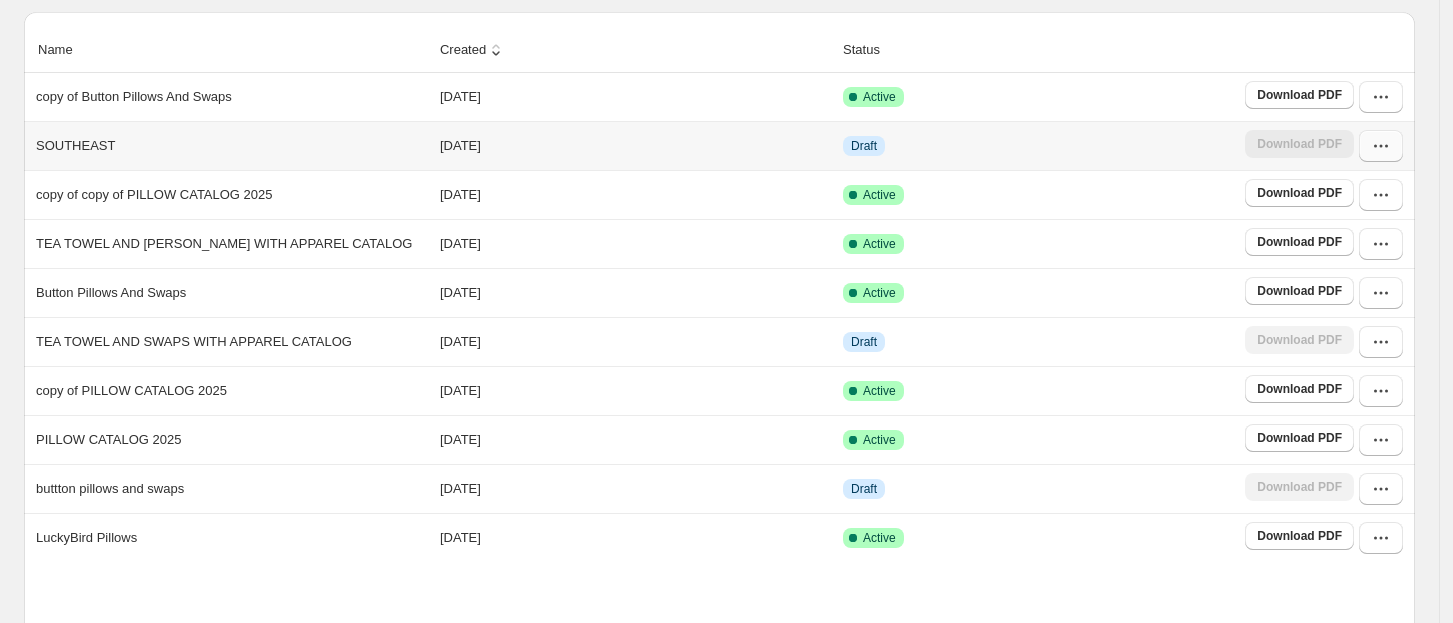 click 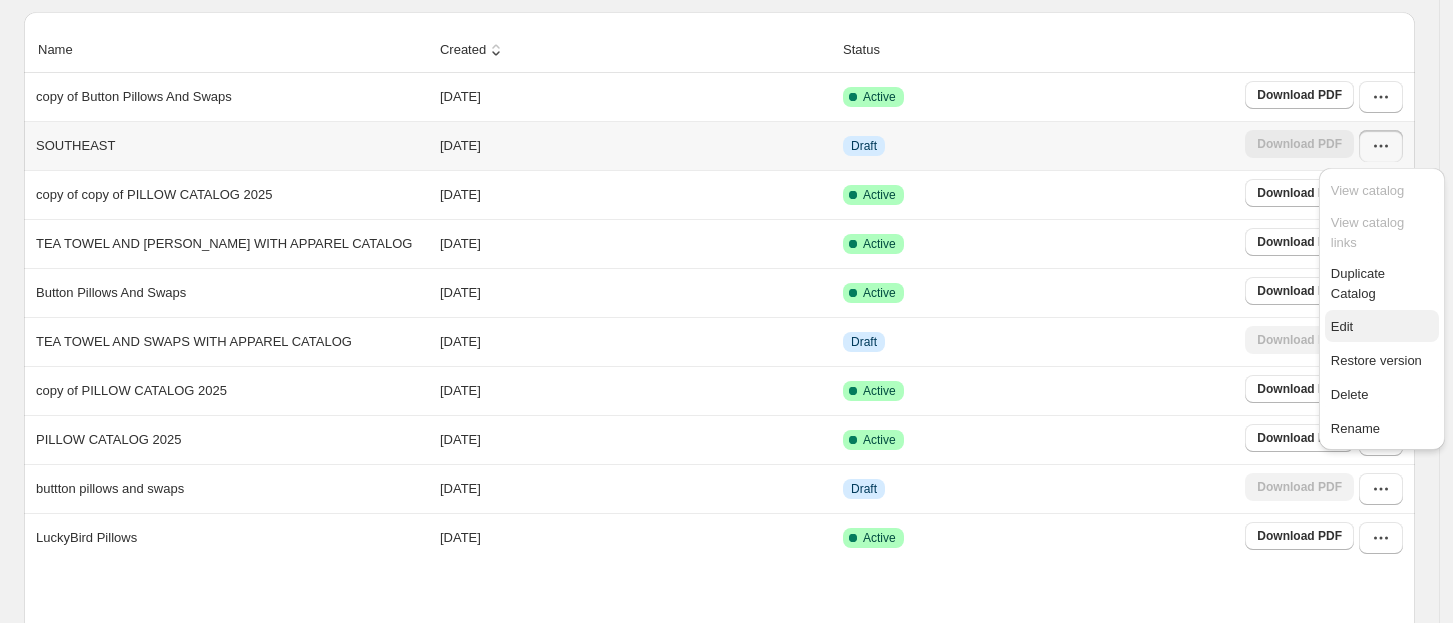 click on "Edit" at bounding box center [1342, 326] 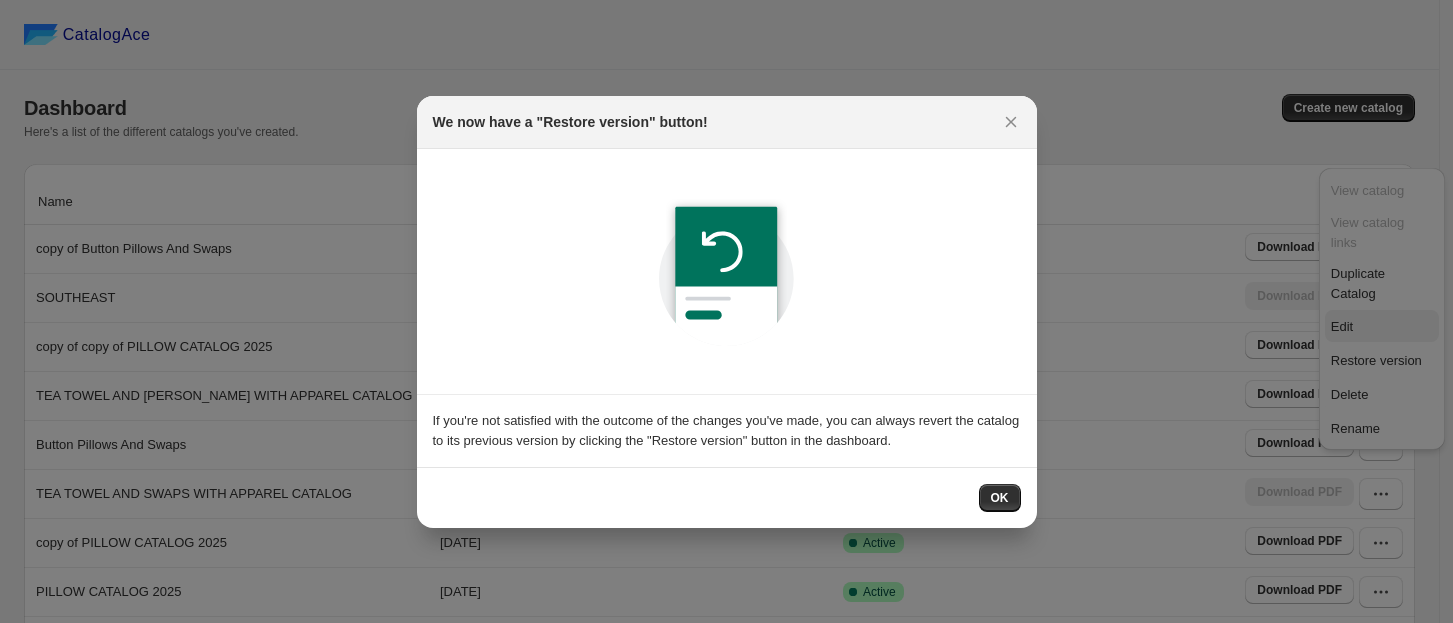 scroll, scrollTop: 152, scrollLeft: 0, axis: vertical 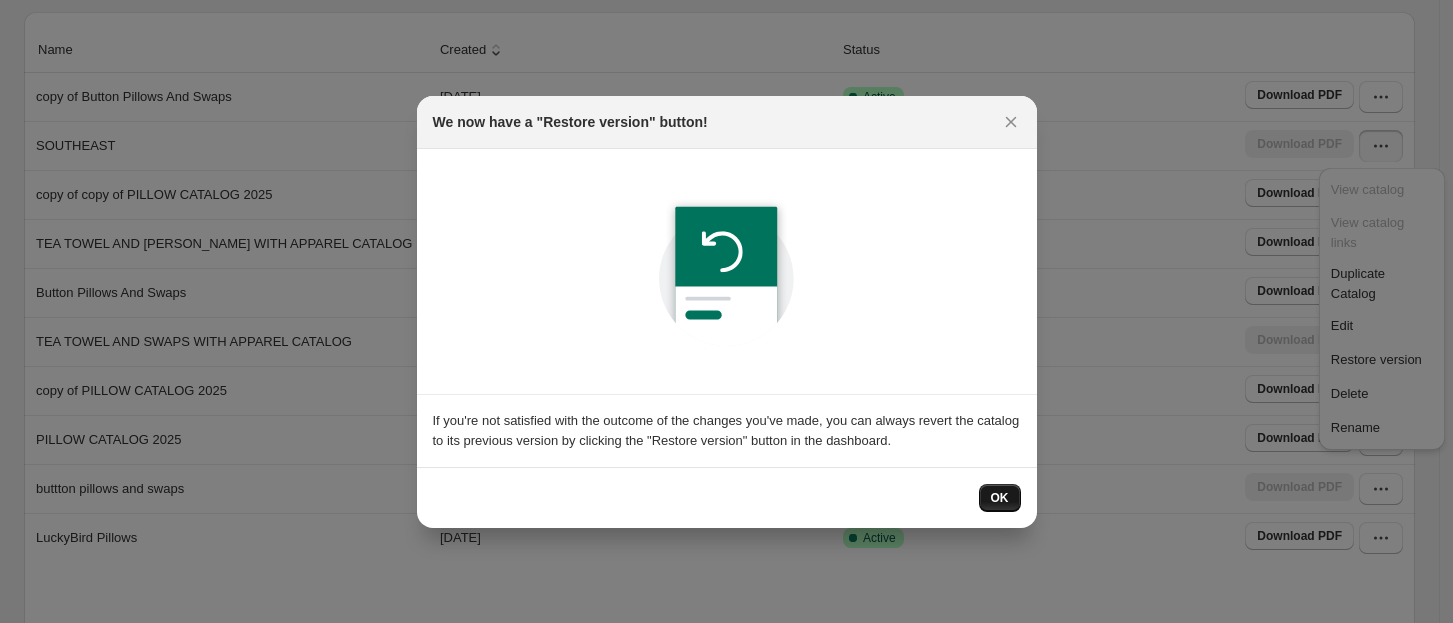 click on "OK" at bounding box center (1000, 498) 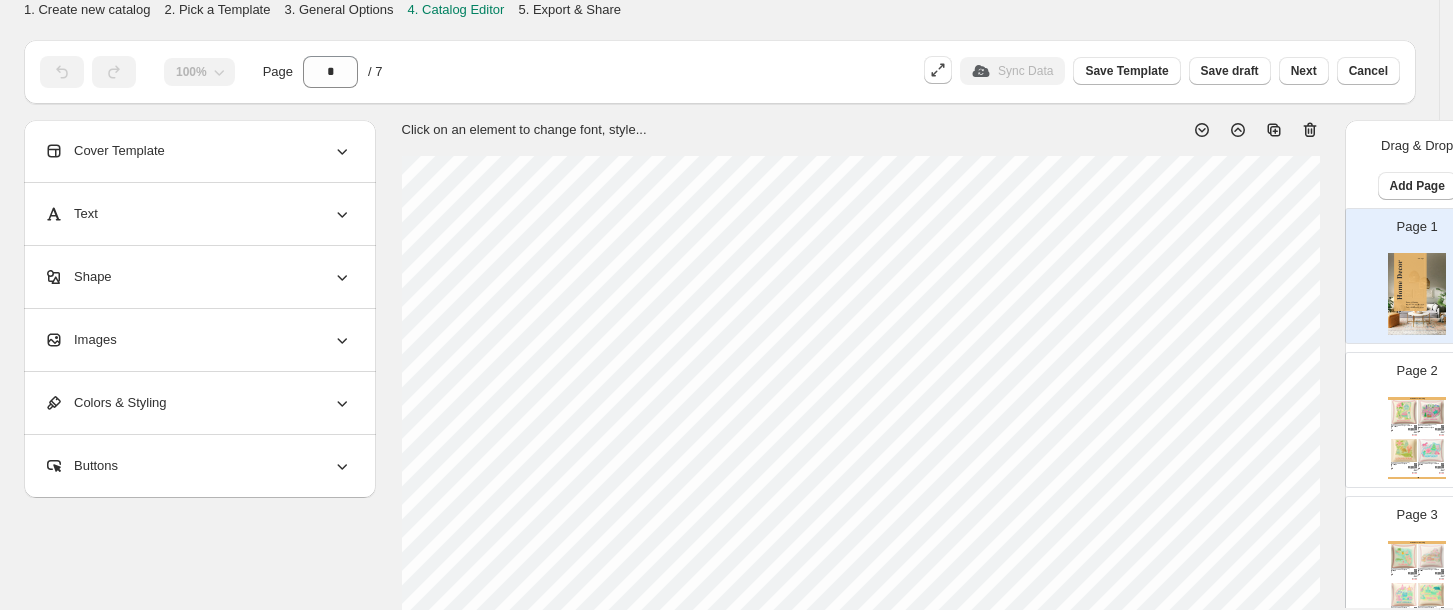scroll, scrollTop: 0, scrollLeft: 35, axis: horizontal 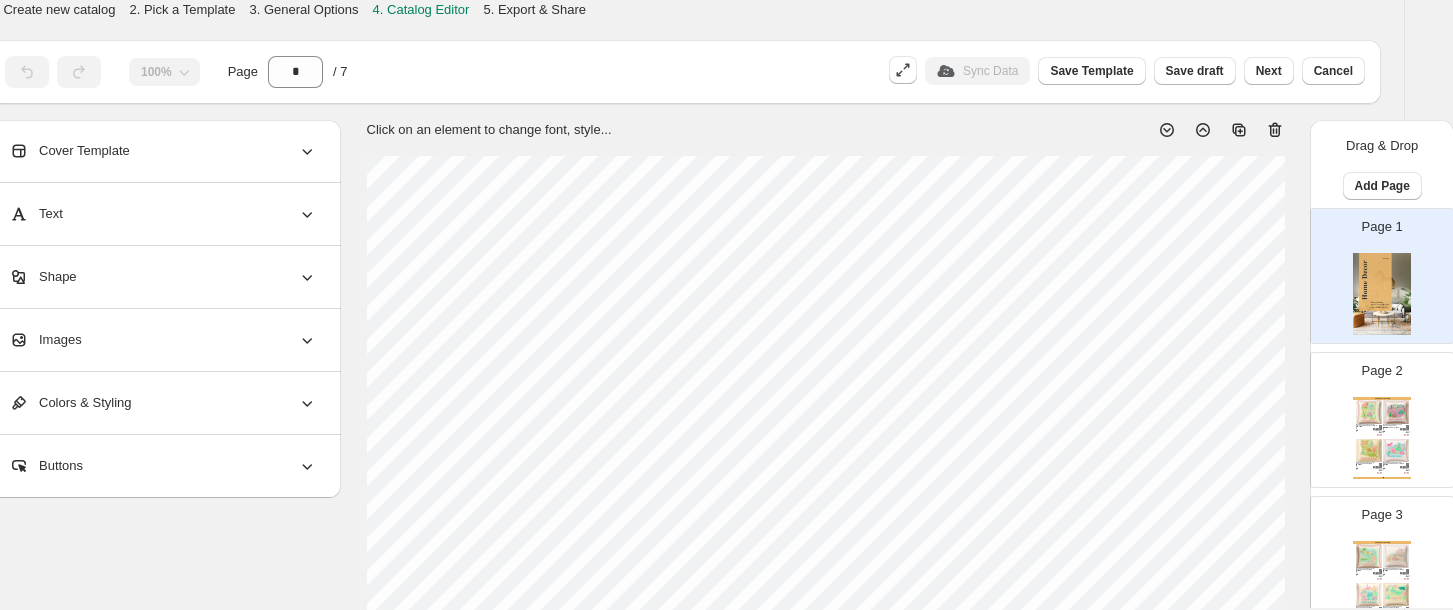 click on "Capture the charm of the Tar Heel State with the WanderSouth [US_STATE] Pillow. This square pi..." at bounding box center (1392, 428) 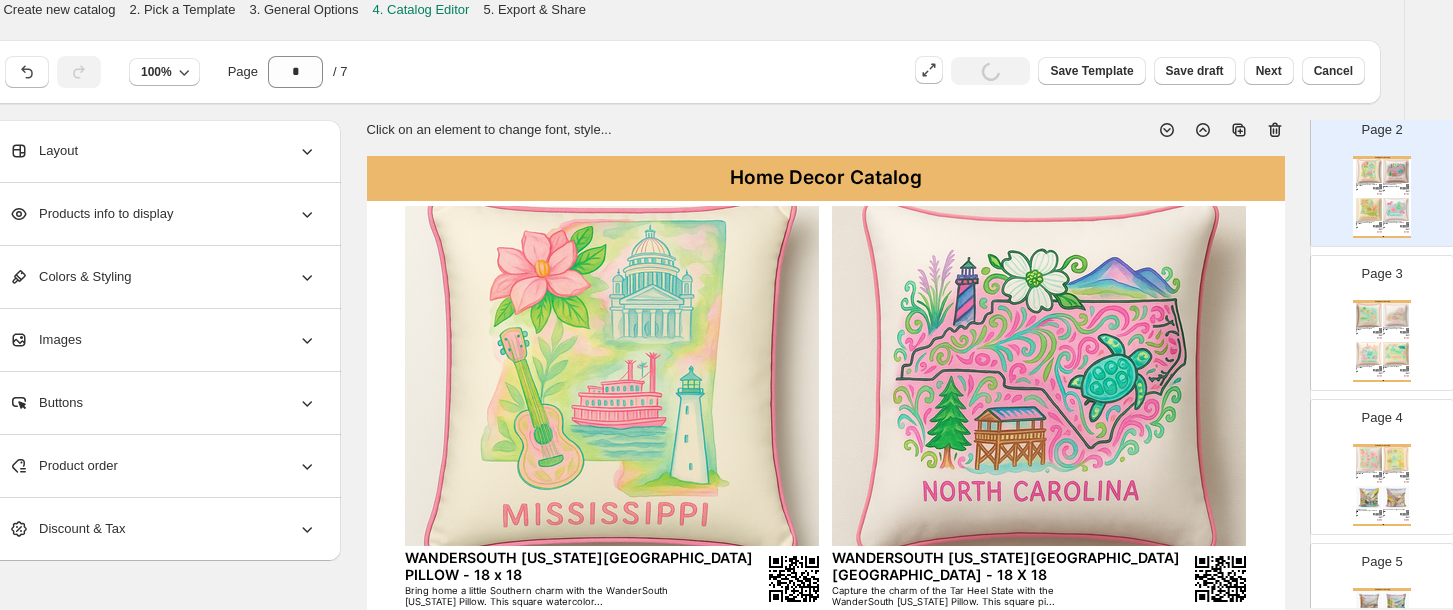scroll, scrollTop: 261, scrollLeft: 0, axis: vertical 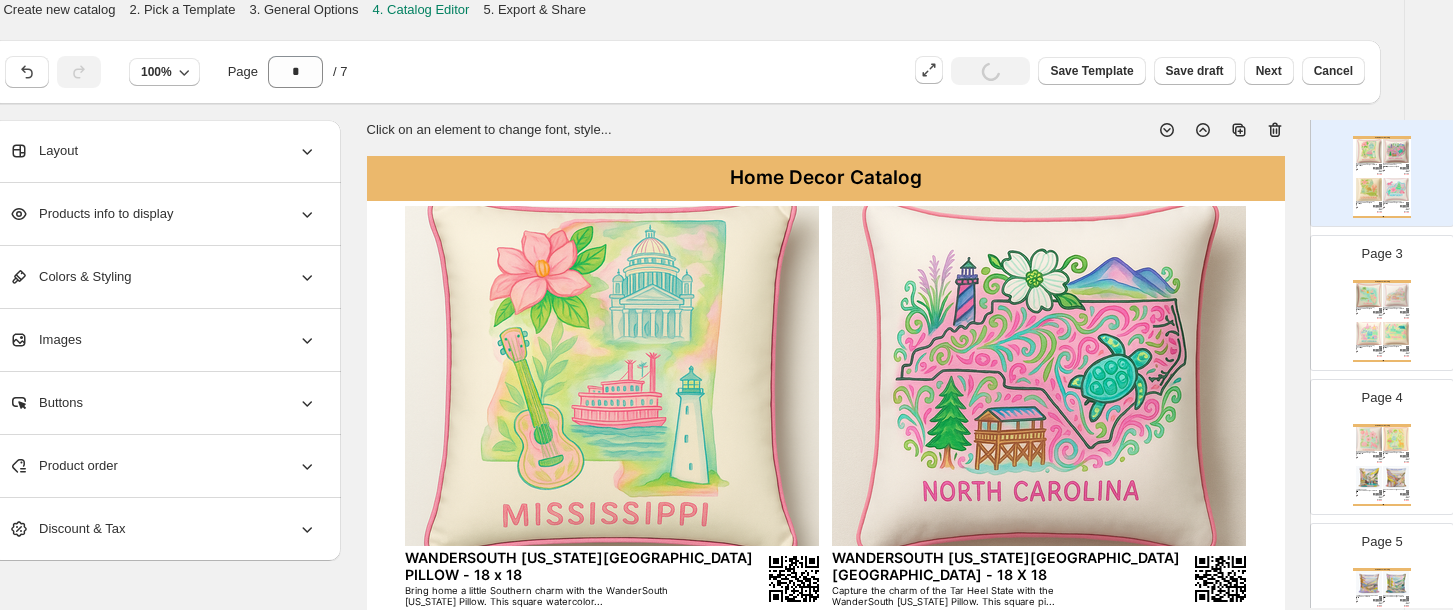click at bounding box center (1039, 376) 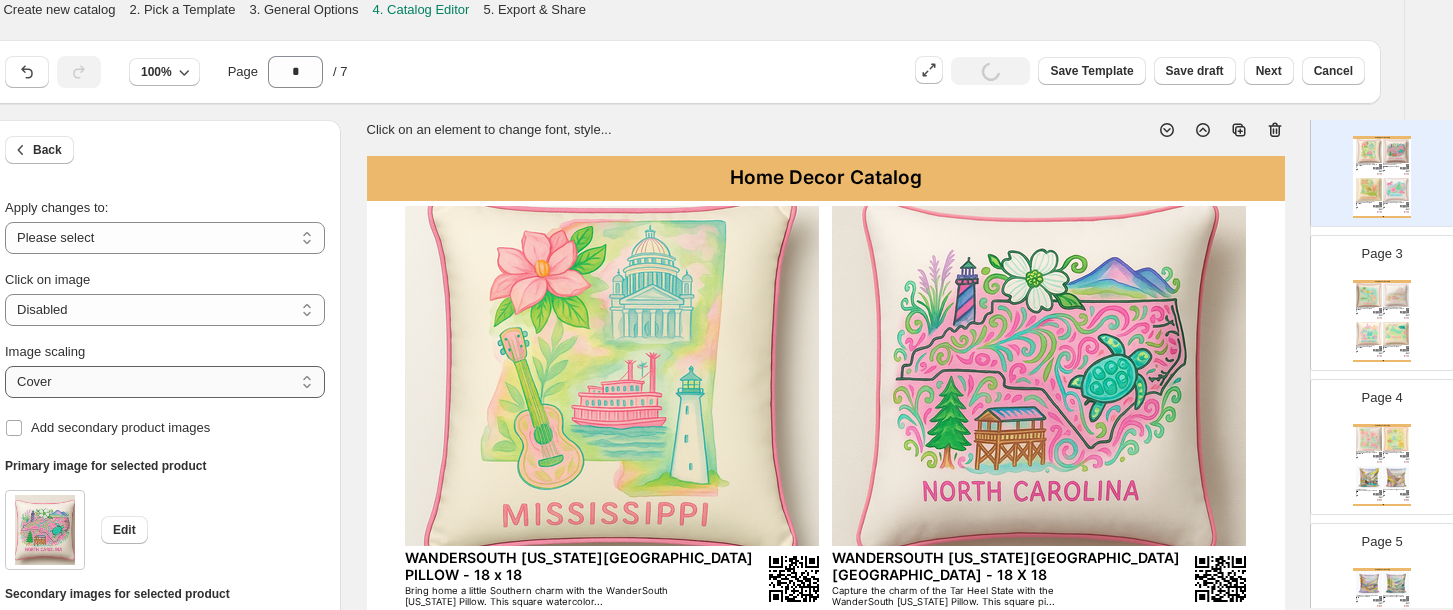 click on "***** *******" at bounding box center [165, 382] 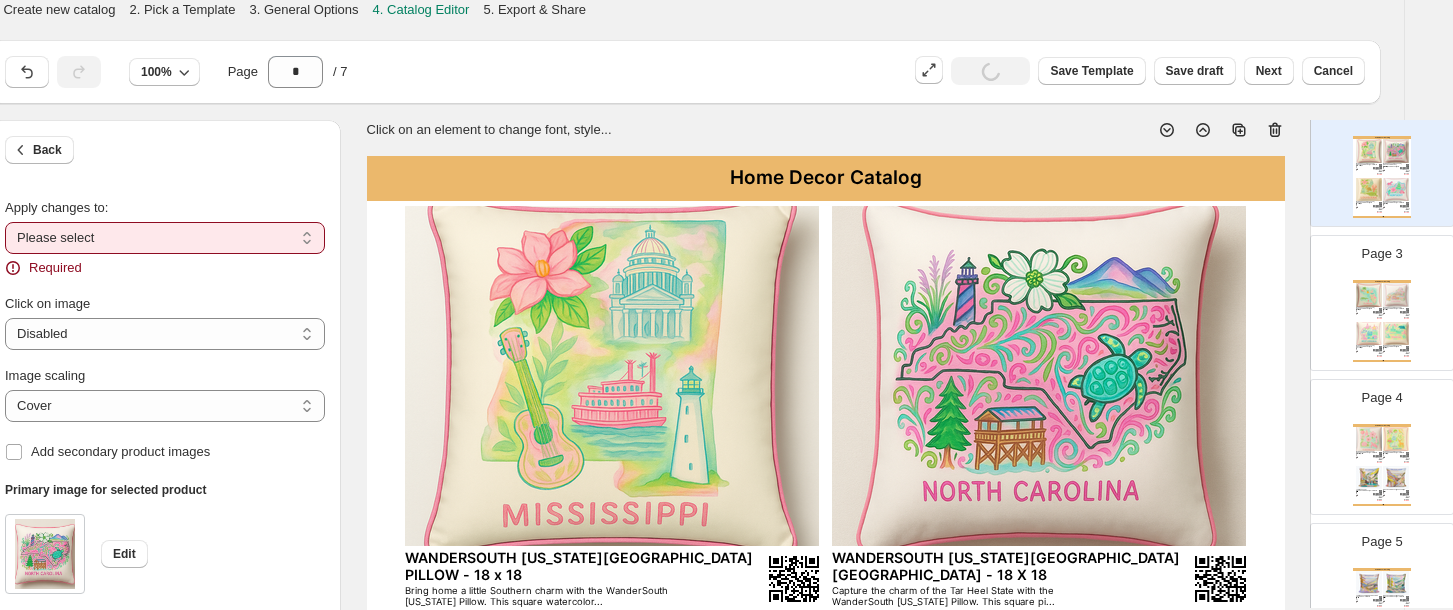 click at bounding box center [612, 376] 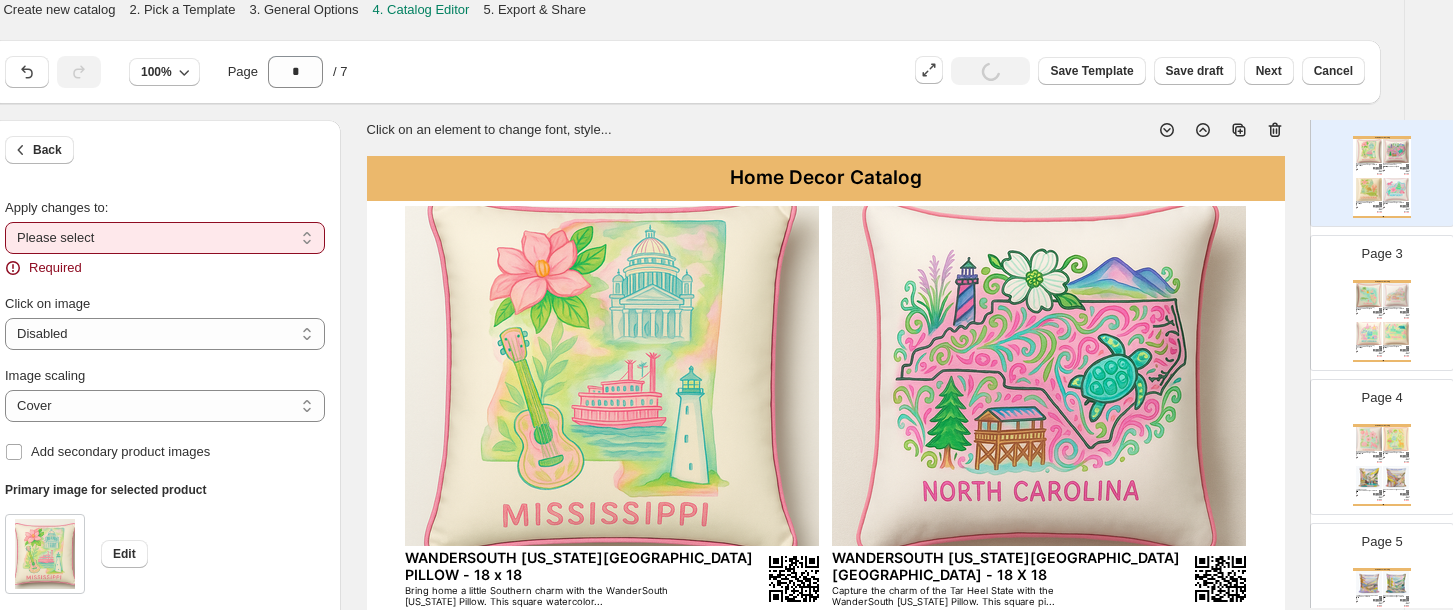 click on "**********" at bounding box center (165, 238) 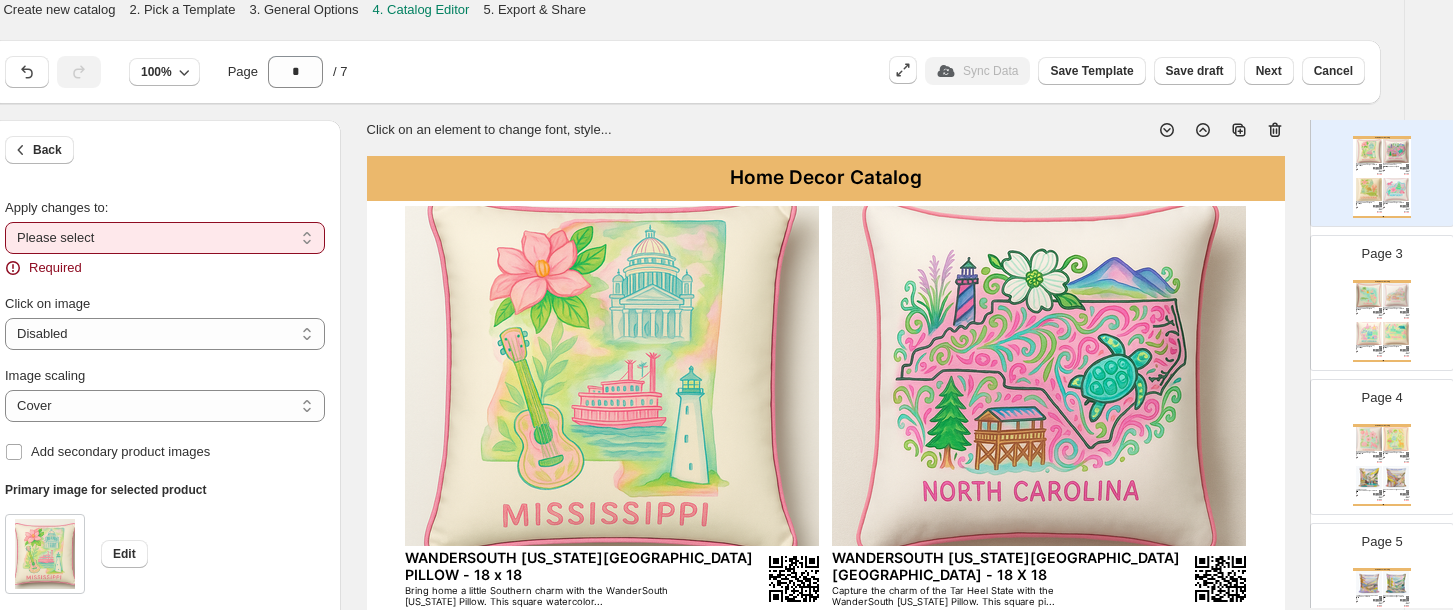 select on "**********" 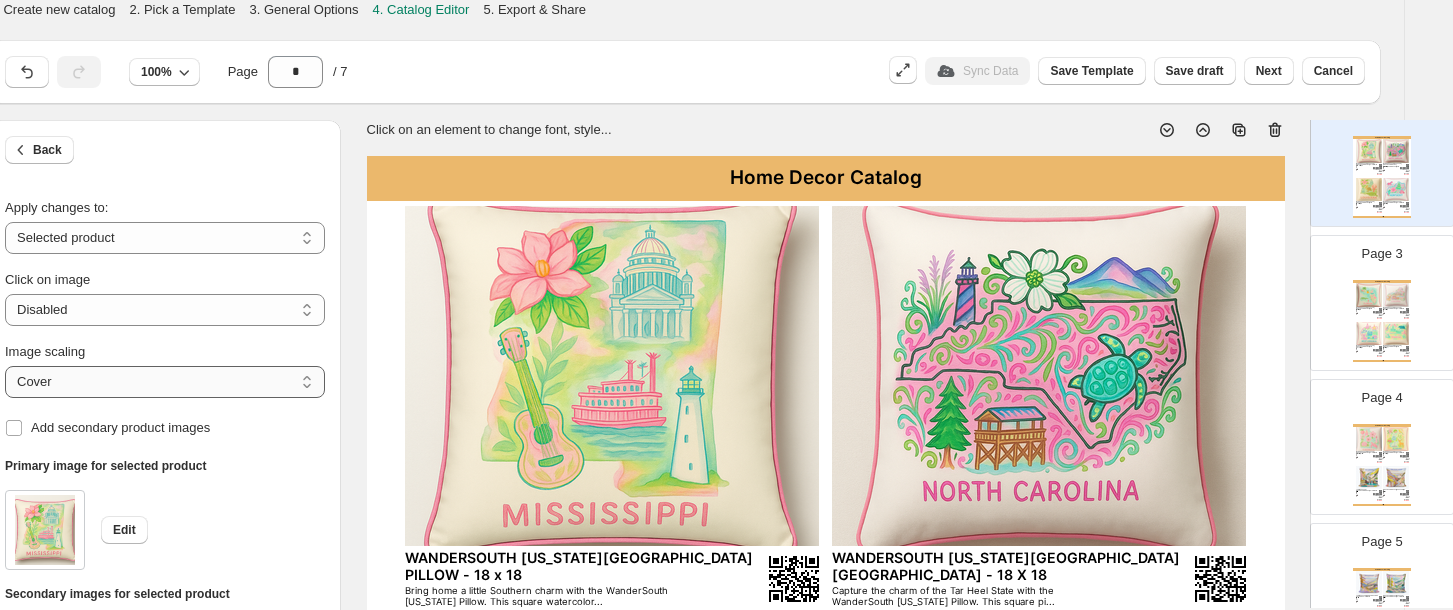 click on "***** *******" at bounding box center [165, 382] 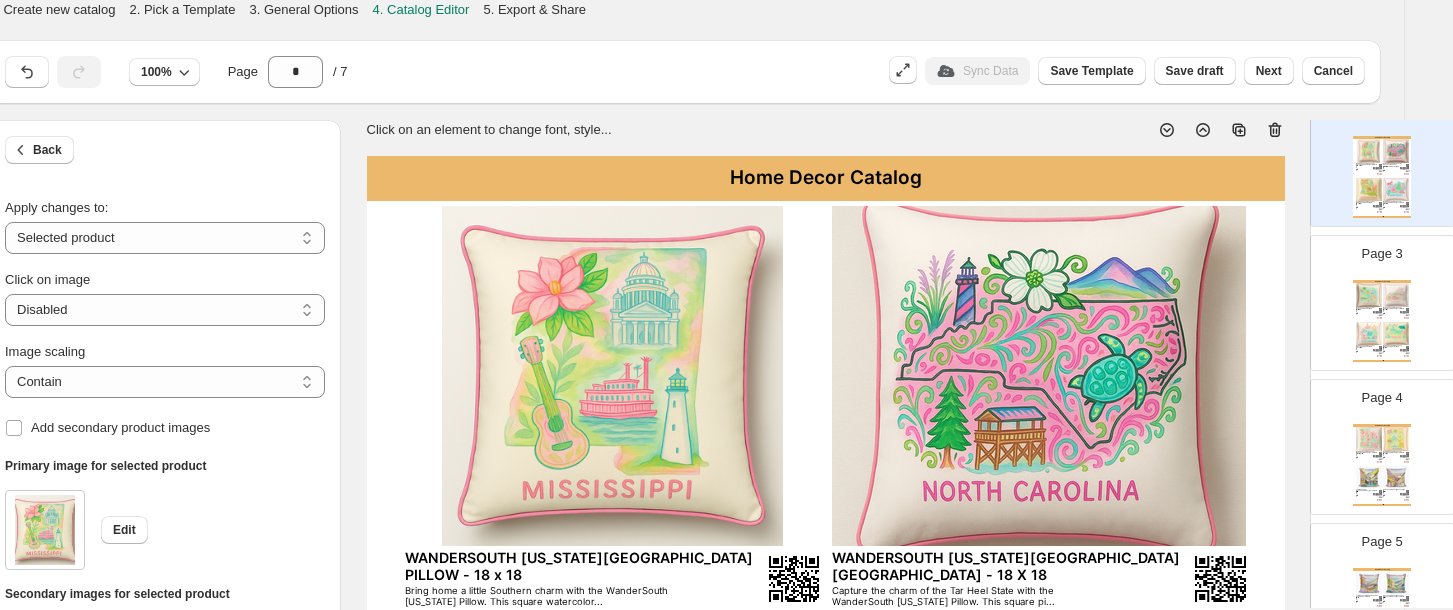 click at bounding box center (1039, 376) 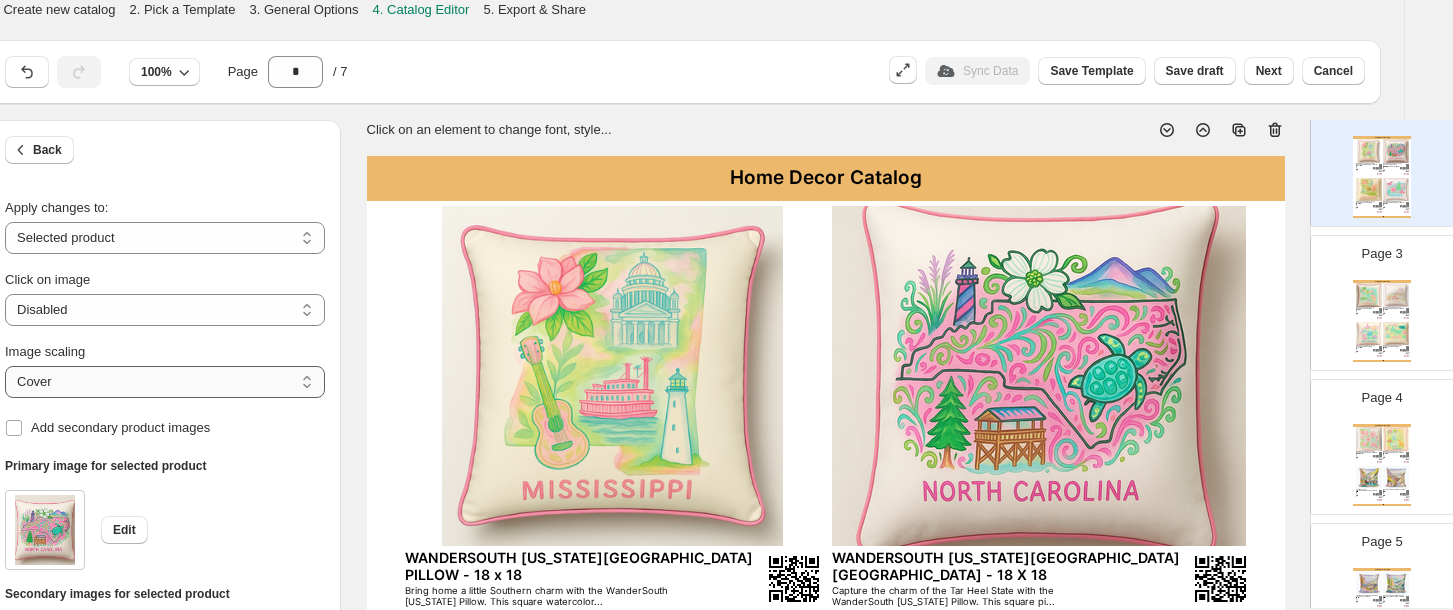 click on "***** *******" at bounding box center [165, 382] 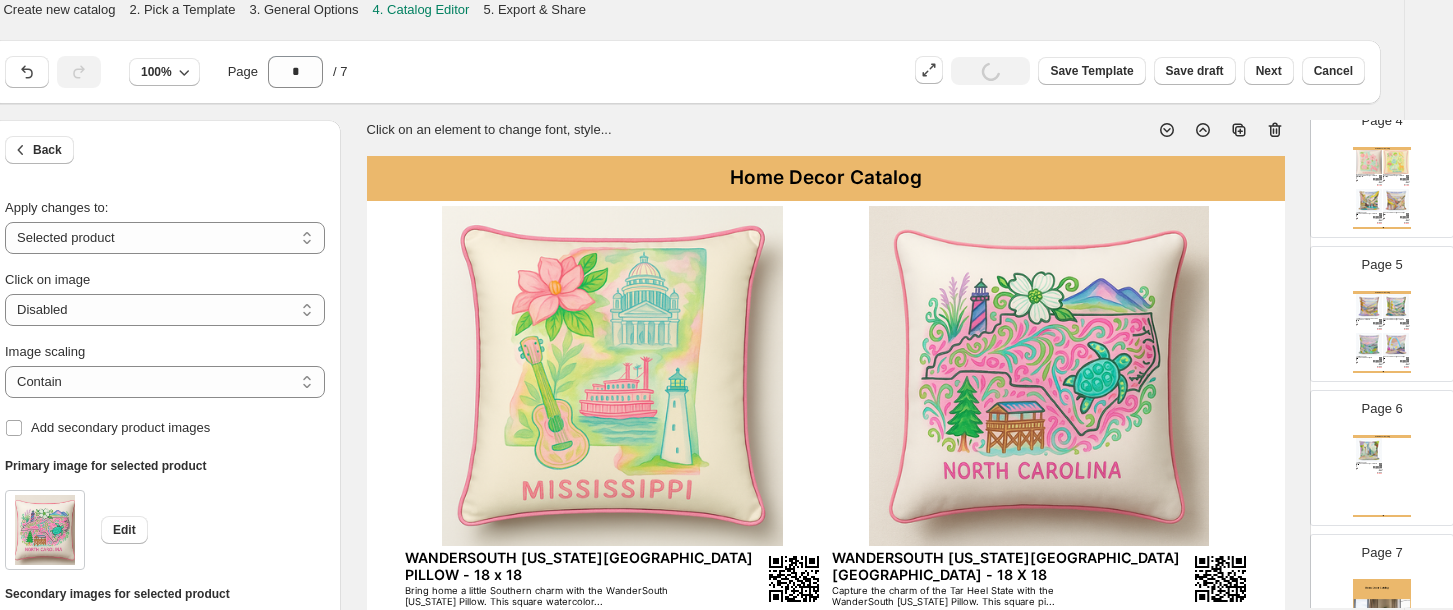 scroll, scrollTop: 640, scrollLeft: 0, axis: vertical 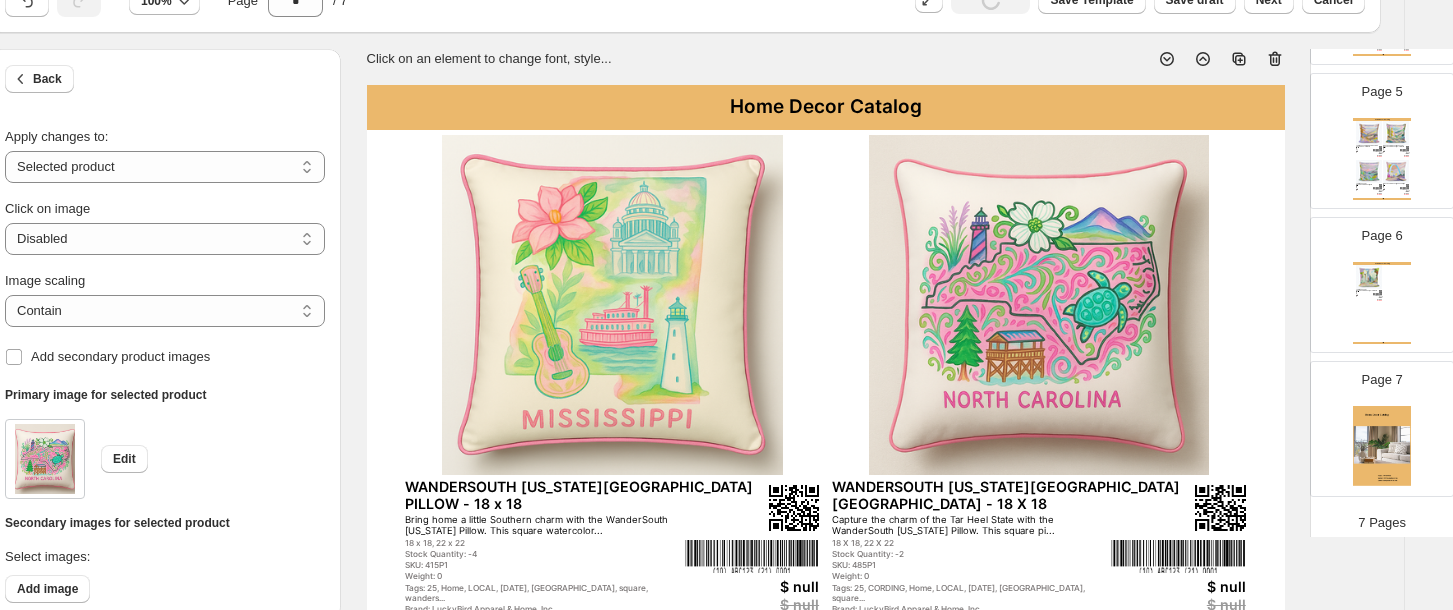 click on "Home Decor Catalog JCHI VIRGINIA SHENANDOAH NP SQUARE PILLOW - 18 X 18 Bring the peaceful beauty of the Blue Ridge Mountains into your home with our Shenandoah National Park pill... 18 X 18, 22 X 22 Stock Quantity:  0 SKU:  HM5P1 Weight:  0 Tags:  25, GENERAL, Home, jchi, May25, NATIONAL PARK, ... Brand:  LuckyBird Apparel & Home, Inc. Barcode №:   $ null $ null $ 19.00 $ 19.00 JCHI GREAT SMOKY MOUNTAIN TENNESSEE NP SQUARE PILLOW - 18 X 18 THE SQUARE PILLOW IS AVAILABLE IN 18 X 18 AND 22 X 22 INCH SIZE.  THE ARTIST GIVES US HER BEAUTIFUL WATERCO... 18 X 18, 22 X 22 Stock Quantity:  0 SKU:  HJ5P1 Weight:  0 Tags:  25, GENERAL, Home, jchi, May25, NATIONAL PARK, ... Brand:  LuckyBird Apparel & Home, Inc. Barcode №:   $ null $ null $ 19.00 $ 19.00 JCHI NORTH CAROLINA GREAT SMOKY MOUNTAINS - 18 X 18 THE SQUARE PILLOW IS AVAILABLE IN 18 X 18 AND 22 X 22 INCH SIZE.  THE ARTIST HANDPAINTS HER RENDITION OF TH... 18 X 18, 22 X 22 Stock Quantity:  0 SKU:  HH5P1 Weight:  0 Brand:  LuckyBird Apparel & Home, Inc." at bounding box center (1382, 159) 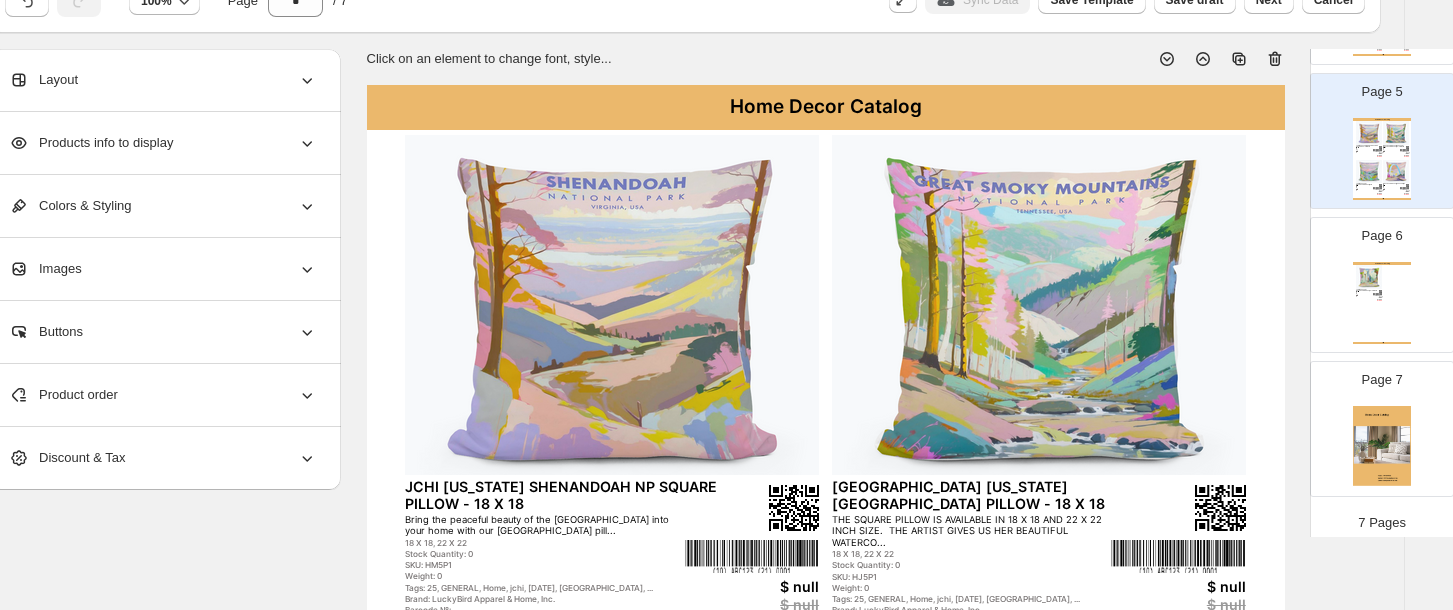 click on "Home Decor Catalog JCHI KENTUCKY MAMMOTH CAVE SQUARE PILLOW - 18 X 18 THE SQUARE PILLOW COMES IN 18 X 18 AND 22 X 22 INCH SIZE.  THE ARTIST GIVES US A BEAUTIFUL RENDITION OF THE... 18 X 18, 22 X 22 Stock Quantity:  0 SKU:  HE5P1 Weight:  0 Tags:  25, GENERAL, Home, jchi, May25, NATIONAL PARK, ... Brand:  LuckyBird Apparel & Home, Inc. Barcode №:   $ null $ null $ 19.00 $ 19.00 Home Decor Catalog | Page undefined" at bounding box center [1382, 303] 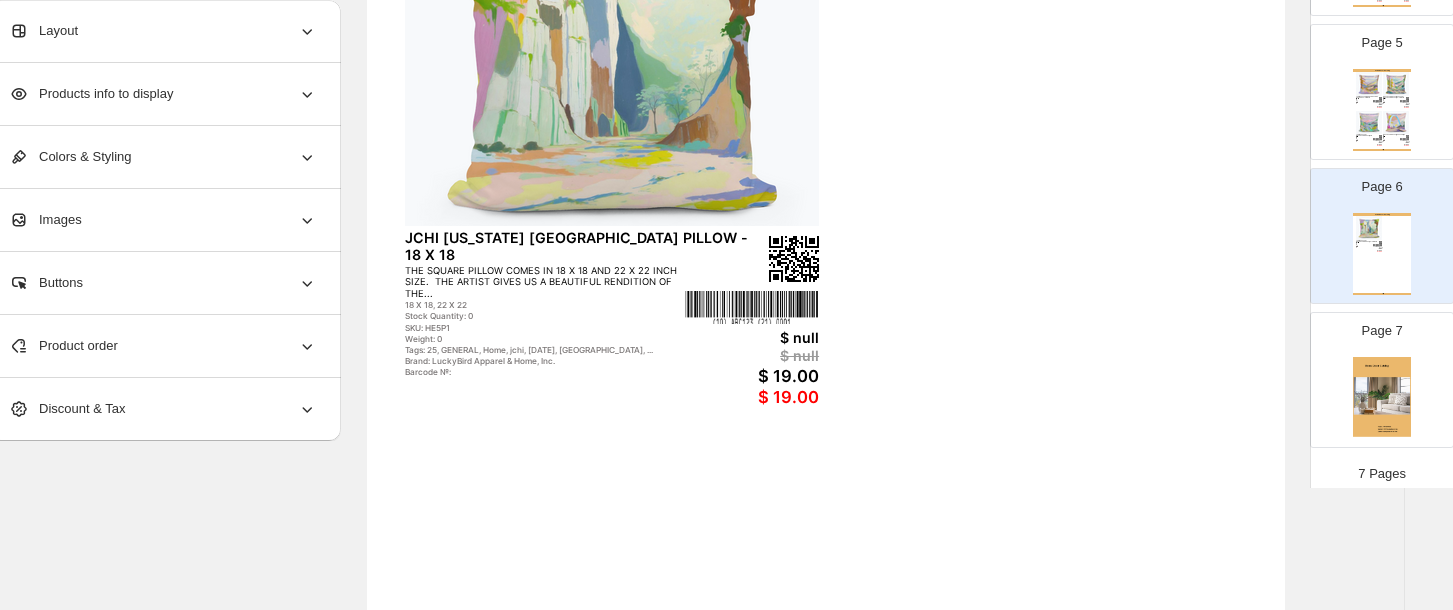 scroll, scrollTop: 344, scrollLeft: 35, axis: both 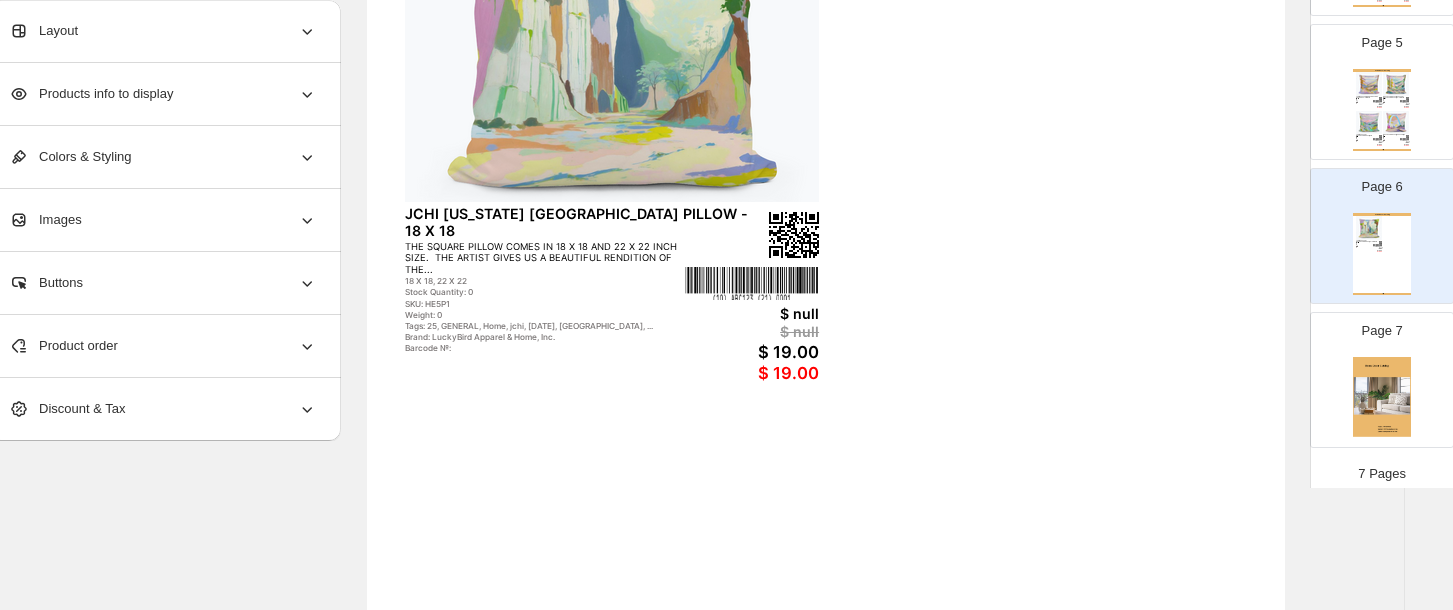 click at bounding box center [1382, 398] 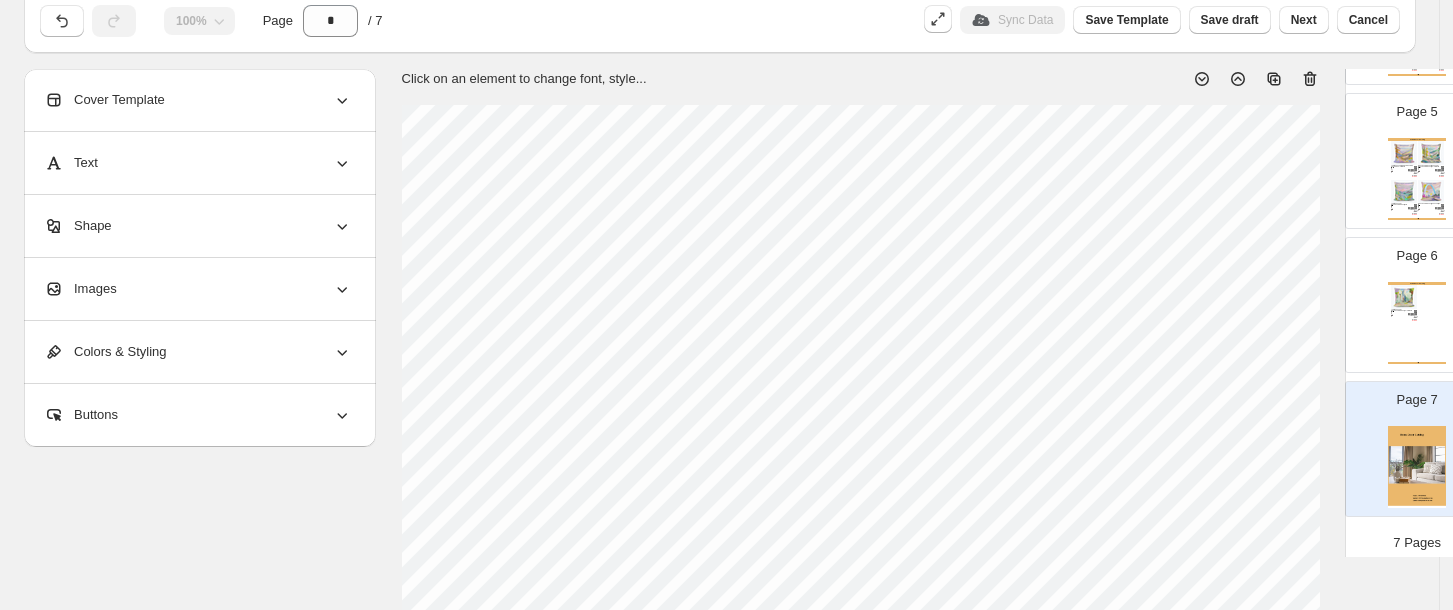 scroll, scrollTop: 0, scrollLeft: 0, axis: both 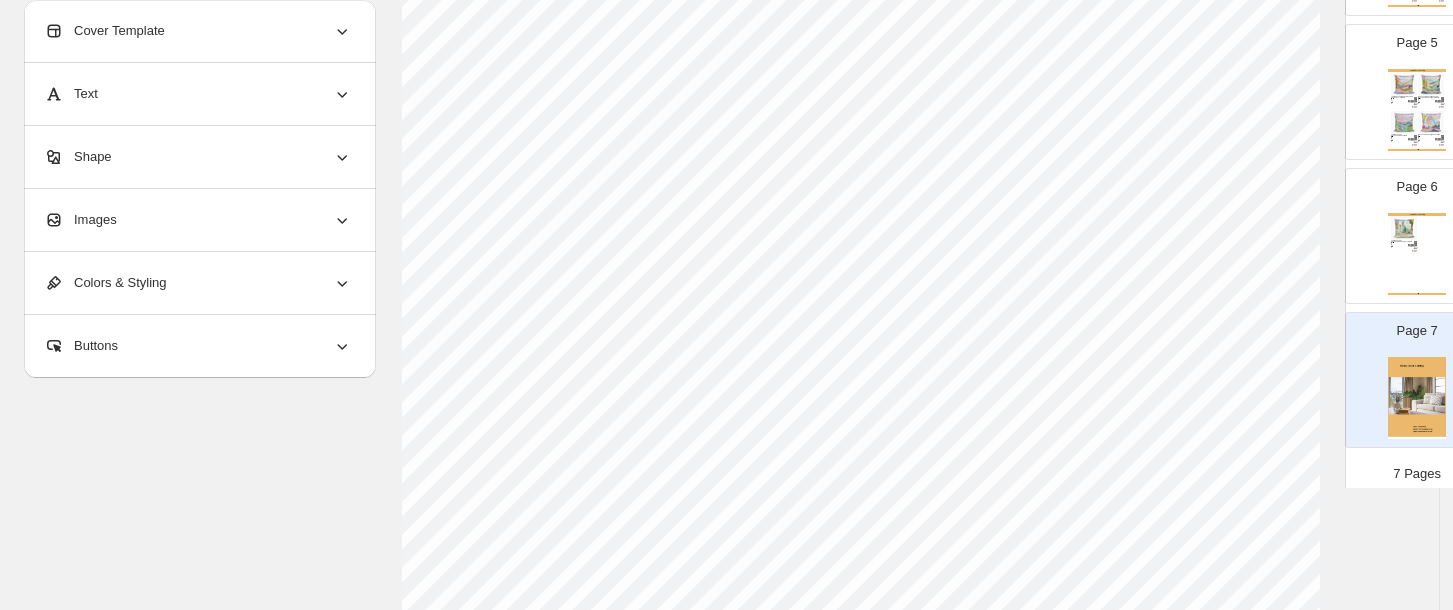 click on "$ 19.00" at bounding box center (1412, 251) 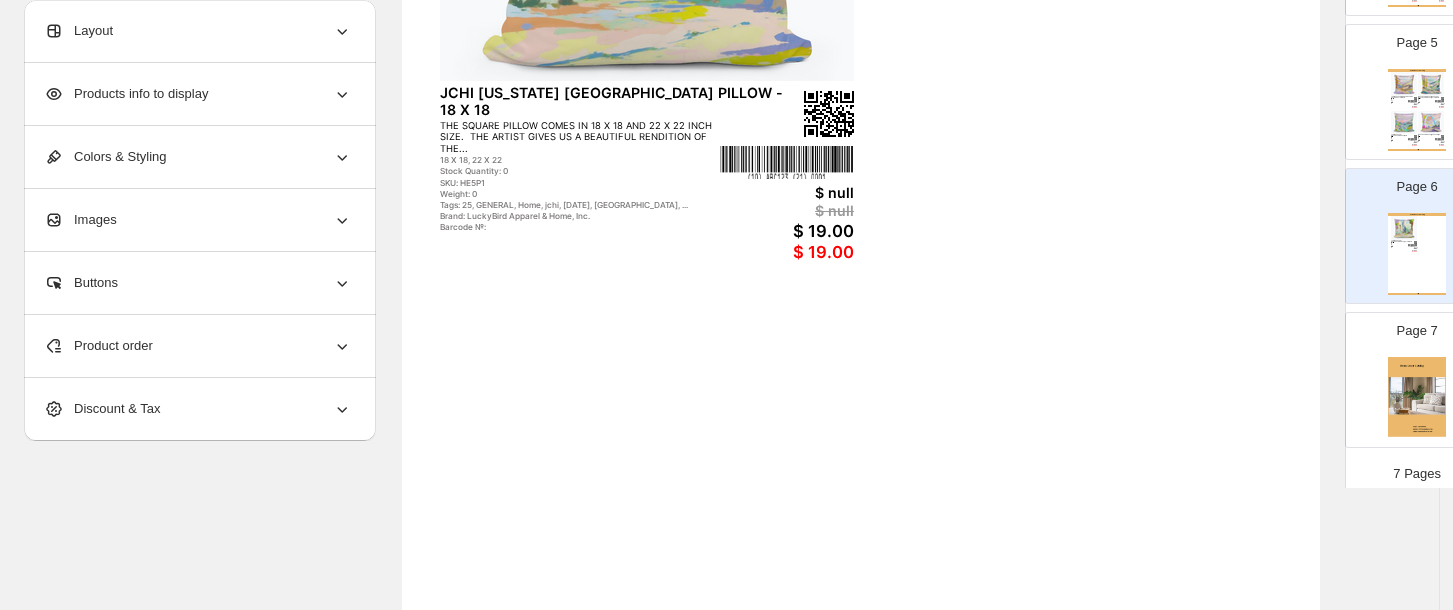 click at bounding box center (1404, 123) 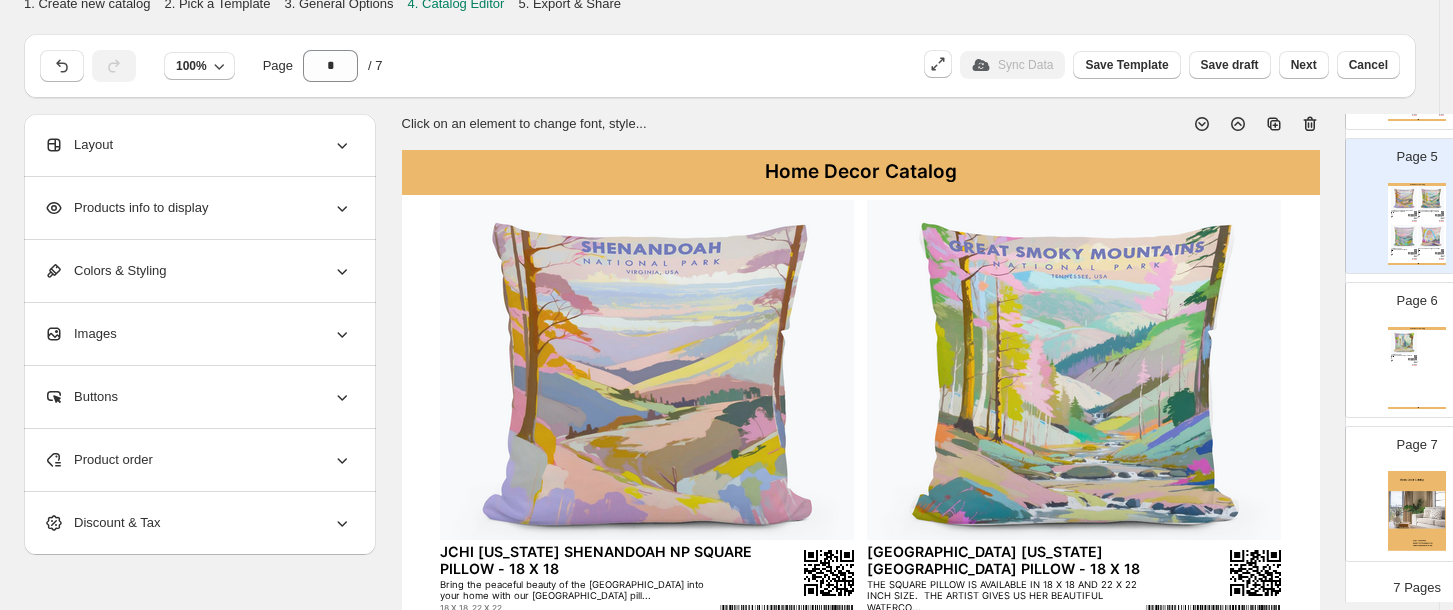 scroll, scrollTop: 0, scrollLeft: 0, axis: both 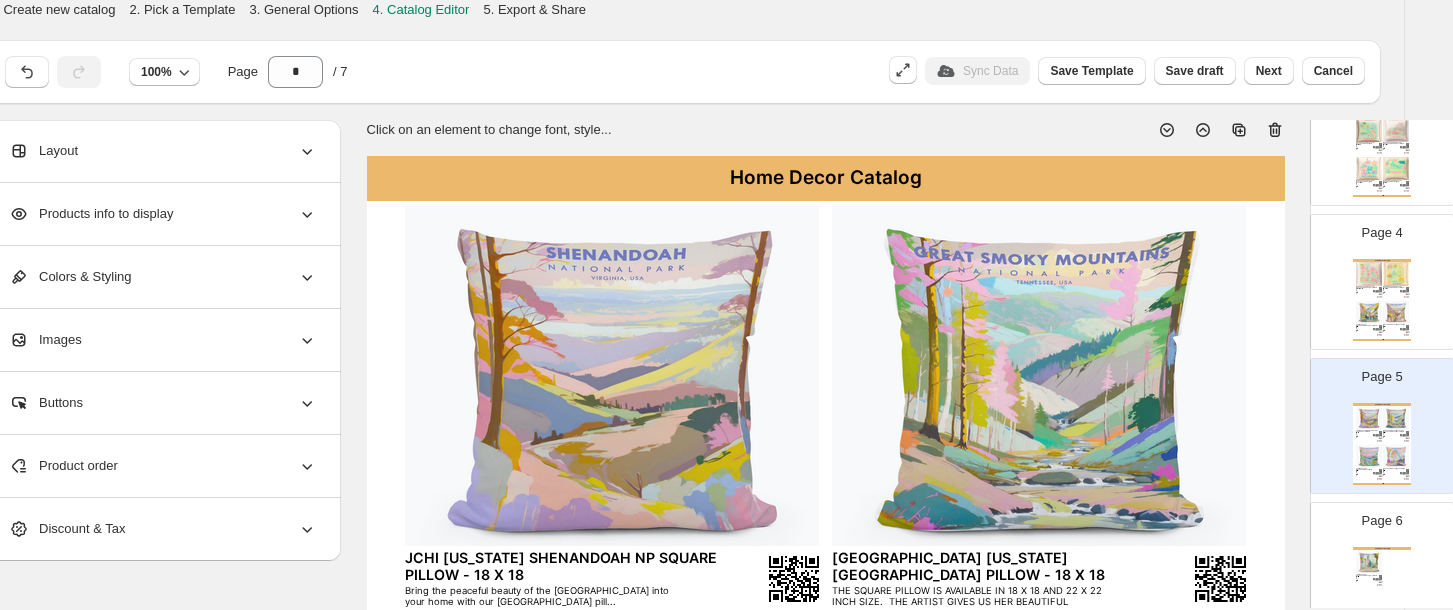 click at bounding box center (1396, 313) 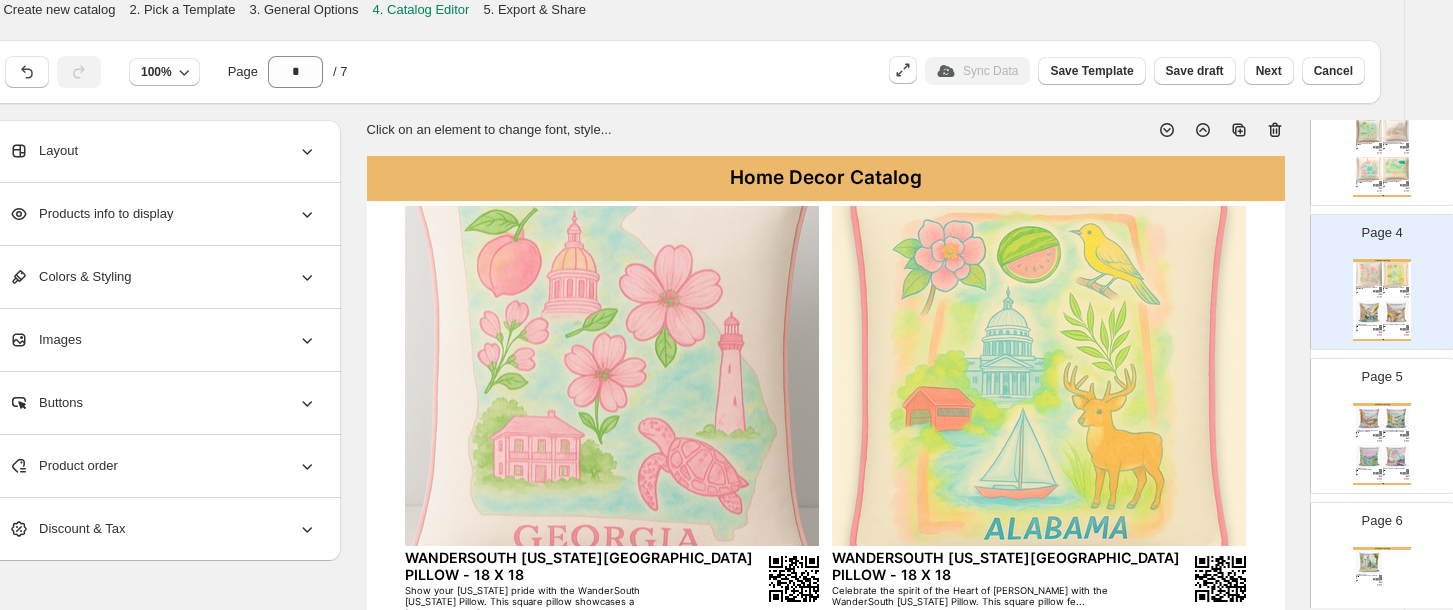 click at bounding box center [1396, 169] 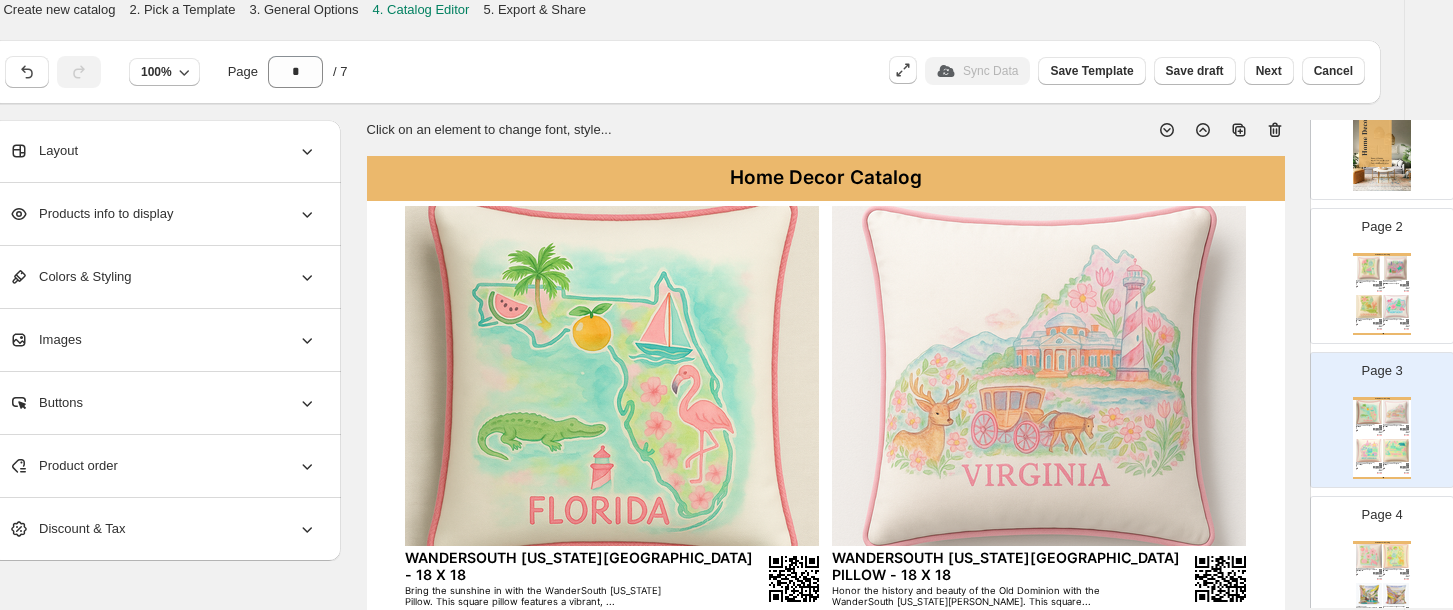 scroll, scrollTop: 140, scrollLeft: 0, axis: vertical 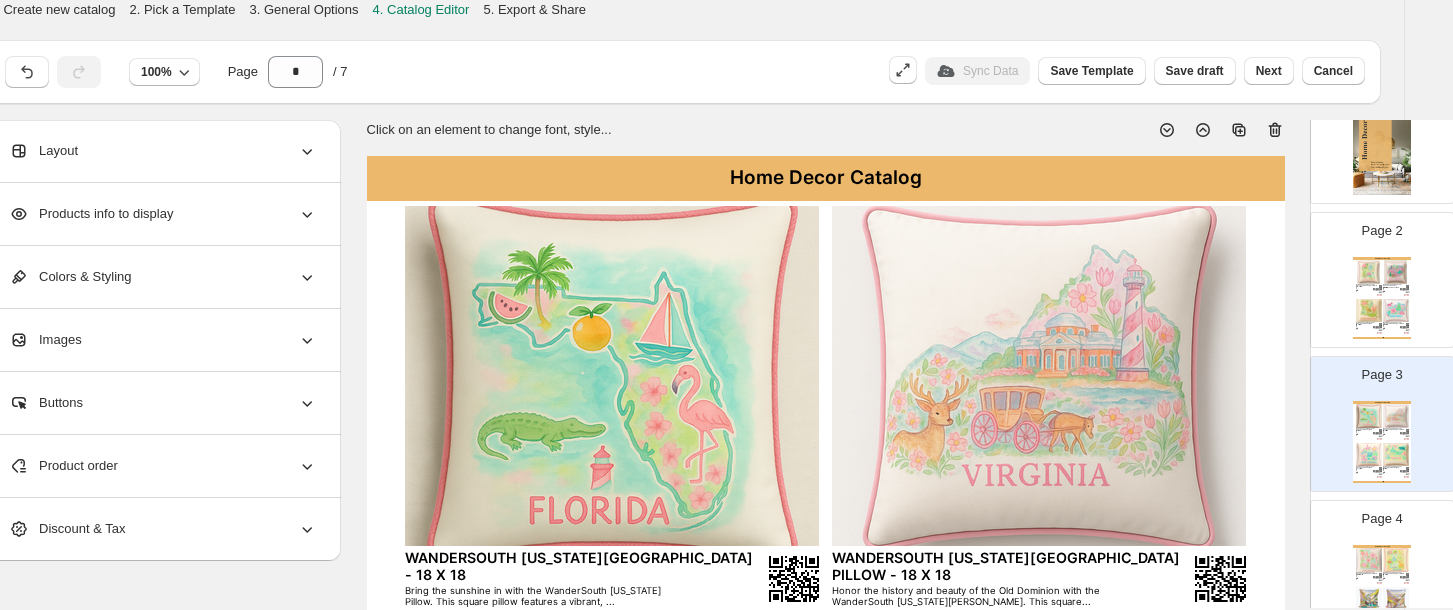 click on "$ null" at bounding box center [1404, 292] 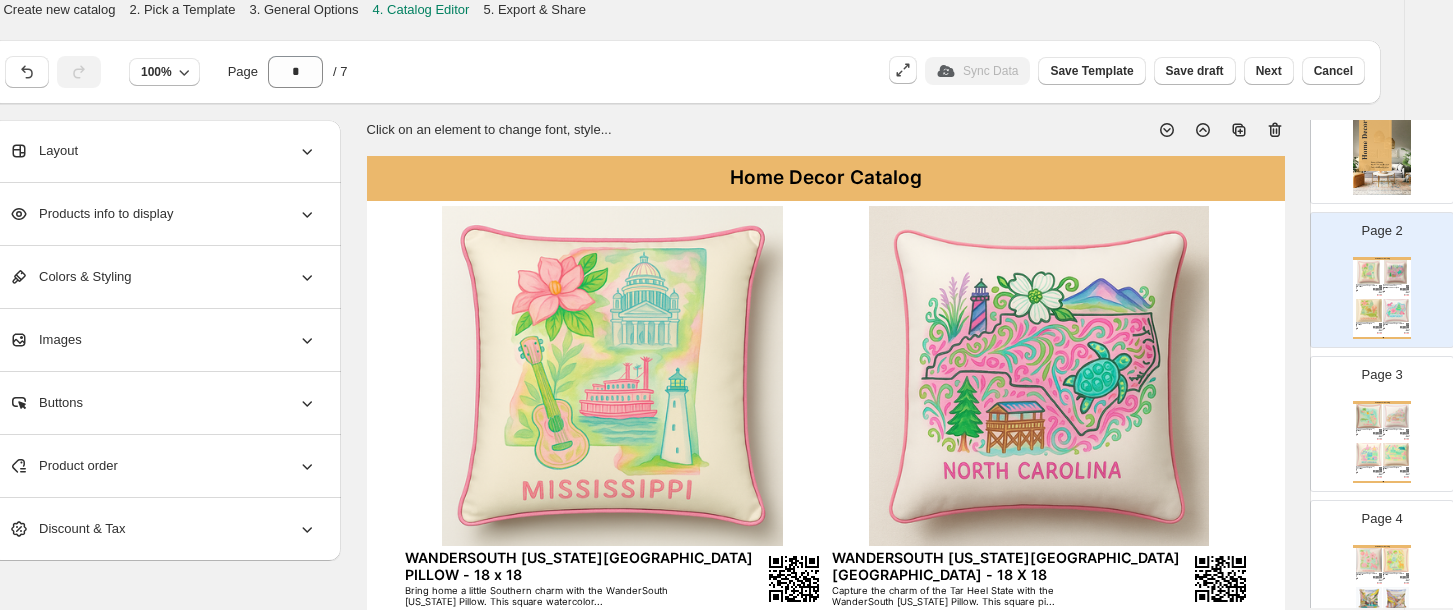 click at bounding box center (612, 376) 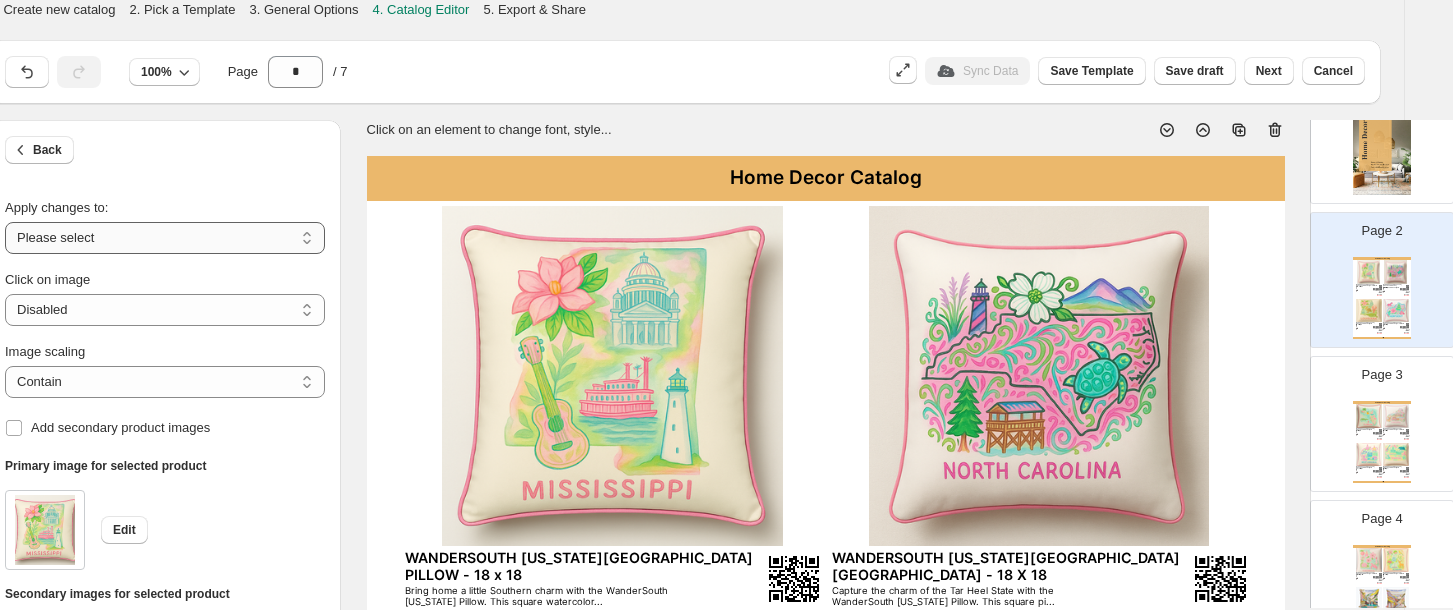 click on "**********" at bounding box center (165, 238) 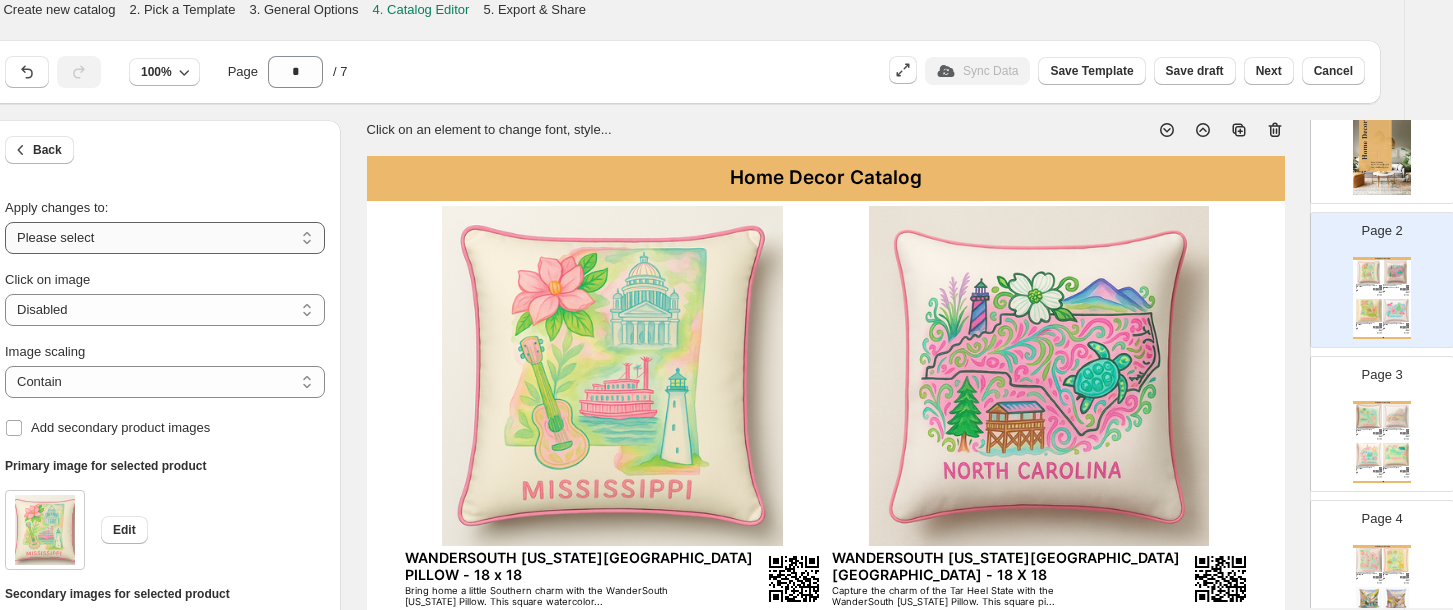 select on "**********" 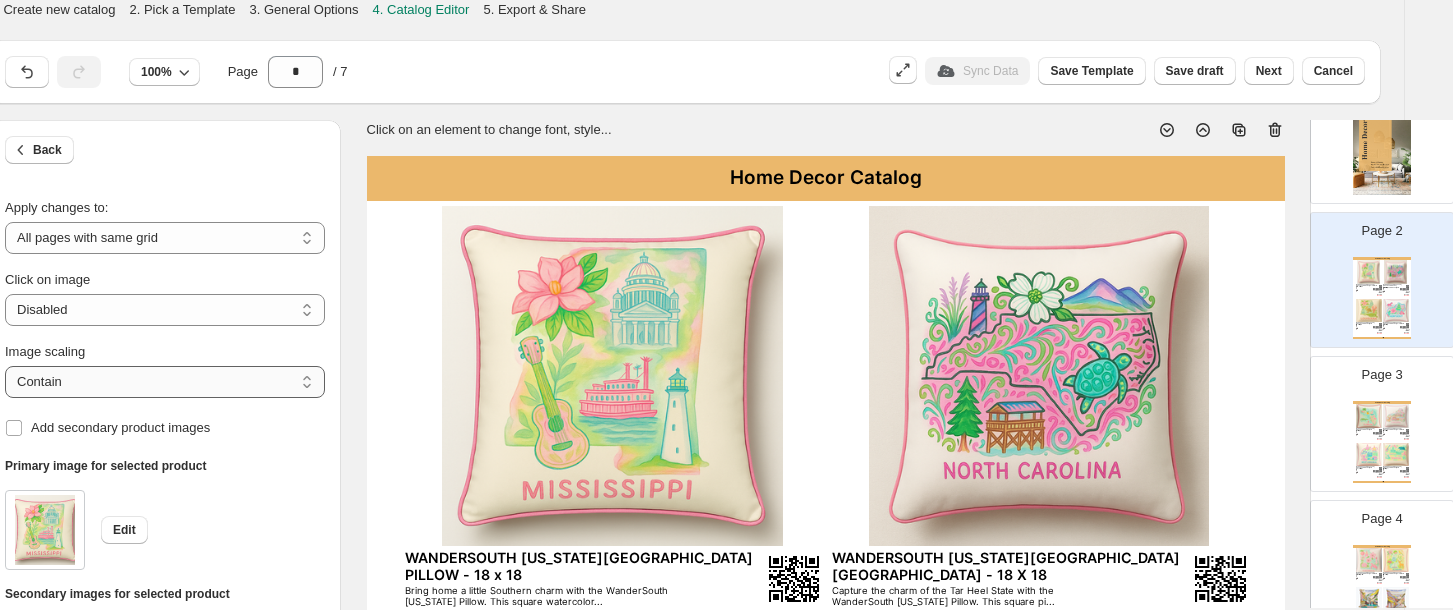 click on "***** *******" at bounding box center [165, 382] 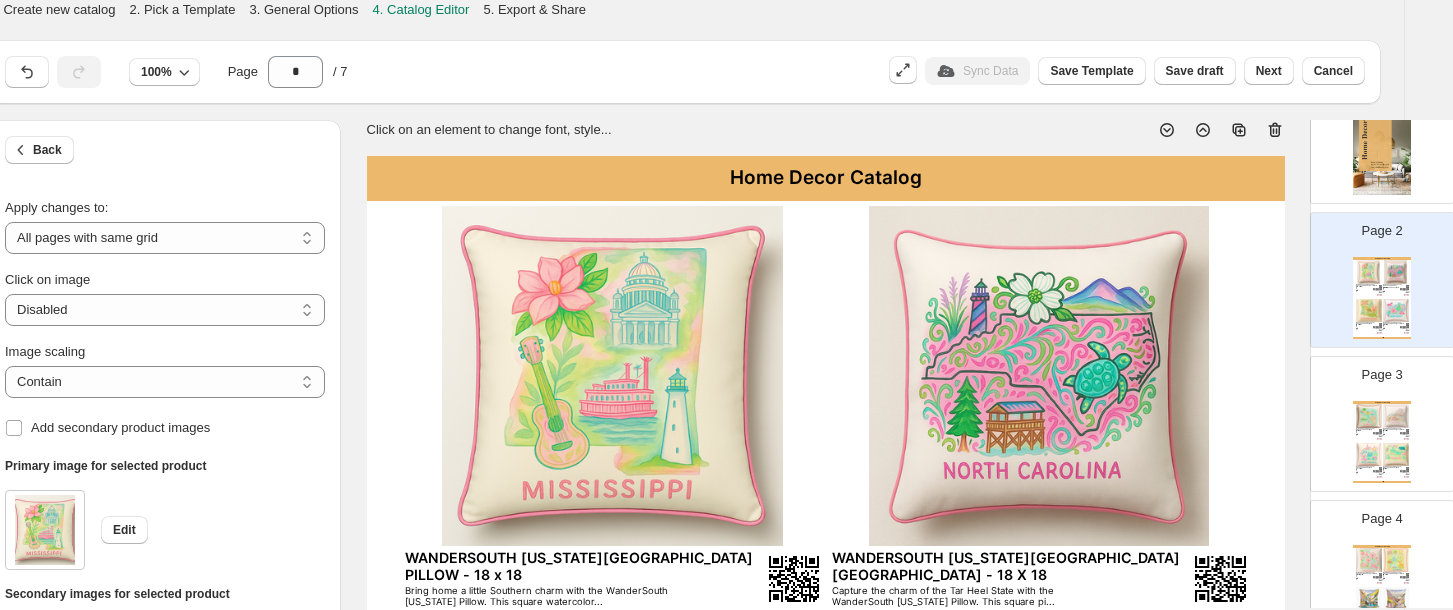 click at bounding box center [1396, 416] 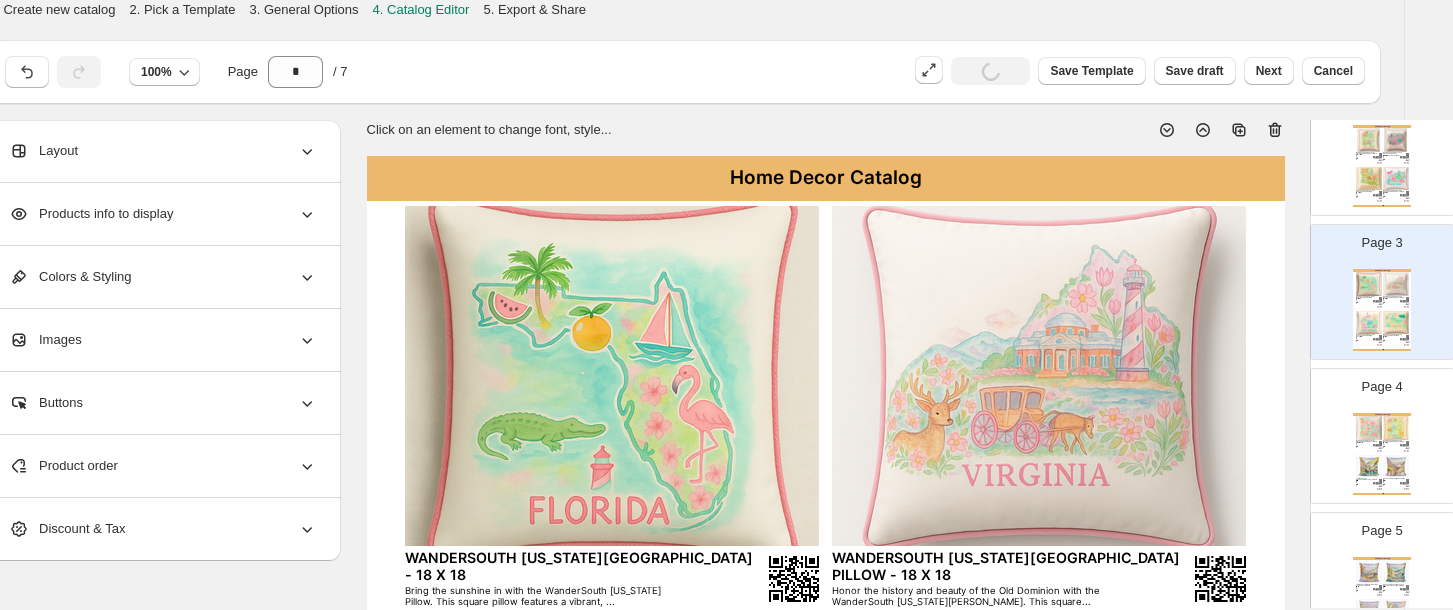 scroll, scrollTop: 258, scrollLeft: 0, axis: vertical 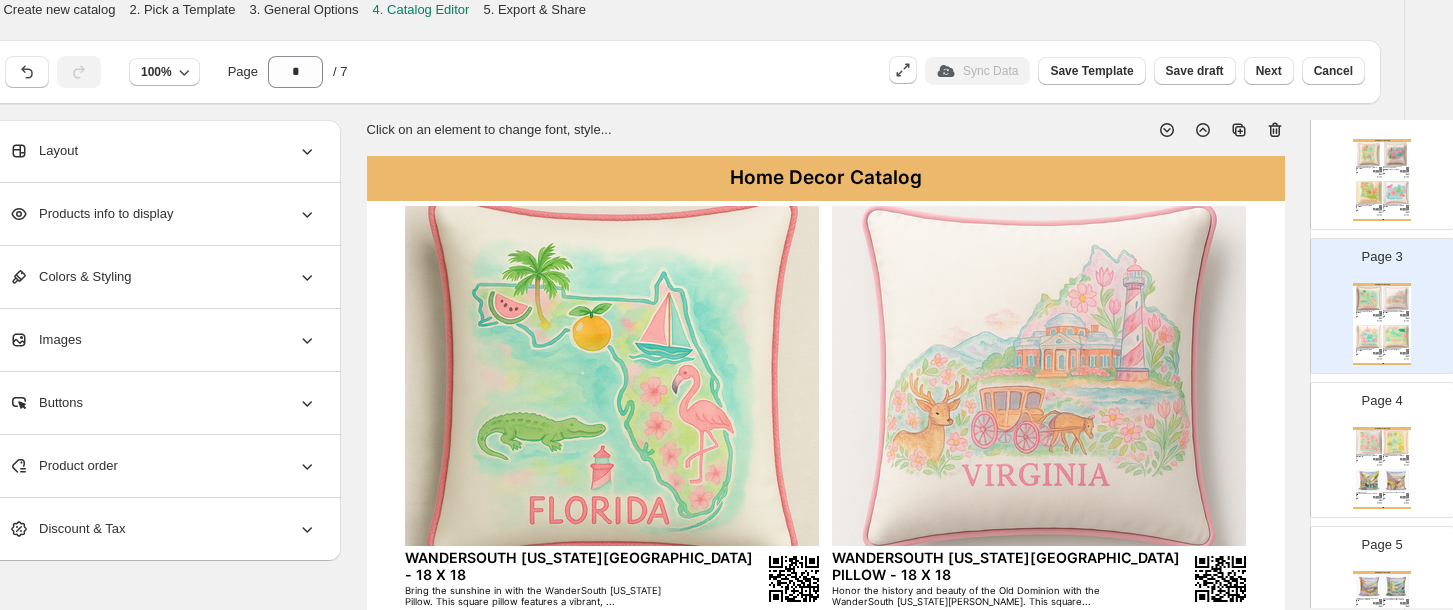 click at bounding box center [1039, 376] 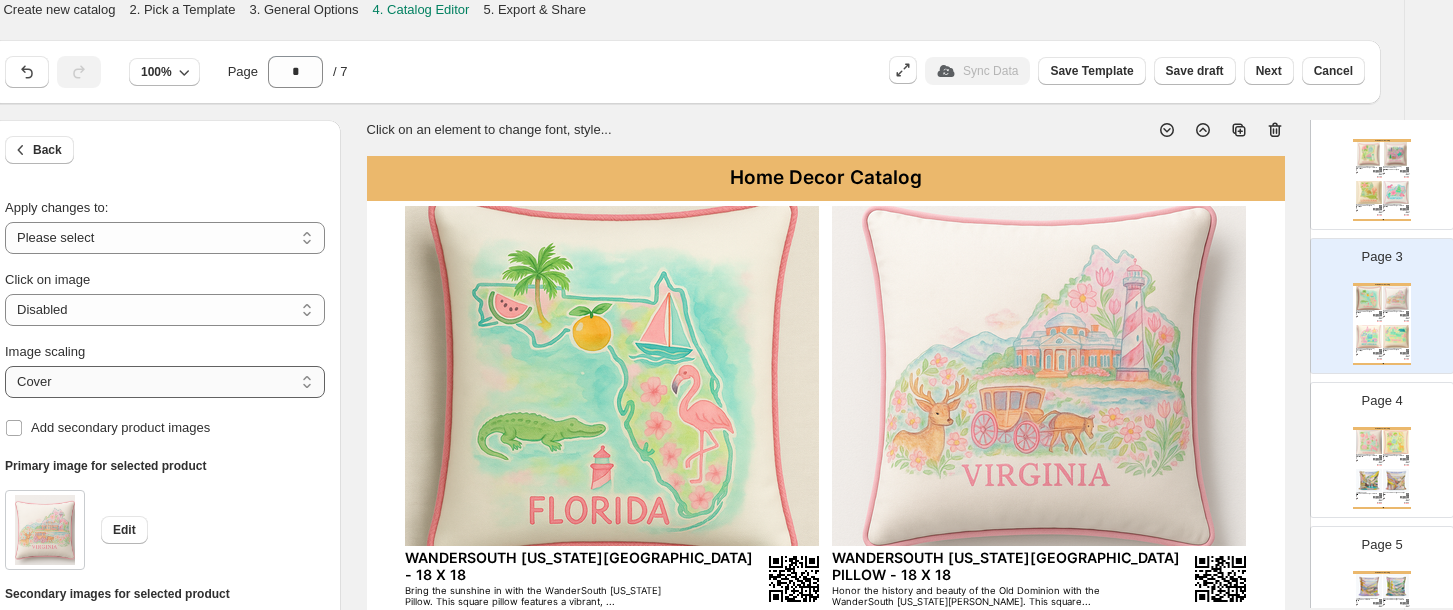 click on "***** *******" at bounding box center (165, 382) 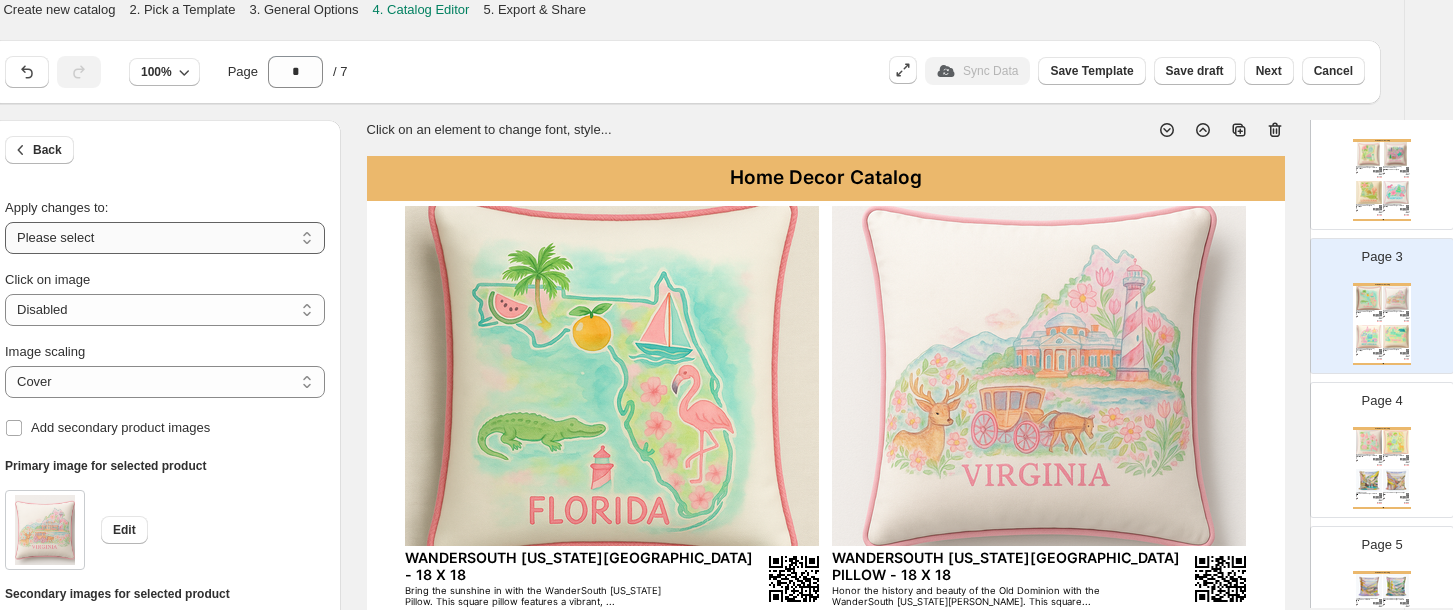 click on "**********" at bounding box center (165, 238) 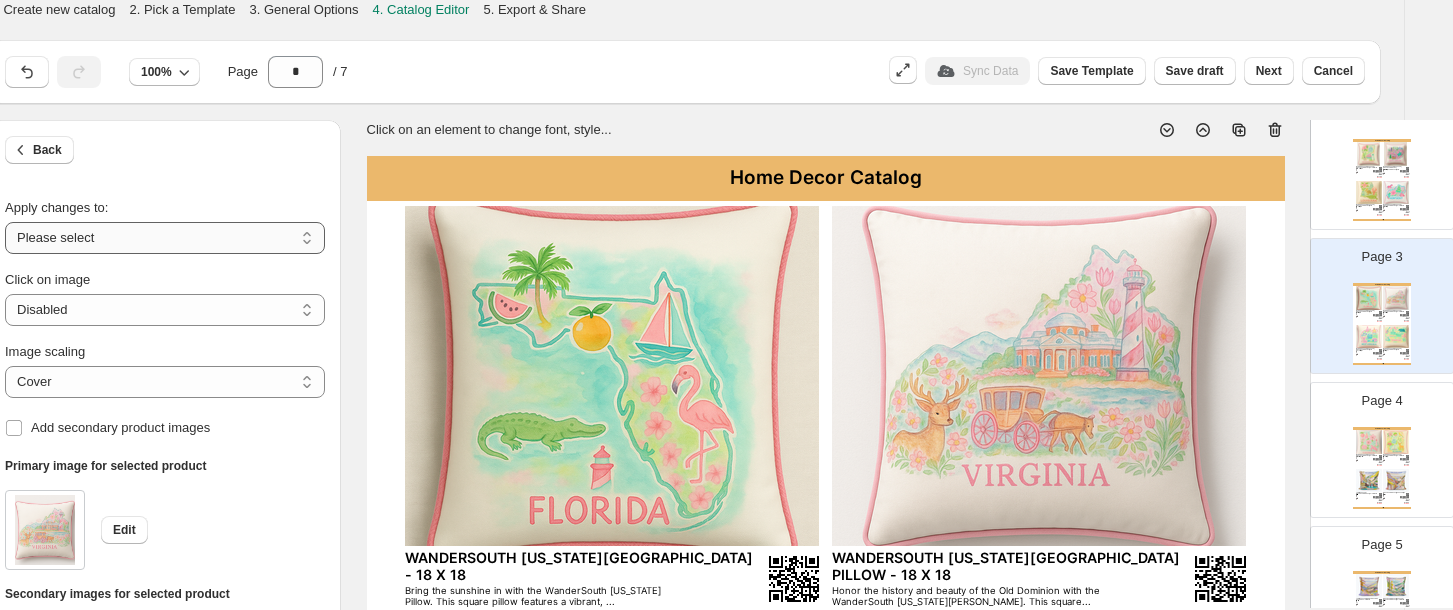 select on "**********" 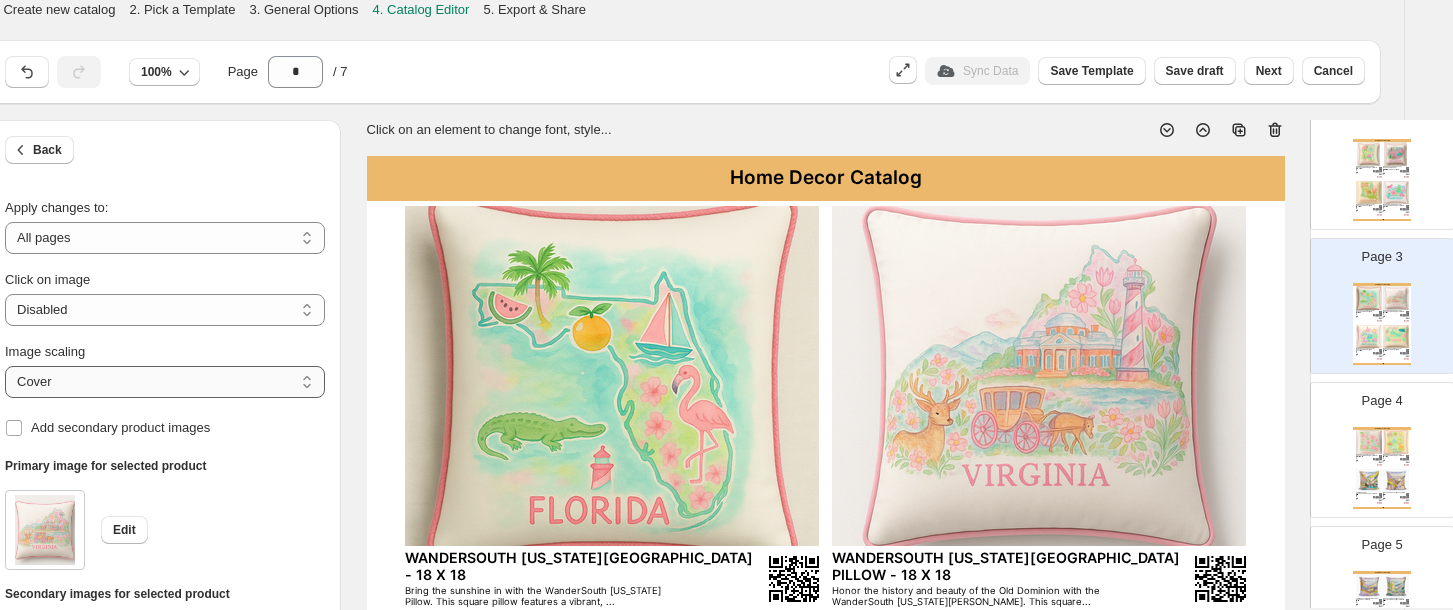 click on "***** *******" at bounding box center [165, 382] 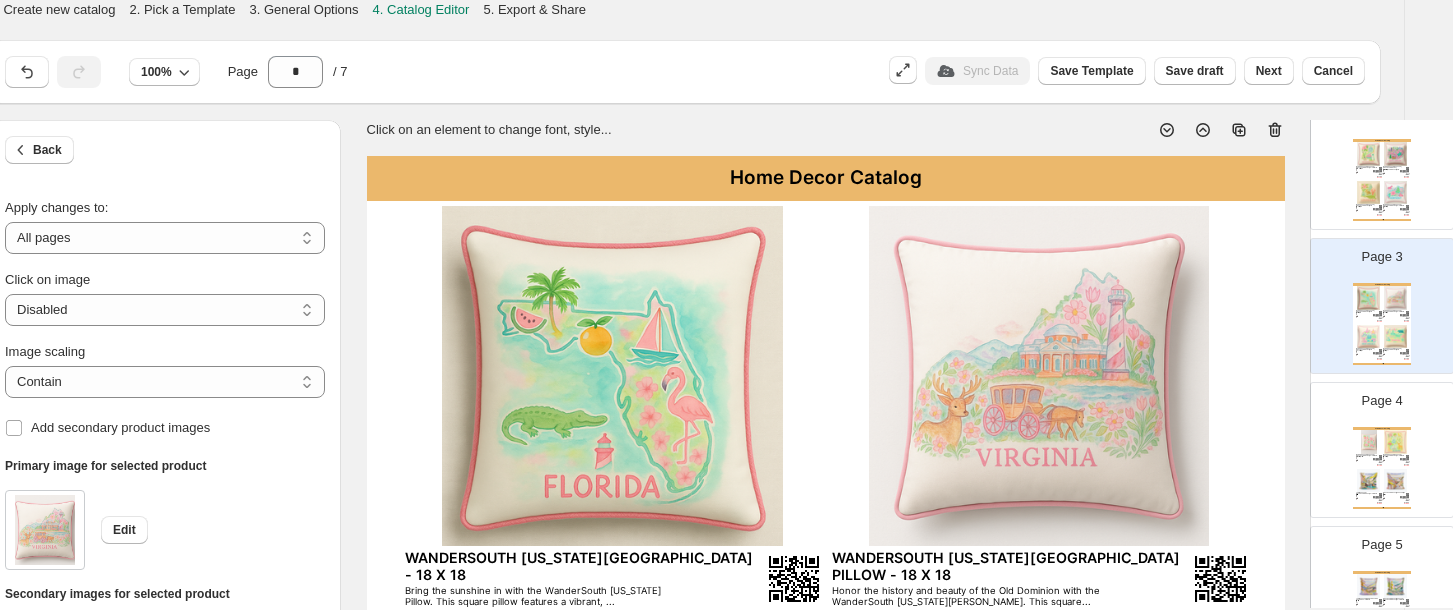 click on "$ 22.00" at bounding box center [1404, 465] 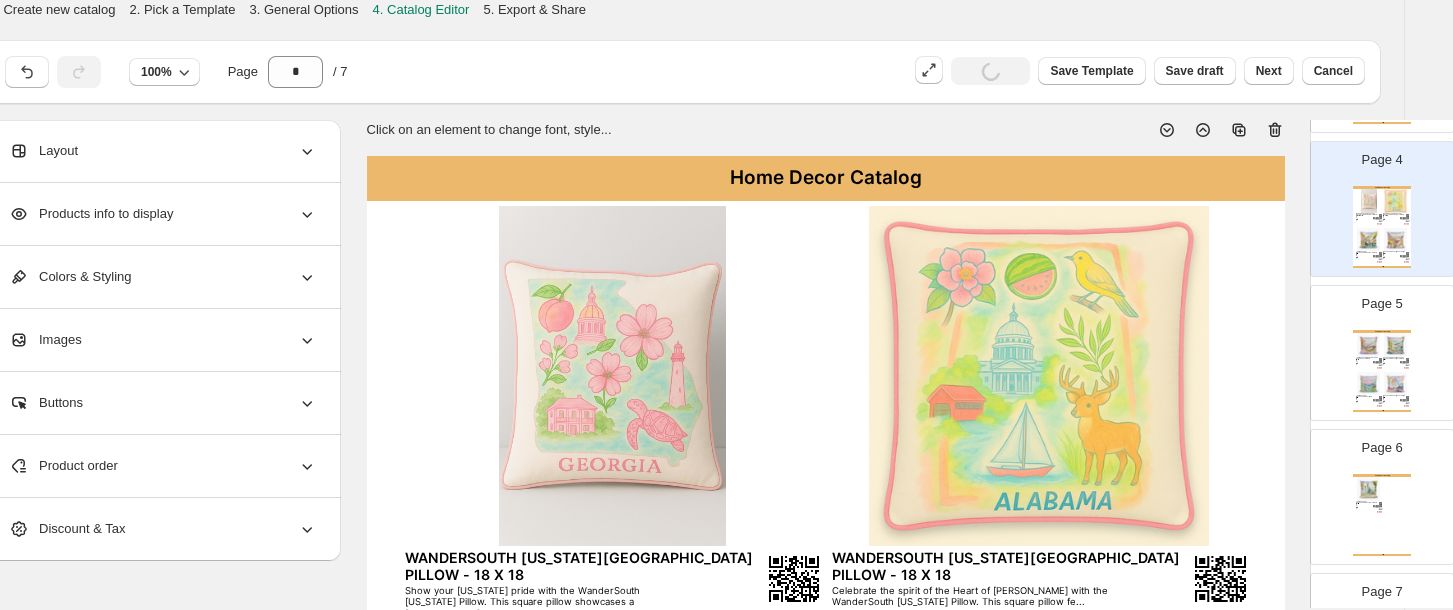 scroll, scrollTop: 640, scrollLeft: 0, axis: vertical 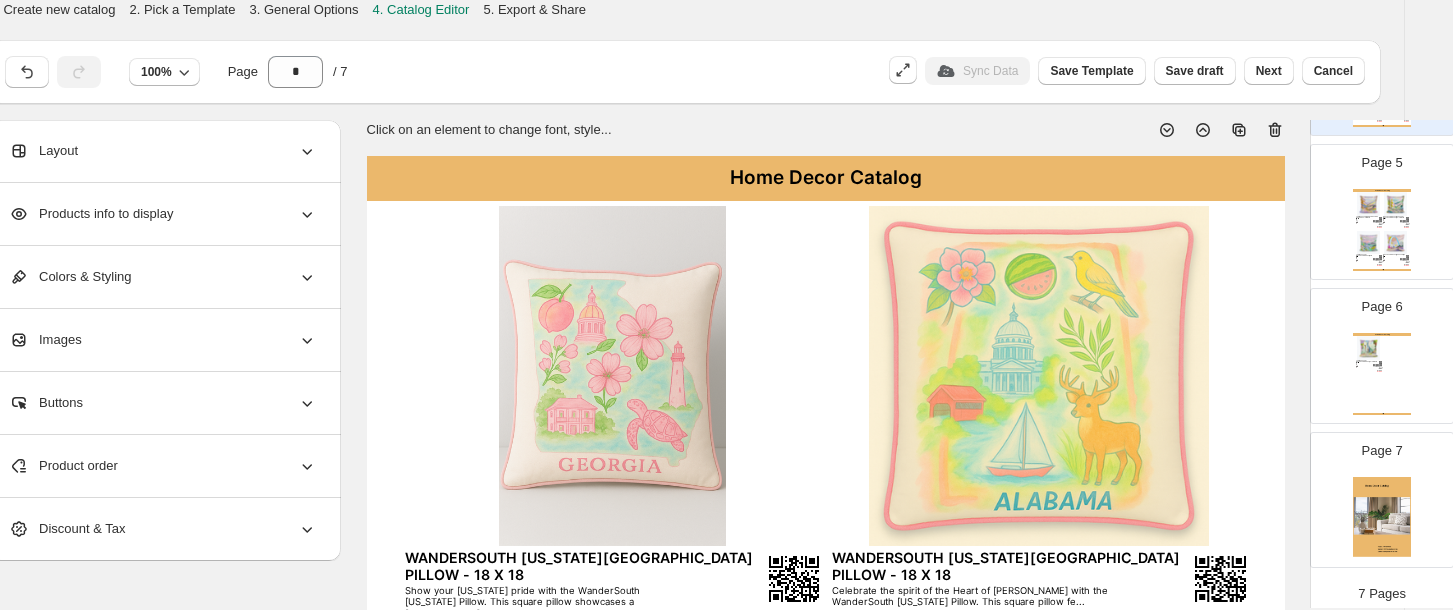 click on "18 X 18, 22 X 22" at bounding box center (1365, 363) 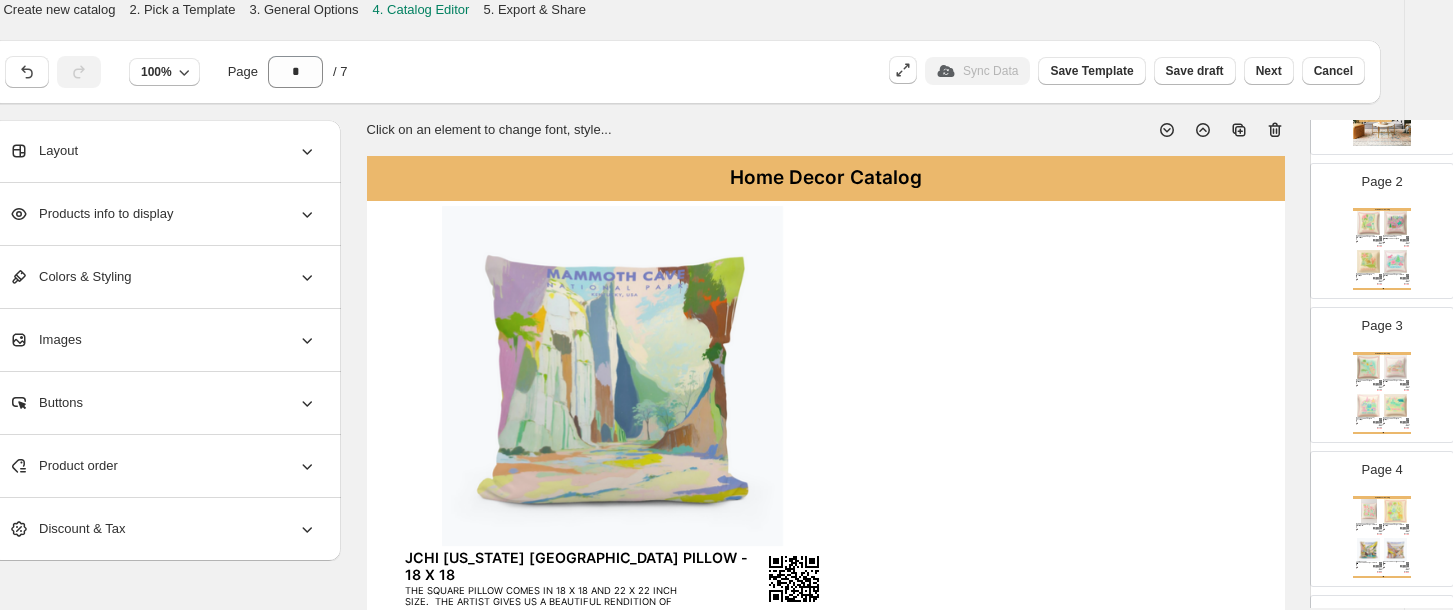 scroll, scrollTop: 225, scrollLeft: 0, axis: vertical 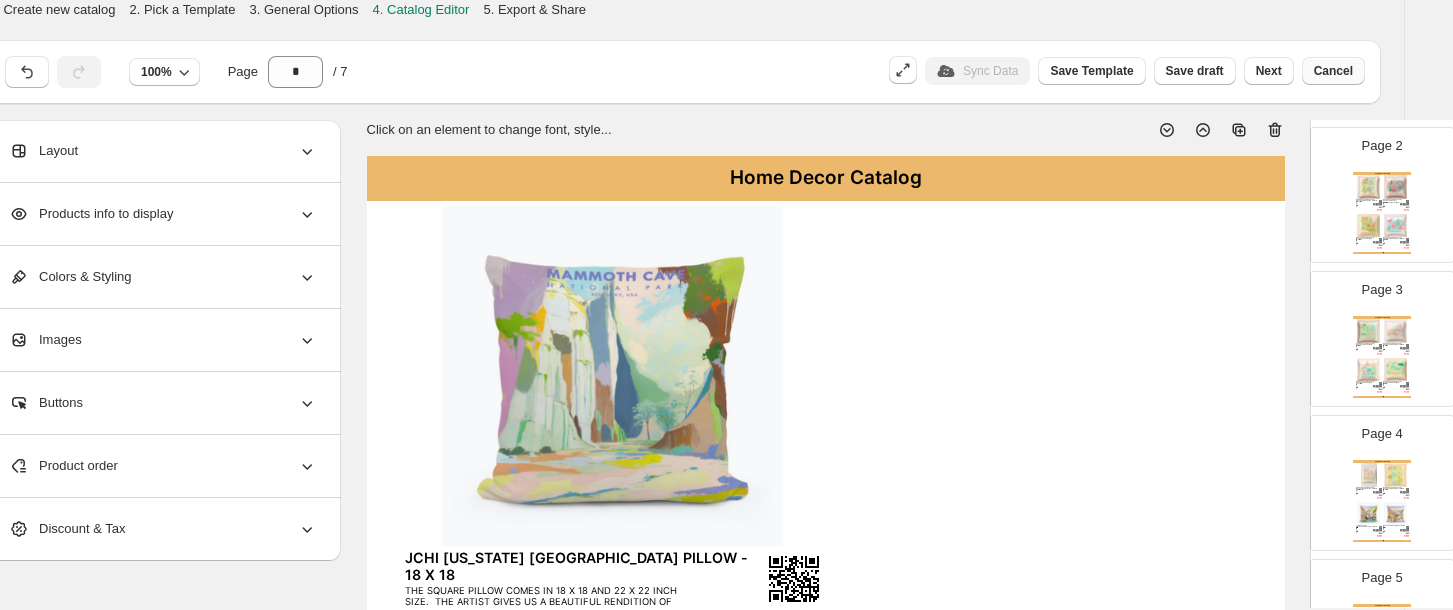 click on "Cancel" at bounding box center (1333, 71) 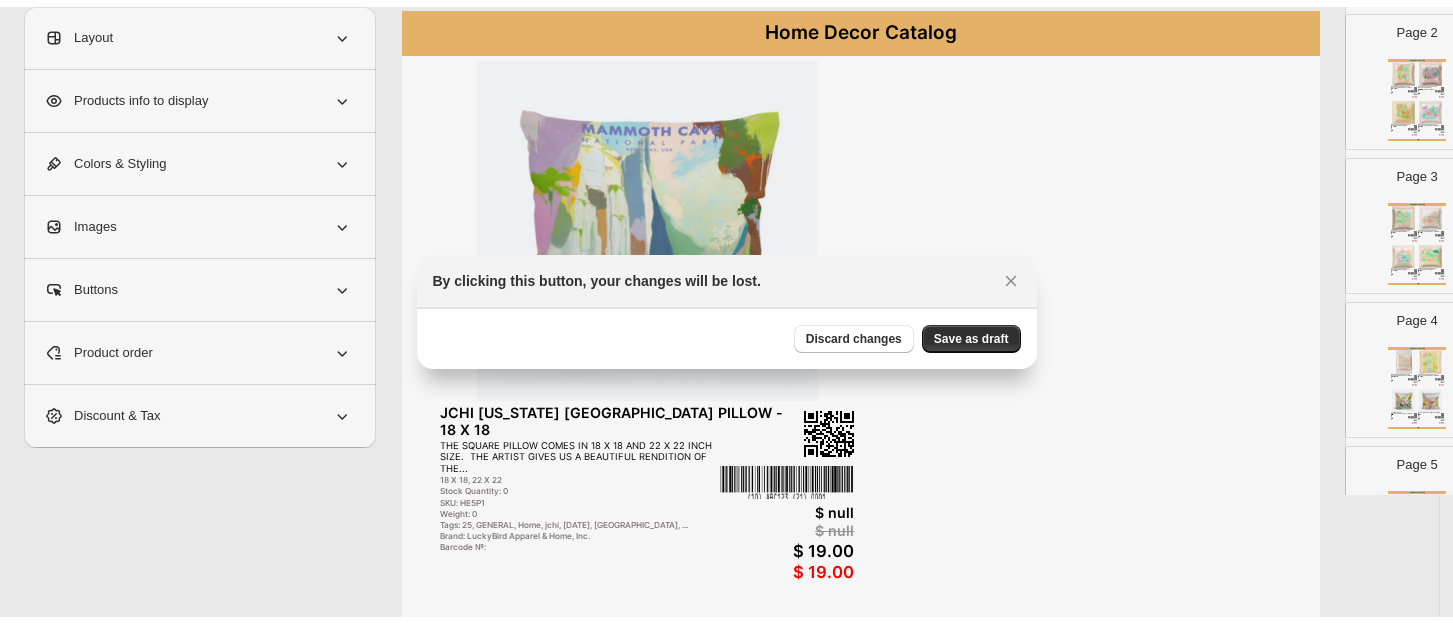 scroll, scrollTop: 0, scrollLeft: 0, axis: both 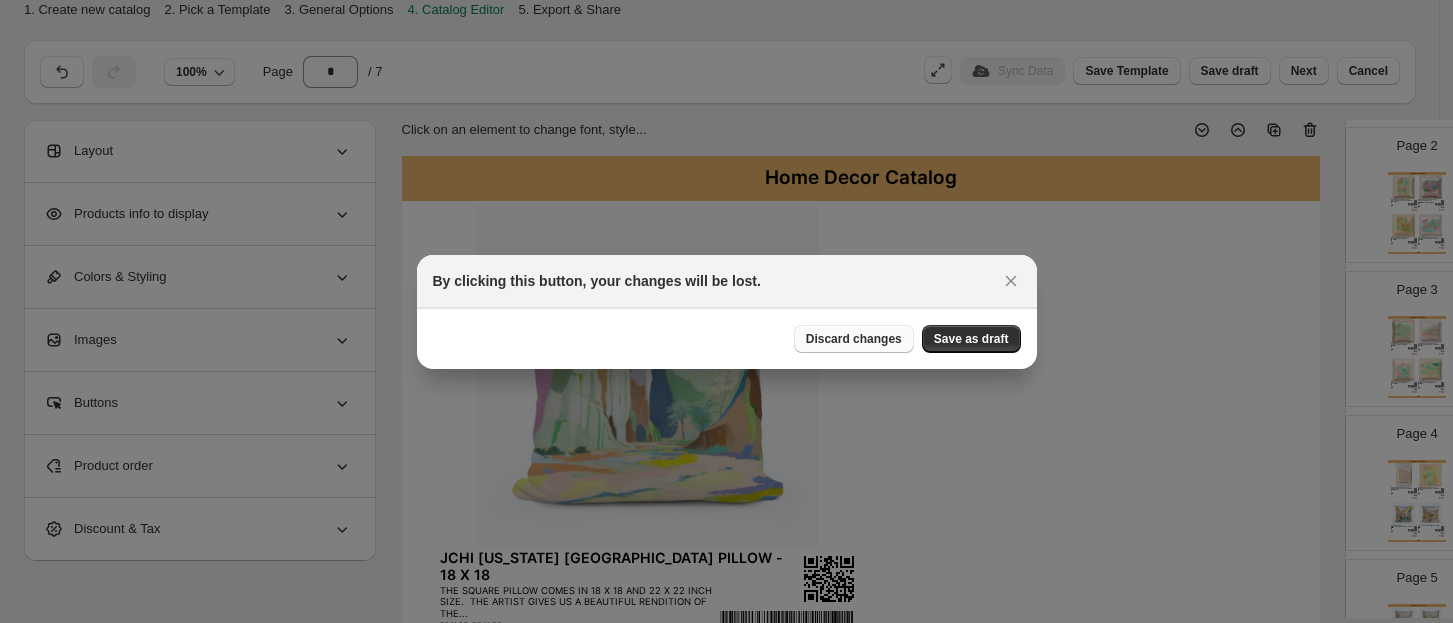 click on "Discard changes" at bounding box center (854, 339) 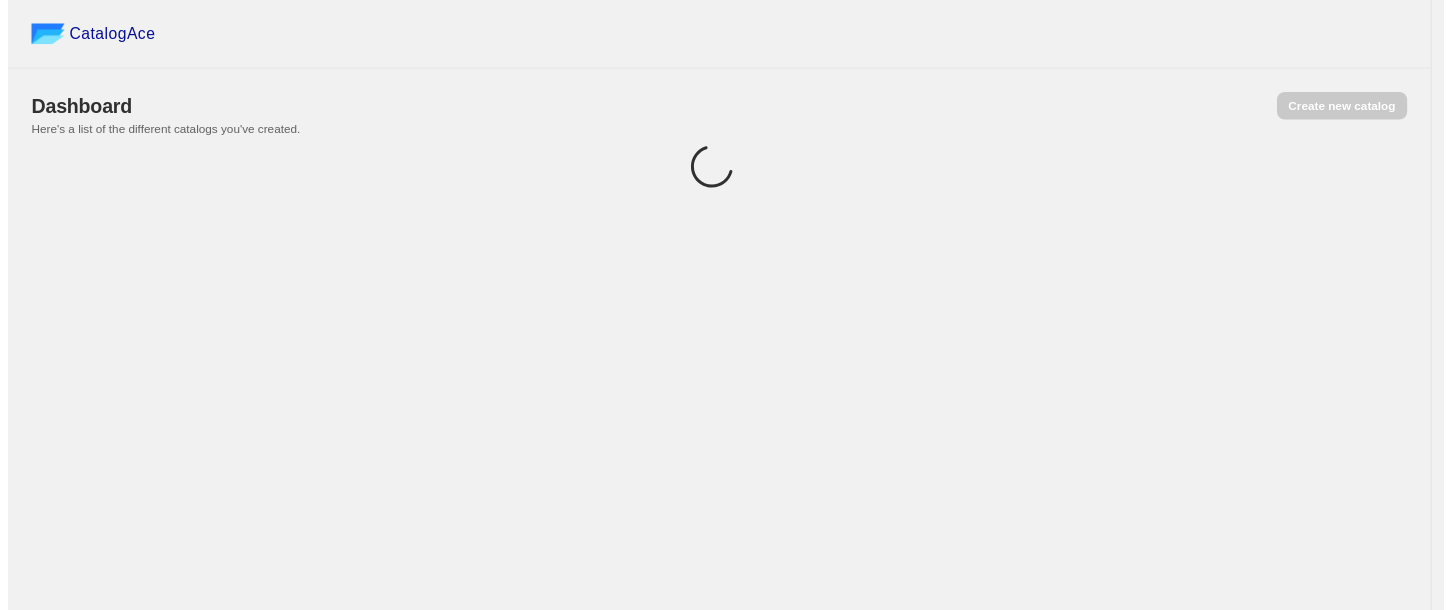 scroll, scrollTop: 0, scrollLeft: 0, axis: both 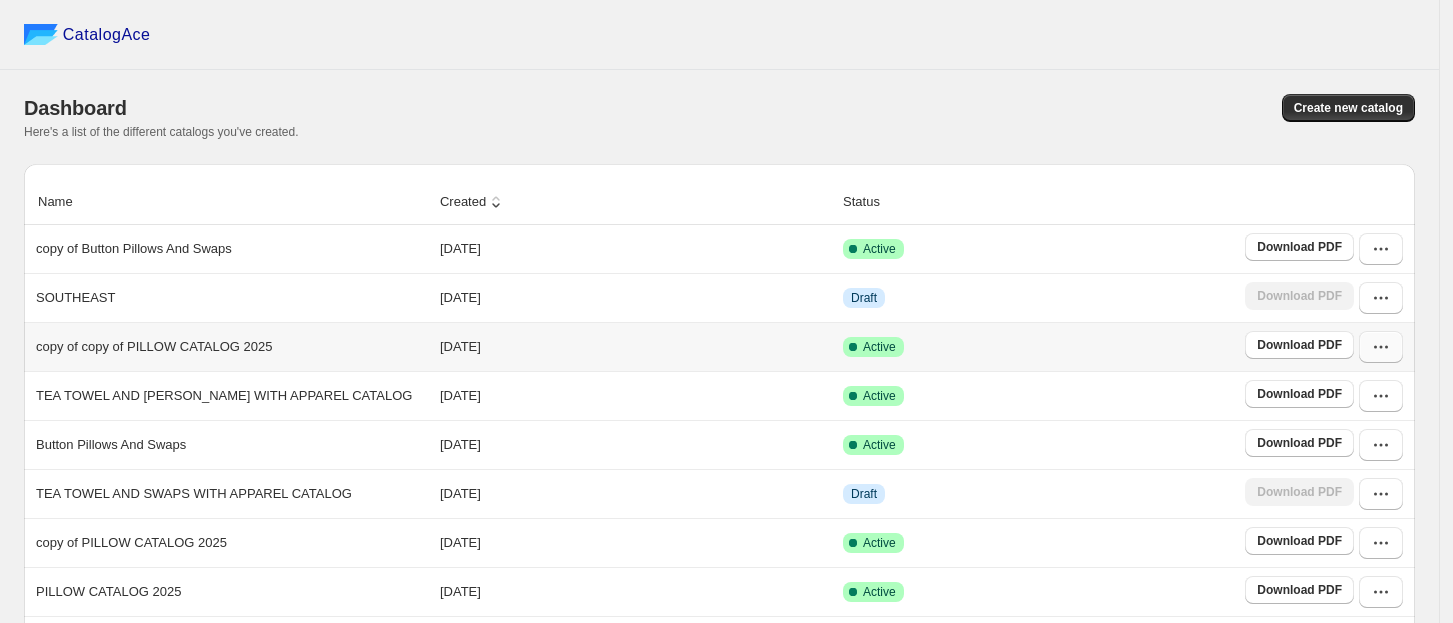 click 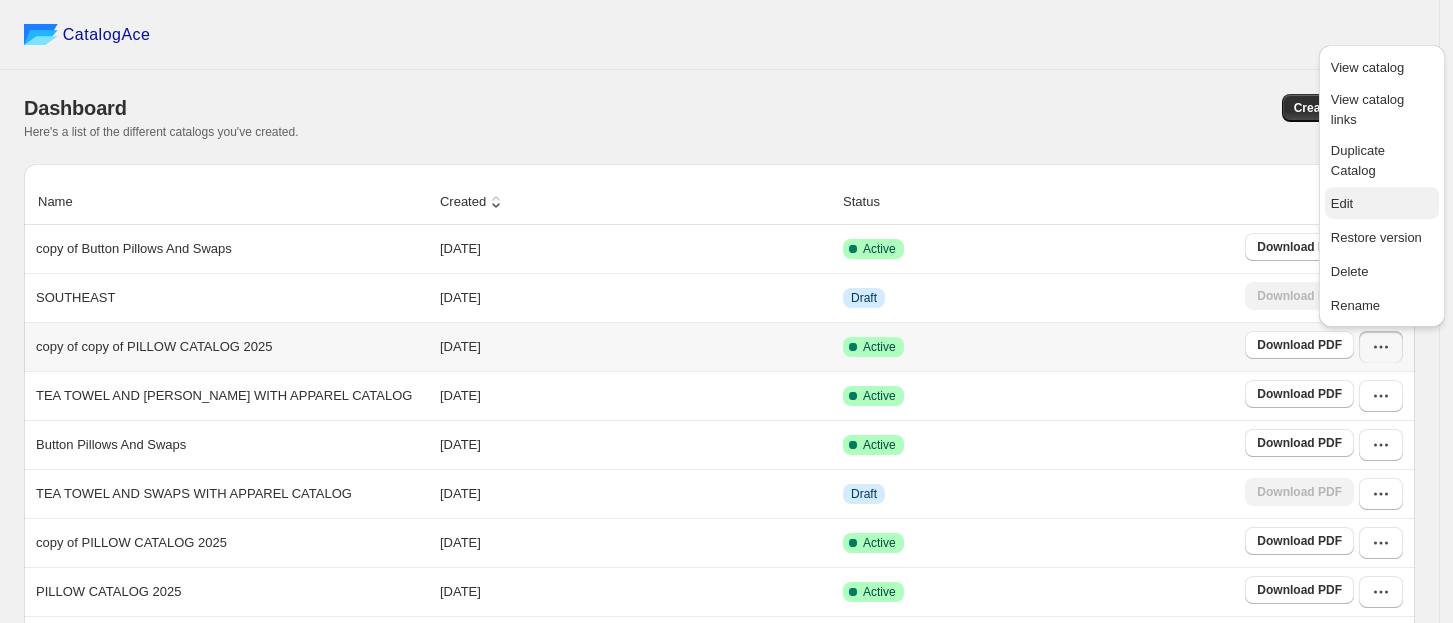 click on "Edit" at bounding box center [1382, 204] 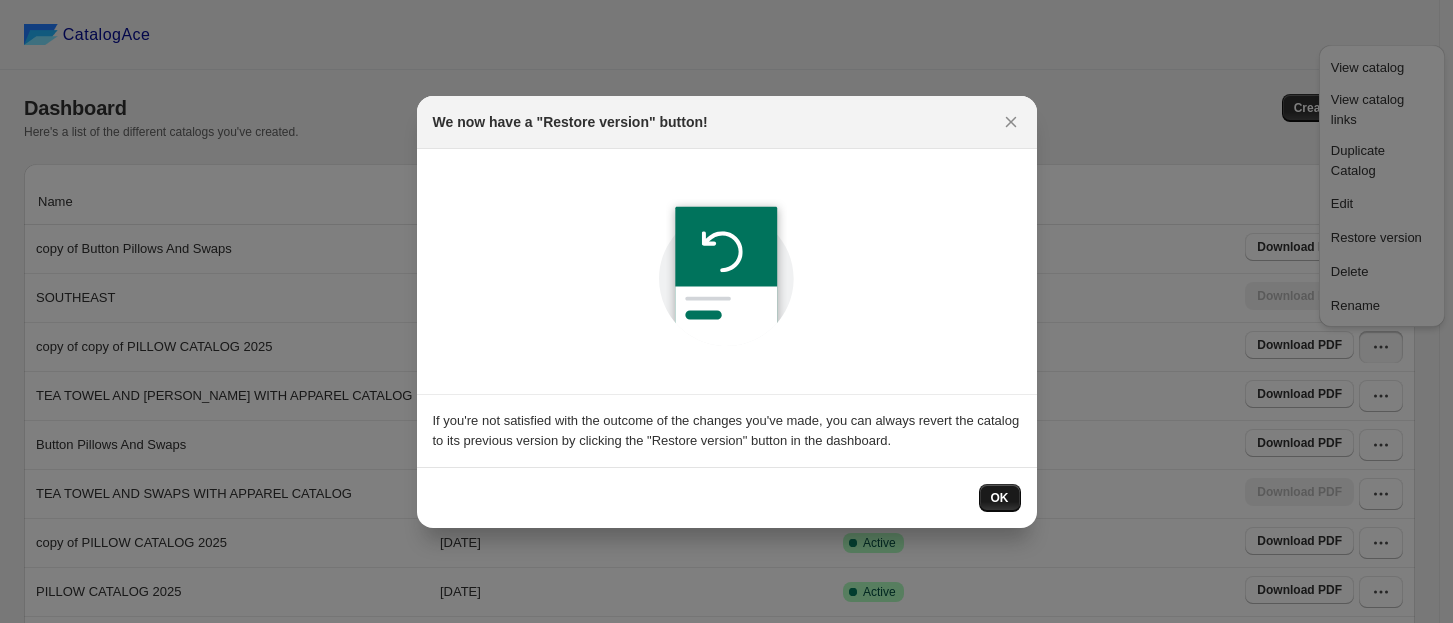 click on "OK" at bounding box center [1000, 498] 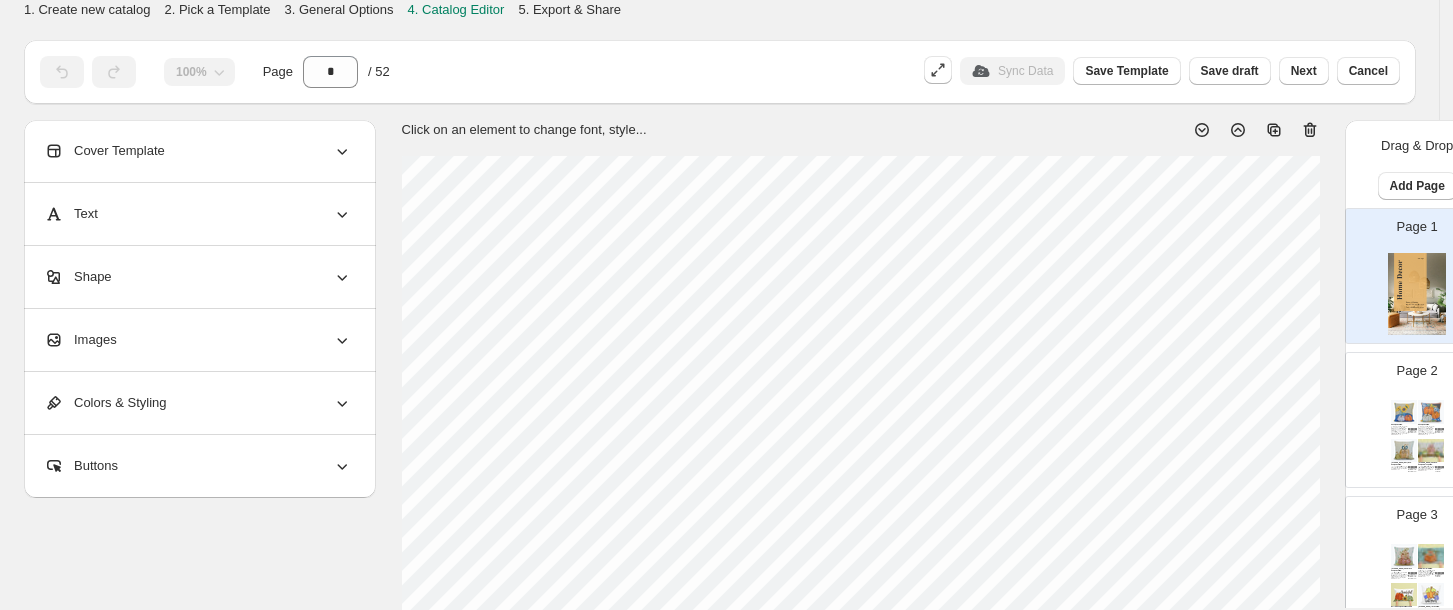 scroll, scrollTop: 0, scrollLeft: 35, axis: horizontal 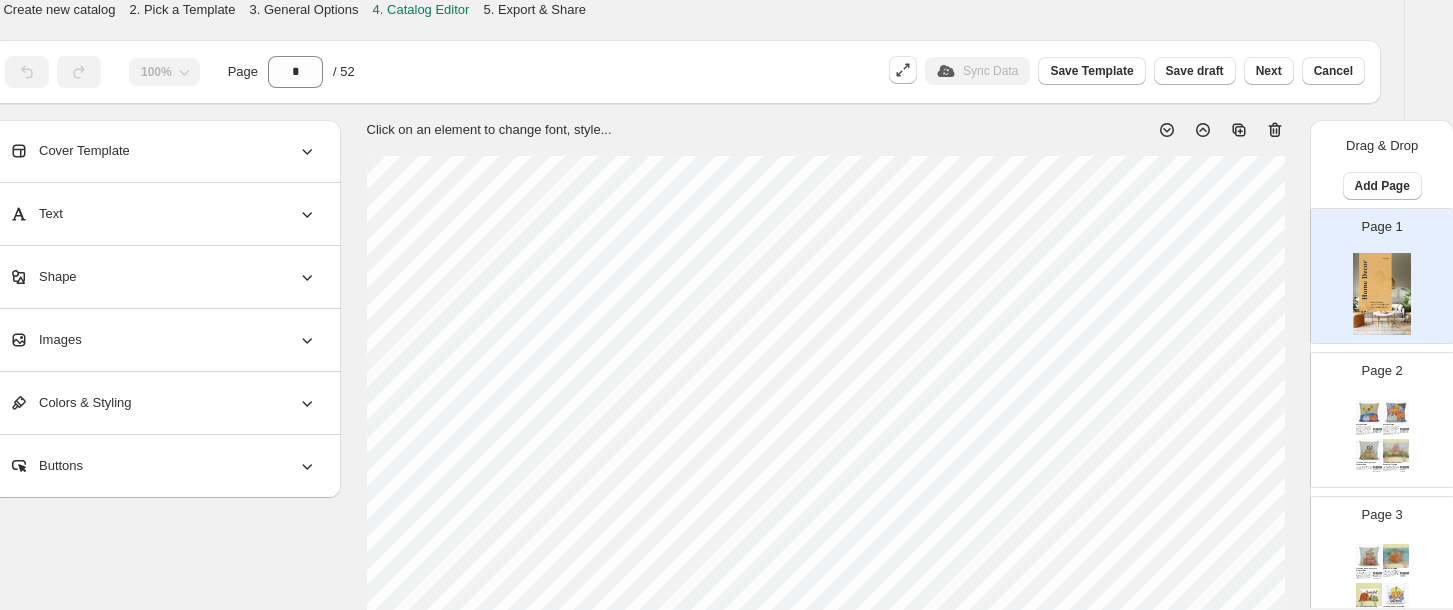 click on "2 Pumpkins Pillow We are so proud to still be able to offer [PERSON_NAME] beautiful paintings on our soft and fashionable home goods! The collection featuring [PERSON_NAME], whose art has been seen on HGTV's Home Town, is one of LuckyBird's most special home goods lines... SKU:  VN0P2-R $19.00-18"
$24.00-22" 3 Pumpkins Pillow We are so proud to still be able to offer [PERSON_NAME] beautiful paintings on our soft and fashionable home goods! The collection featuring [PERSON_NAME], whose art has been seen on HGTV's Home Town, is one of LuckyBird's most special home goods lines... SKU:  VB0P2-R  $19.00-18"
$24.00-22" [PERSON_NAME] Navy Bow Pumpkins Pillow The use of color by this artist is subtle but the feature of thie fall design on our closed but washable 18" or 22" square pillow. SKU:  KG5-P1  $19.00-18"
$24.00-22" [PERSON_NAME] Pink Bow Pumpkin Group Pillow SKU:  KE5-P2 $19.00-14"X20"" at bounding box center [1382, 438] 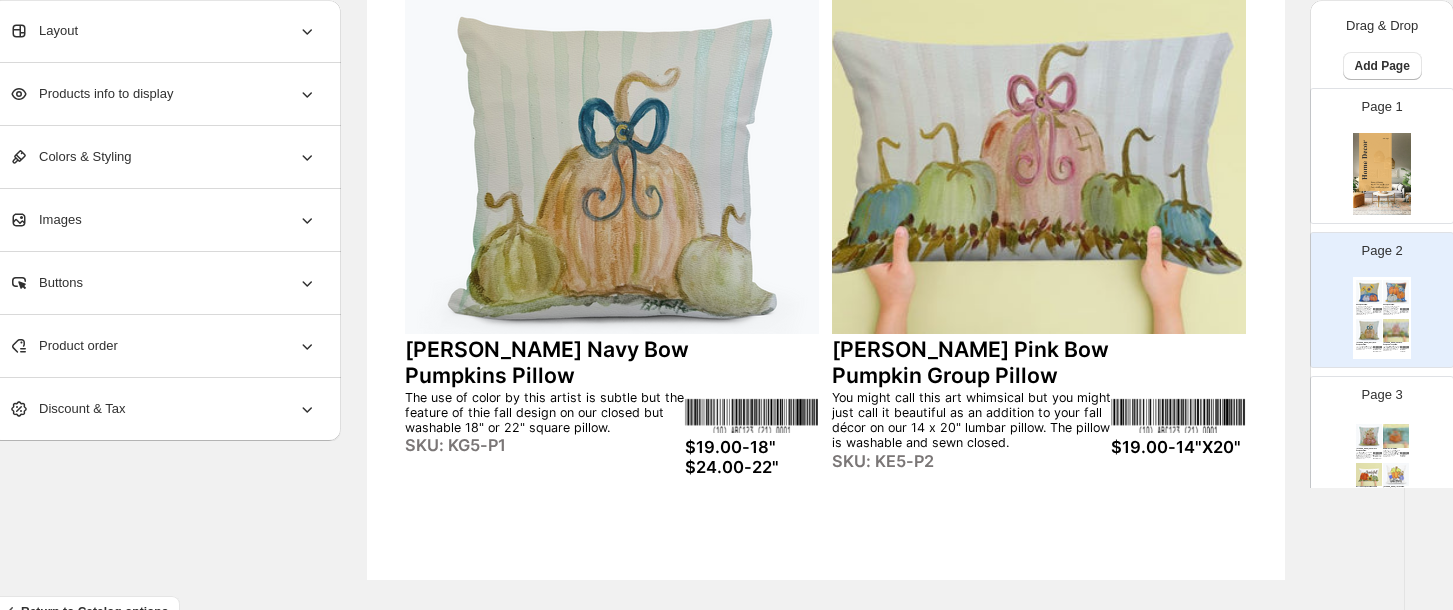 scroll, scrollTop: 816, scrollLeft: 35, axis: both 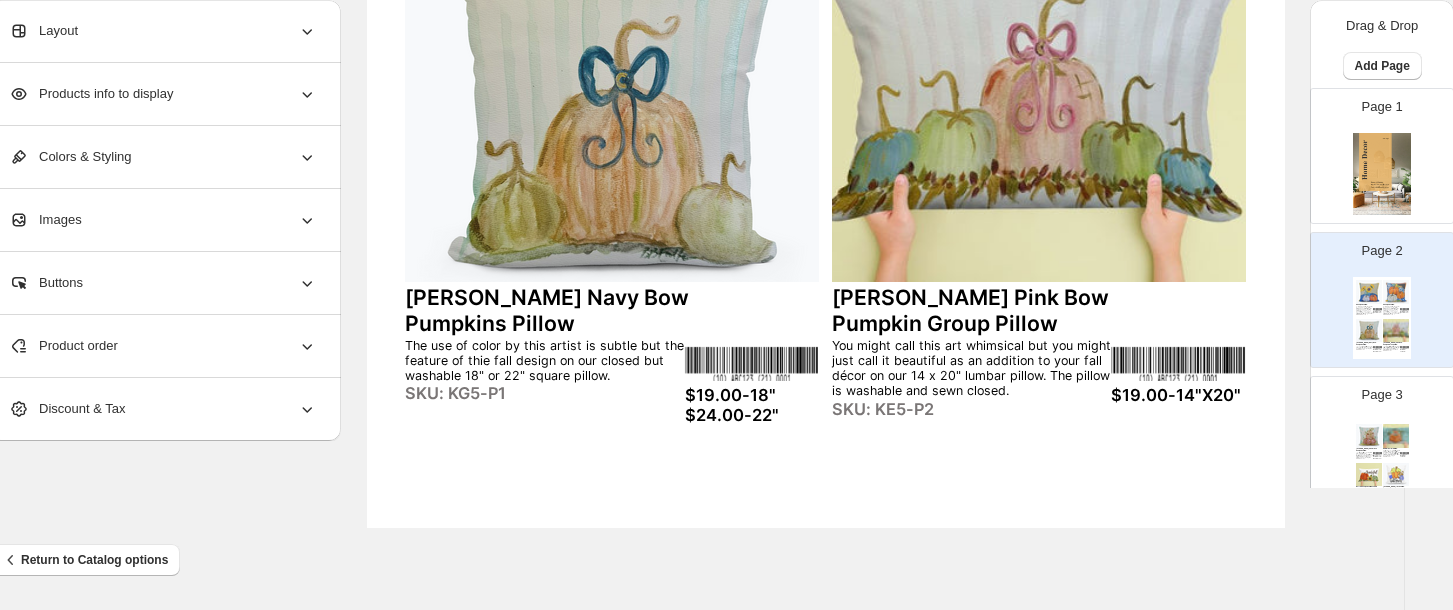 click on "$19.00-14"X20"" at bounding box center [1178, 395] 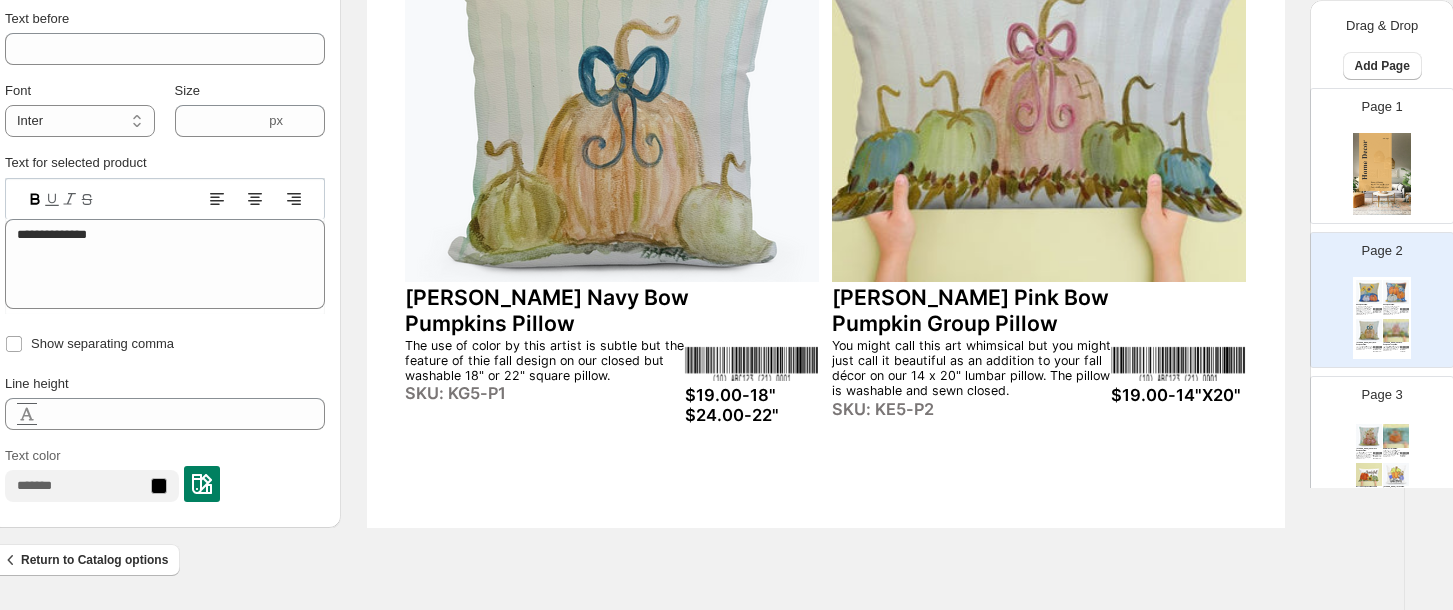 click on "2 Pumpkins Pillow We are so proud to still be able to offer [PERSON_NAME] beautiful paintings on our soft and fashionable home goods! The collection featuring [PERSON_NAME], whose art has been seen on HGTV's Home Town, is one of LuckyBird's most special home goods lines... SKU:  VN0P2-R $19.00-18"
$24.00-22" 3 Pumpkins Pillow We are so proud to still be able to offer [PERSON_NAME] beautiful paintings on our soft and fashionable home goods! The collection featuring [PERSON_NAME], whose art has been seen on HGTV's Home Town, is one of LuckyBird's most special home goods lines... SKU:  VB0P2-R  $19.00-18"
$24.00-22" [PERSON_NAME] Navy Bow Pumpkins Pillow The use of color by this artist is subtle but the feature of thie fall design on our closed but washable 18" or 22" square pillow. SKU:  KG5-P1  $19.00-18"
$24.00-22" [PERSON_NAME] Pink Bow Pumpkin Group Pillow SKU:  KE5-P2 $19.00-14"X20"" at bounding box center [826, -66] 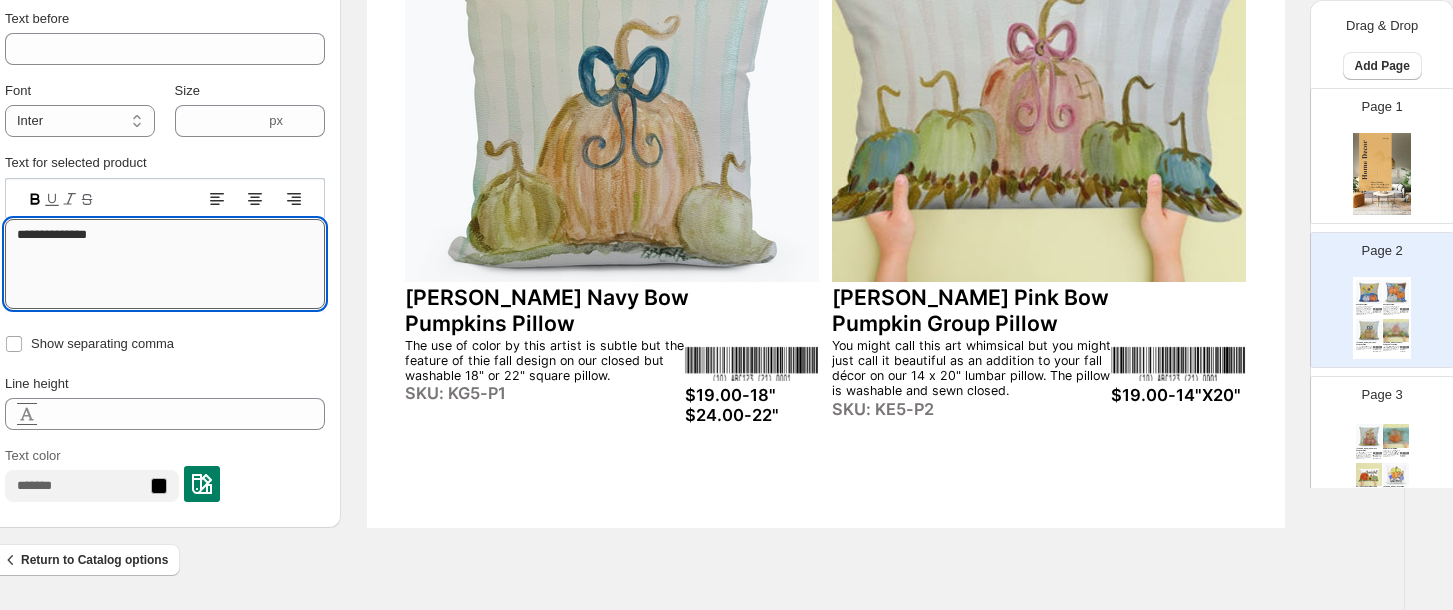 type on "**********" 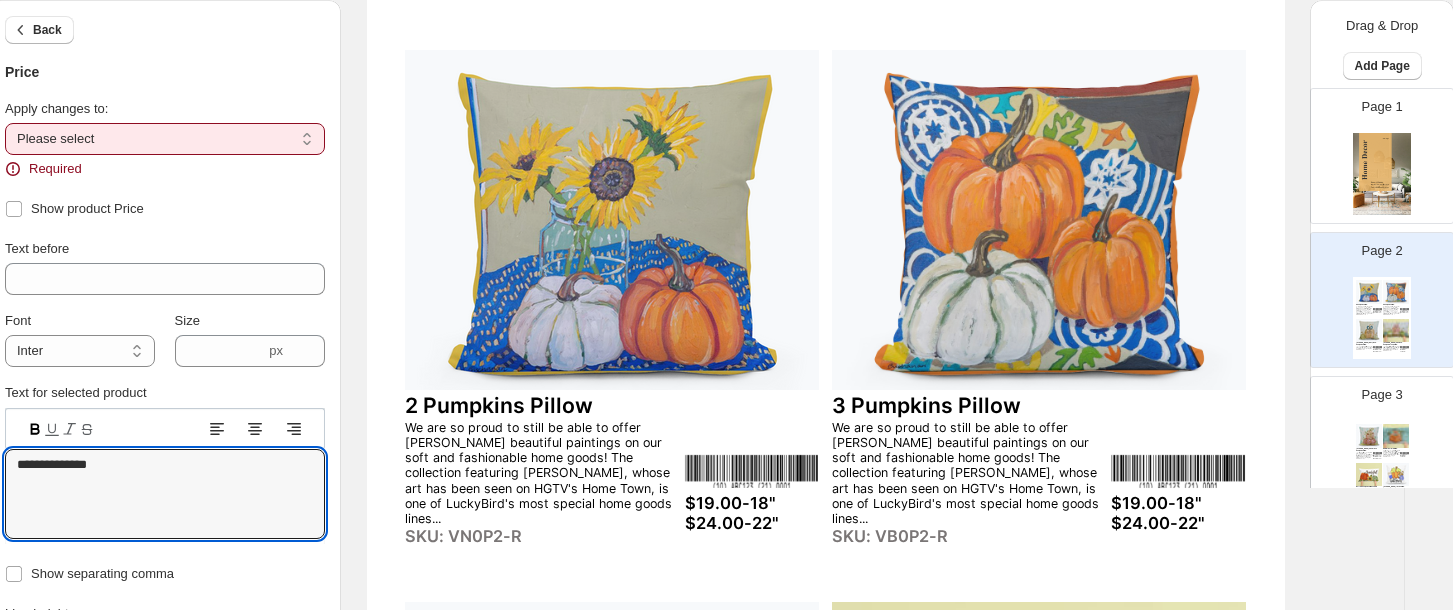 scroll, scrollTop: 0, scrollLeft: 35, axis: horizontal 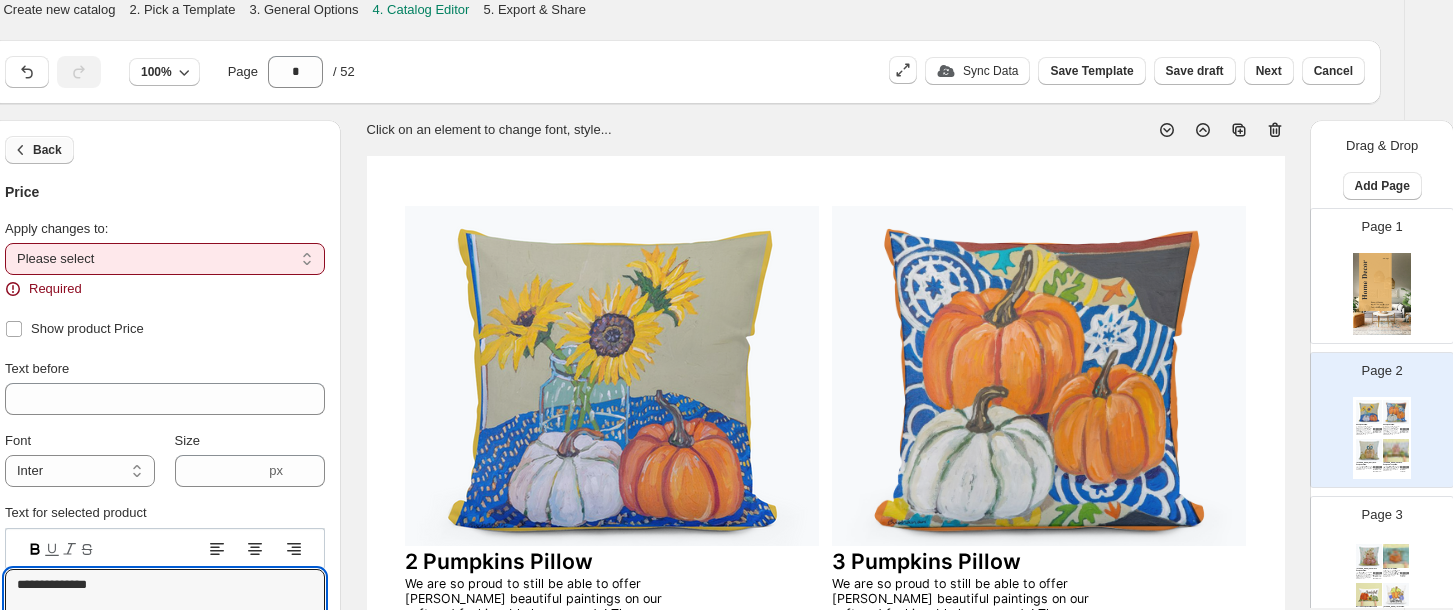 click 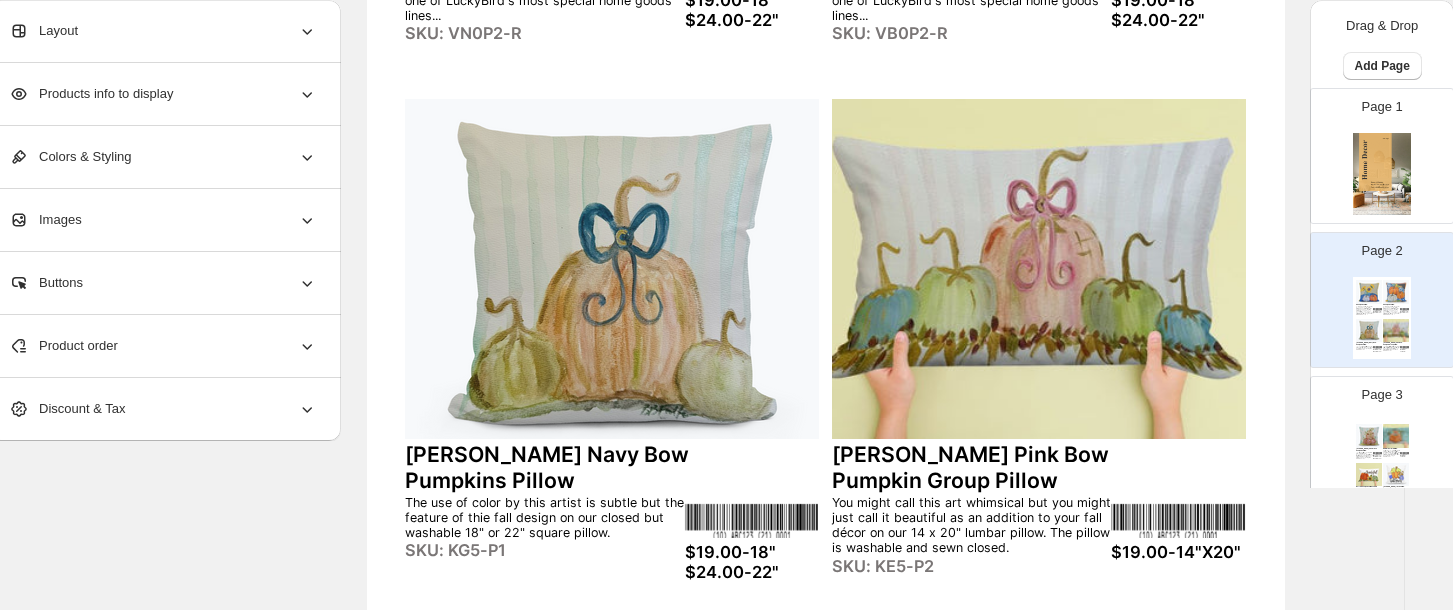 scroll, scrollTop: 816, scrollLeft: 35, axis: both 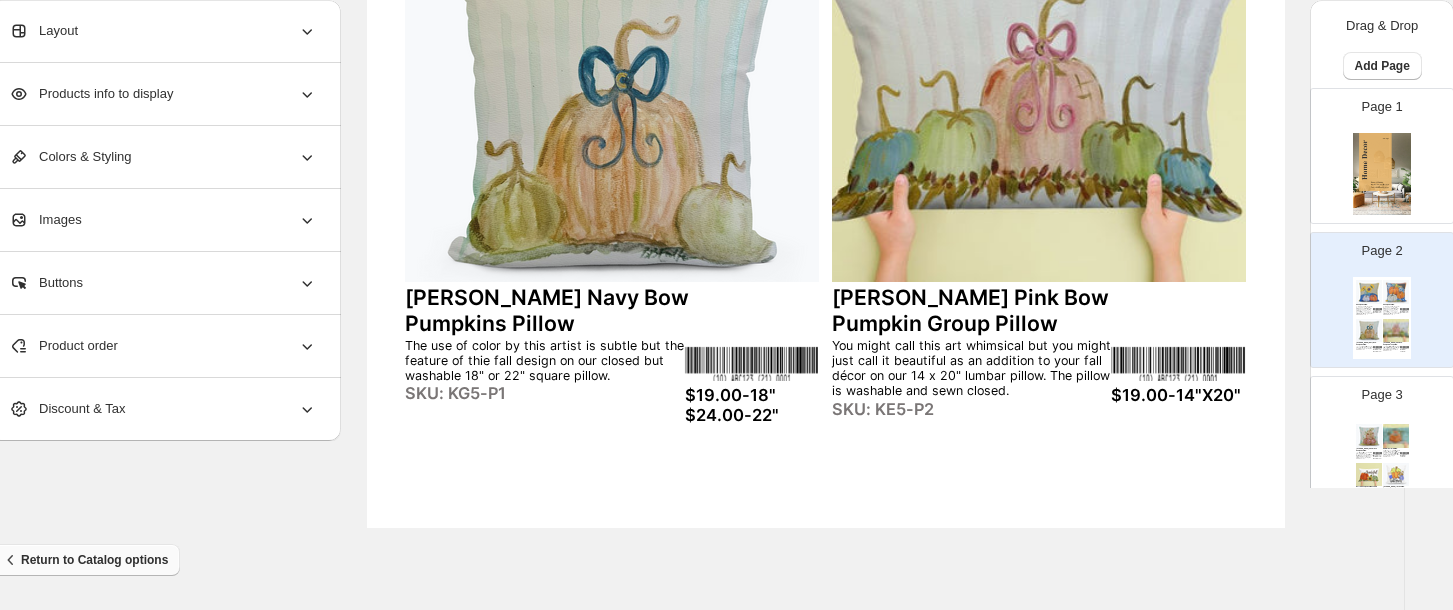 click on "Return to Catalog options" at bounding box center [84, 560] 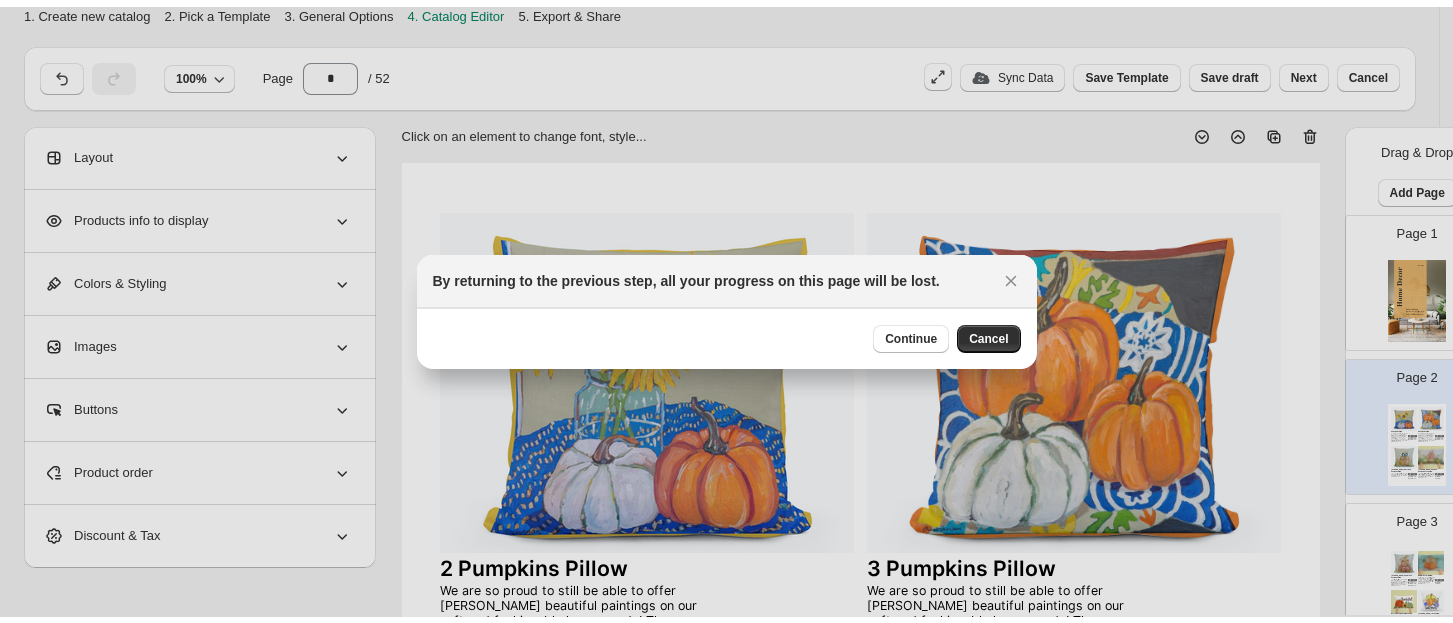 scroll, scrollTop: 0, scrollLeft: 0, axis: both 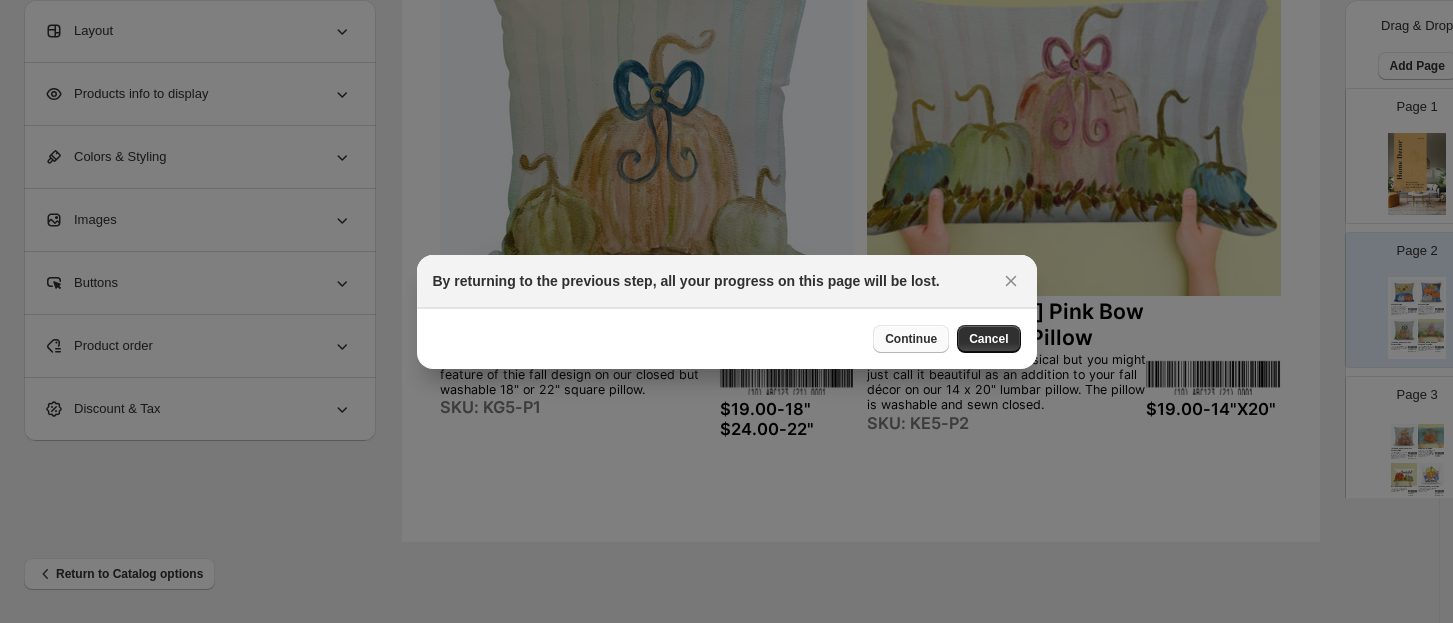 click on "Continue" at bounding box center [911, 339] 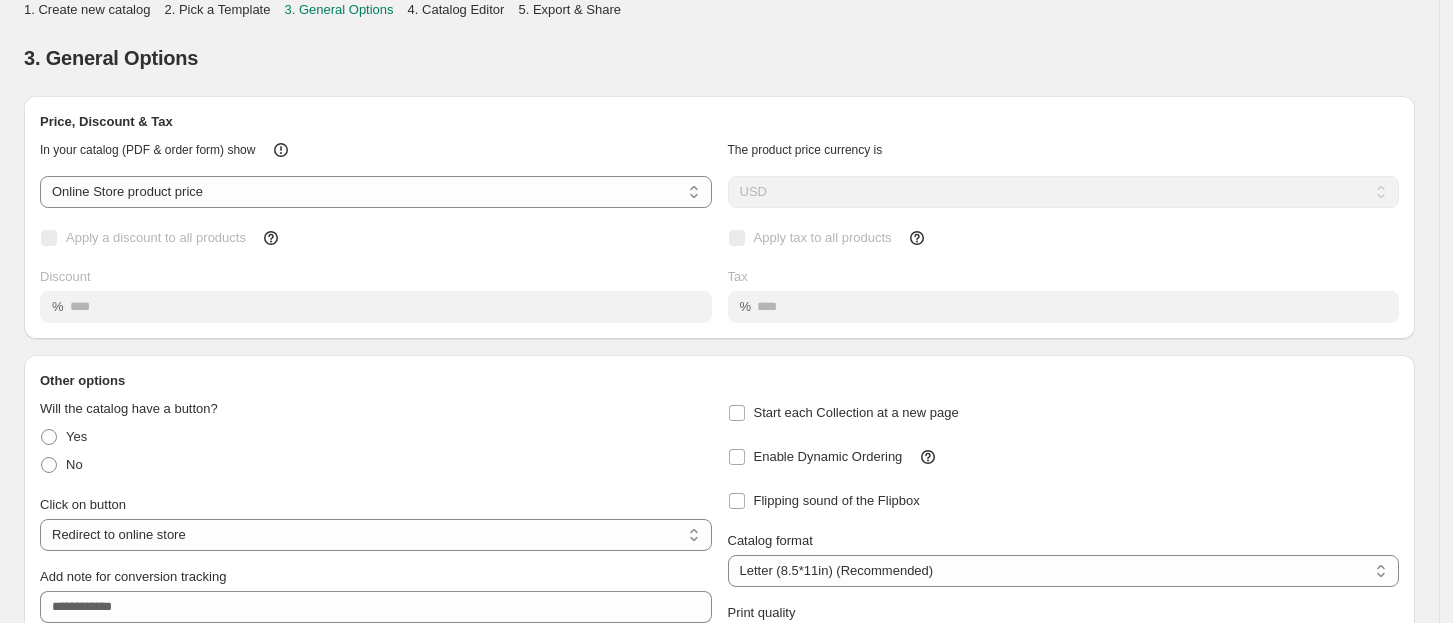 scroll, scrollTop: 177, scrollLeft: 0, axis: vertical 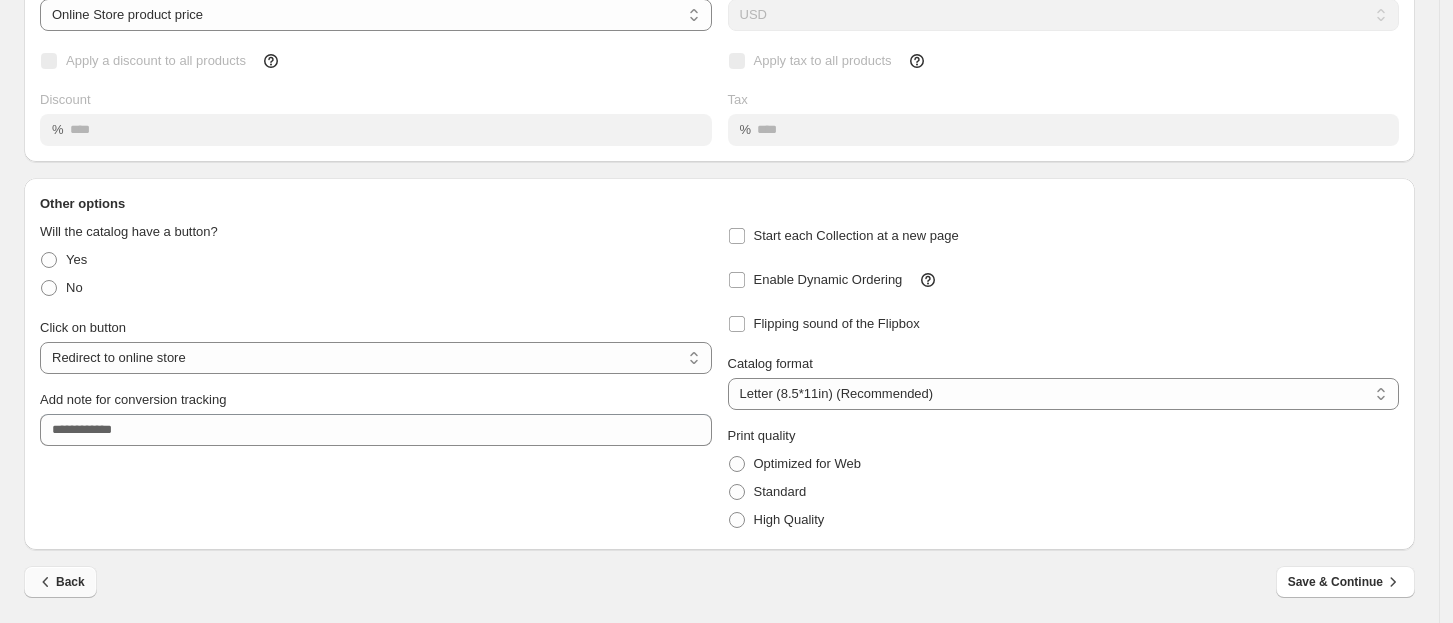 click on "Back" at bounding box center [60, 582] 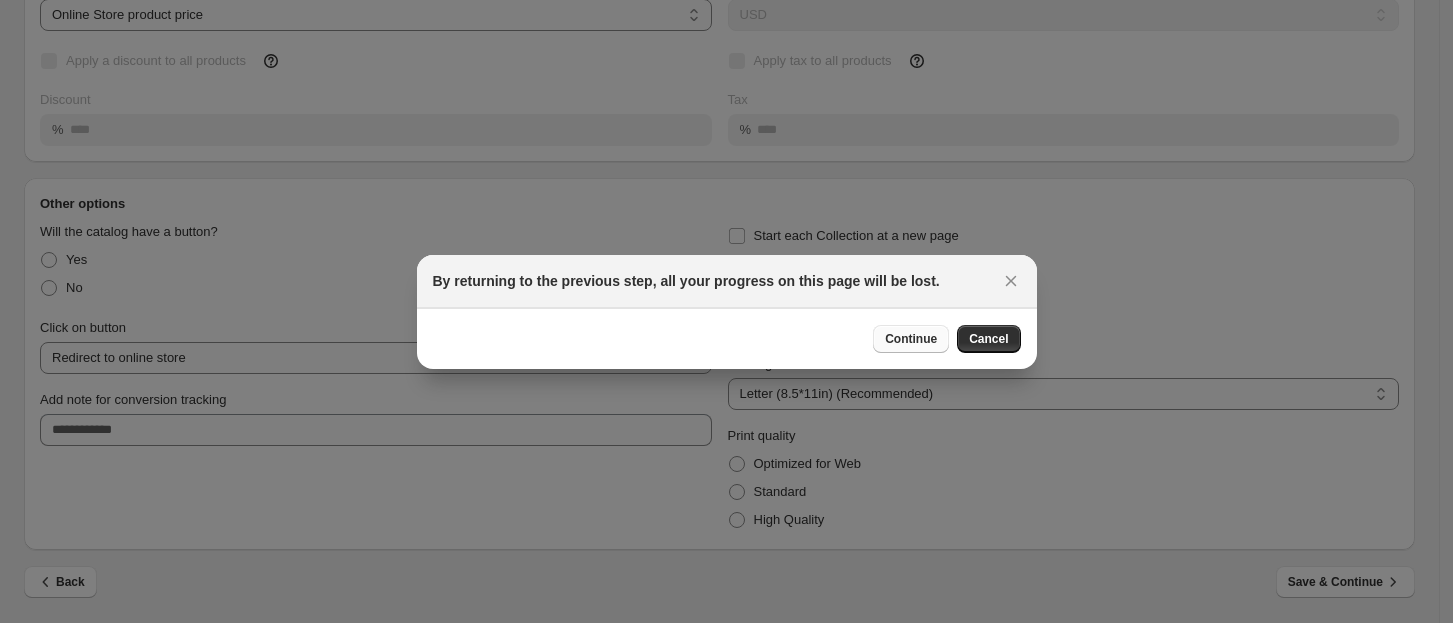 click on "Continue" at bounding box center (911, 339) 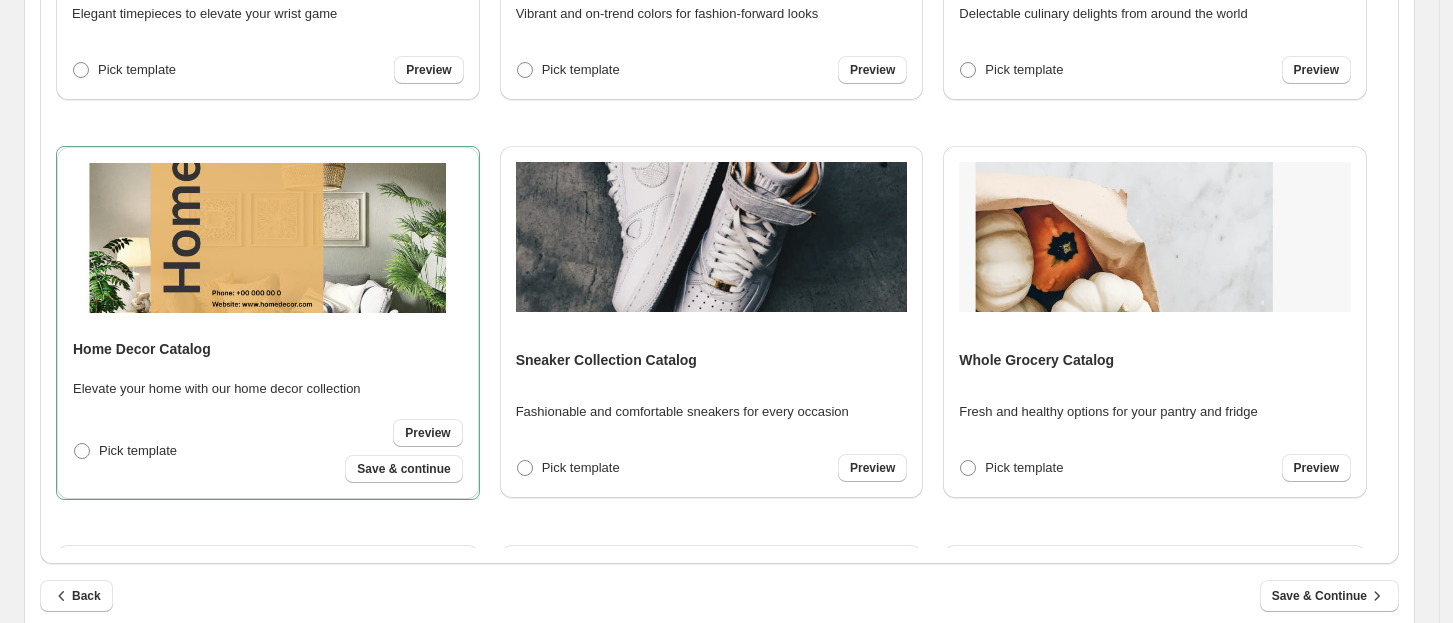 scroll, scrollTop: 735, scrollLeft: 0, axis: vertical 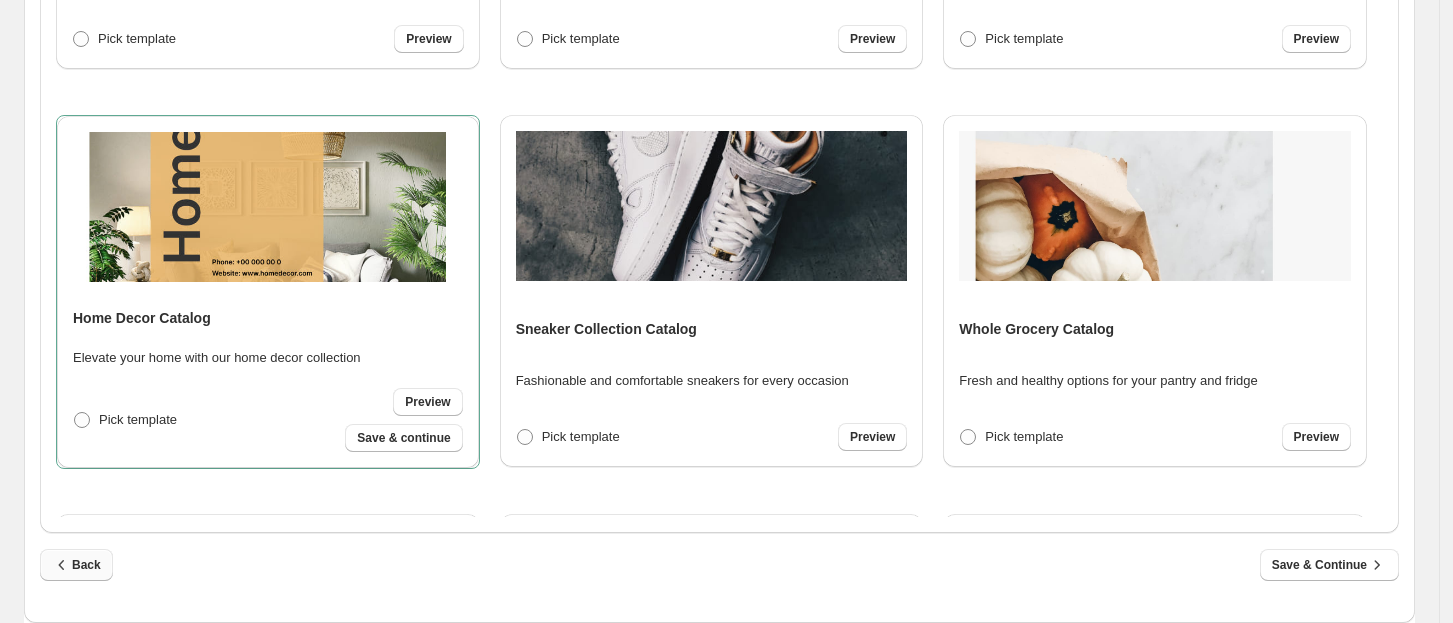 click on "Back" at bounding box center [76, 565] 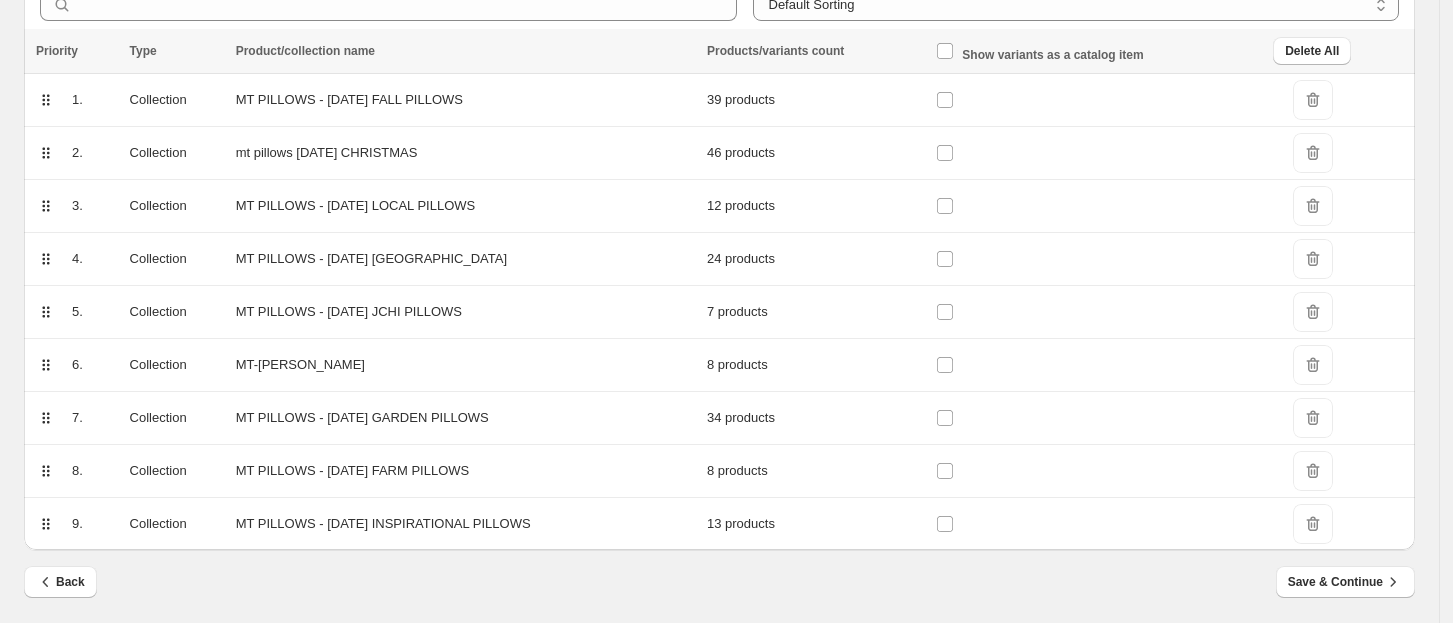 scroll, scrollTop: 302, scrollLeft: 0, axis: vertical 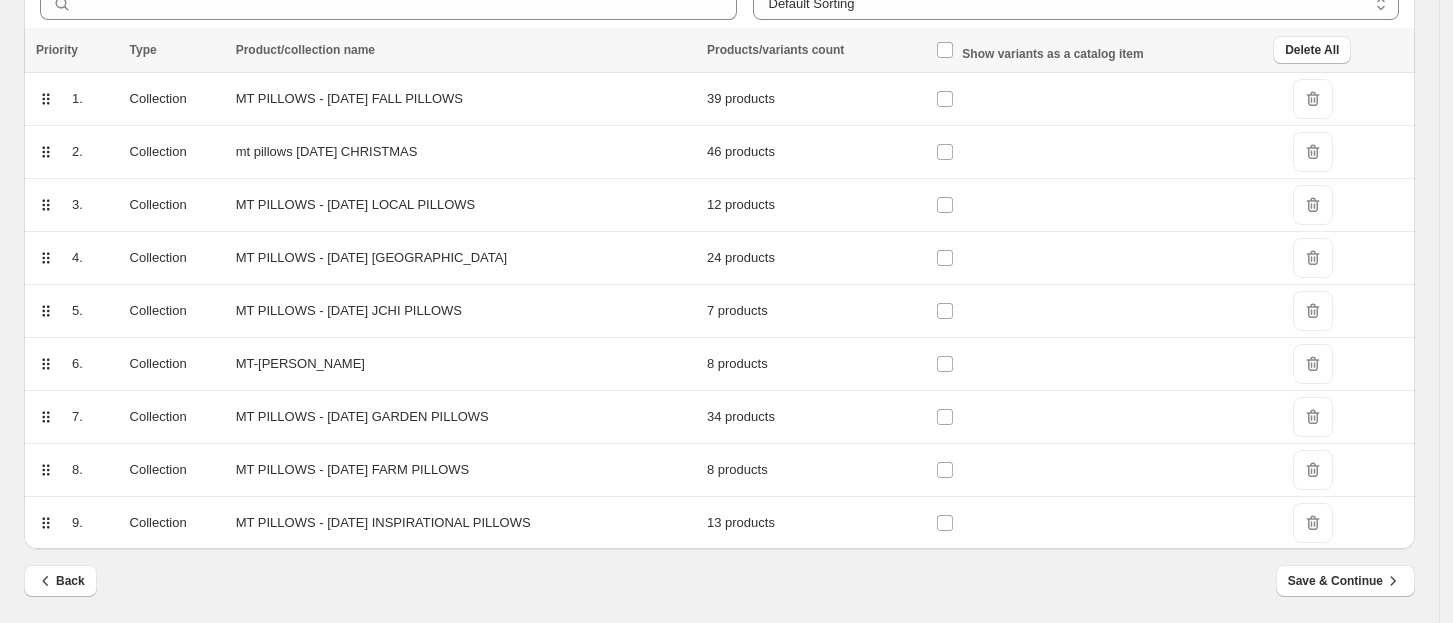 click on "MT PILLOWS - [DATE] INSPIRATIONAL PILLOWS" at bounding box center (465, 523) 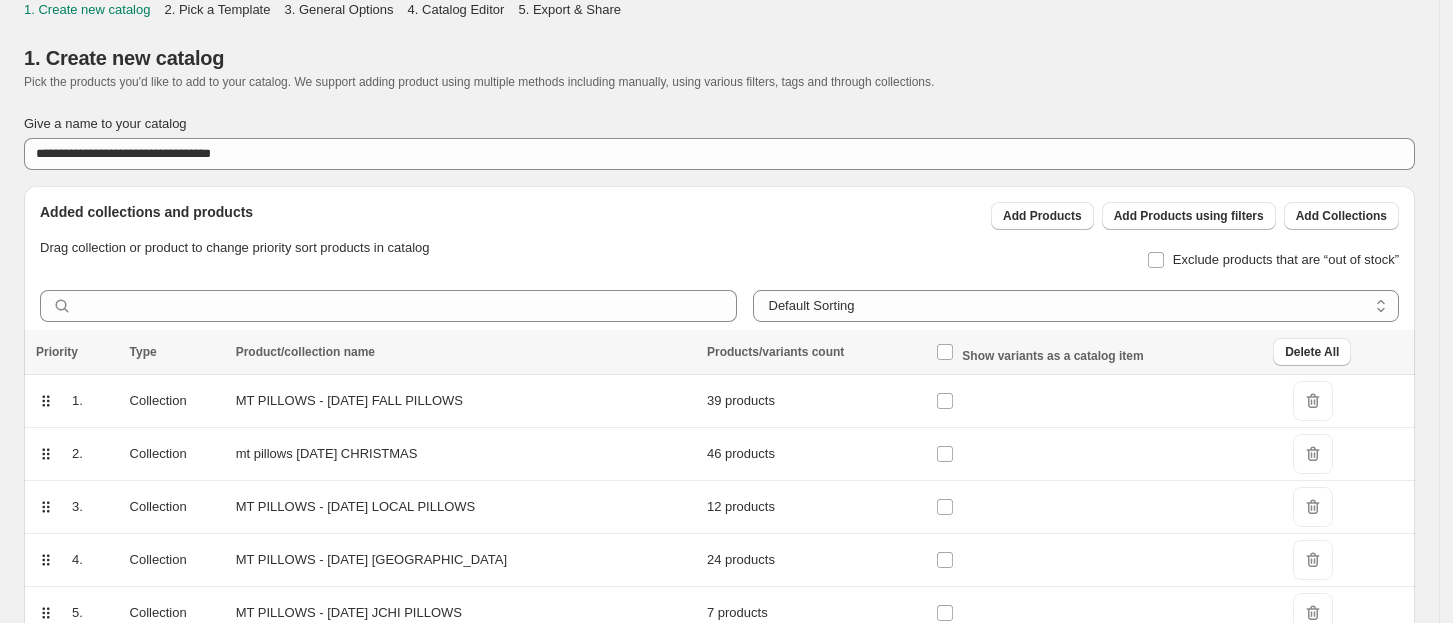 click on "1. Create new catalog Pick the products you'd like to add to your catalog. We support adding product using multiple methods including manually, using various filters, tags and through collections." at bounding box center [719, 67] 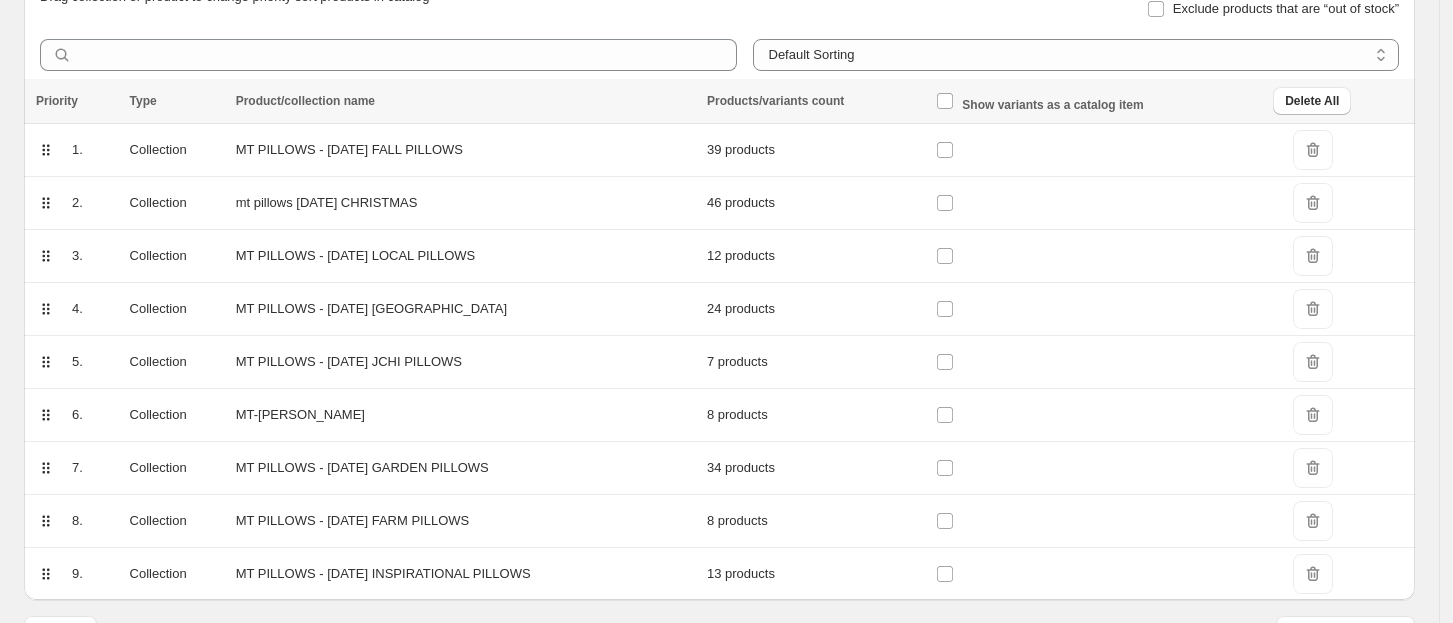 scroll, scrollTop: 302, scrollLeft: 0, axis: vertical 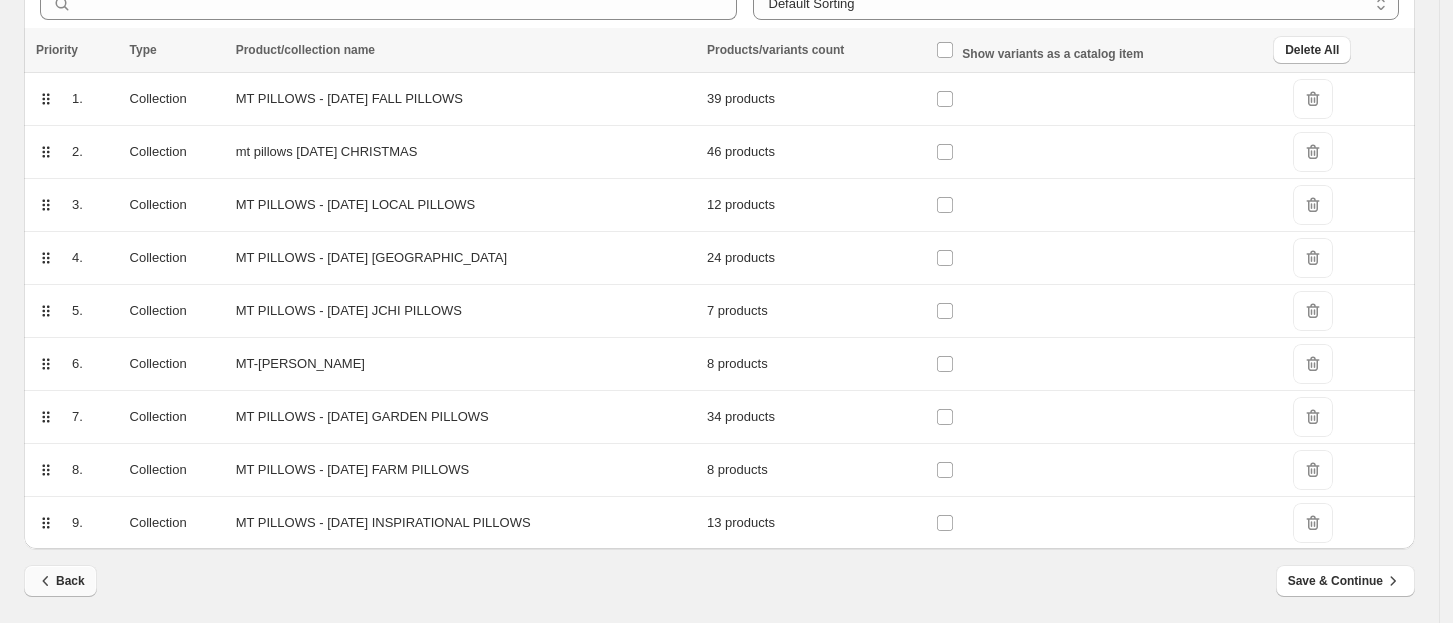 click on "Back" at bounding box center [60, 581] 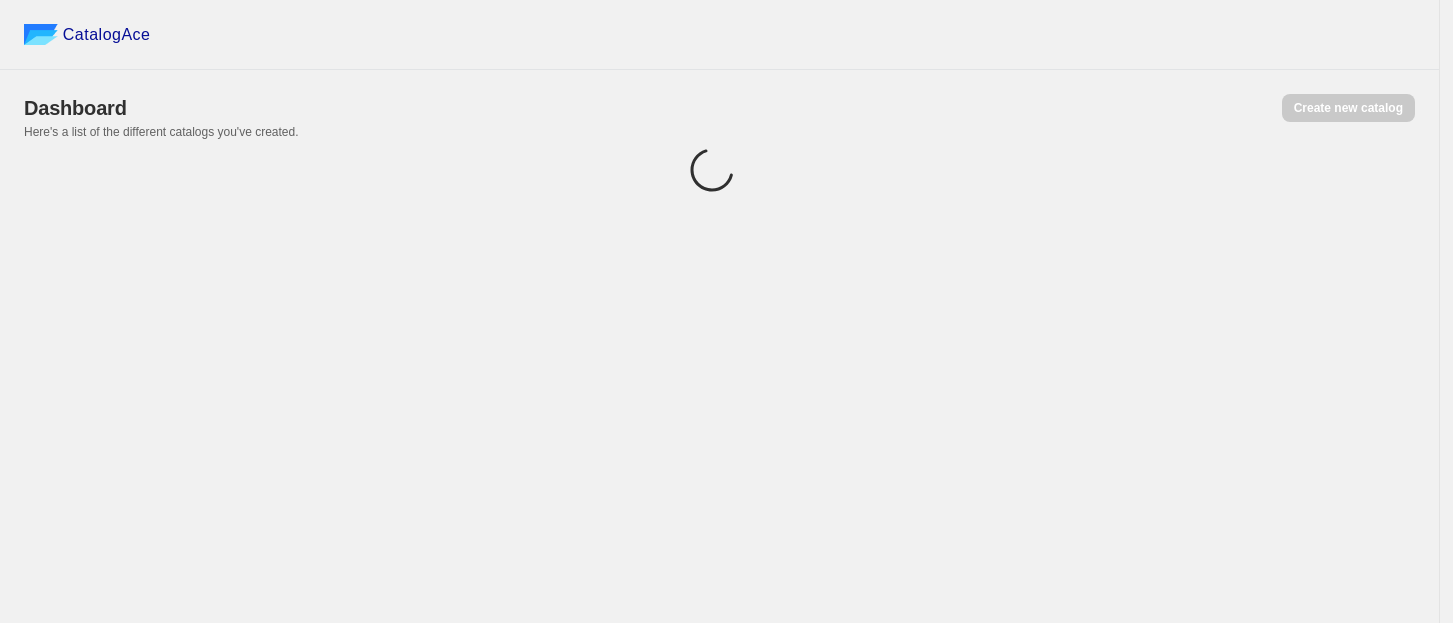 scroll, scrollTop: 0, scrollLeft: 0, axis: both 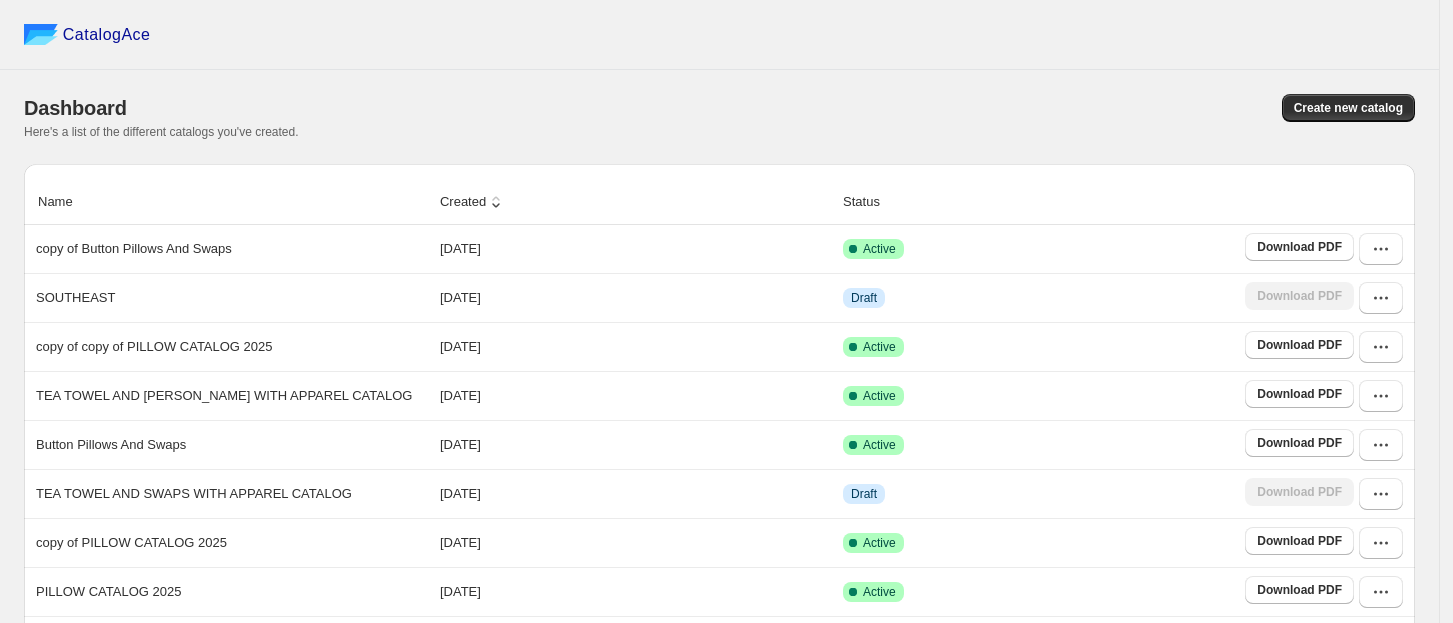 click on "CatalogAce" at bounding box center [719, 35] 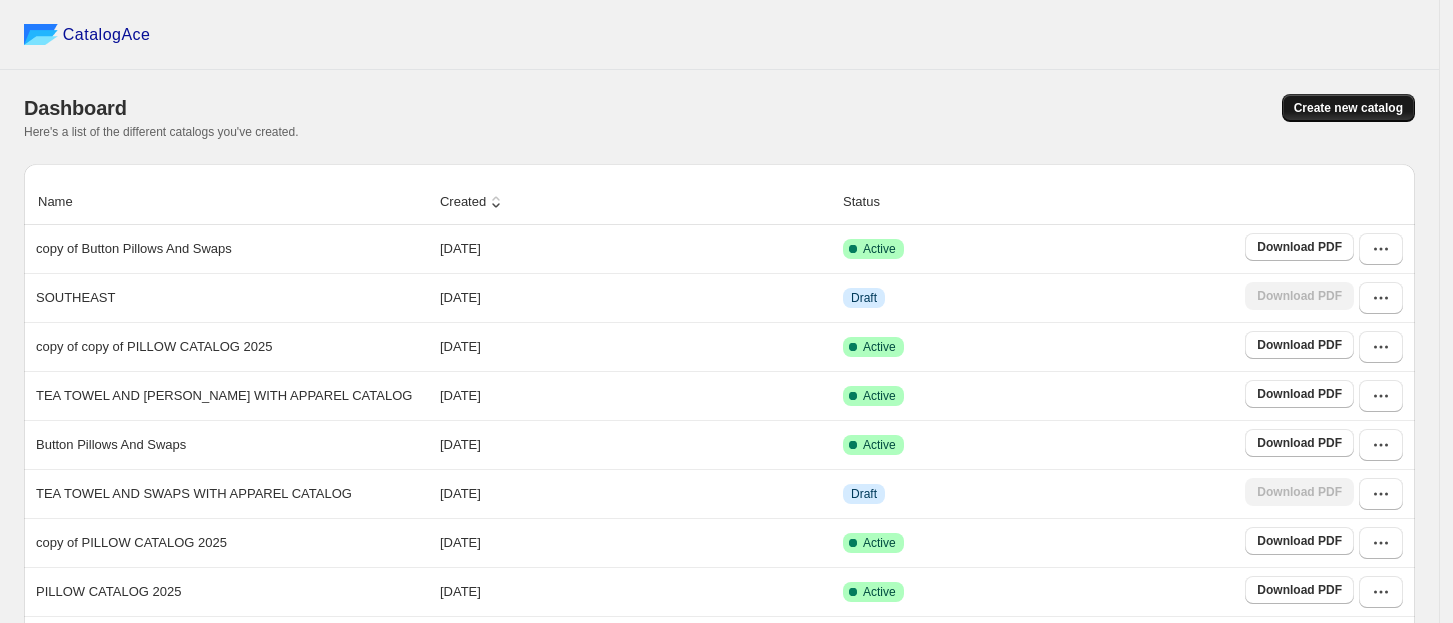 click on "Create new catalog" at bounding box center [1348, 108] 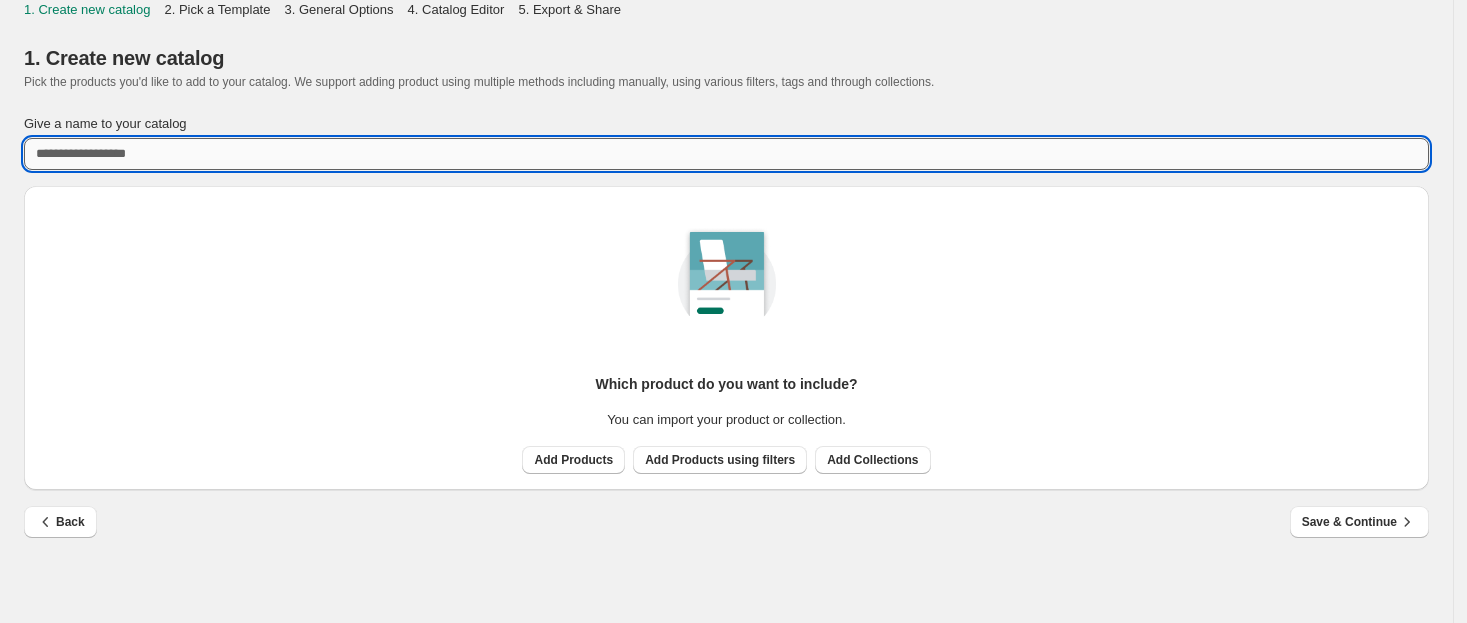click on "Give a name to your catalog" at bounding box center (726, 154) 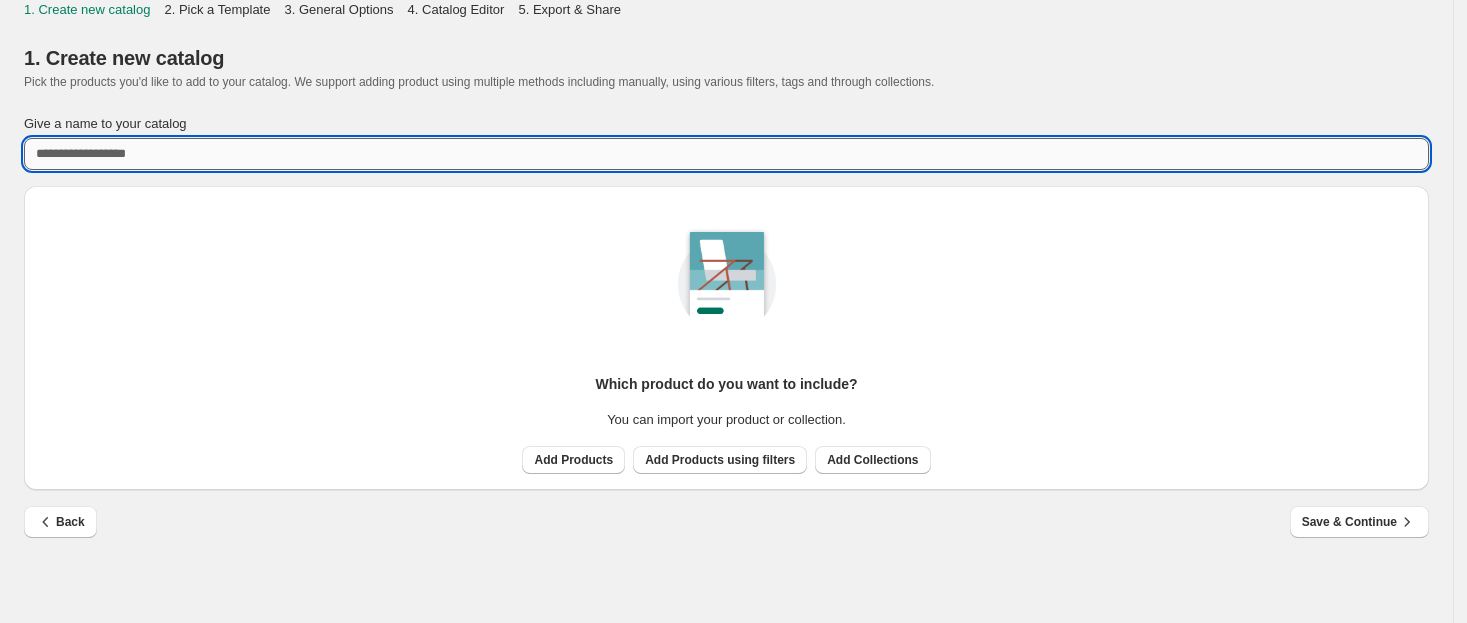 click on "Give a name to your catalog" at bounding box center [726, 154] 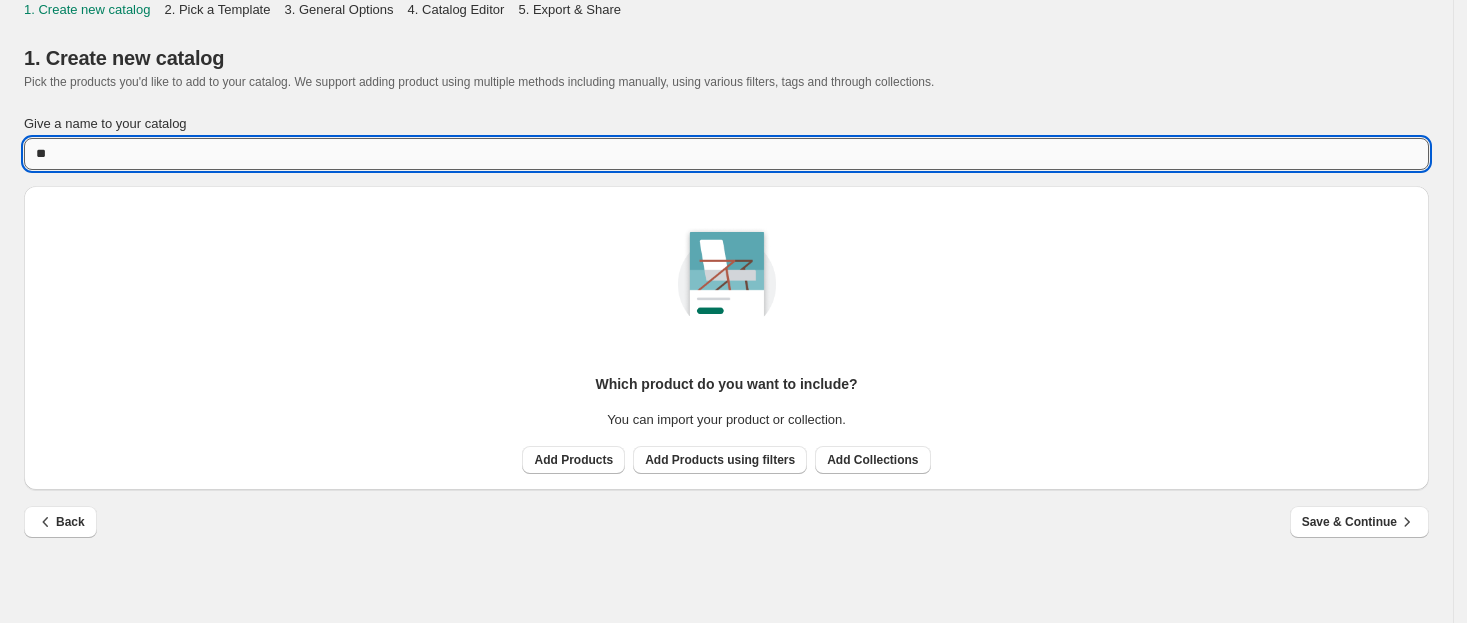 type on "*" 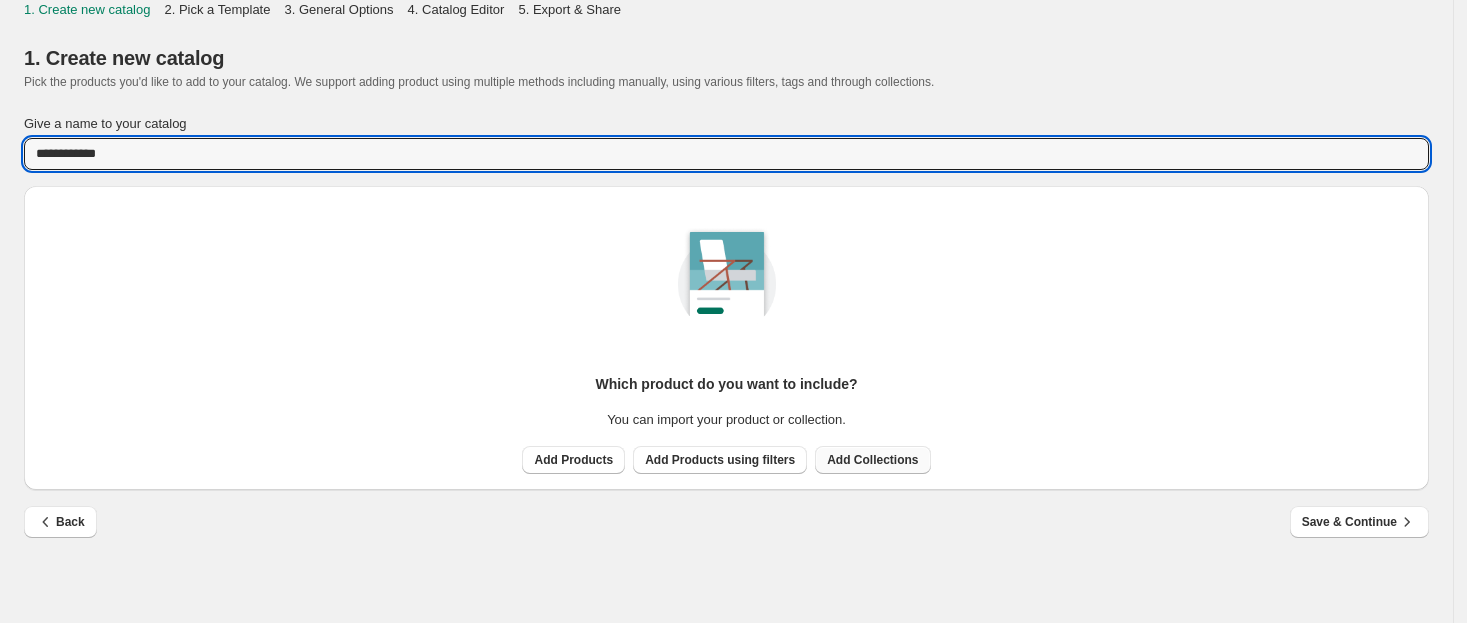 type on "**********" 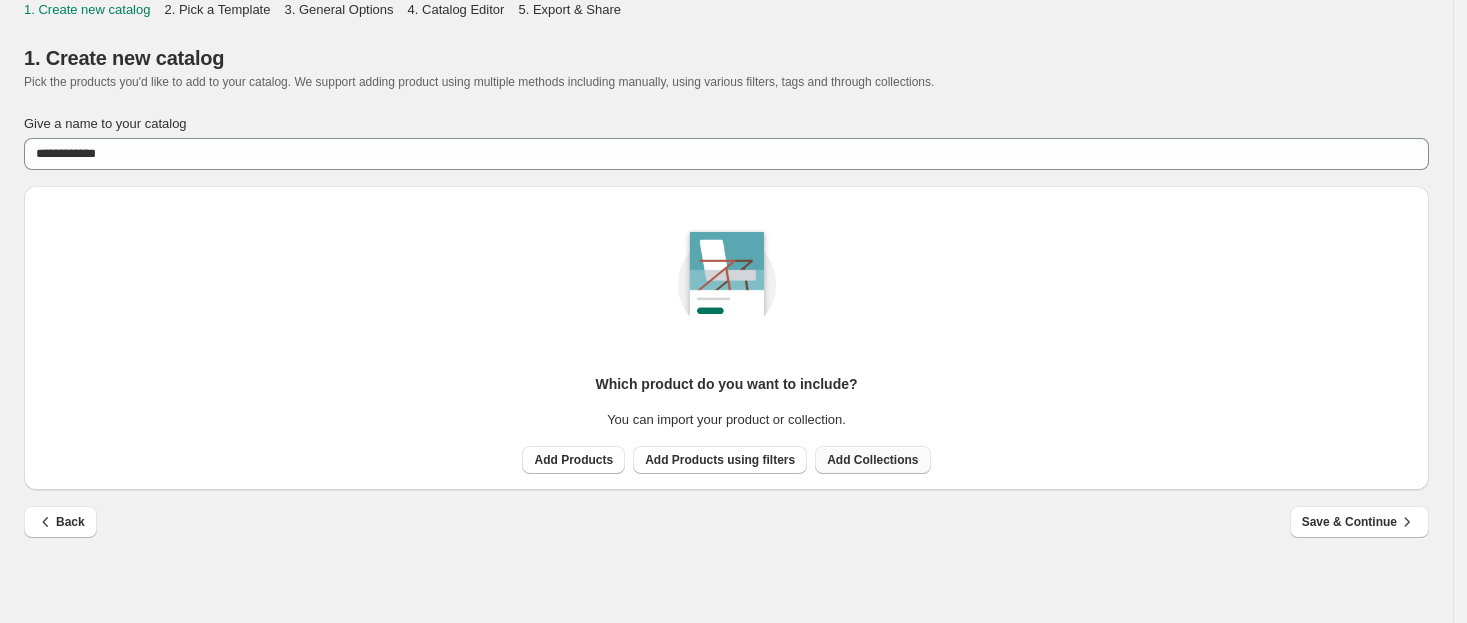 click on "Add Collections" at bounding box center (872, 460) 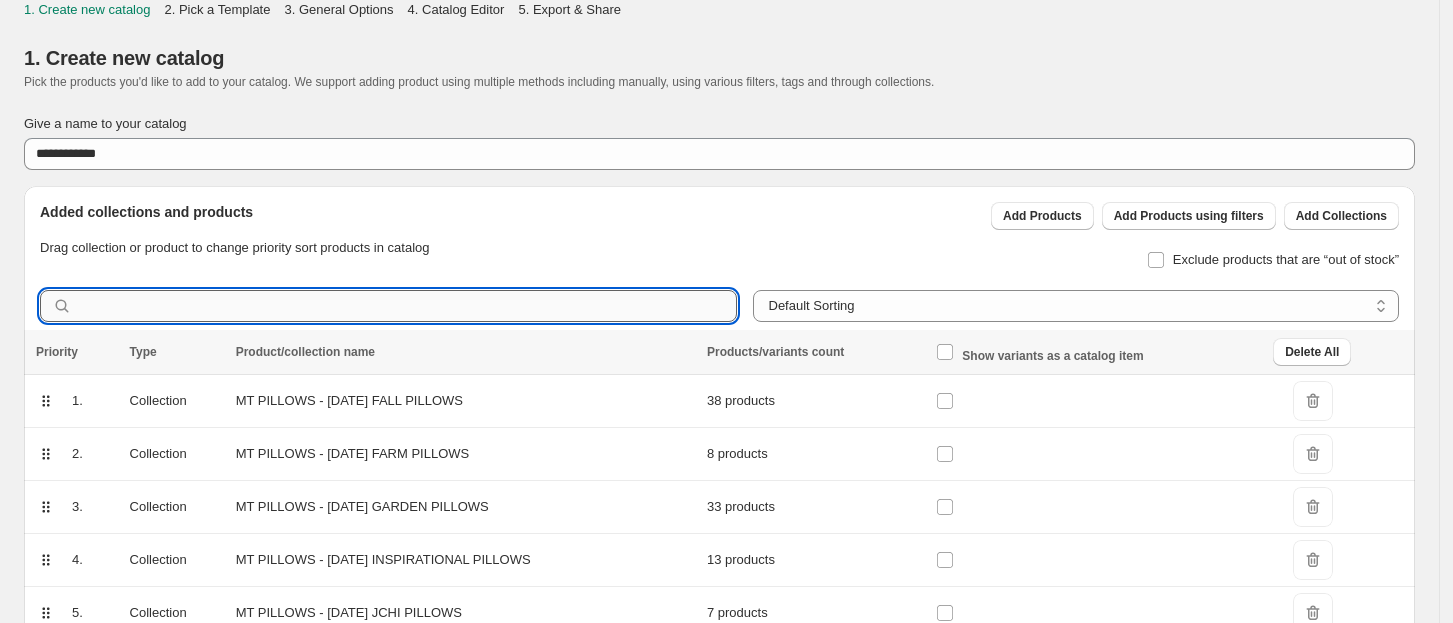 click at bounding box center (407, 306) 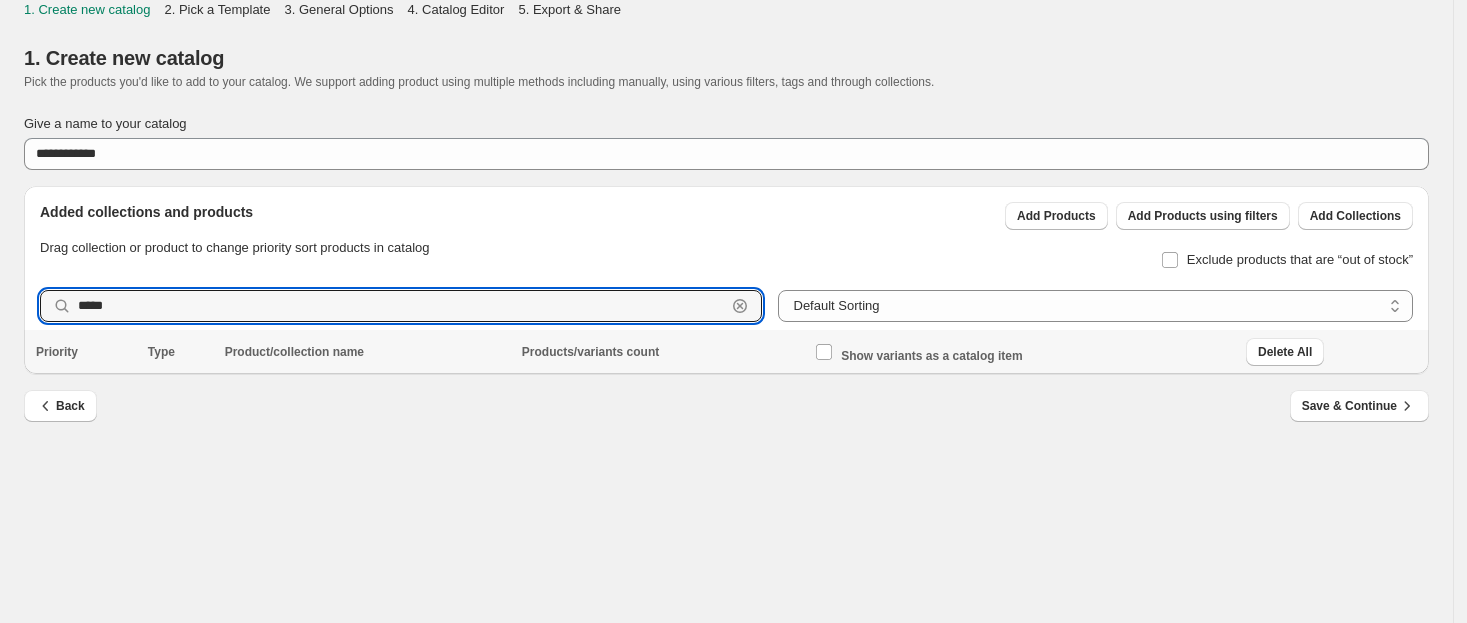 type on "*****" 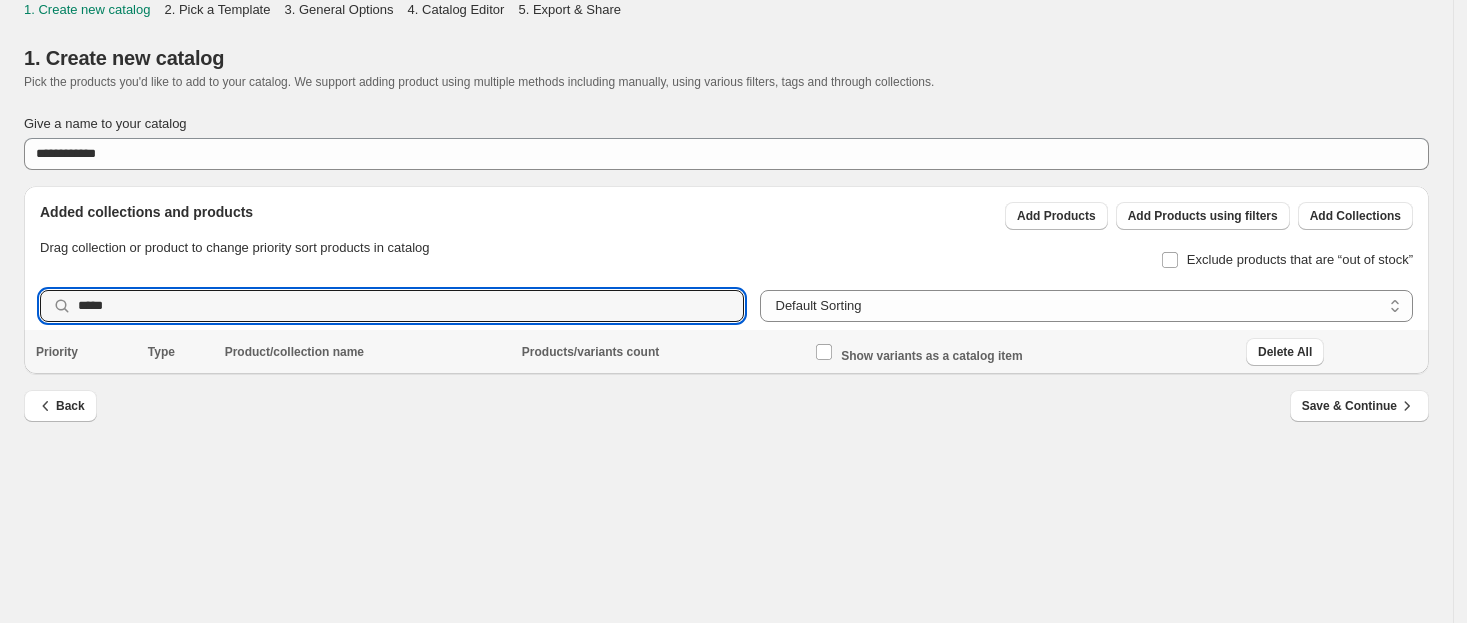 click on "Added collections and products Drag collection or product to change priority sort products in catalog Add Products Add Products using filters Add Collections Exclude products that are “out of stock”" at bounding box center (718, 230) 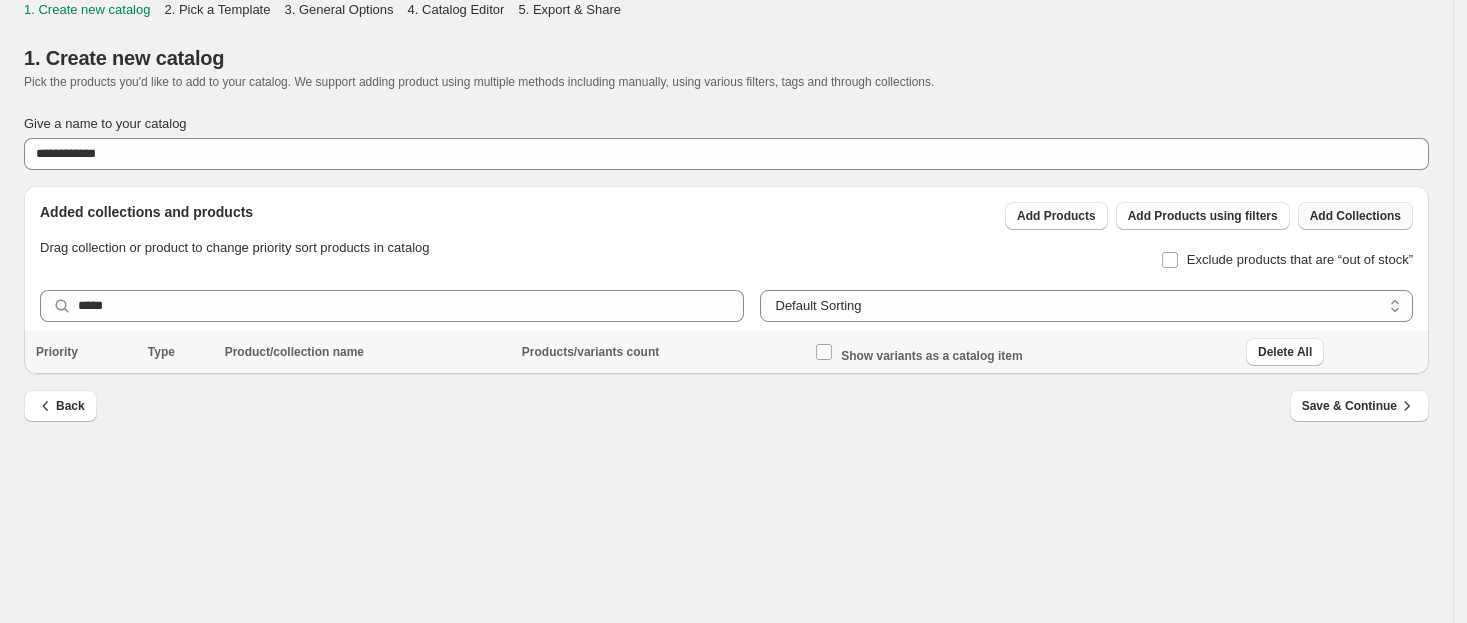 click on "Add Collections" at bounding box center (1355, 216) 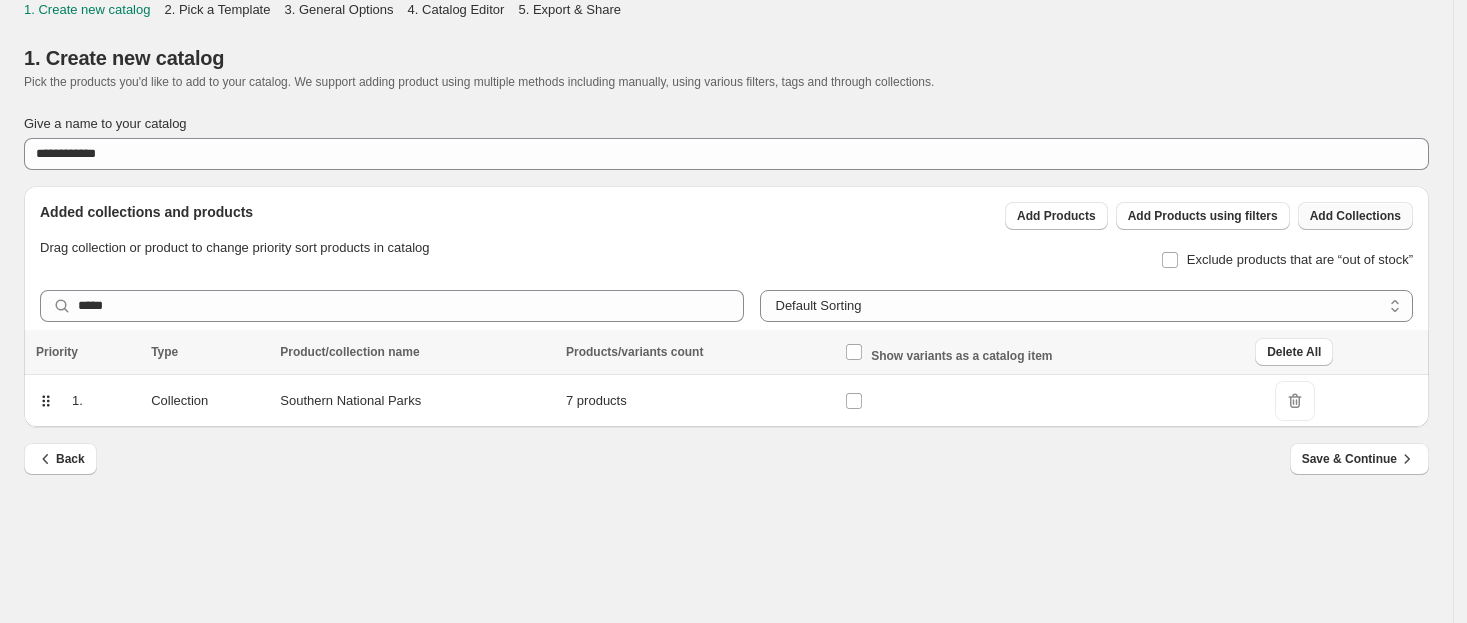 click on "Add Collections" at bounding box center (1355, 216) 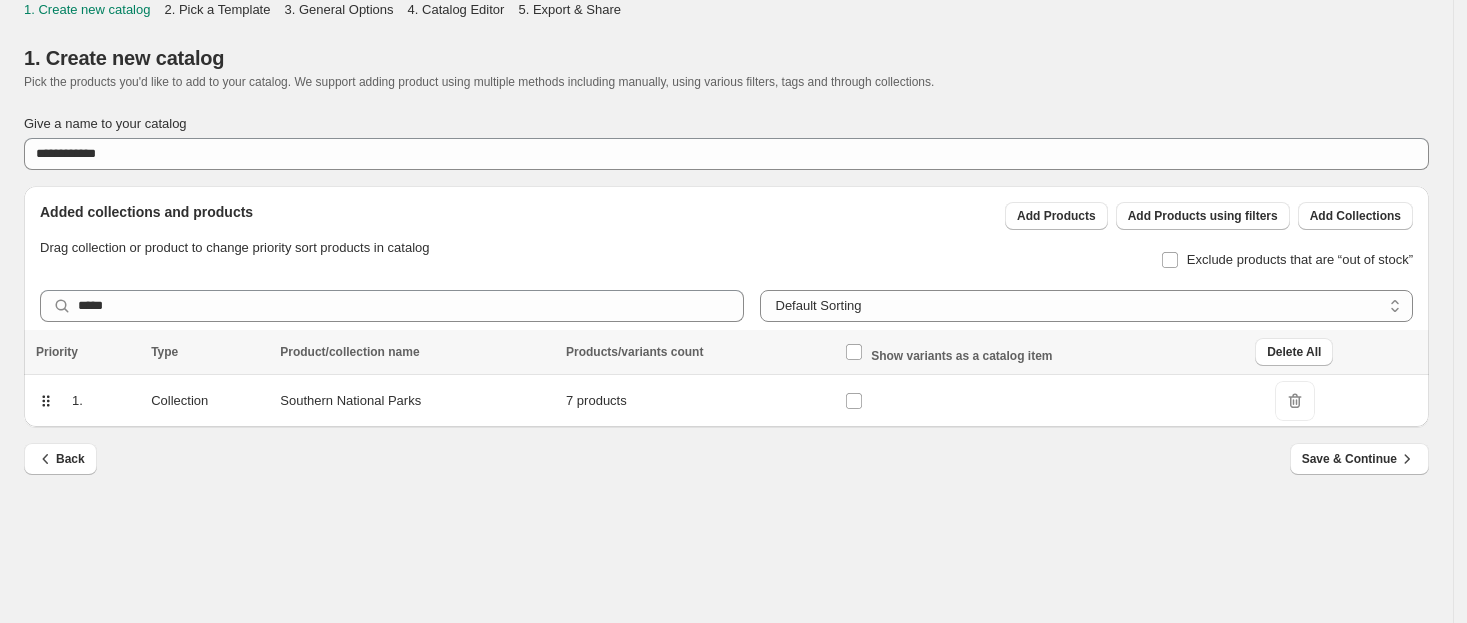 click on "**********" at bounding box center [726, 311] 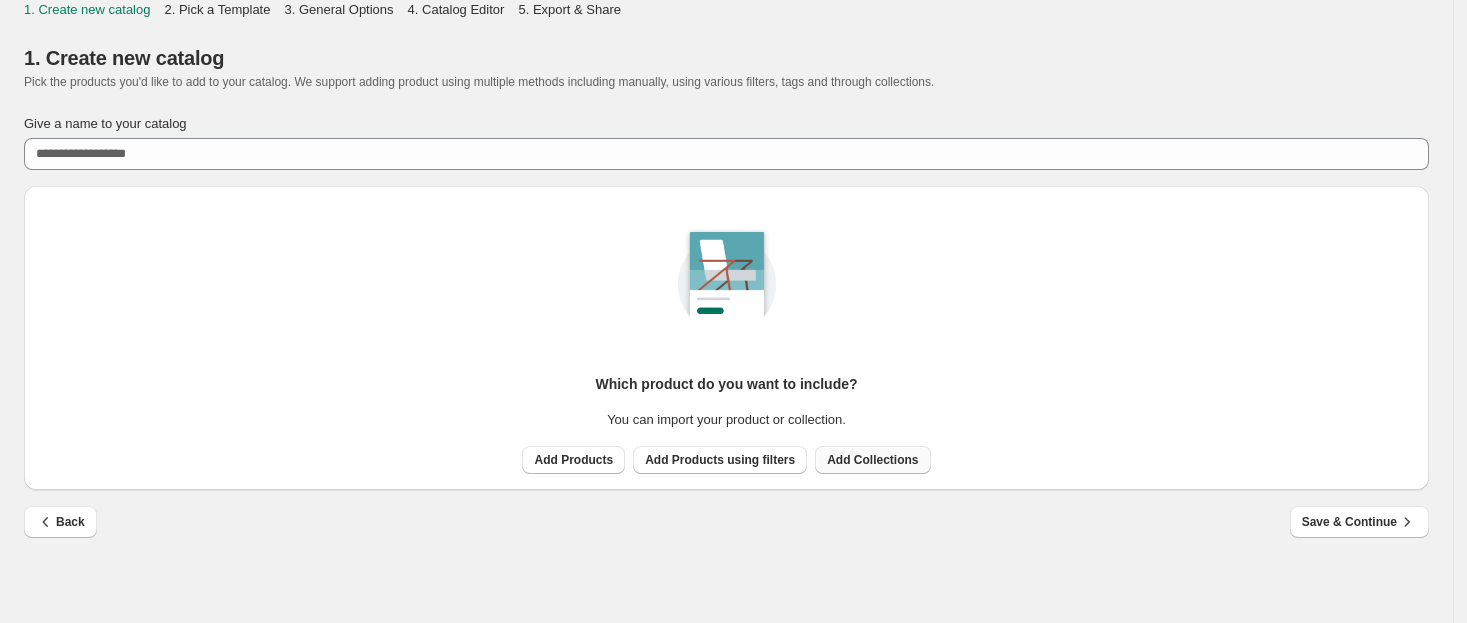 click on "Add Collections" at bounding box center (872, 460) 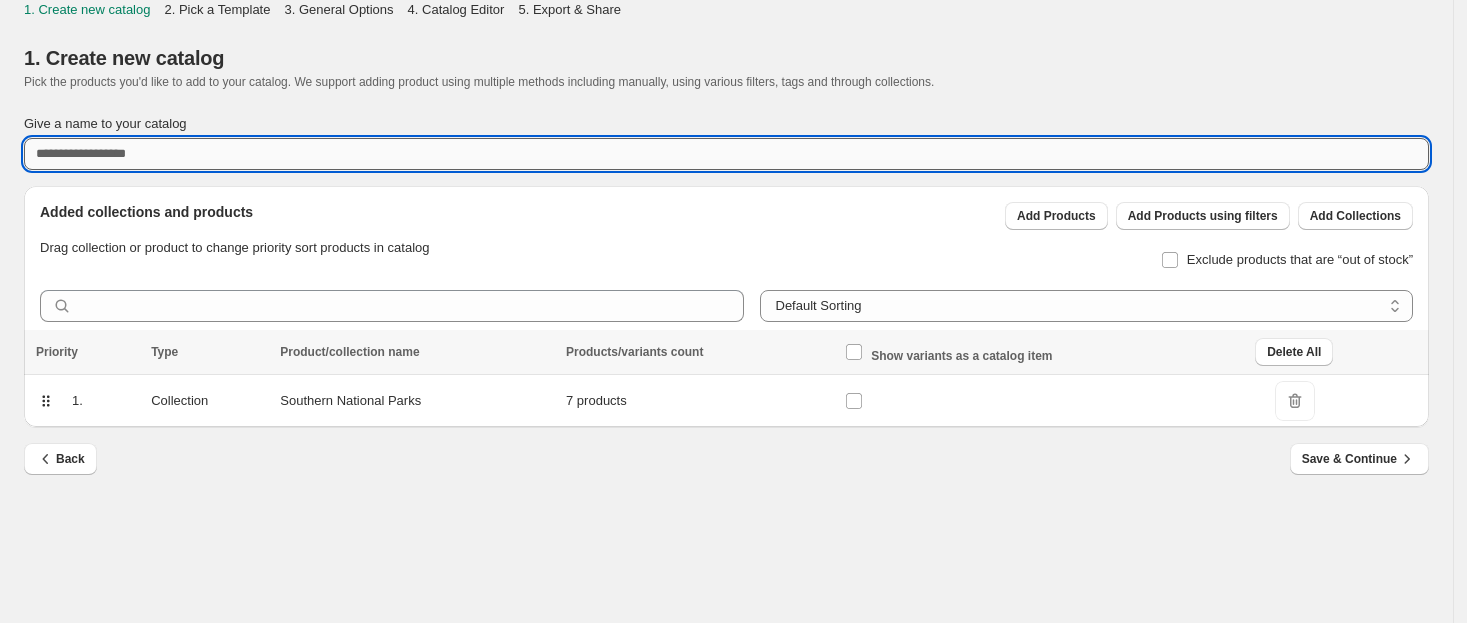 click on "Give a name to your catalog" at bounding box center [726, 154] 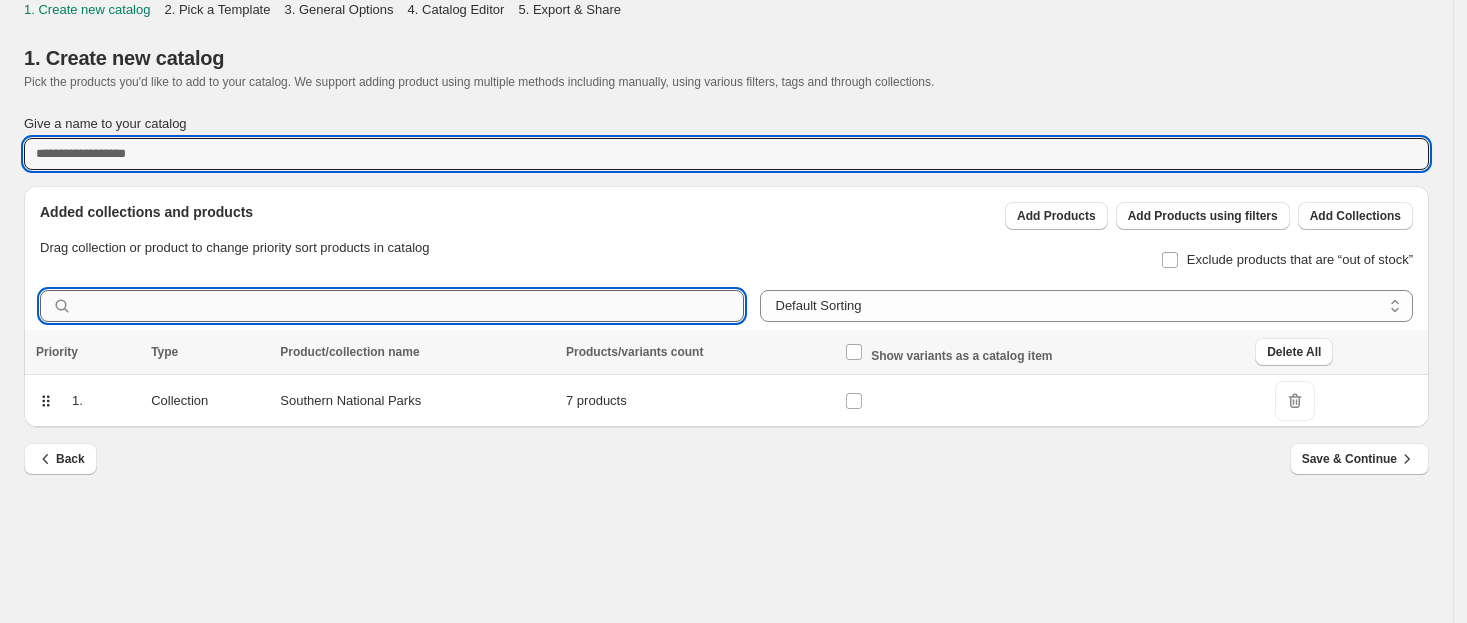 click on "**********" at bounding box center [718, 298] 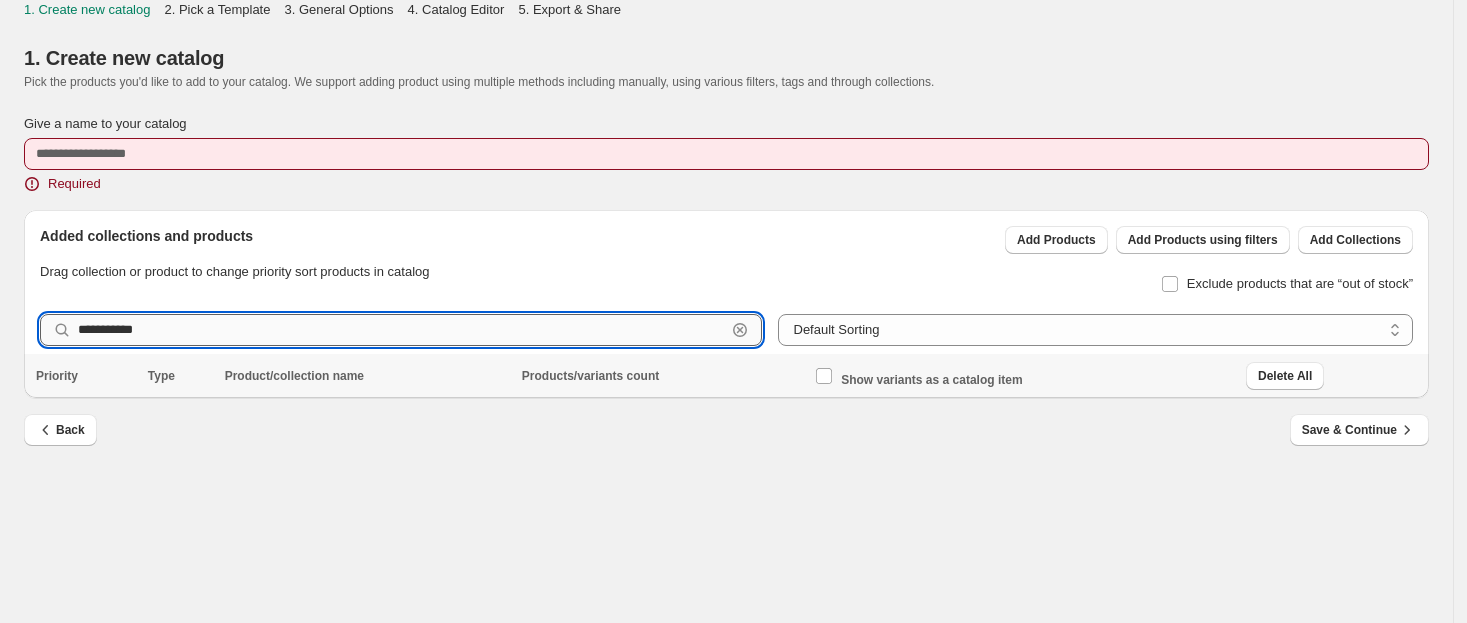 click on "**********" at bounding box center [402, 330] 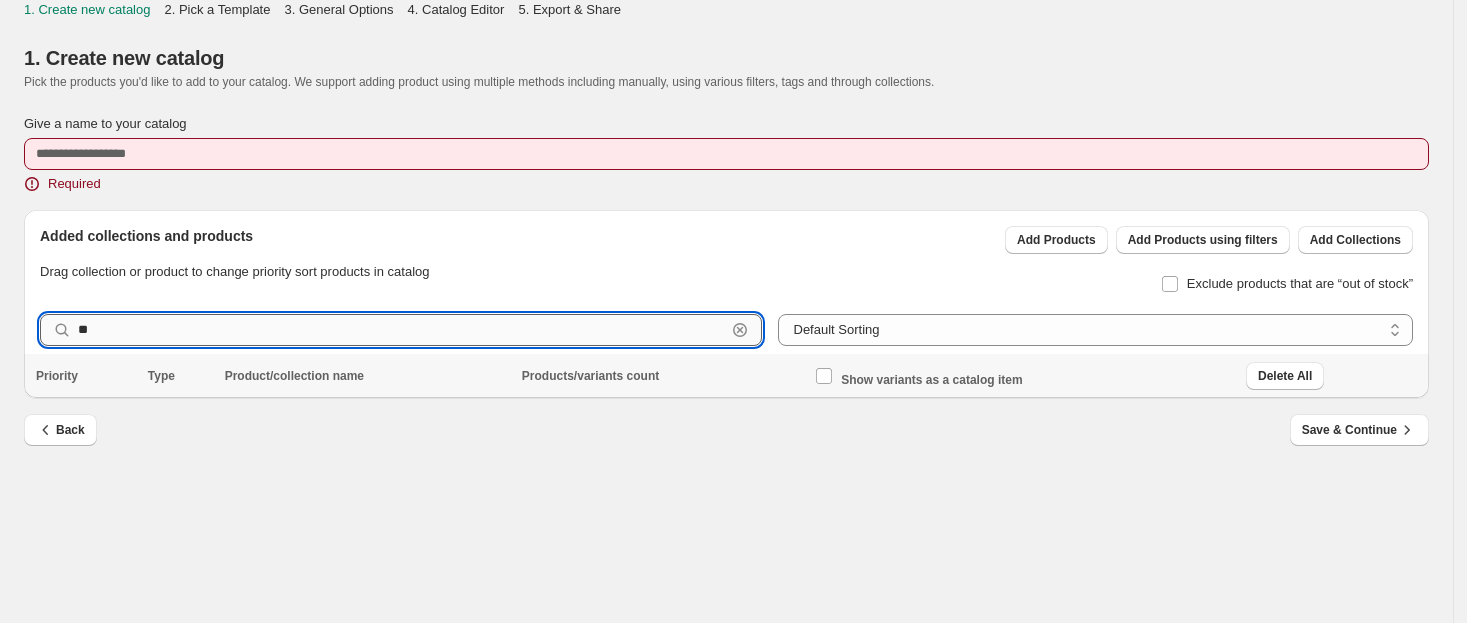 type on "*" 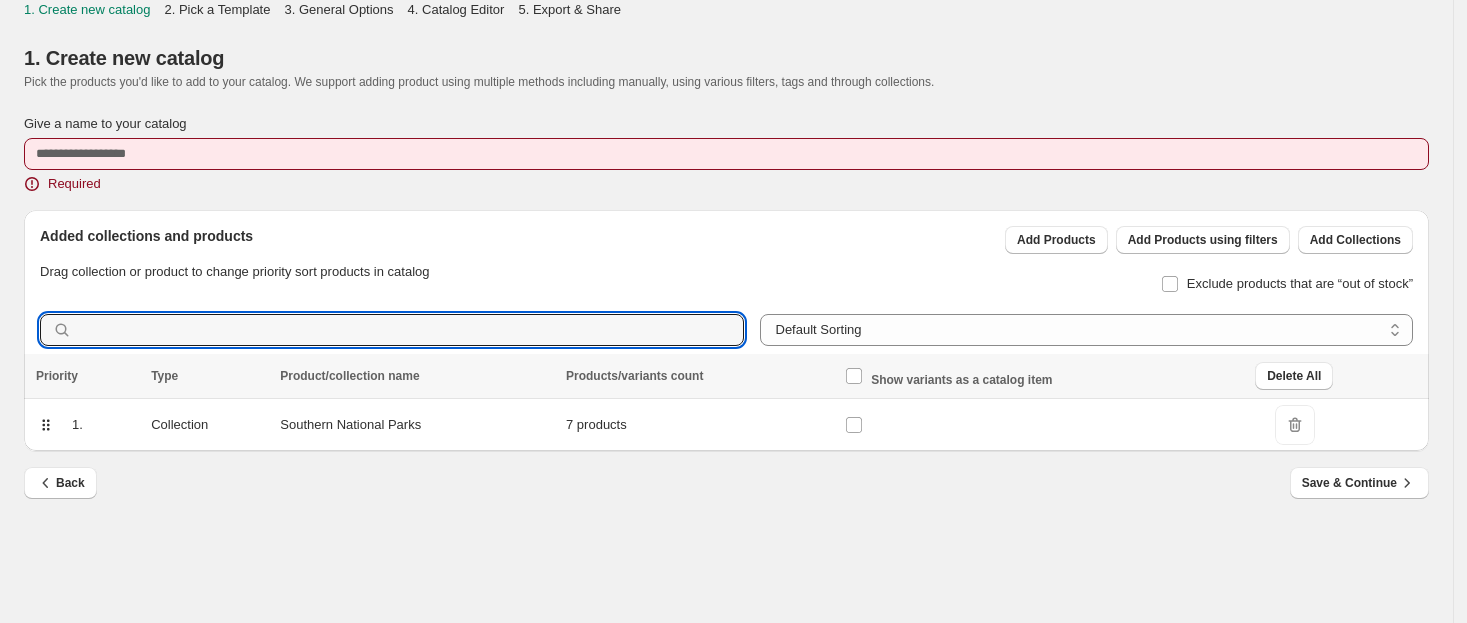 type 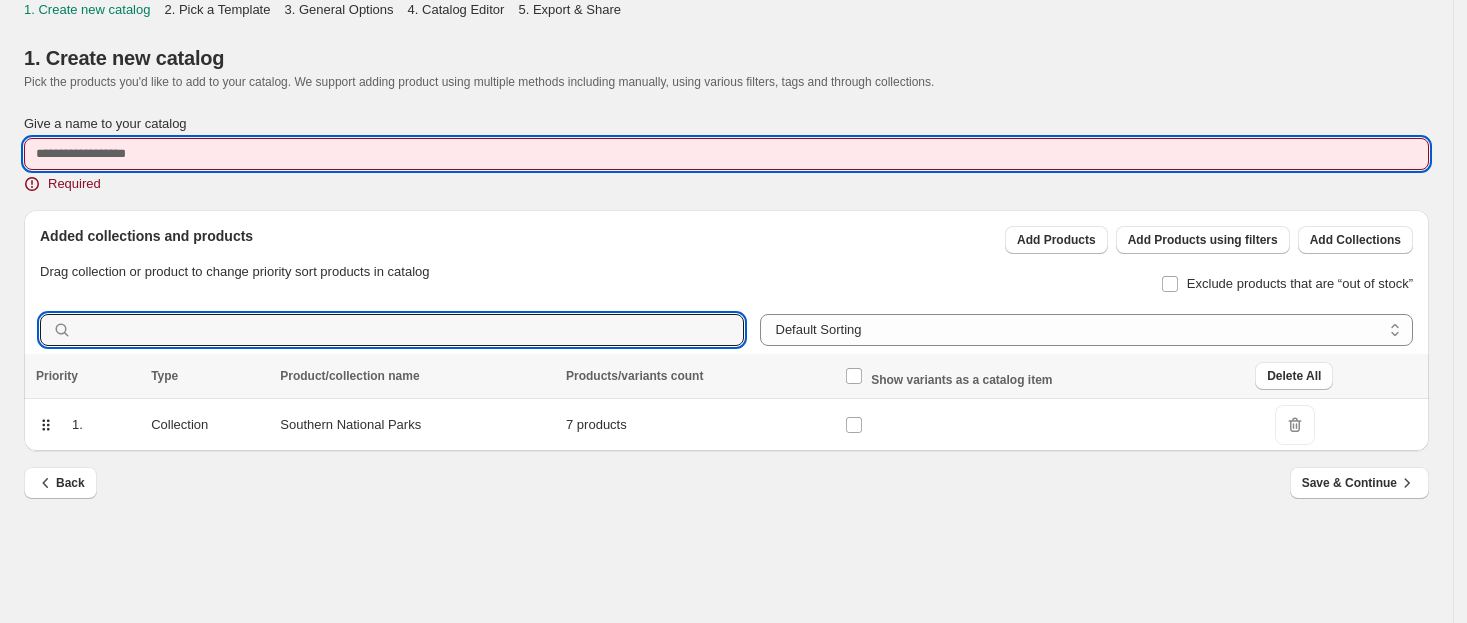 click on "Give a name to your catalog" at bounding box center [726, 154] 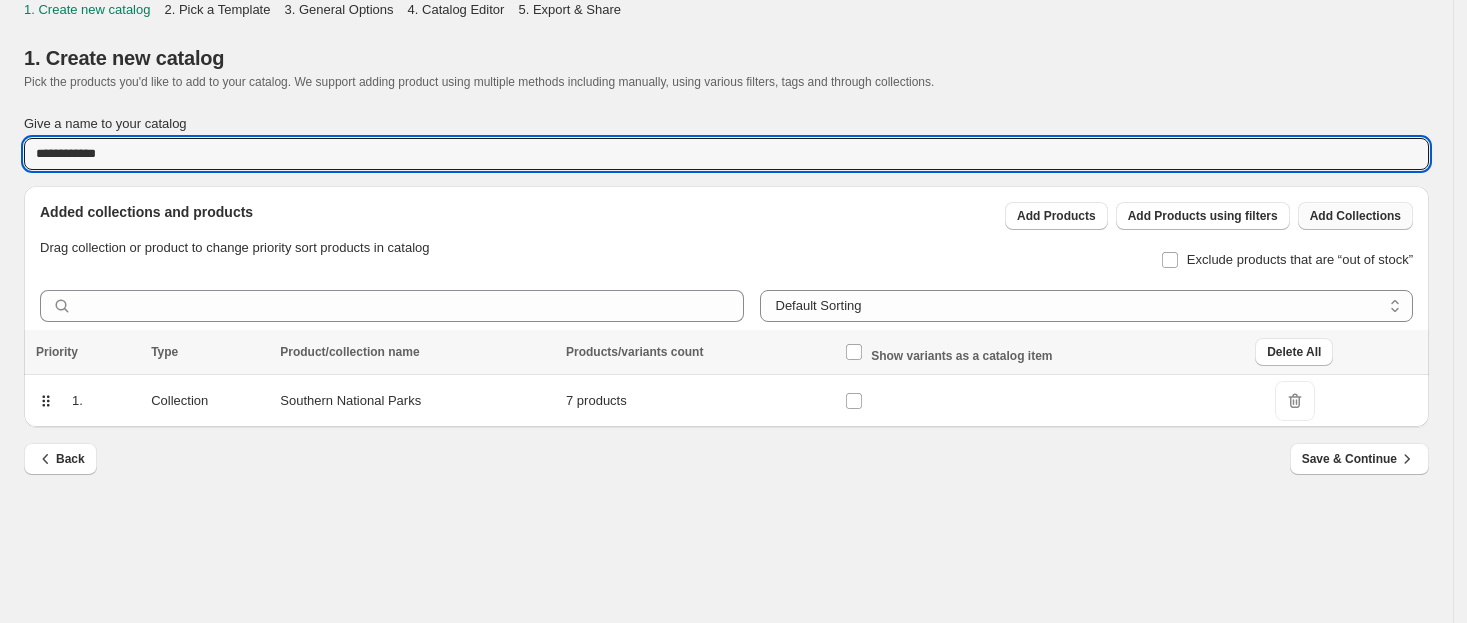 type on "**********" 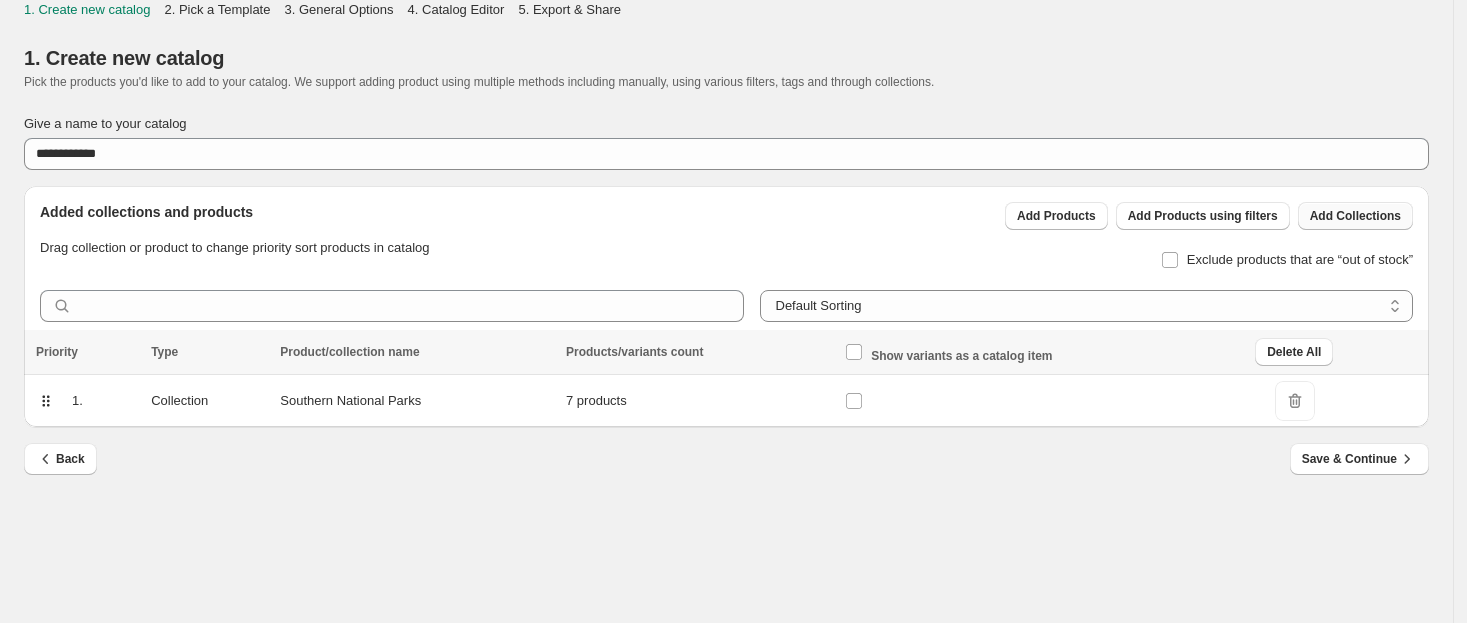 click on "Add Collections" at bounding box center (1355, 216) 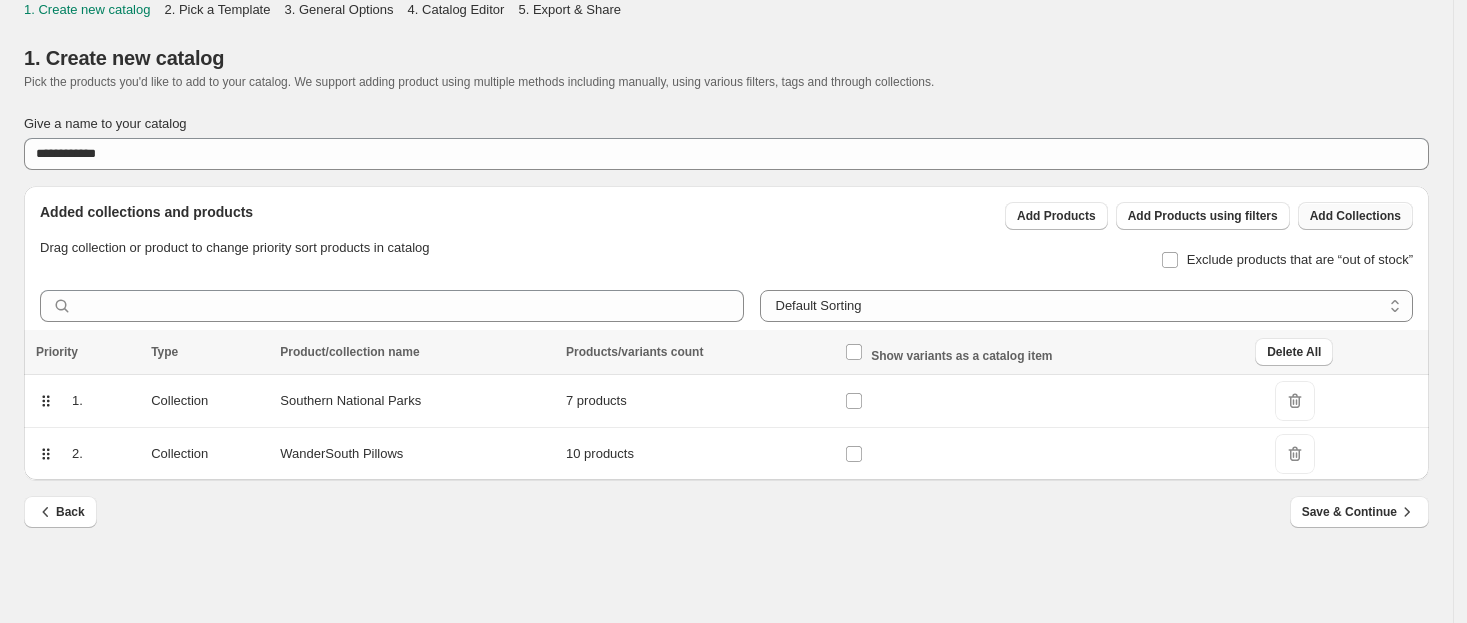 click on "Add Collections" at bounding box center [1355, 216] 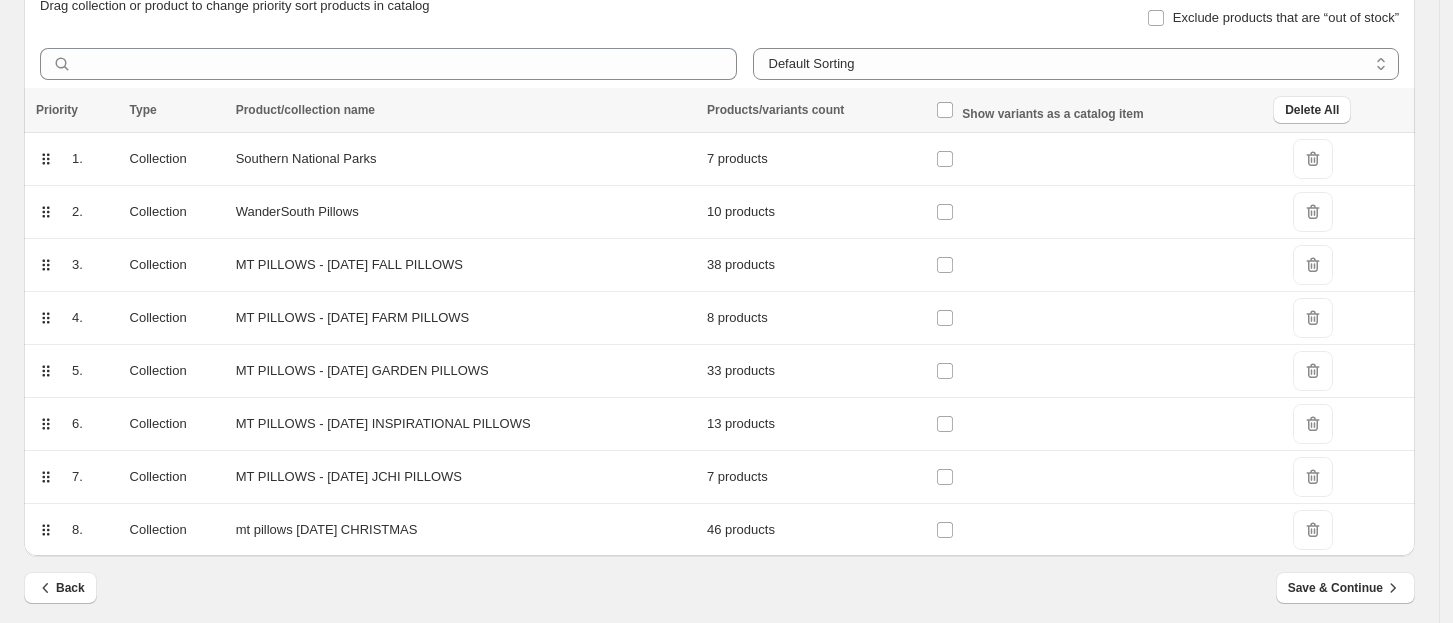 scroll, scrollTop: 245, scrollLeft: 0, axis: vertical 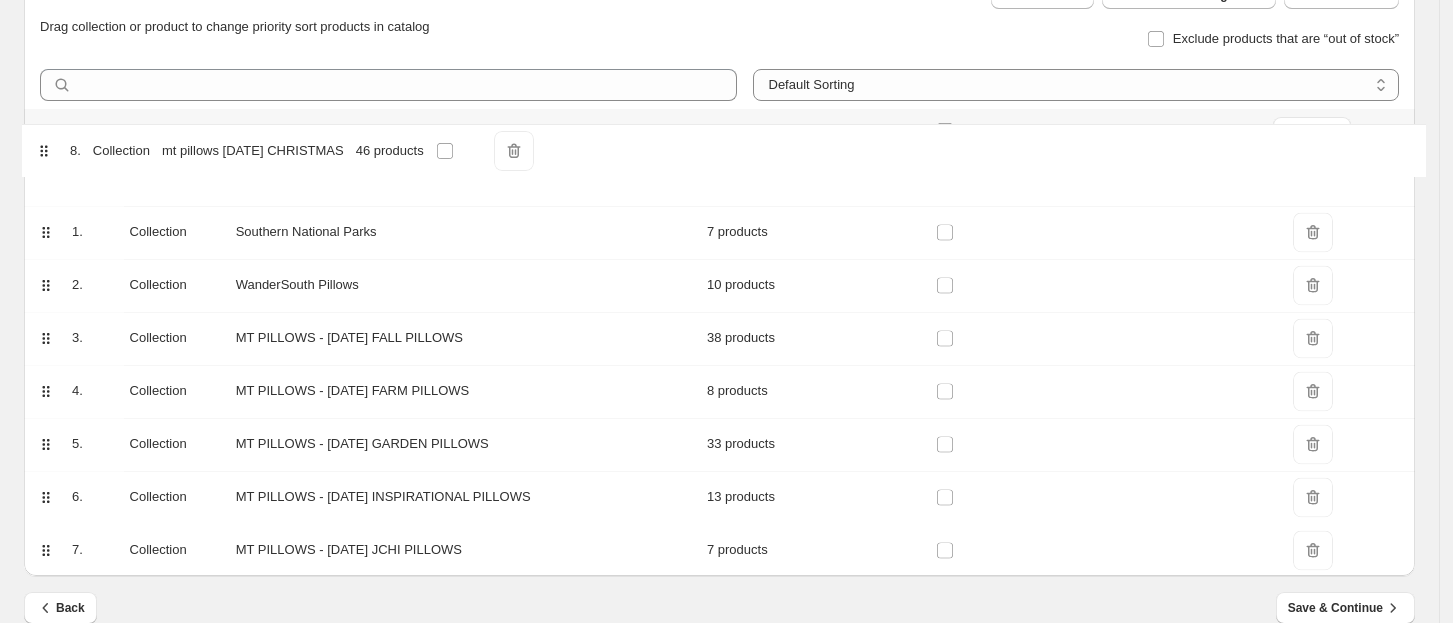 drag, startPoint x: 48, startPoint y: 533, endPoint x: 42, endPoint y: 152, distance: 381.04724 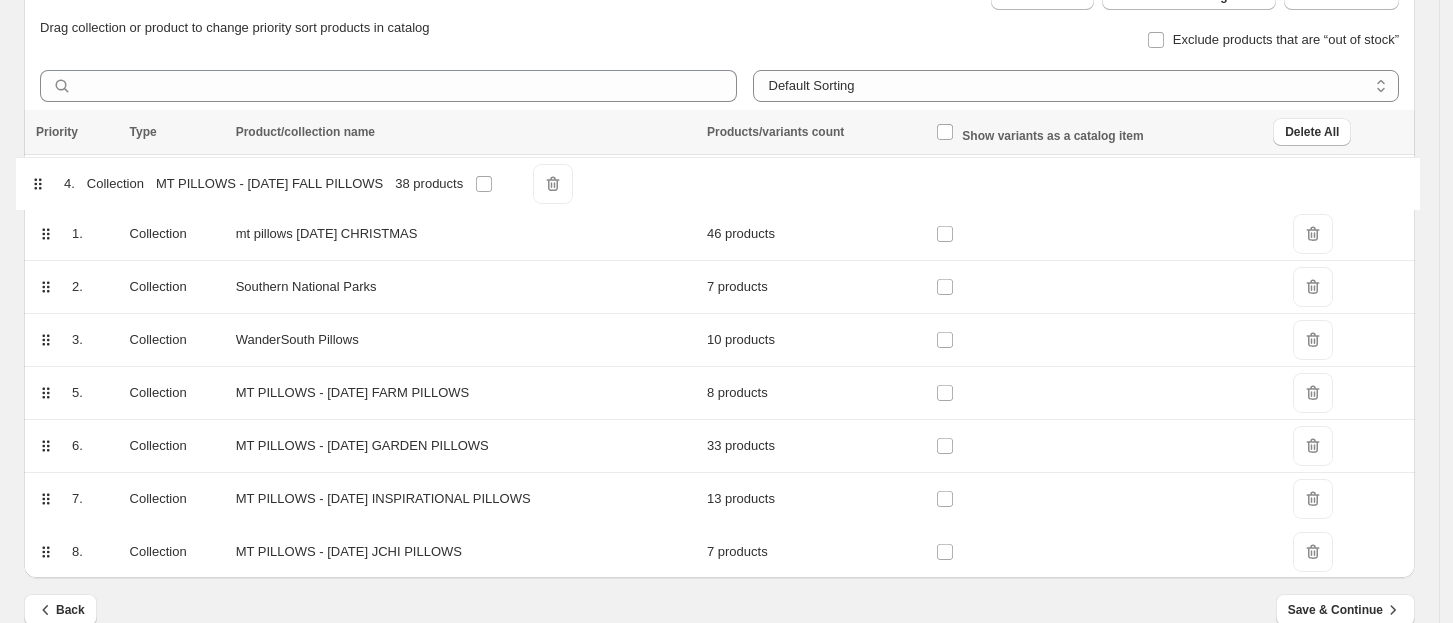 drag, startPoint x: 47, startPoint y: 345, endPoint x: 37, endPoint y: 180, distance: 165.30275 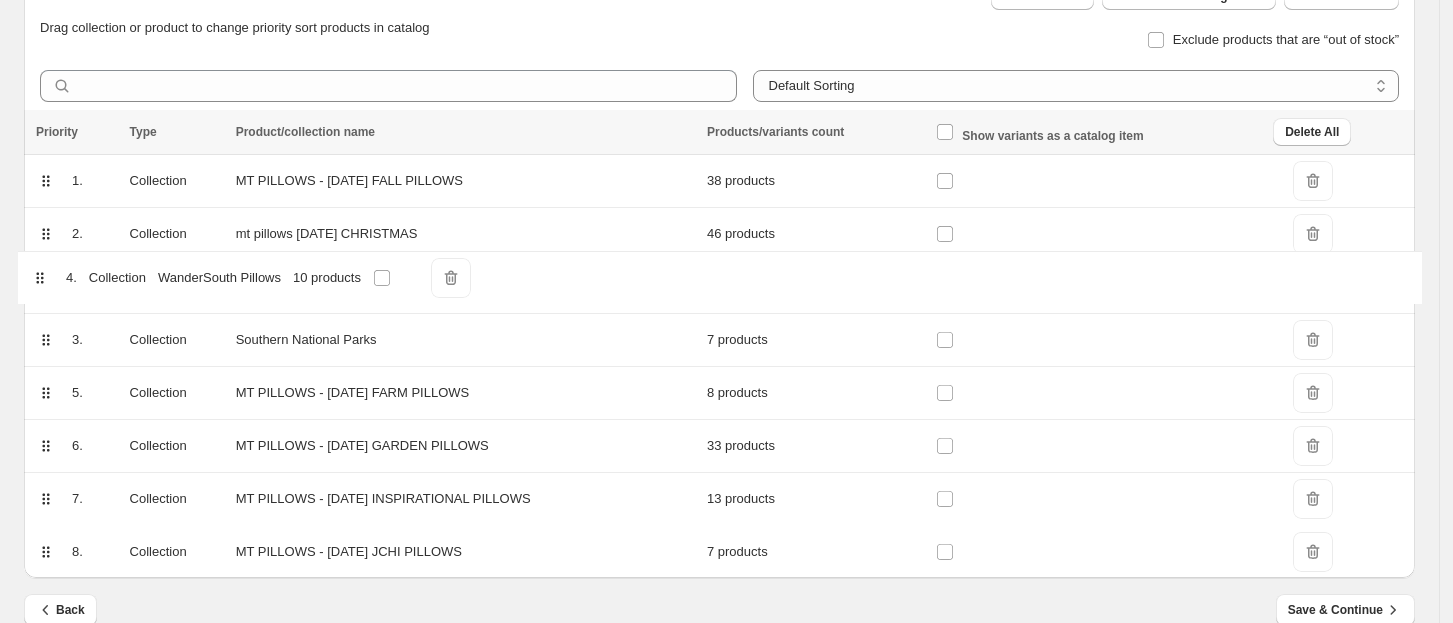 drag, startPoint x: 46, startPoint y: 346, endPoint x: 40, endPoint y: 276, distance: 70.256676 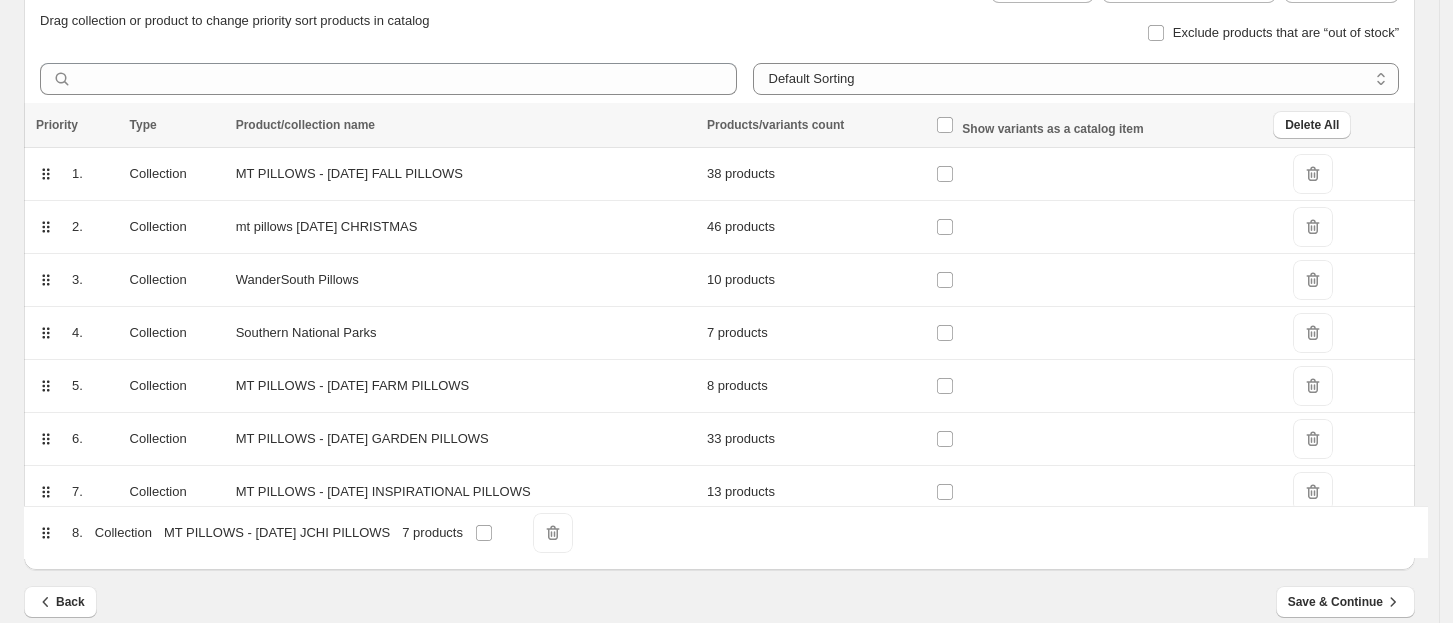 scroll, scrollTop: 228, scrollLeft: 0, axis: vertical 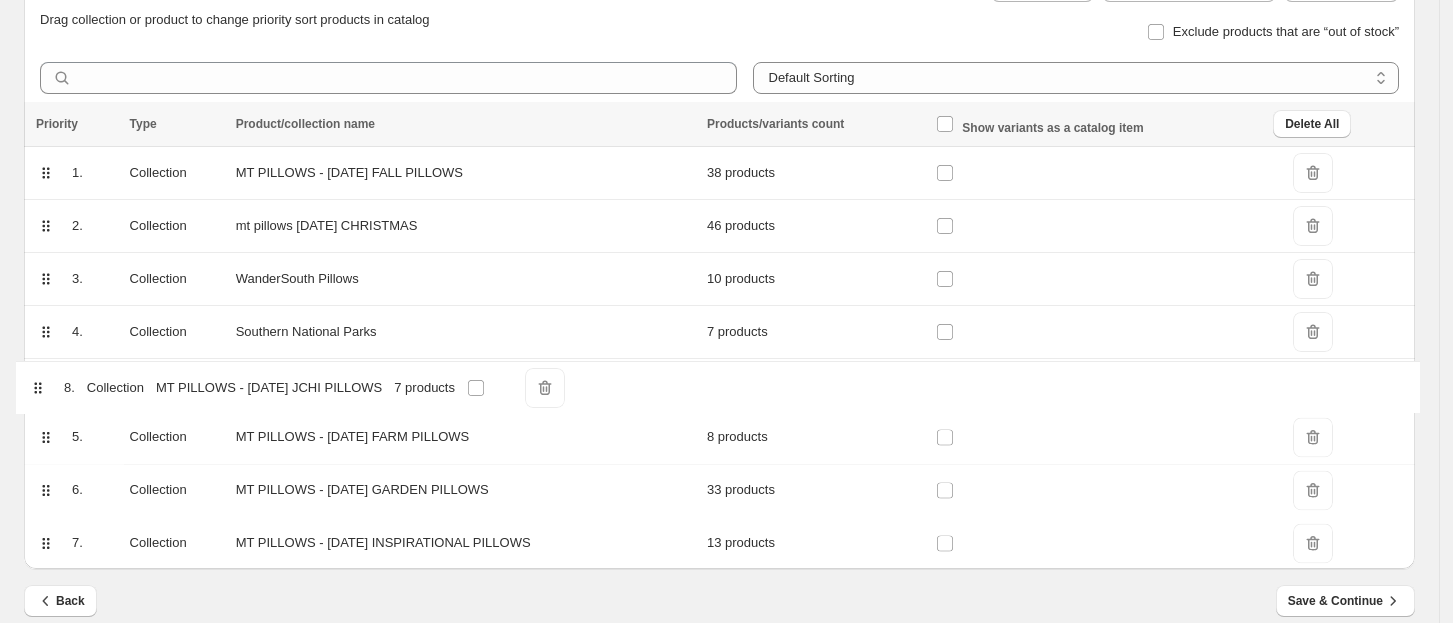drag, startPoint x: 46, startPoint y: 562, endPoint x: 37, endPoint y: 385, distance: 177.22867 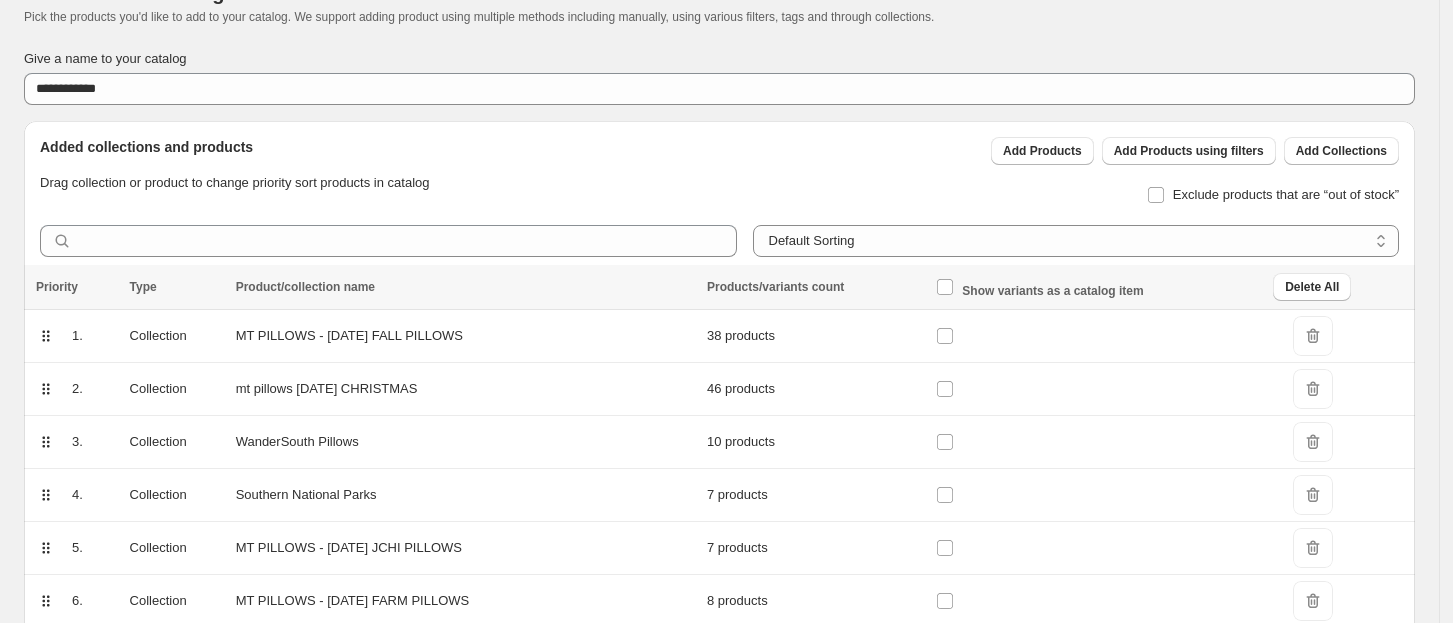 scroll, scrollTop: 60, scrollLeft: 0, axis: vertical 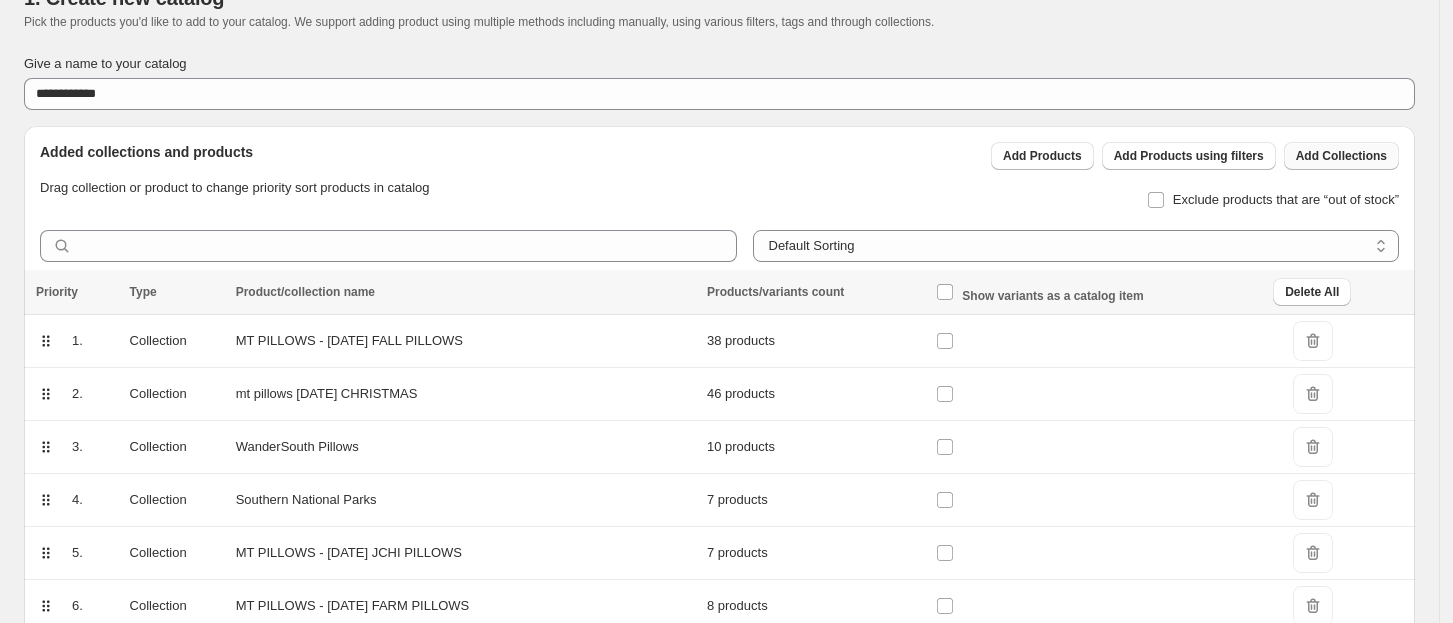 click on "Add Collections" at bounding box center (1341, 156) 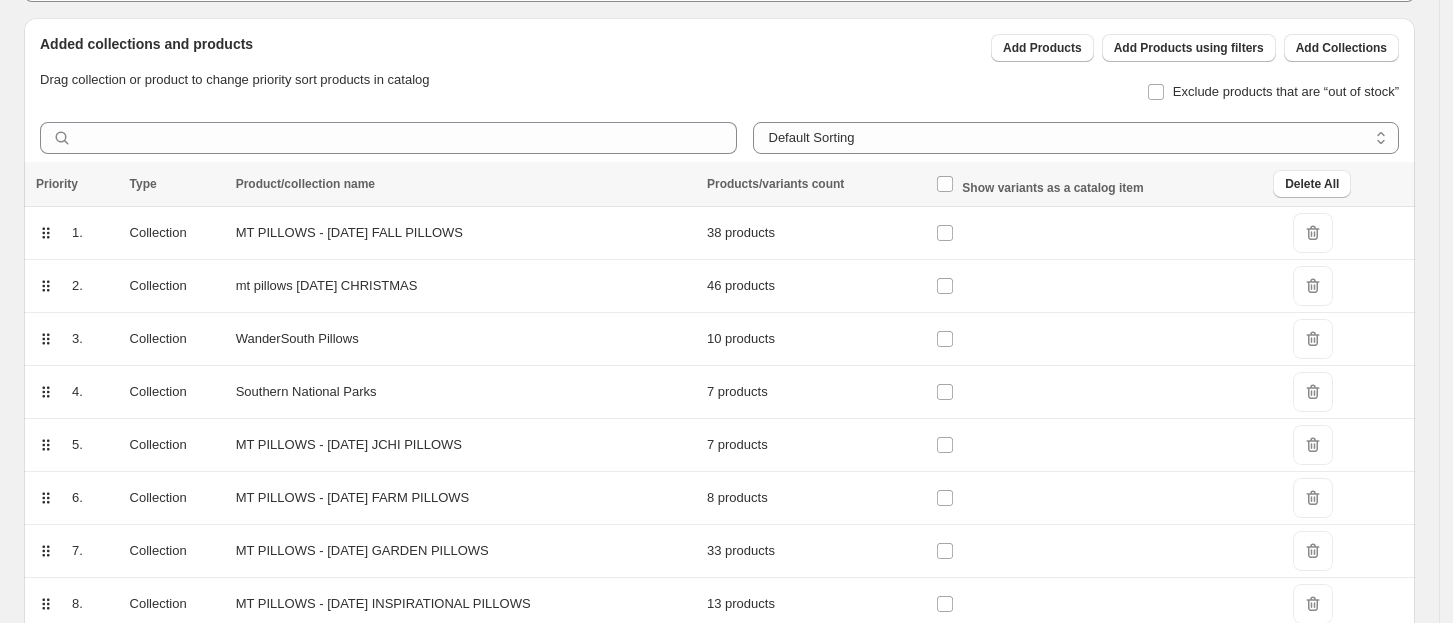 scroll, scrollTop: 302, scrollLeft: 0, axis: vertical 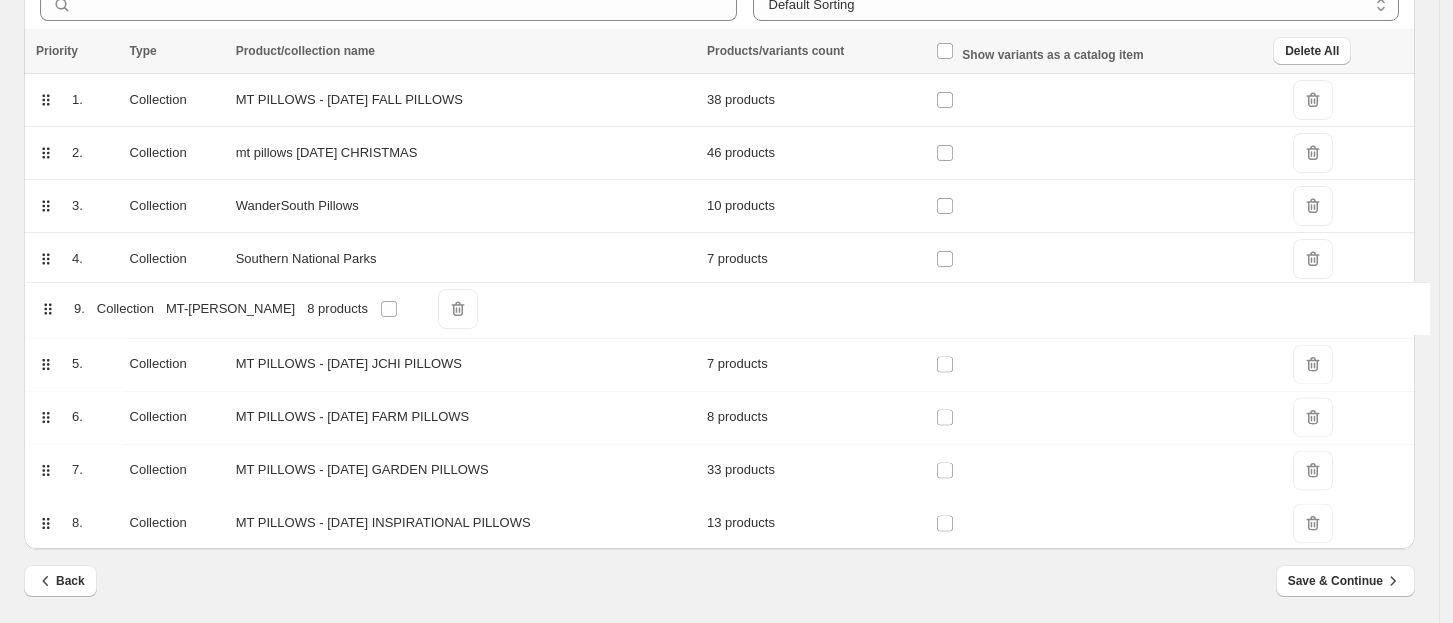 drag, startPoint x: 41, startPoint y: 528, endPoint x: 43, endPoint y: 309, distance: 219.00912 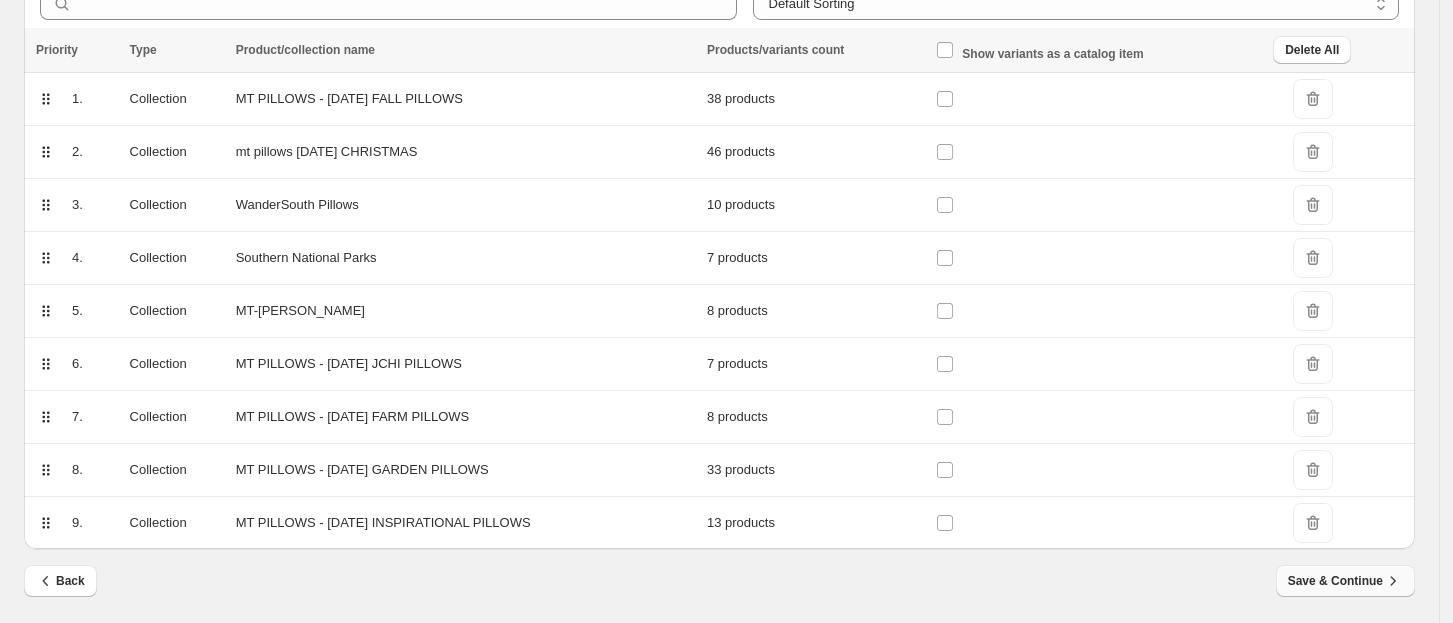click on "Save & Continue" at bounding box center [1345, 581] 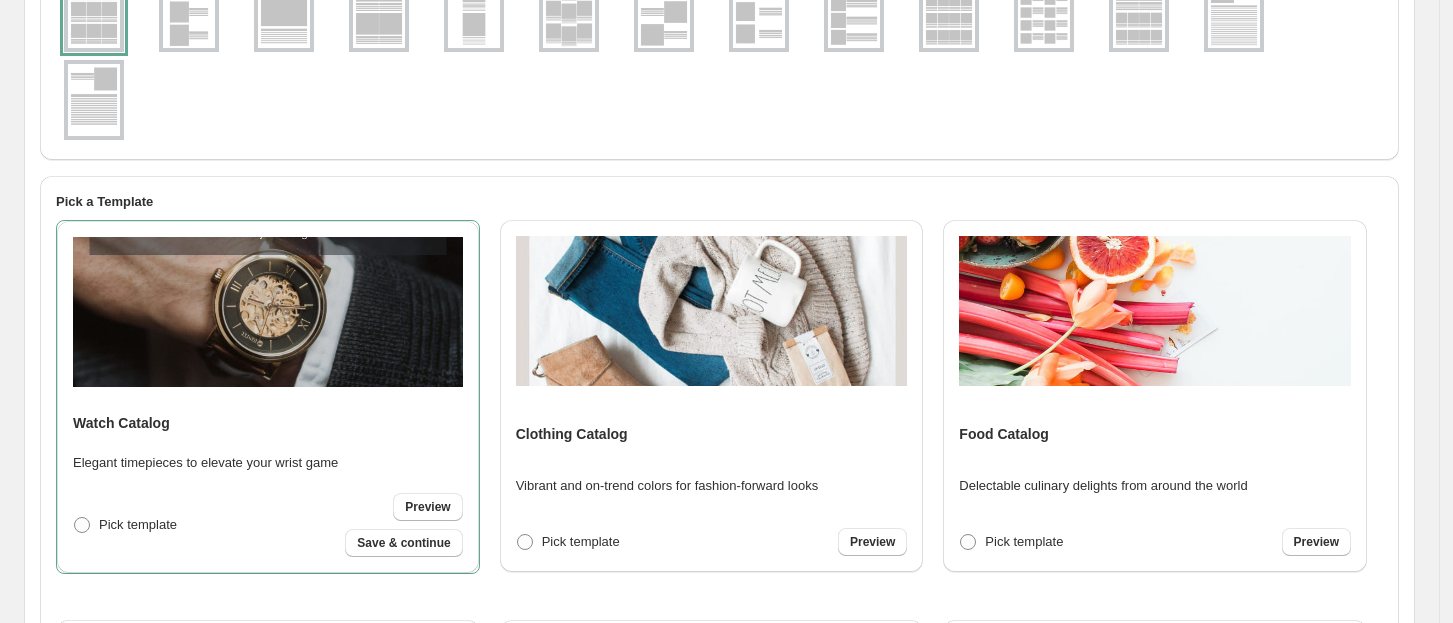 scroll, scrollTop: 0, scrollLeft: 0, axis: both 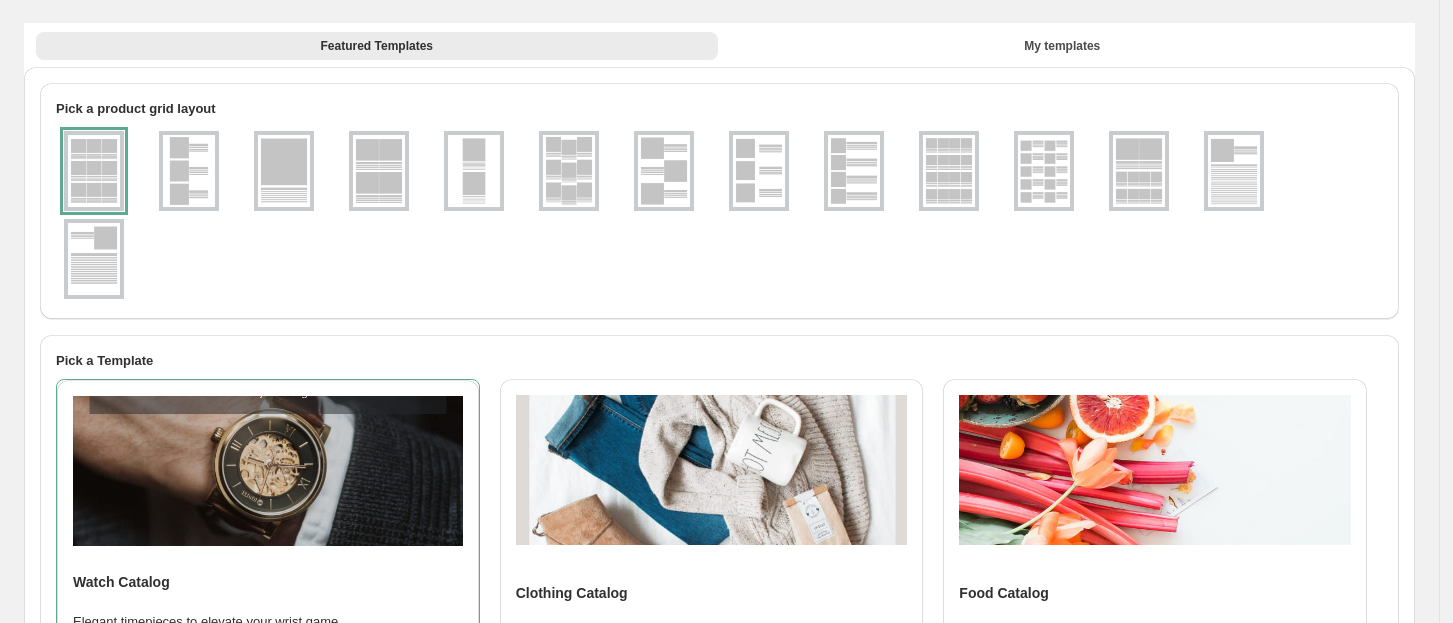 click at bounding box center (379, 171) 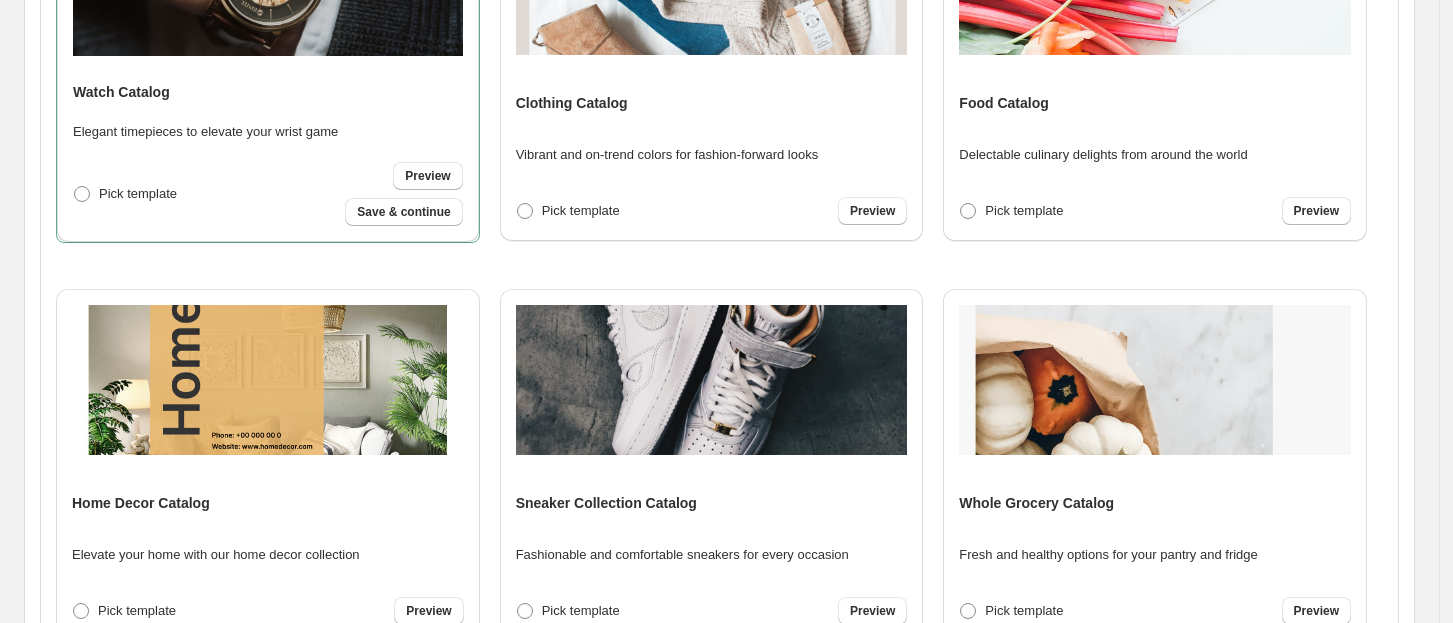 scroll, scrollTop: 594, scrollLeft: 0, axis: vertical 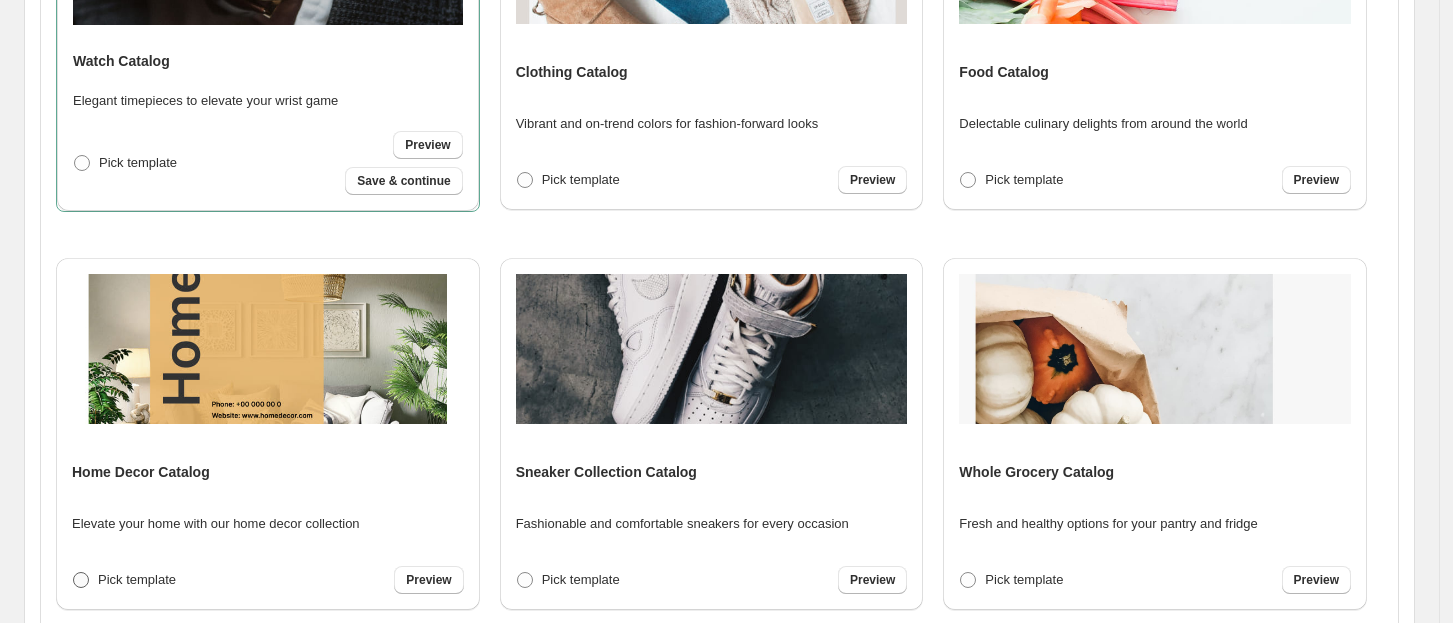 click at bounding box center (81, 580) 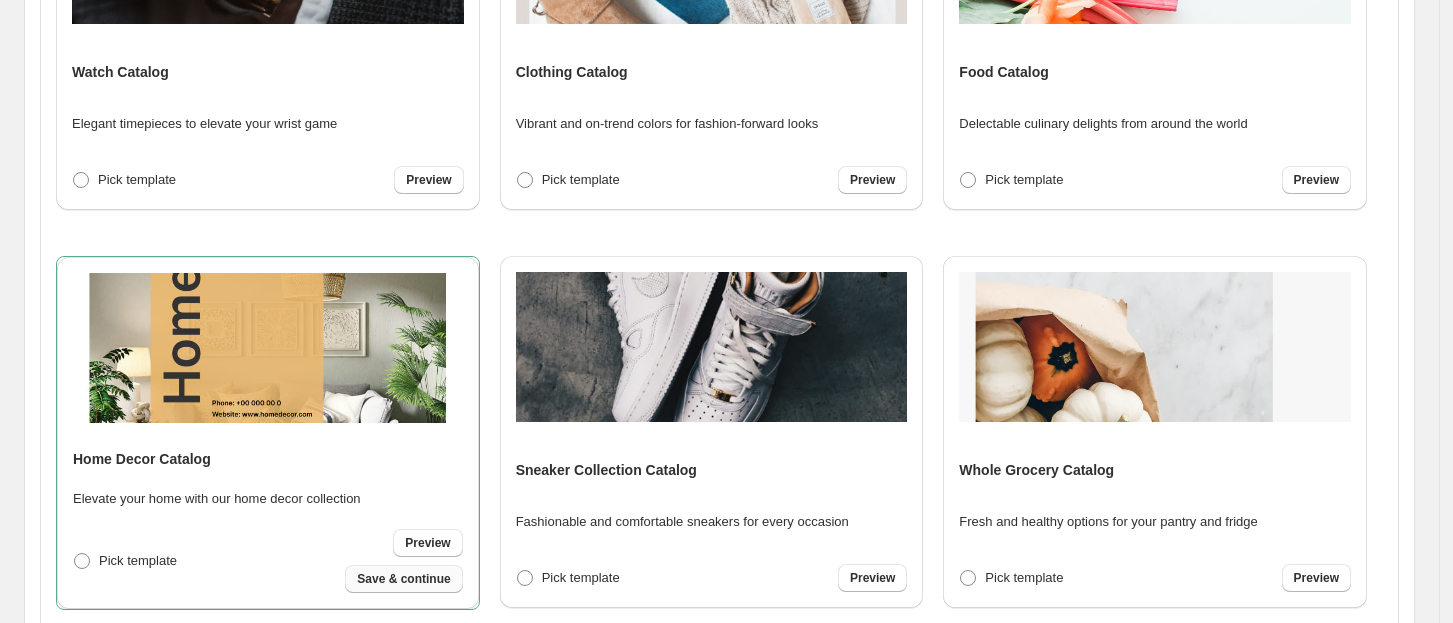 click on "Save & continue" at bounding box center (403, 579) 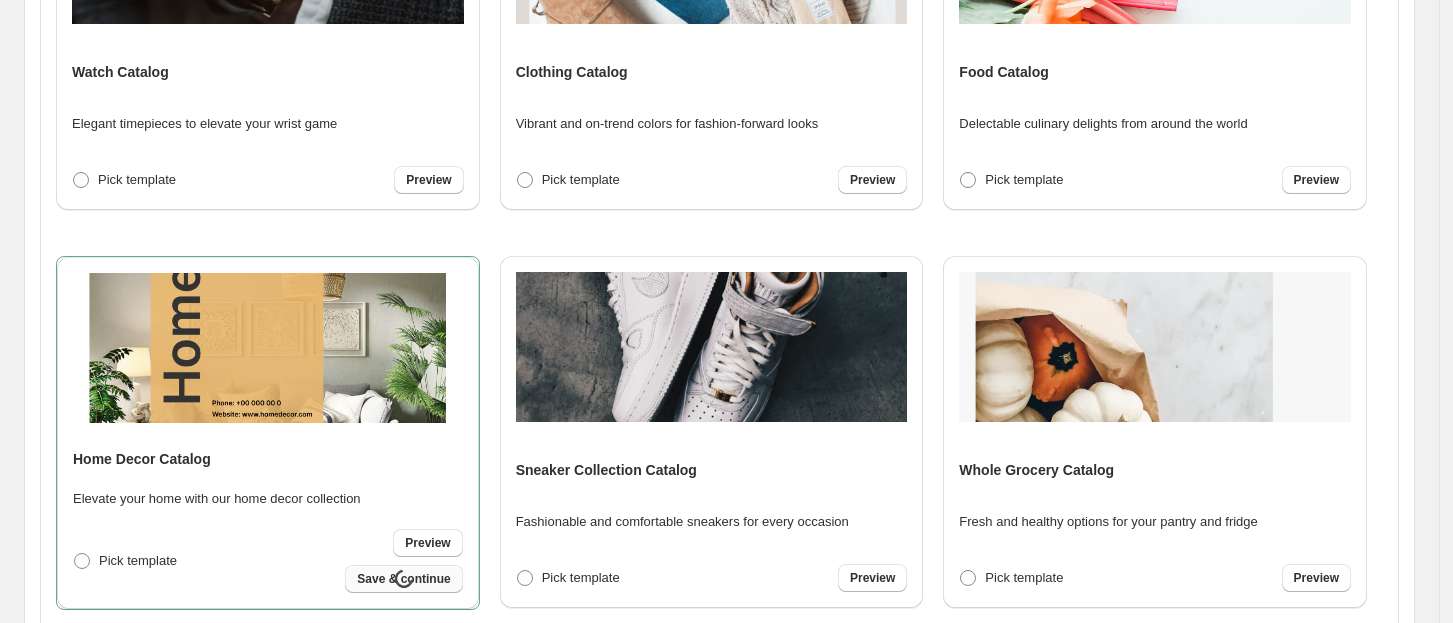 select on "**********" 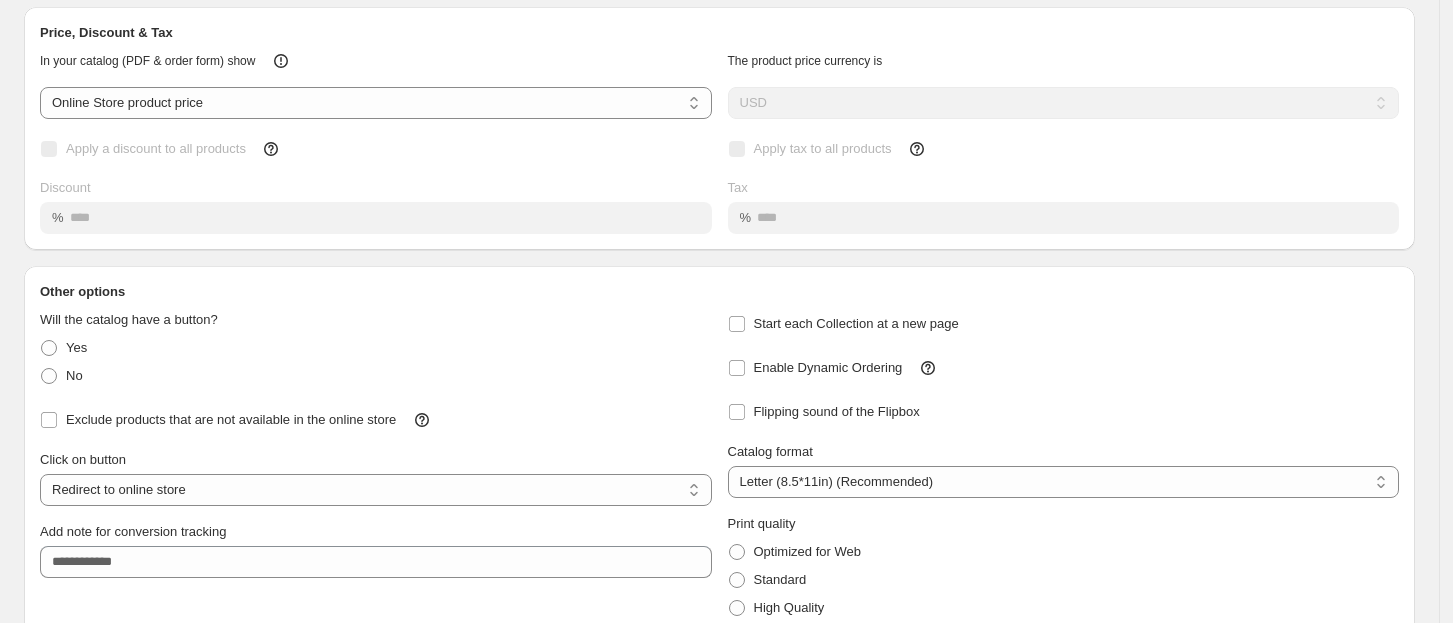 scroll, scrollTop: 0, scrollLeft: 0, axis: both 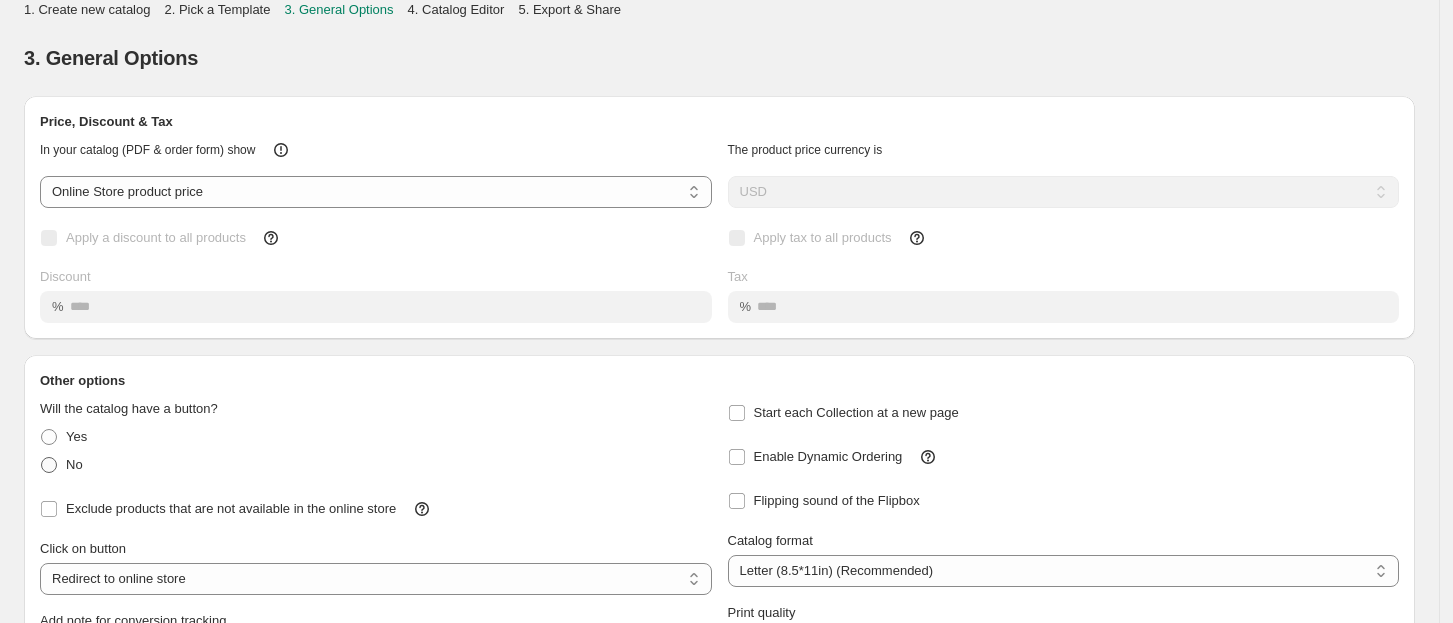 click at bounding box center (49, 465) 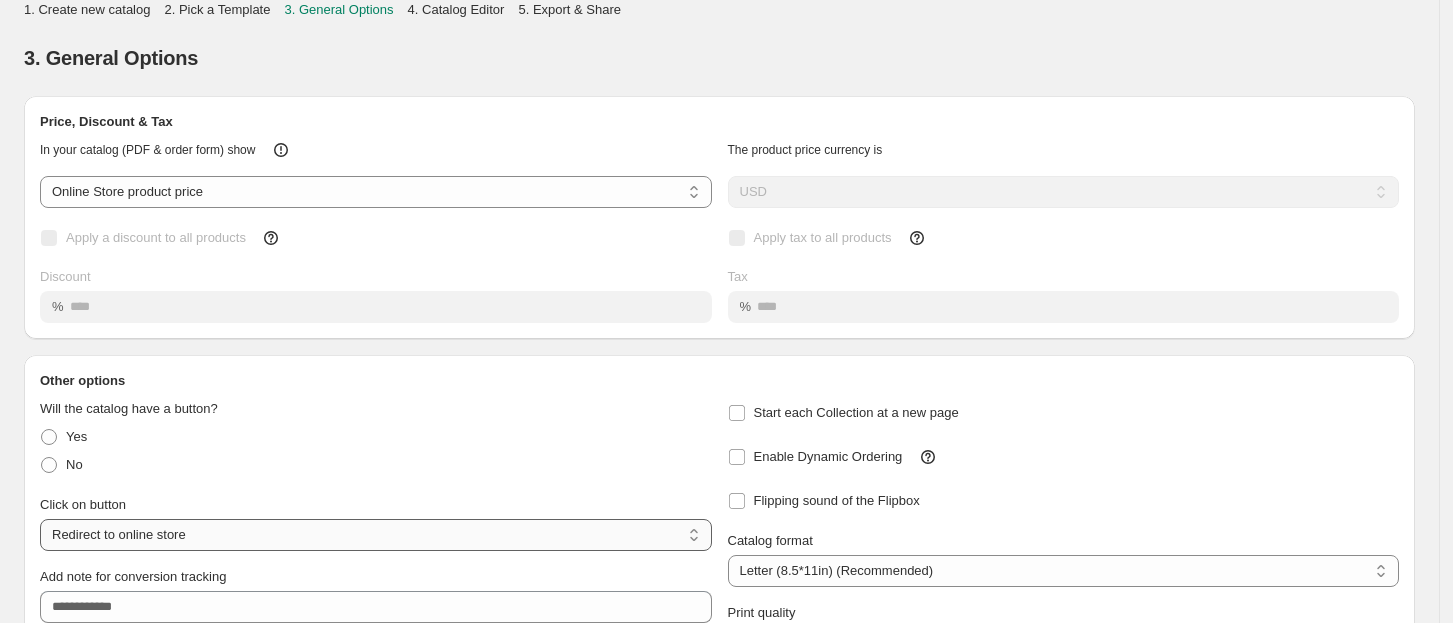 click on "**********" at bounding box center (376, 535) 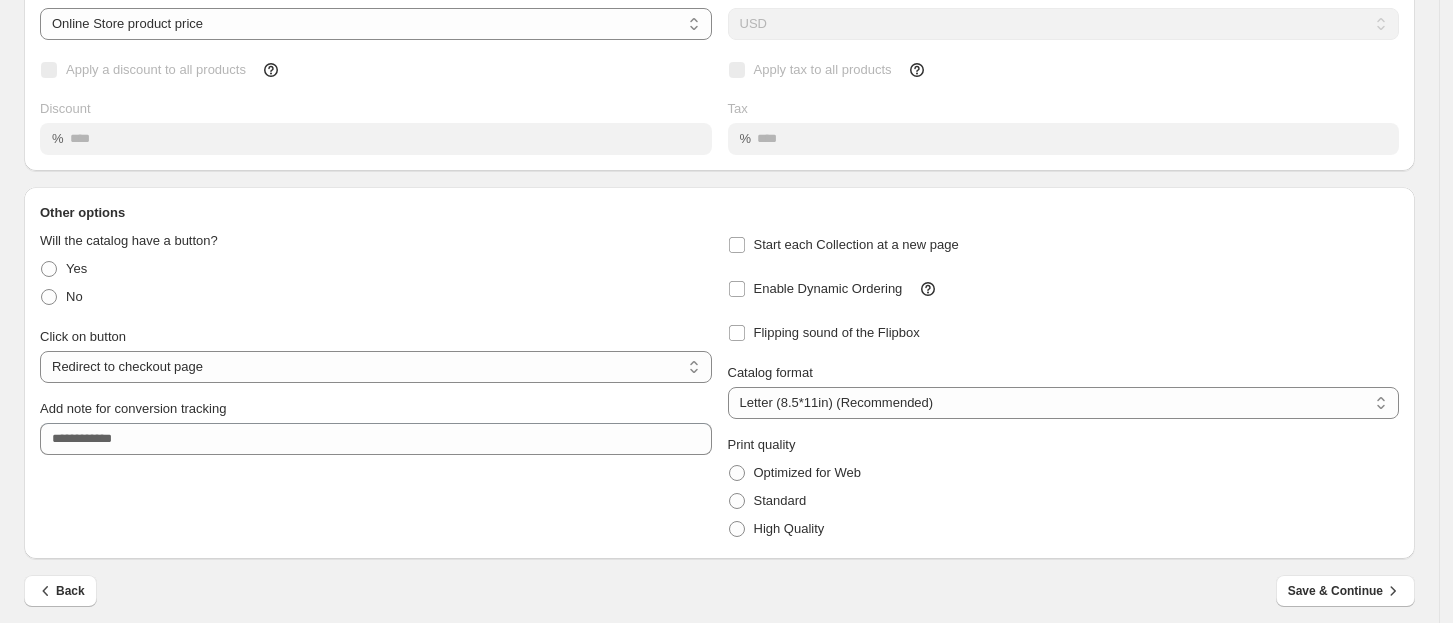 scroll, scrollTop: 177, scrollLeft: 0, axis: vertical 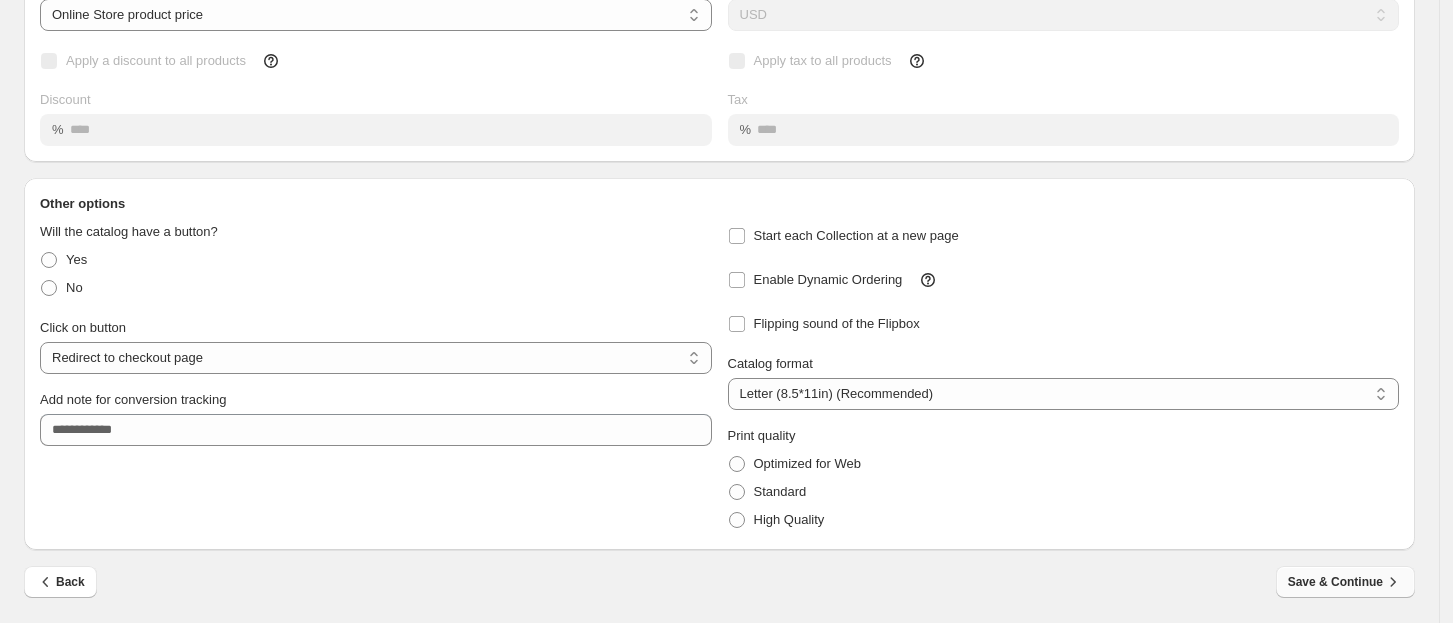 click on "Save & Continue" at bounding box center (1345, 582) 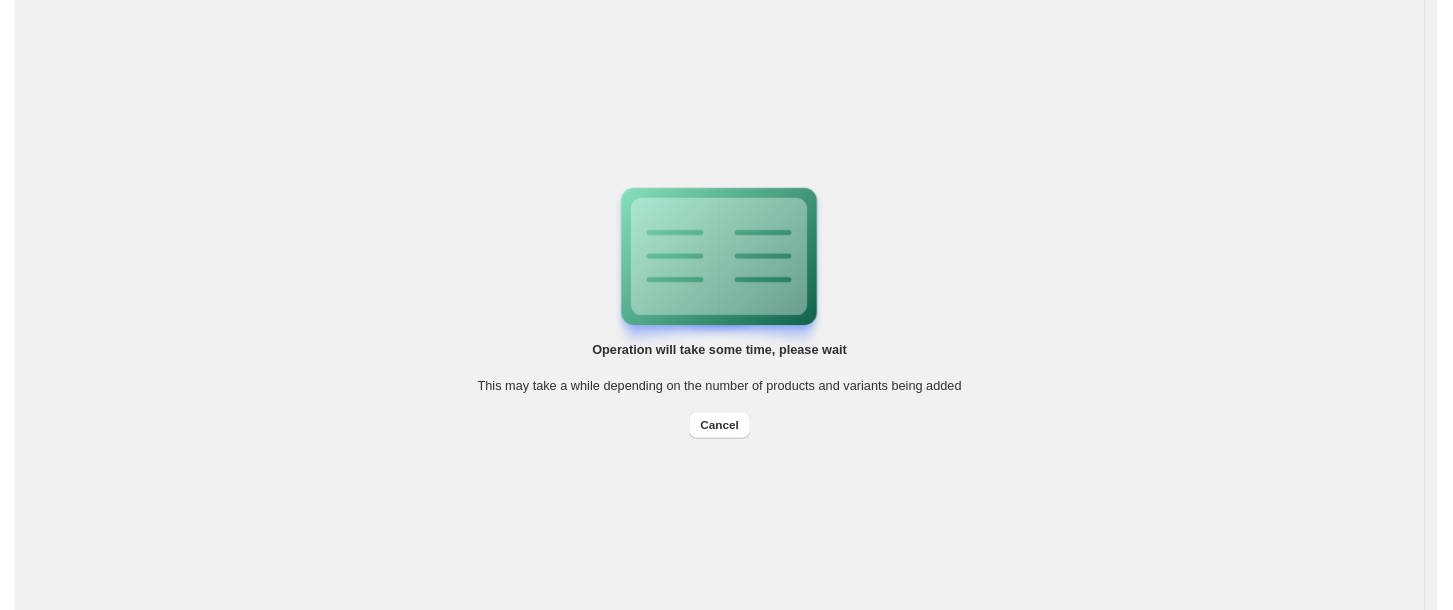 scroll, scrollTop: 0, scrollLeft: 0, axis: both 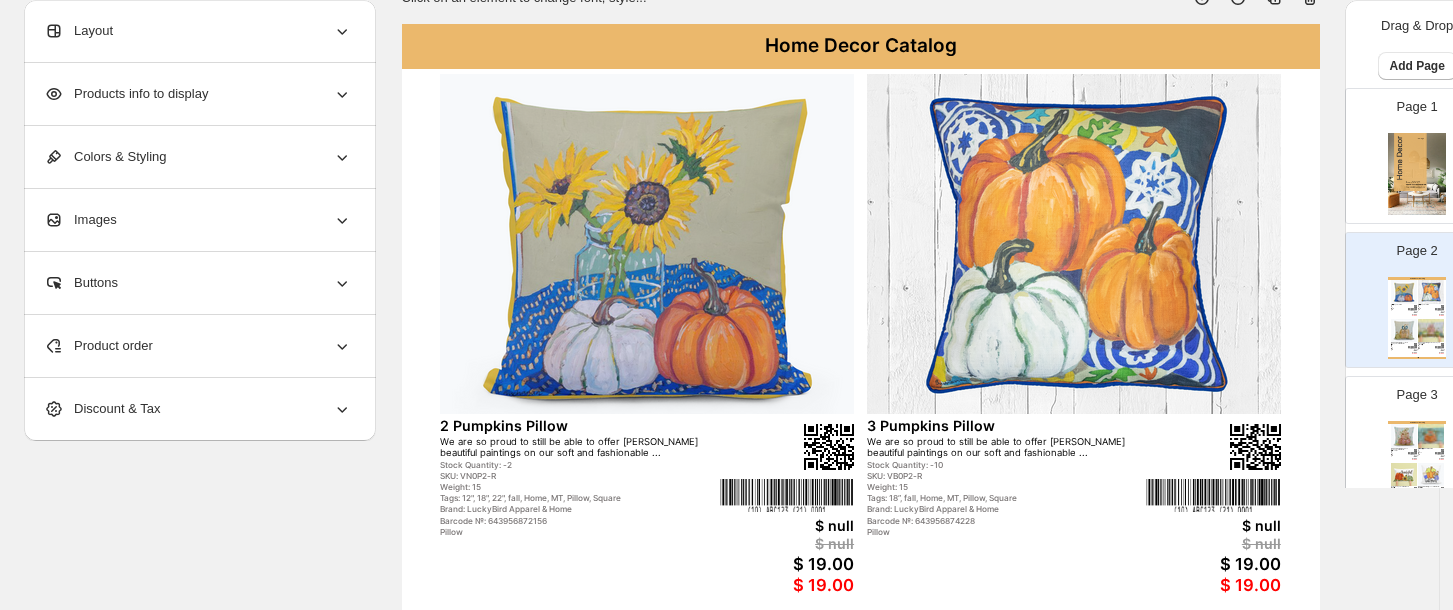 click on "Colors & Styling" at bounding box center (105, 157) 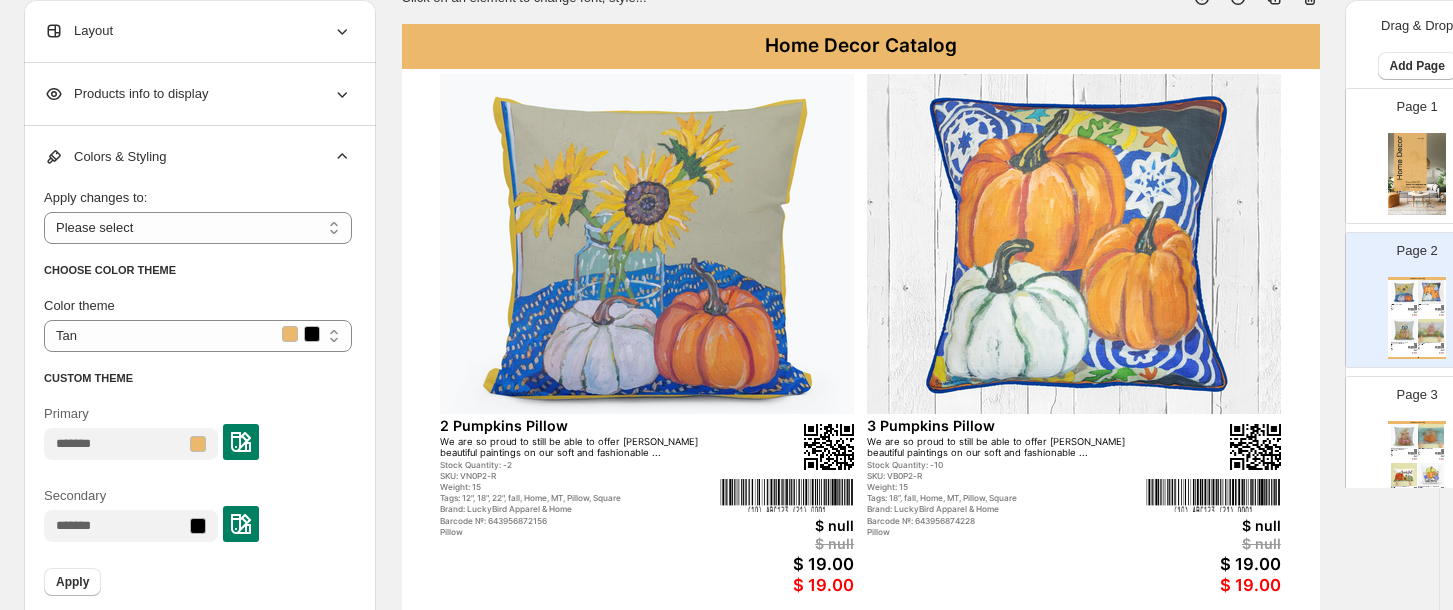 click on "Colors & Styling" at bounding box center [105, 157] 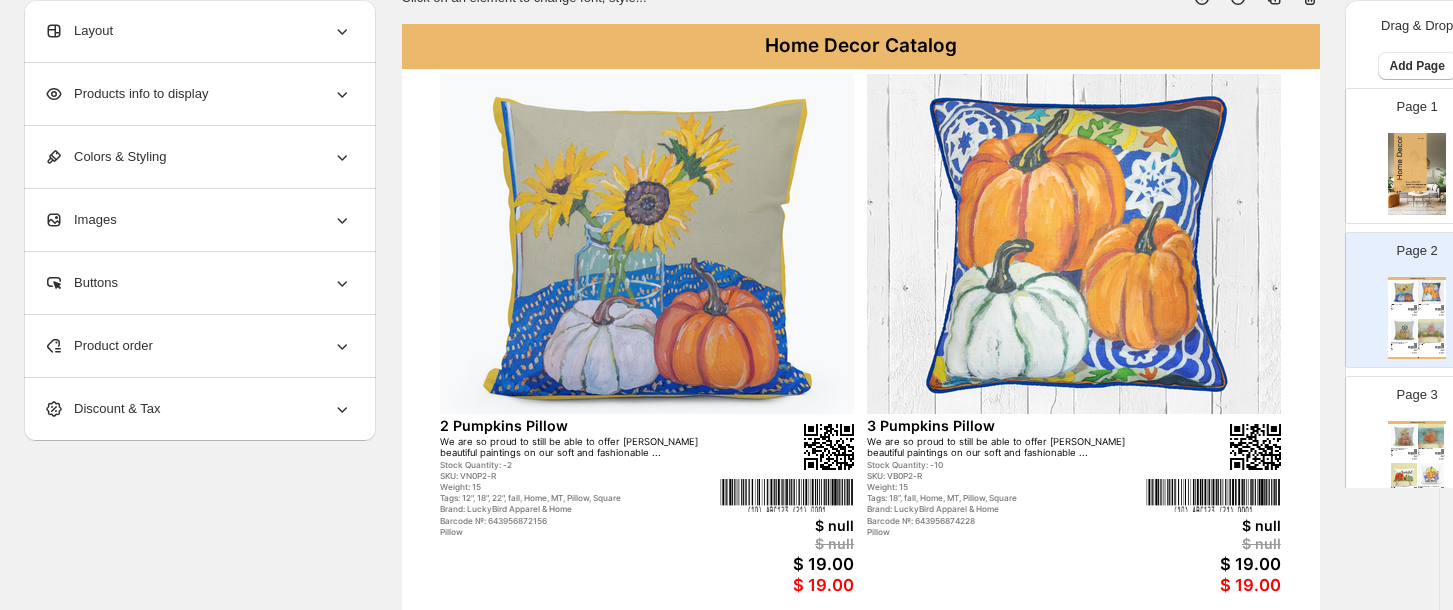 click on "Products info to display" at bounding box center (126, 94) 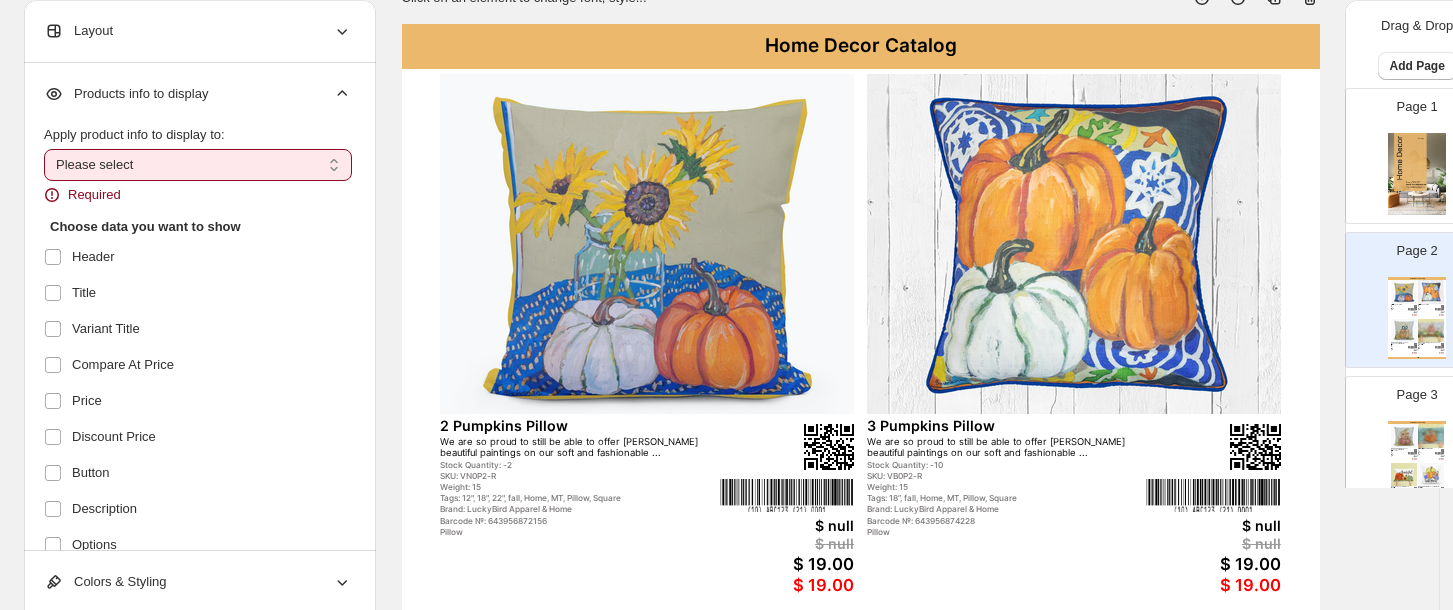 click on "**********" at bounding box center (198, 165) 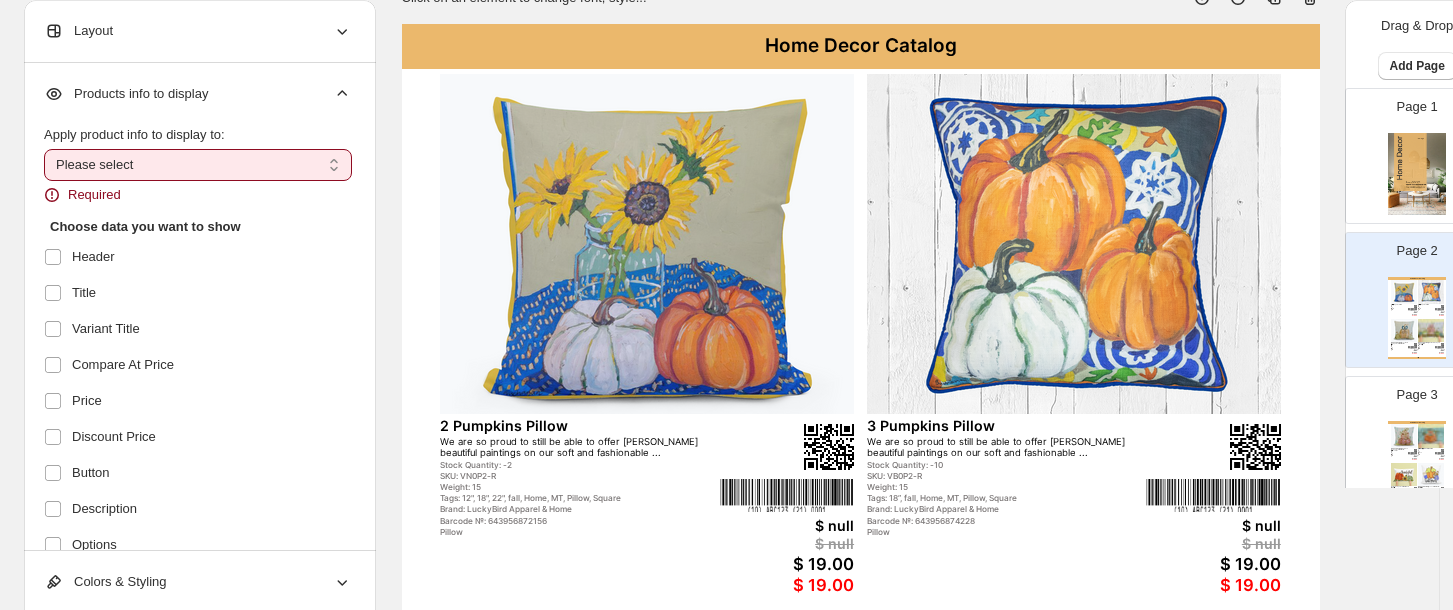 select on "**********" 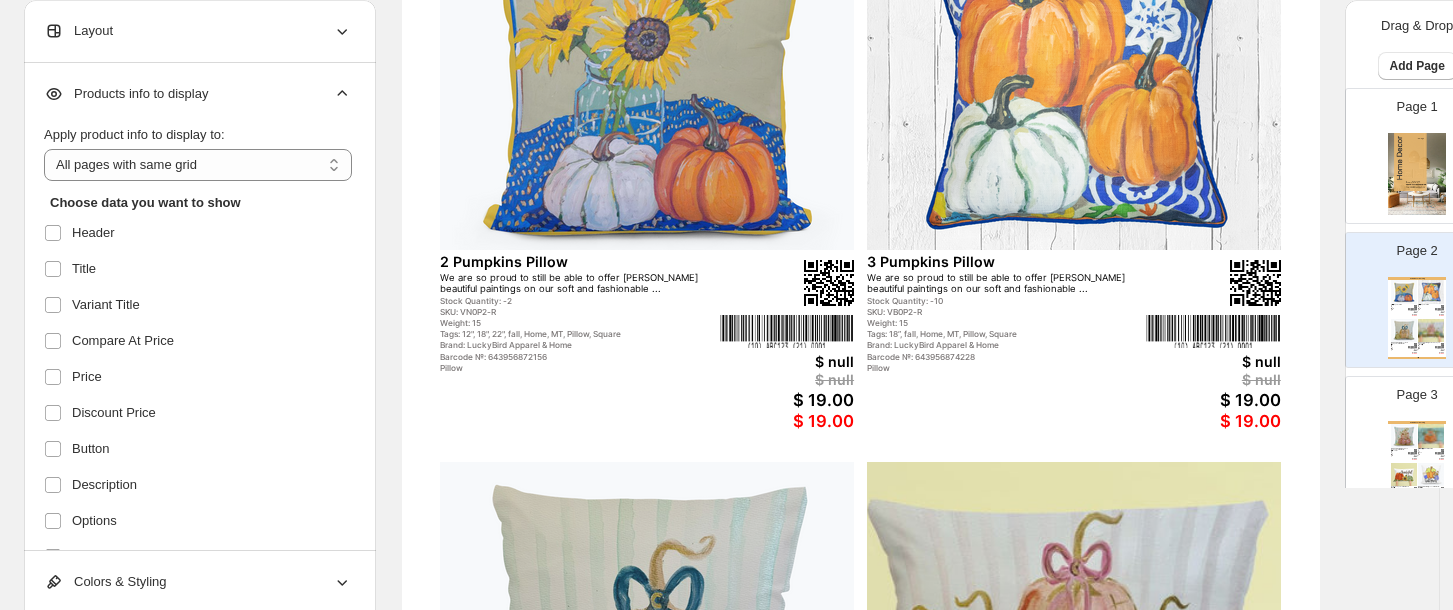 scroll, scrollTop: 270, scrollLeft: 0, axis: vertical 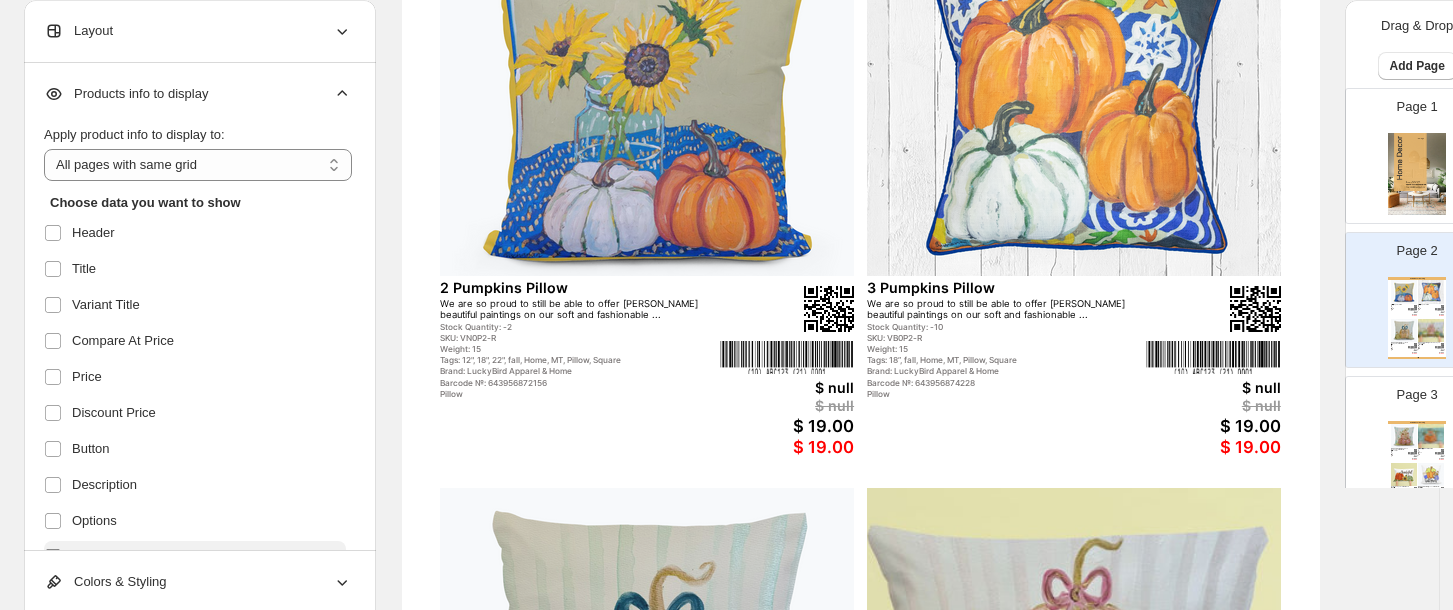 click at bounding box center (53, 557) 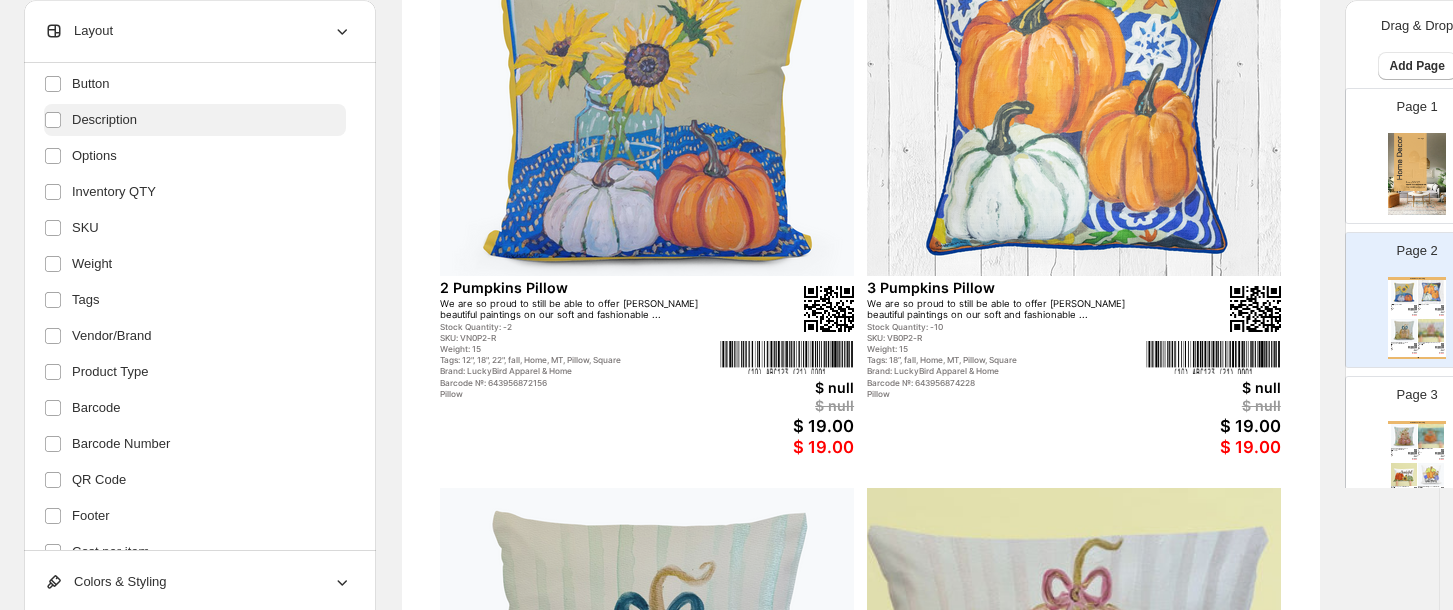 scroll, scrollTop: 377, scrollLeft: 0, axis: vertical 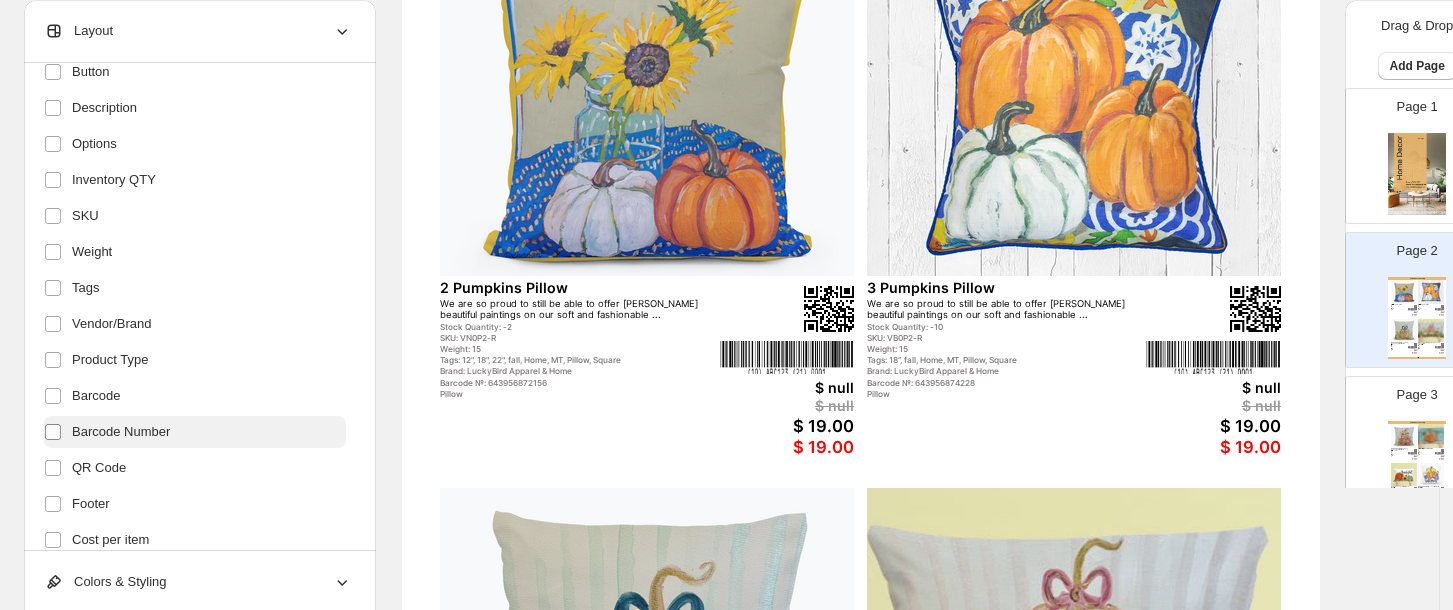 click at bounding box center (57, 432) 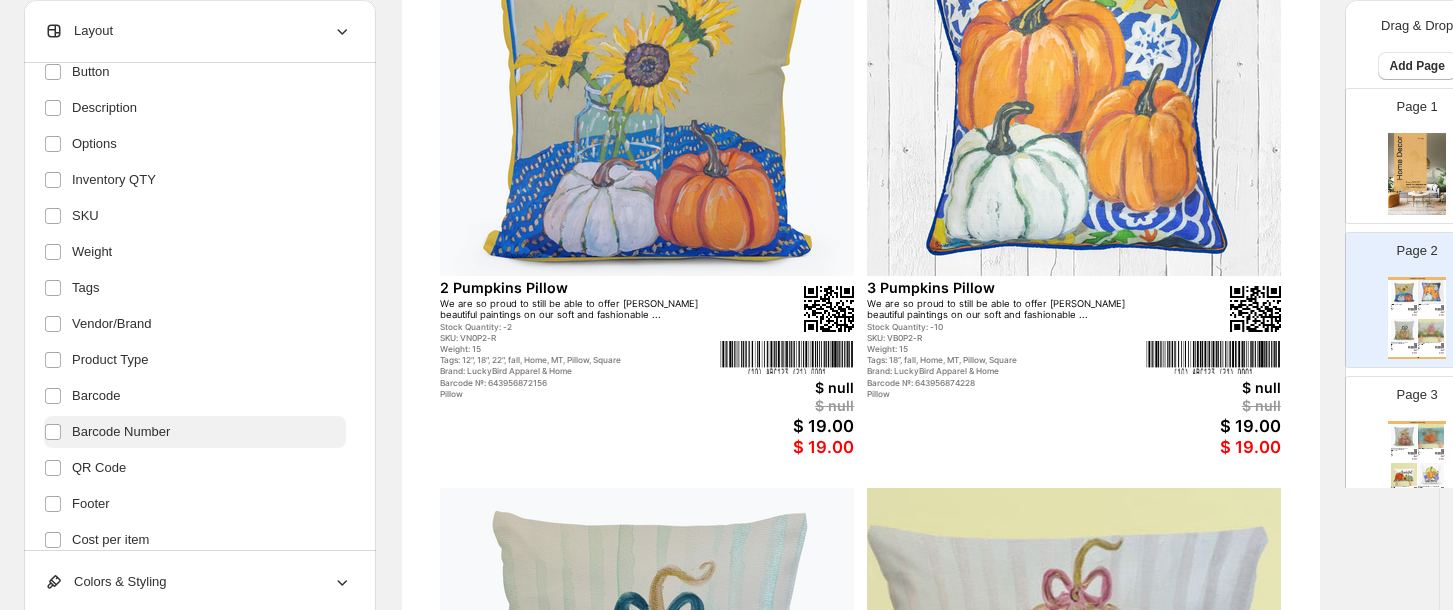 scroll, scrollTop: 425, scrollLeft: 0, axis: vertical 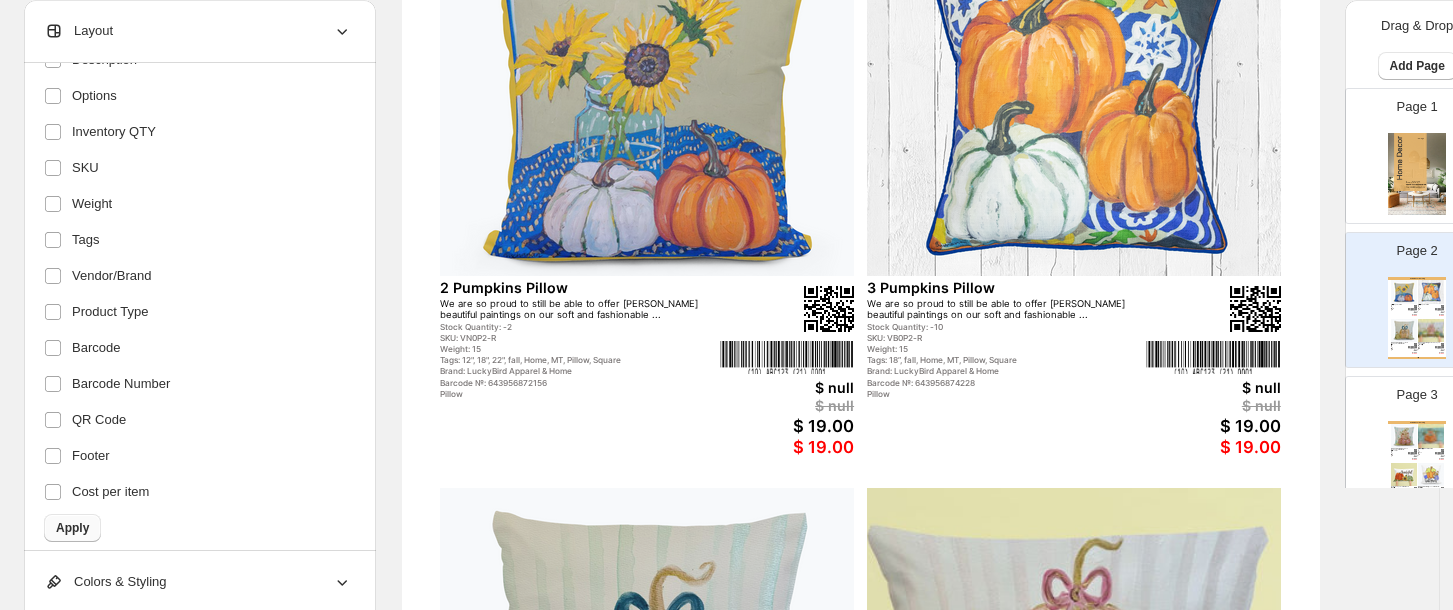 click on "Apply" at bounding box center [72, 528] 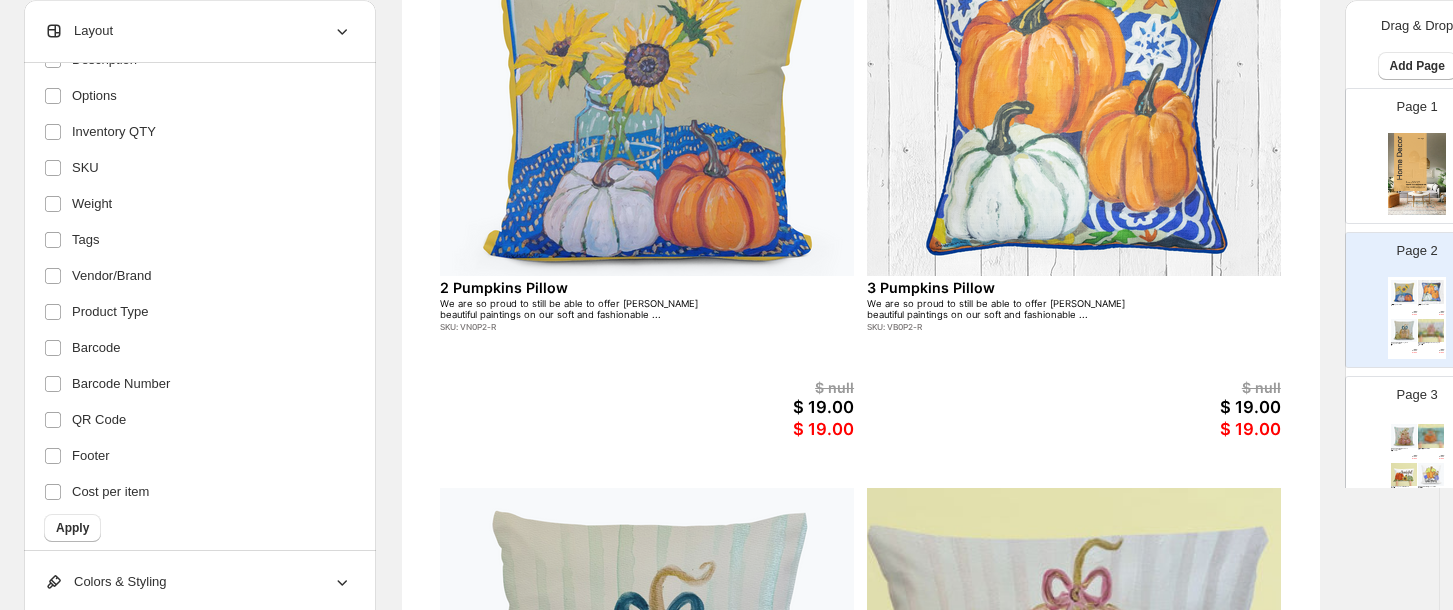 click on "$ null" at bounding box center (787, 387) 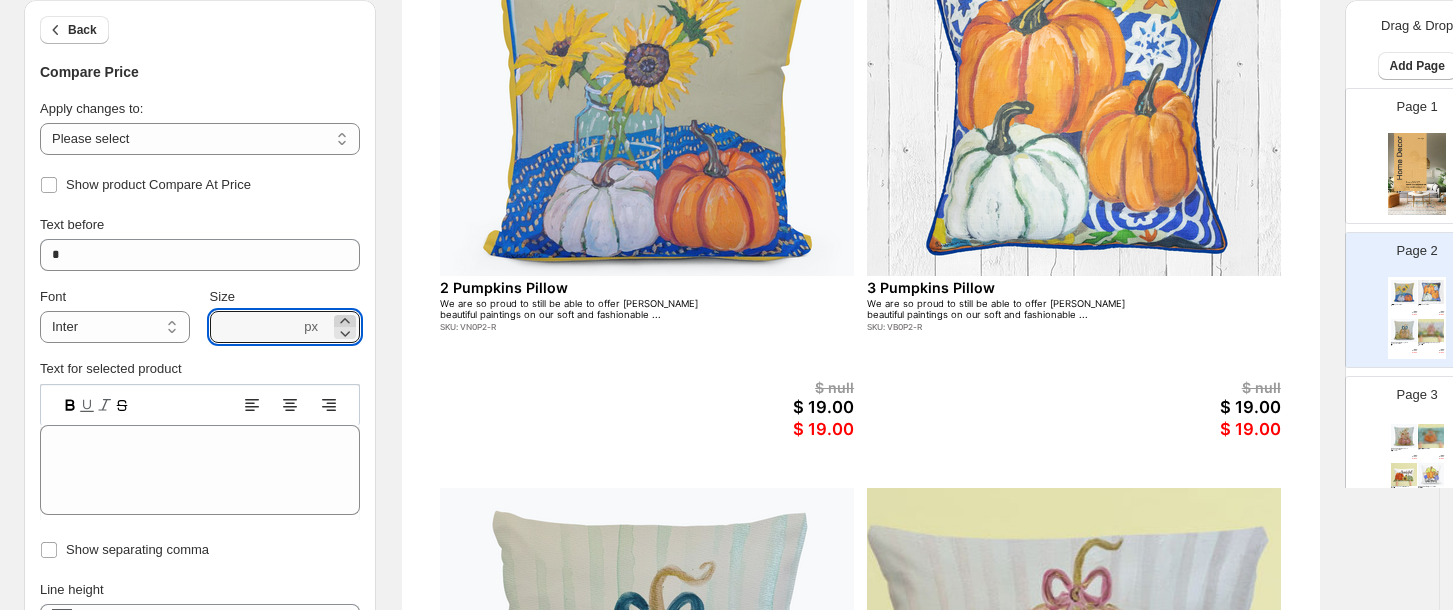 click 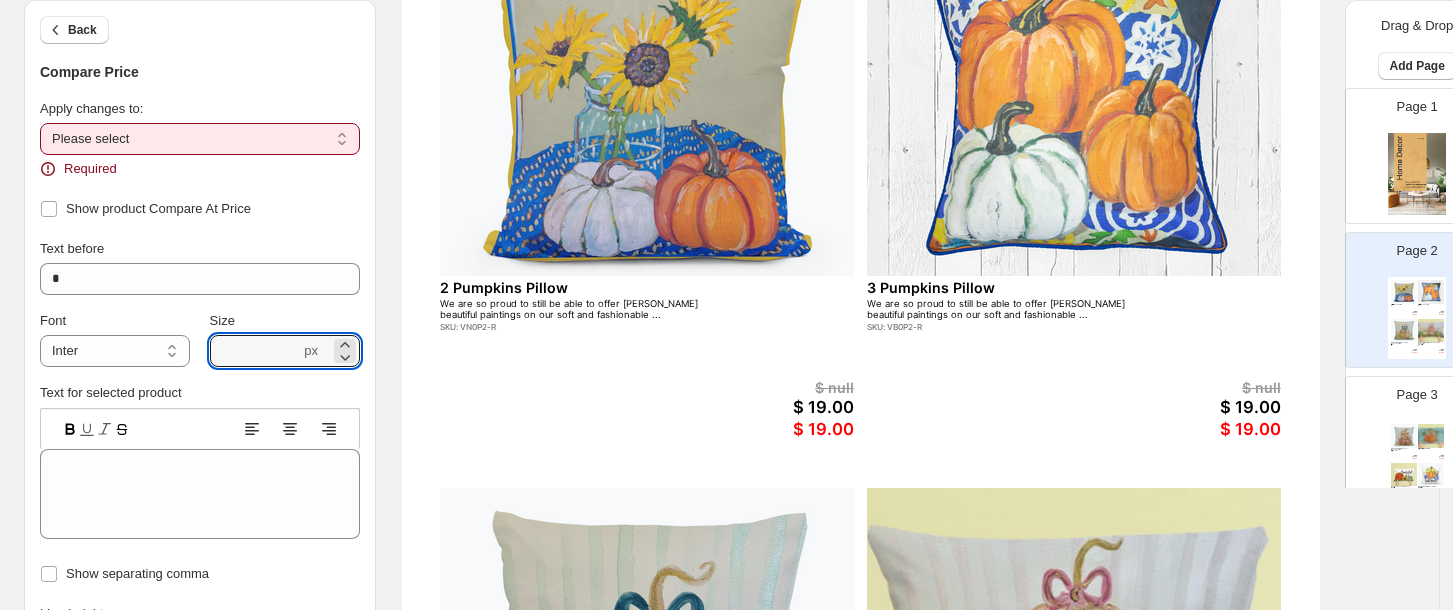 click on "**********" at bounding box center (200, 139) 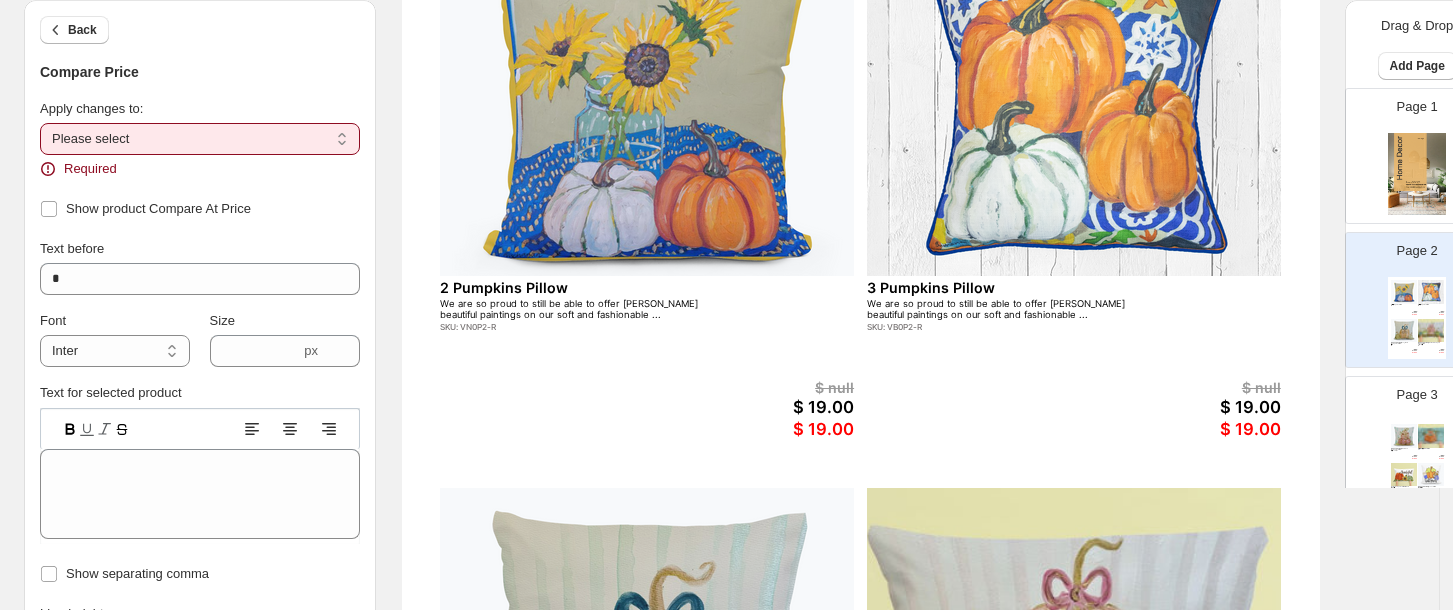 select on "**********" 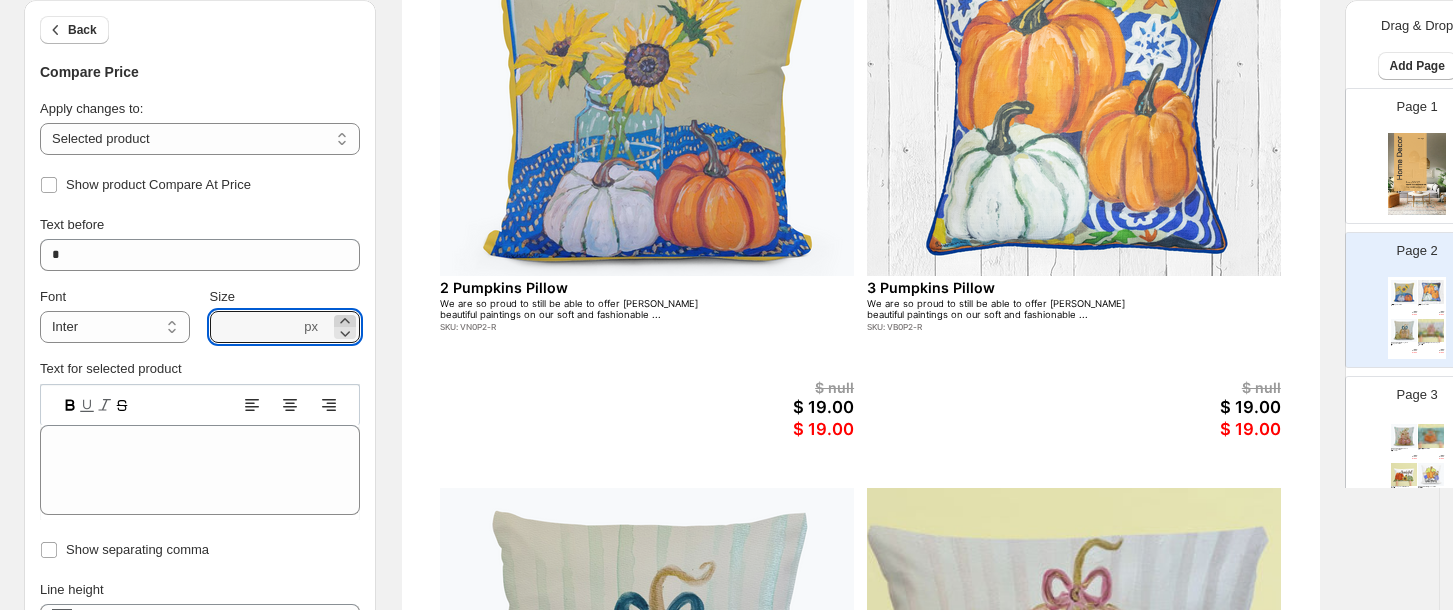 click 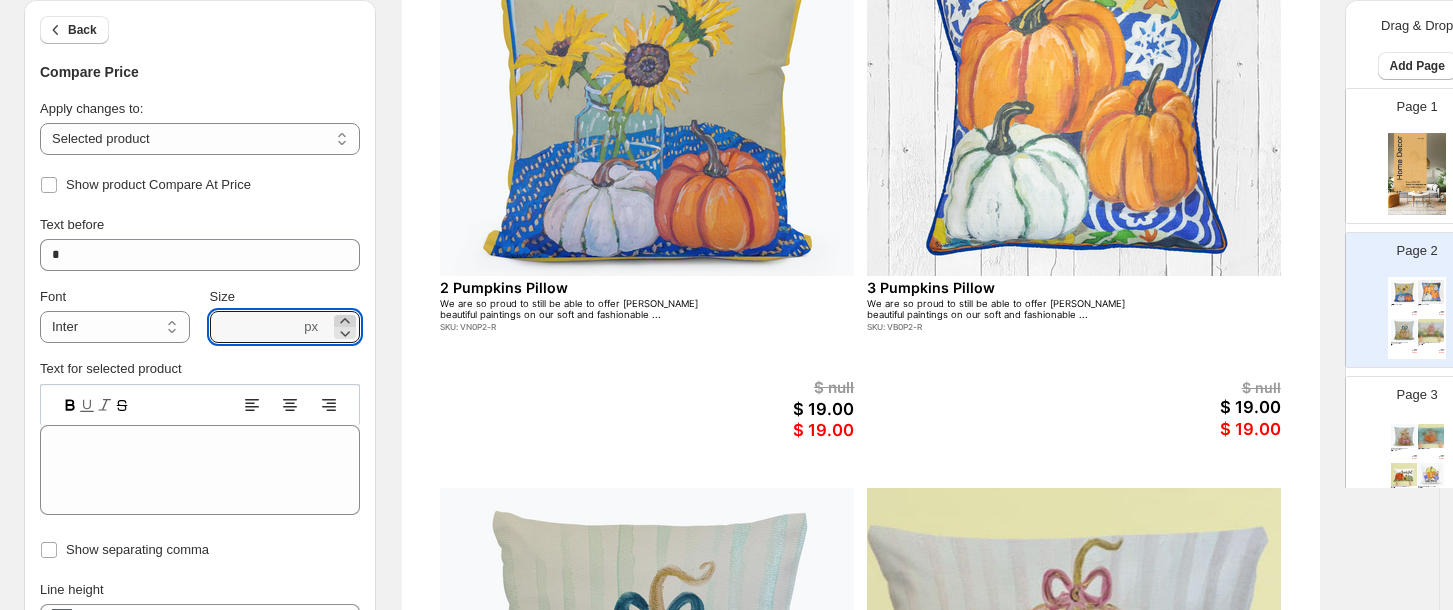 click 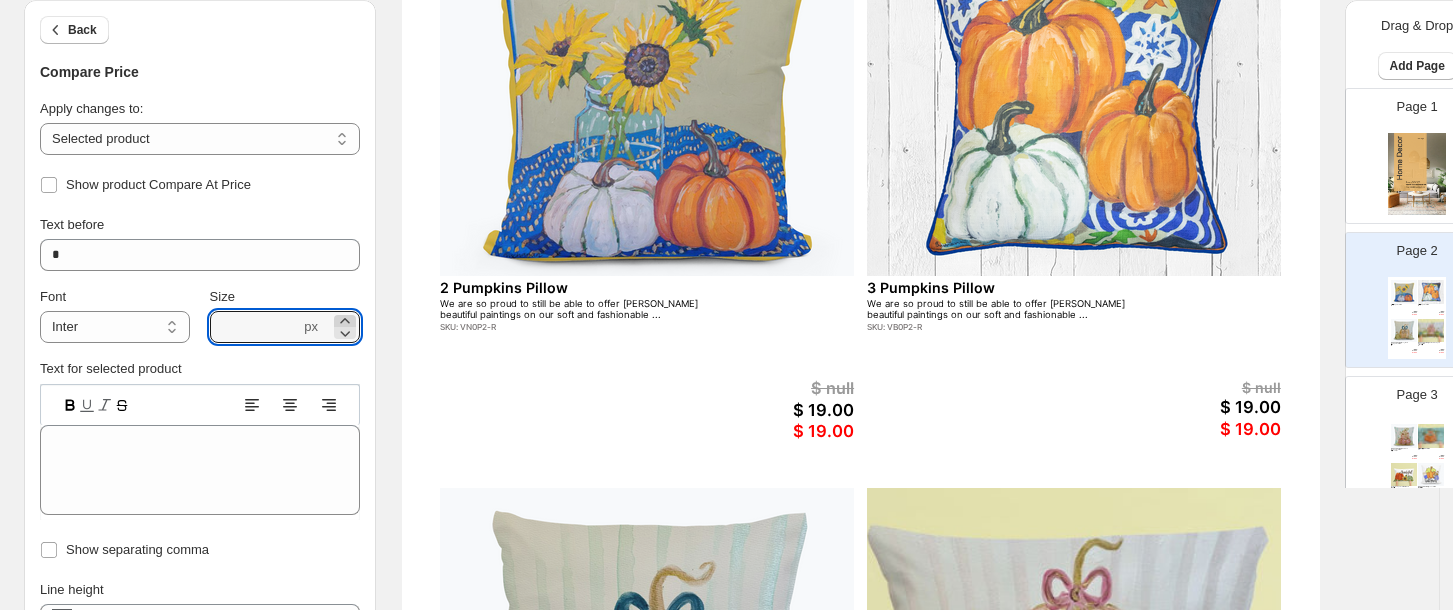 click 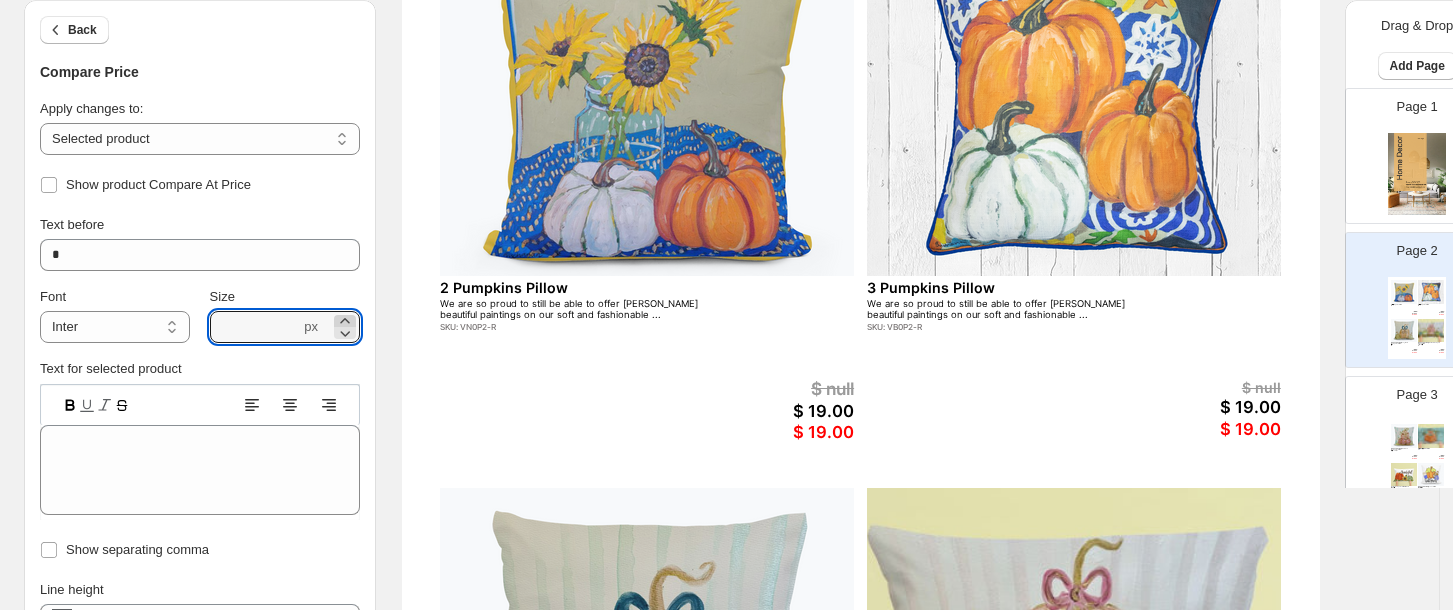 click 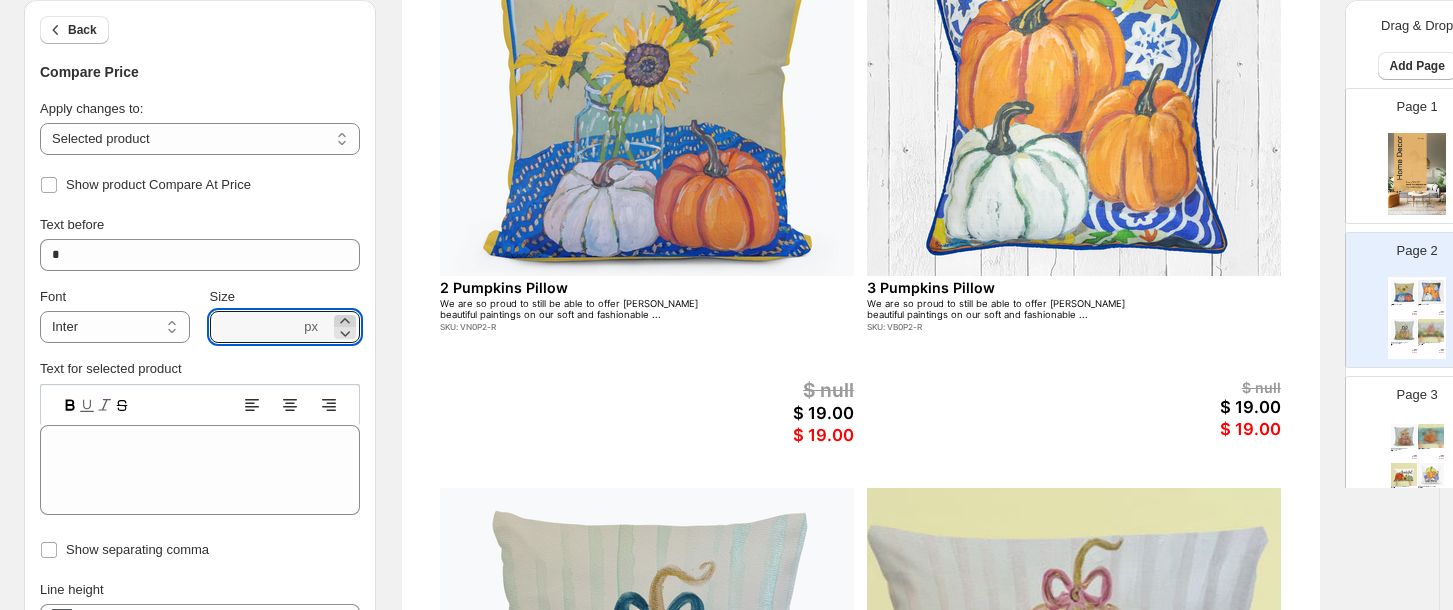 click 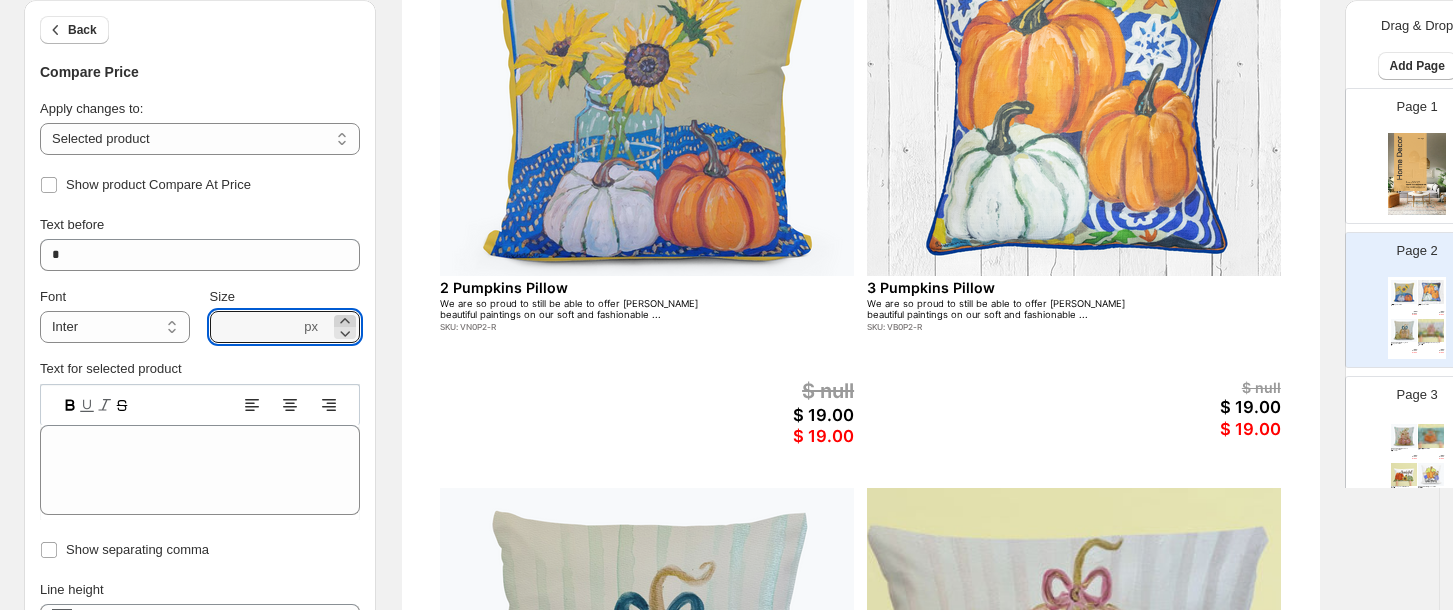 click 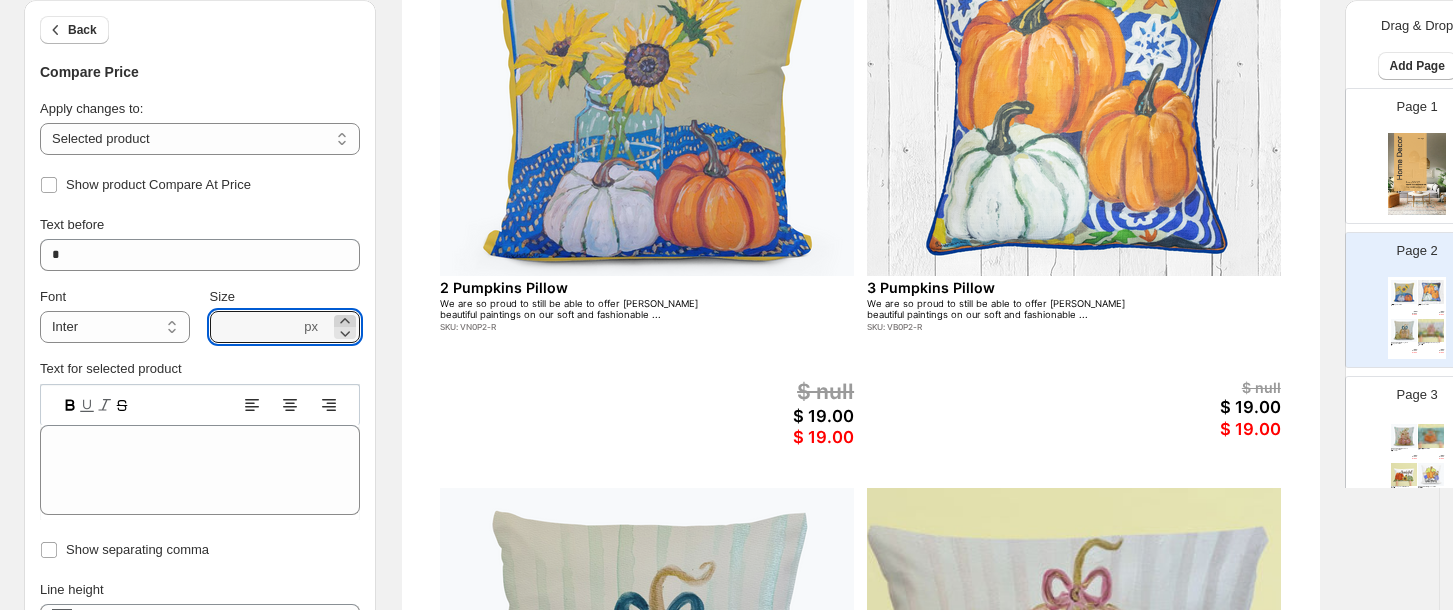 click 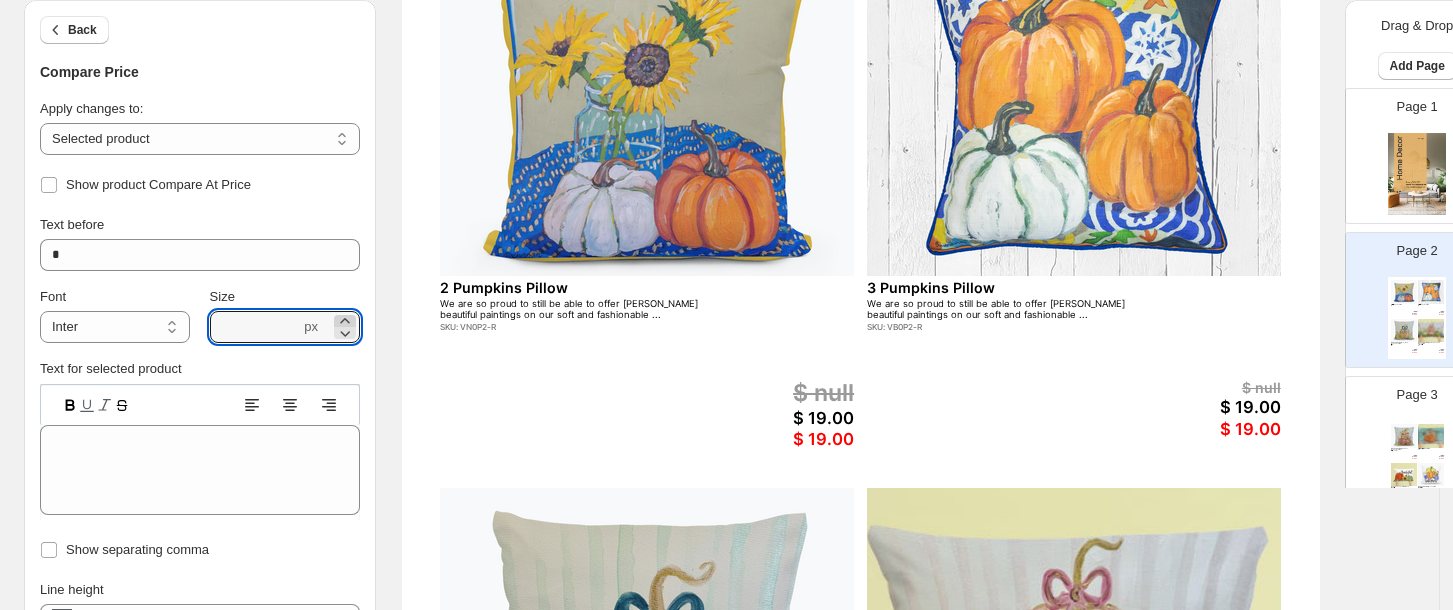 click 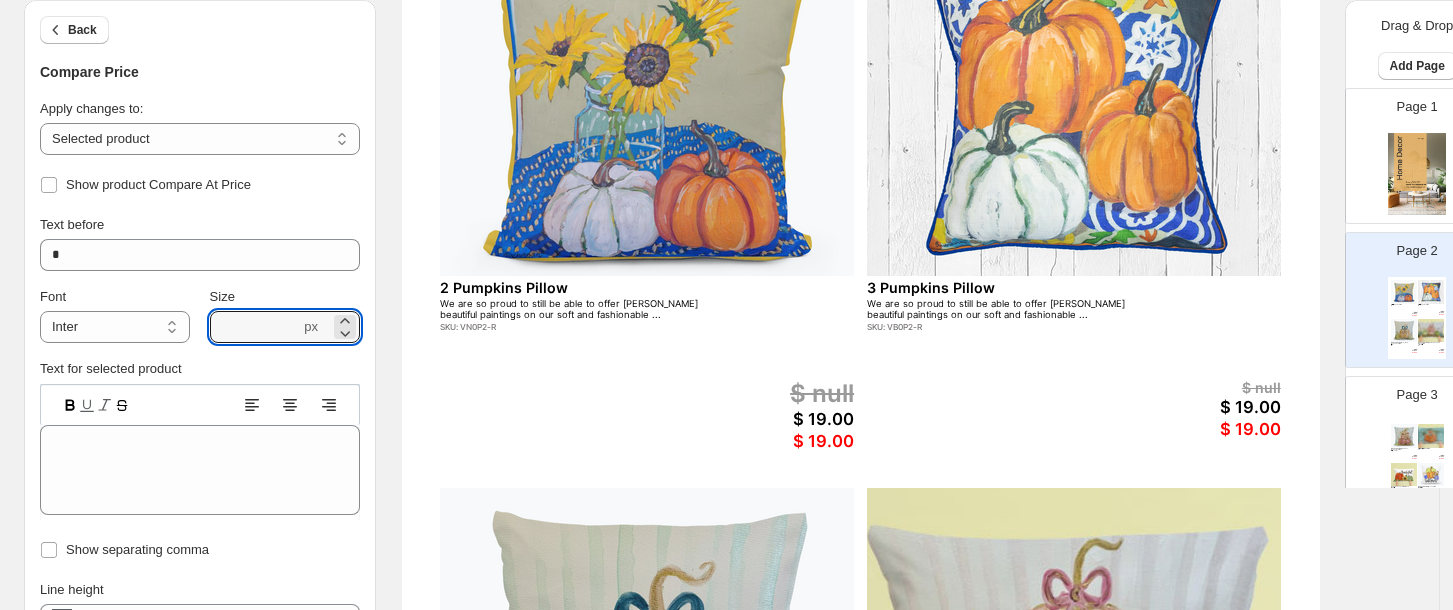 click 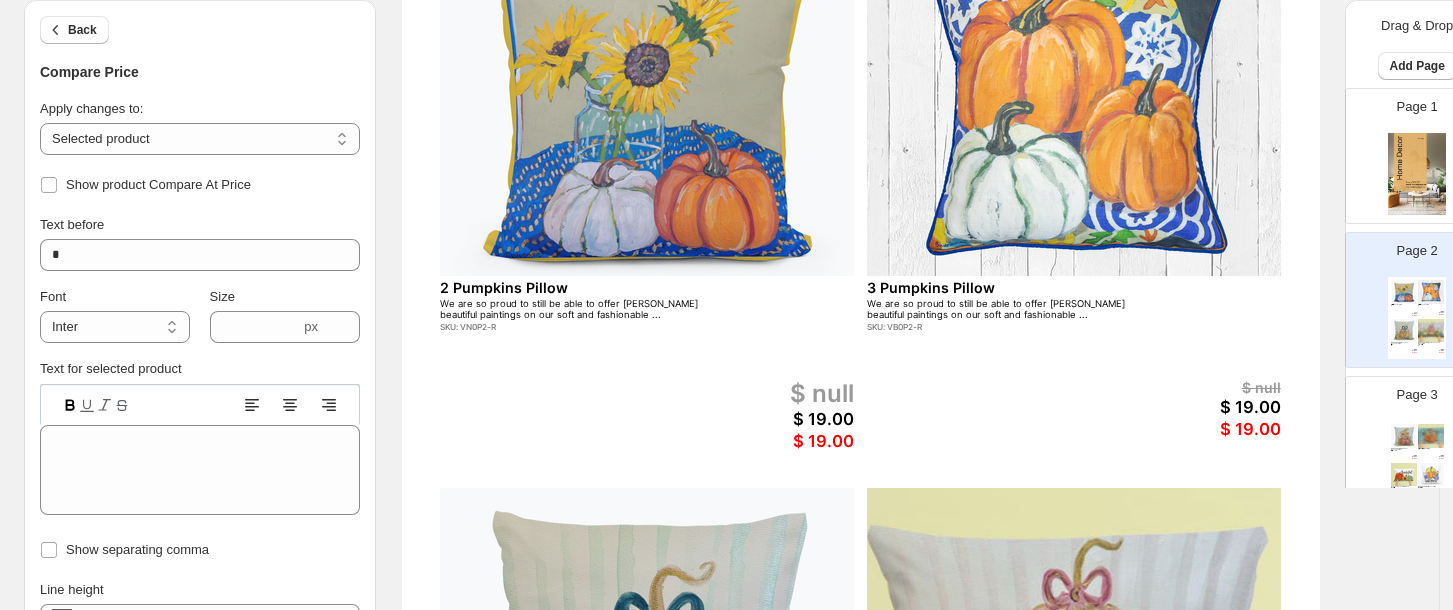 click 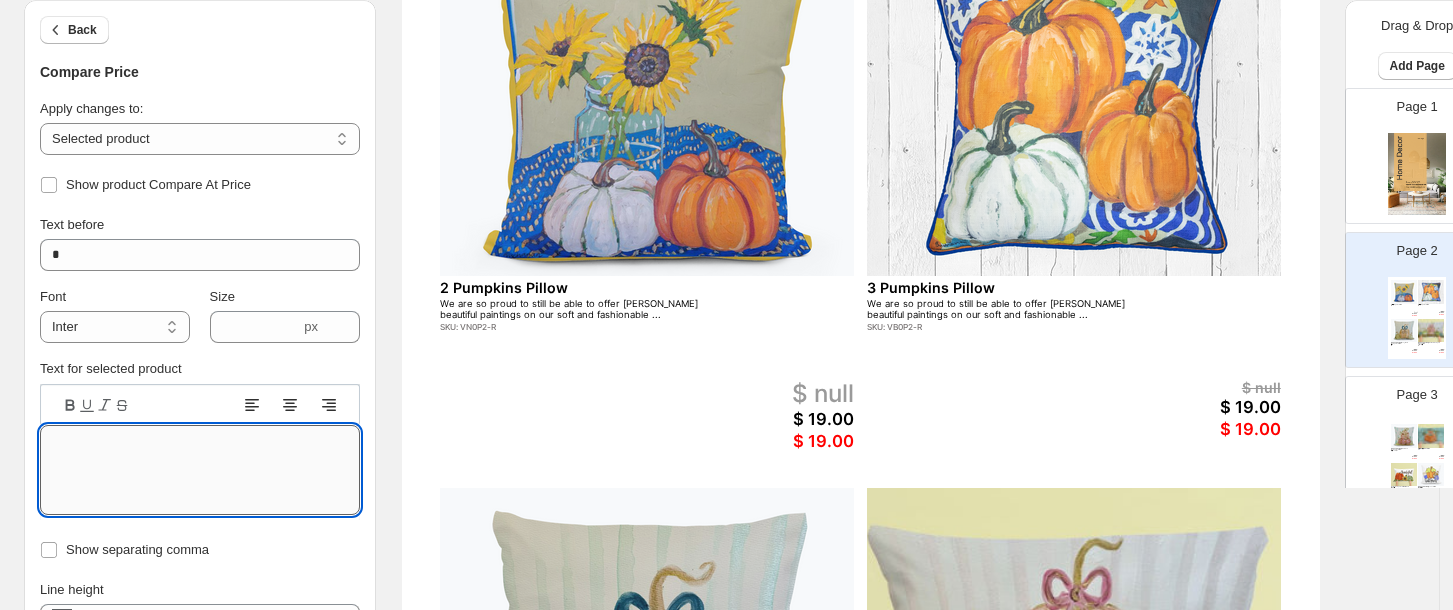click on "Text editor" at bounding box center [200, 470] 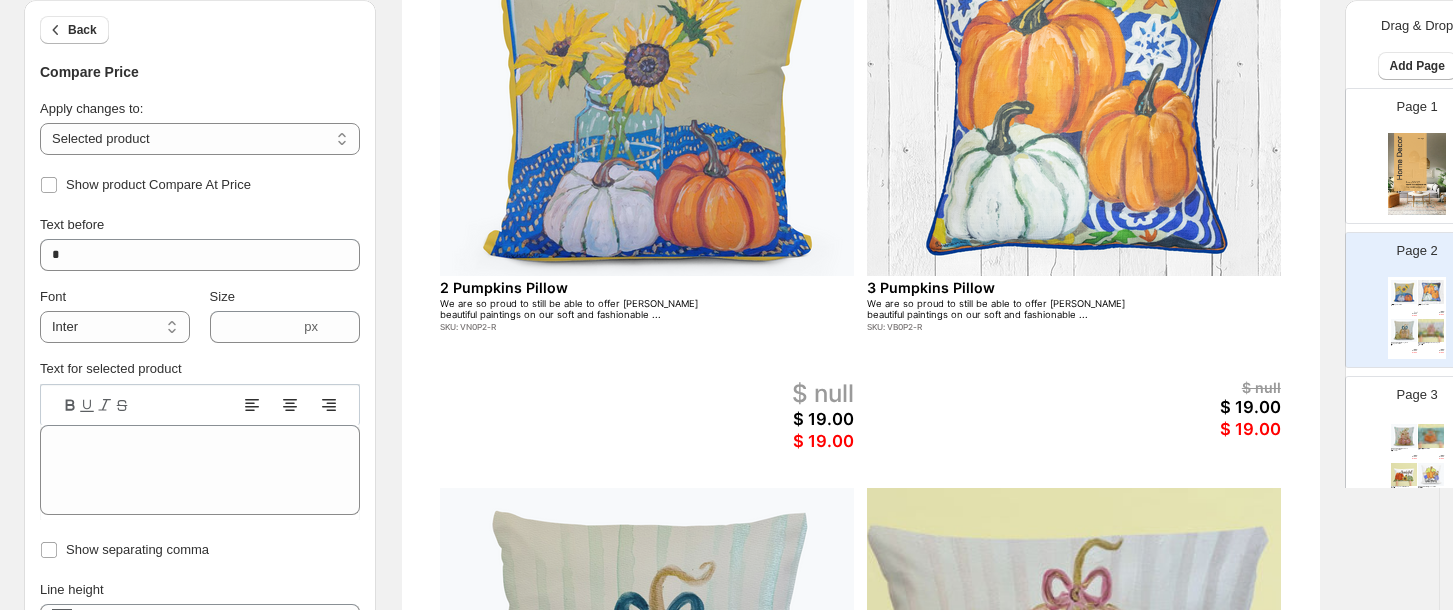 click 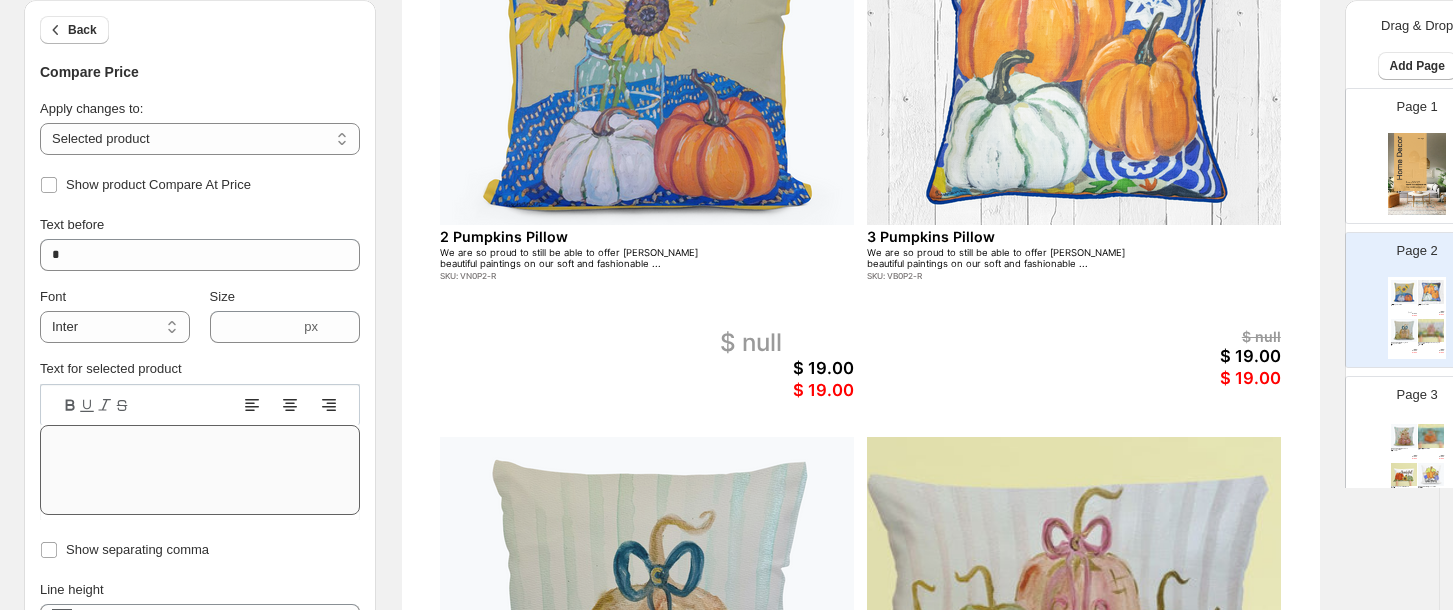 scroll, scrollTop: 323, scrollLeft: 0, axis: vertical 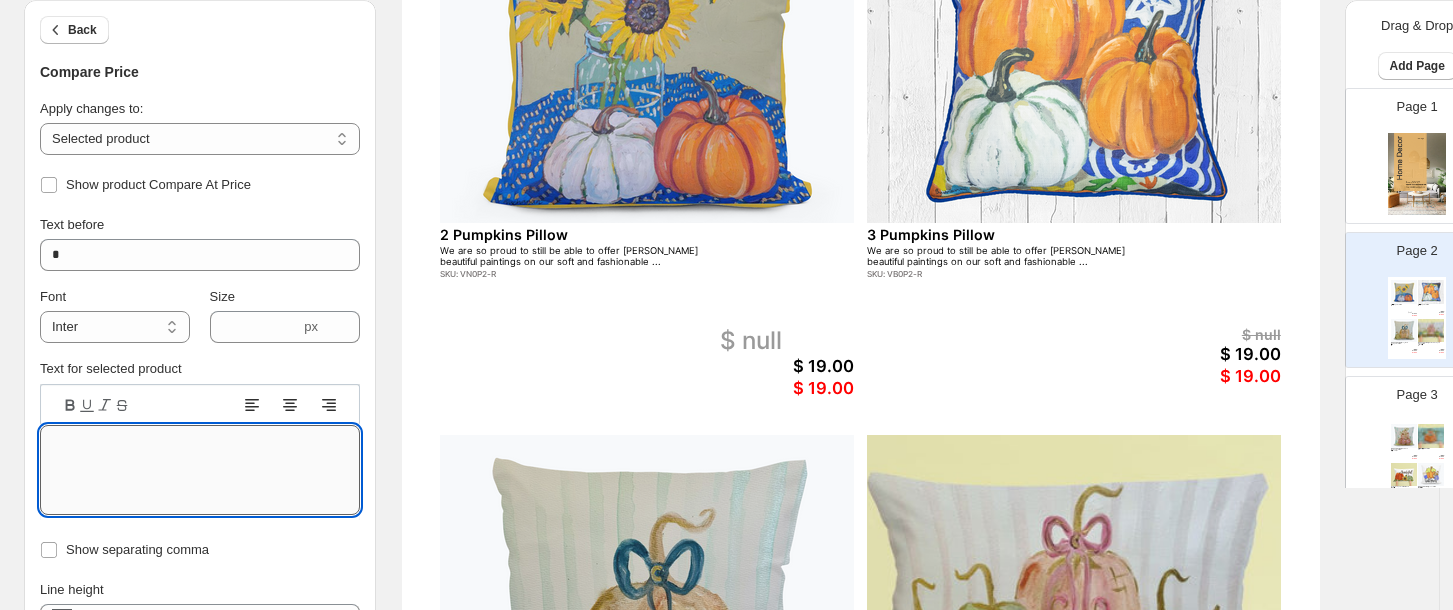 click on "Text editor" at bounding box center (200, 470) 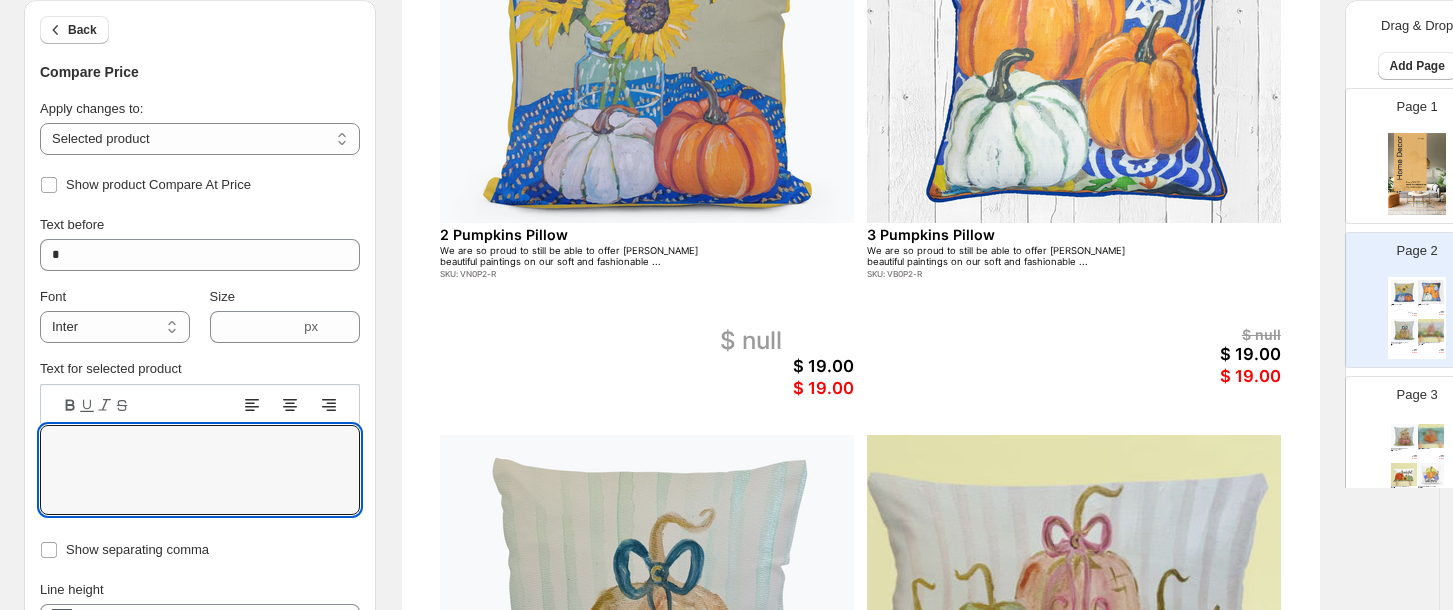 click on "Compare Price" at bounding box center [200, 72] 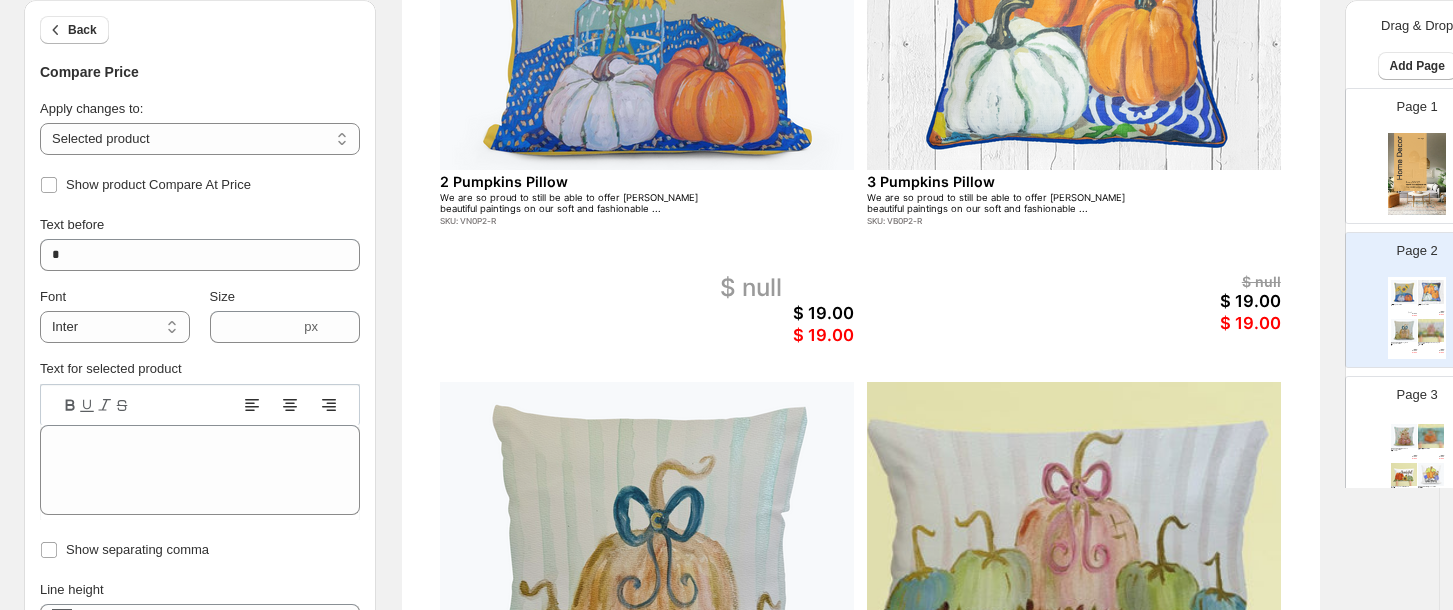 scroll, scrollTop: 430, scrollLeft: 0, axis: vertical 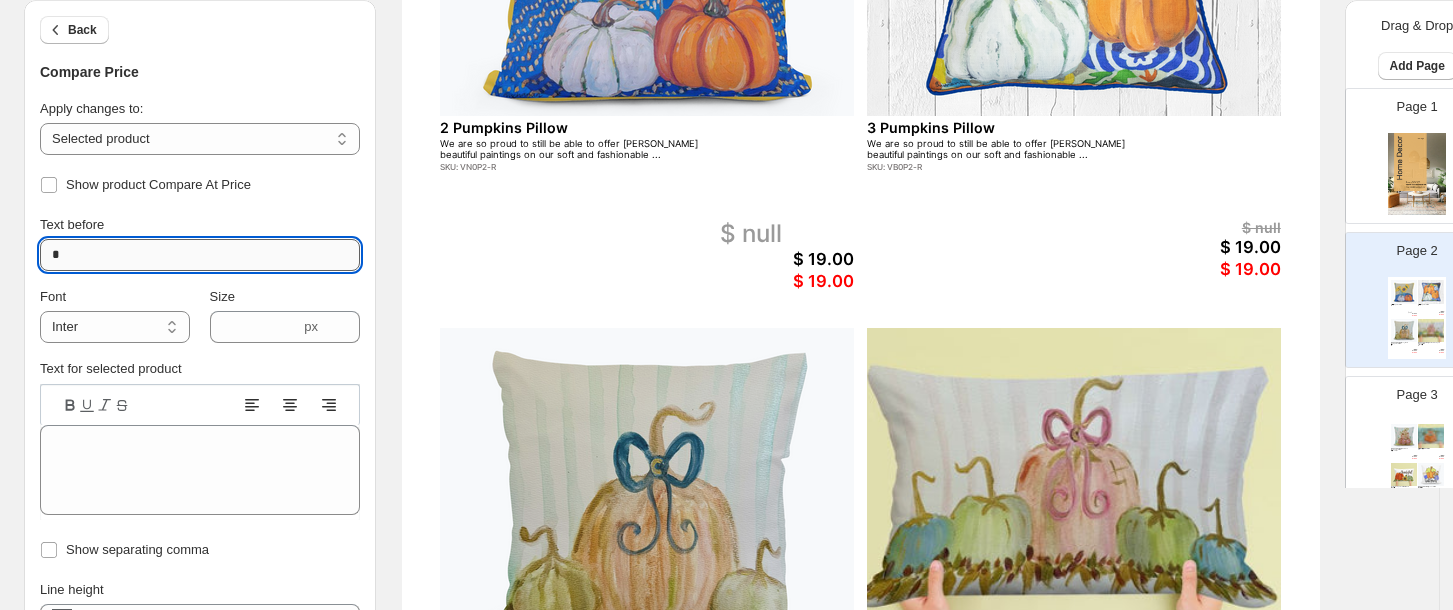 click on "*" at bounding box center [200, 255] 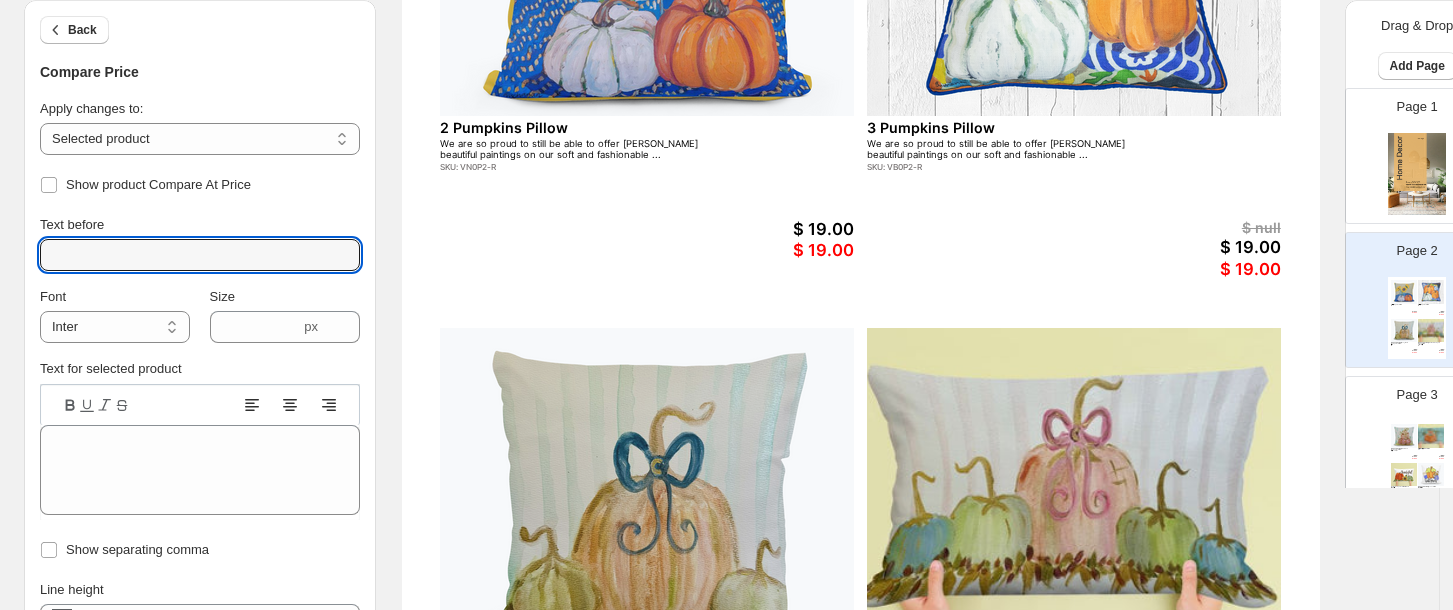 type 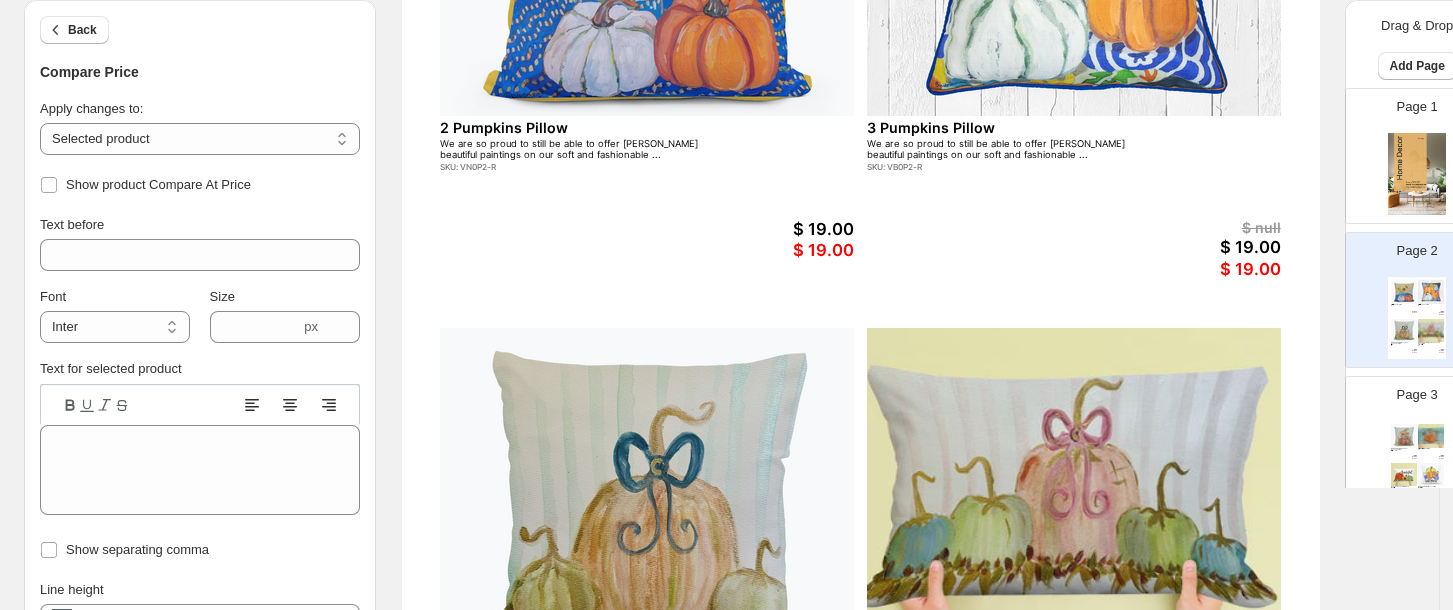 click 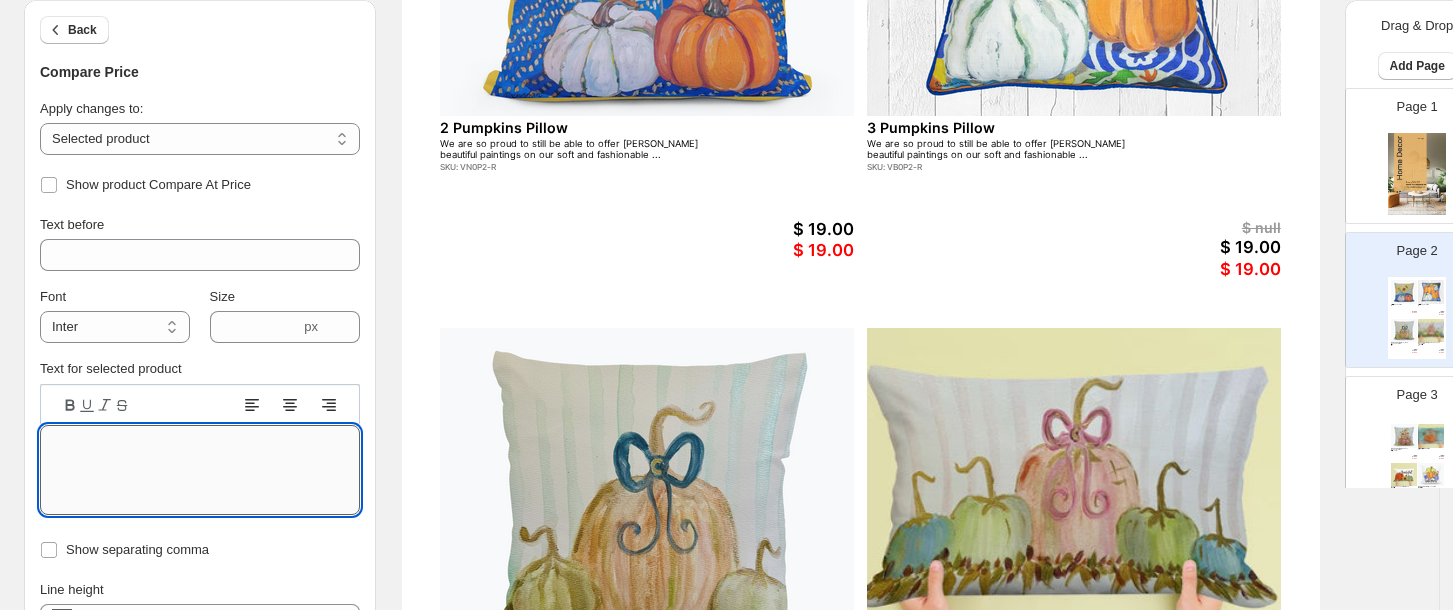 click on "Text editor" at bounding box center (200, 470) 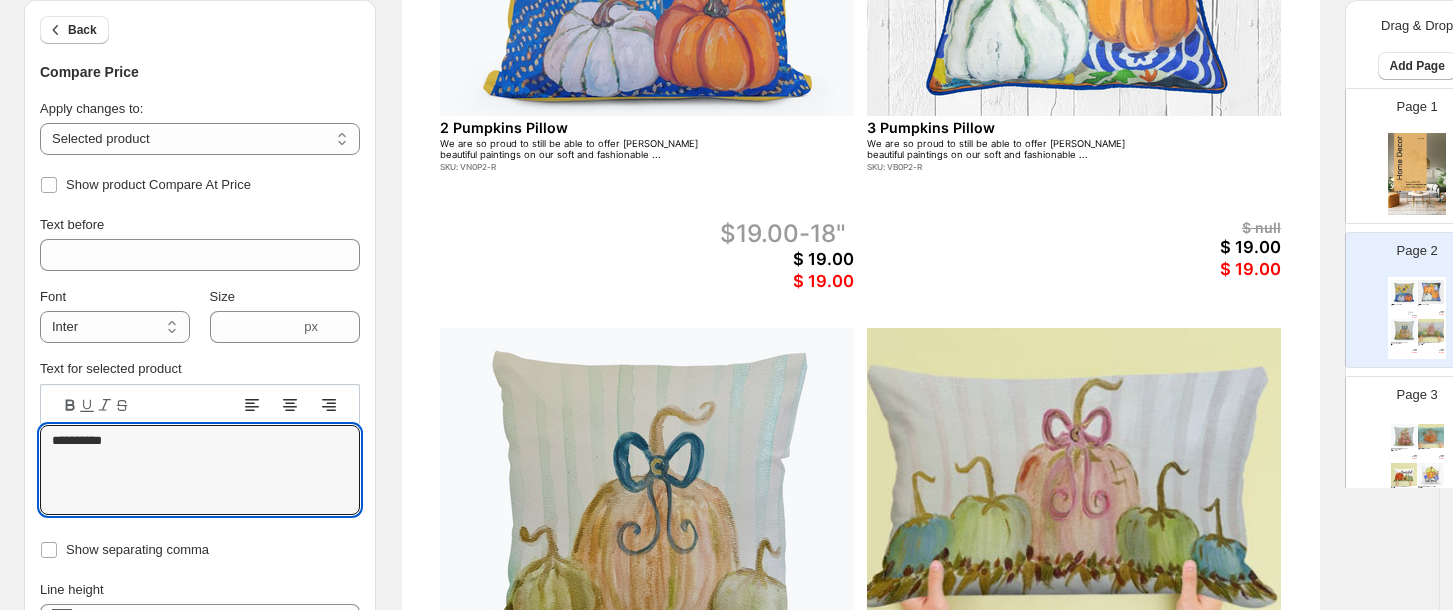type on "**********" 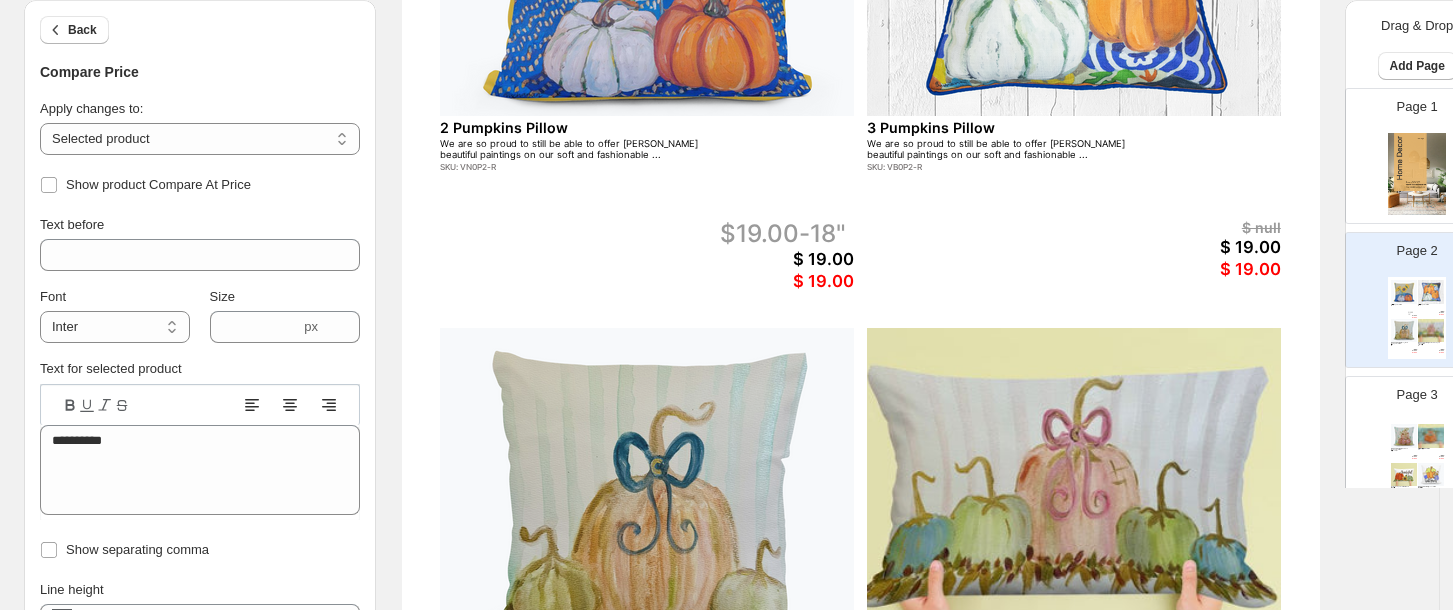drag, startPoint x: 276, startPoint y: 186, endPoint x: 265, endPoint y: 192, distance: 12.529964 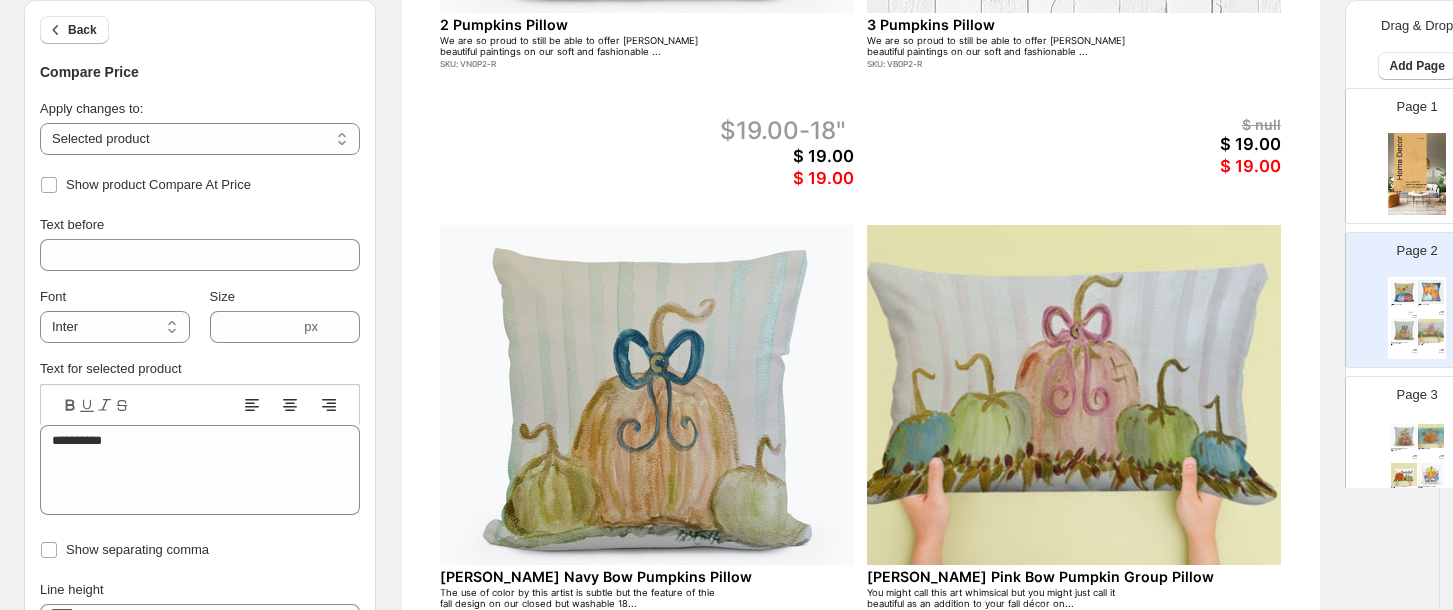 scroll, scrollTop: 536, scrollLeft: 0, axis: vertical 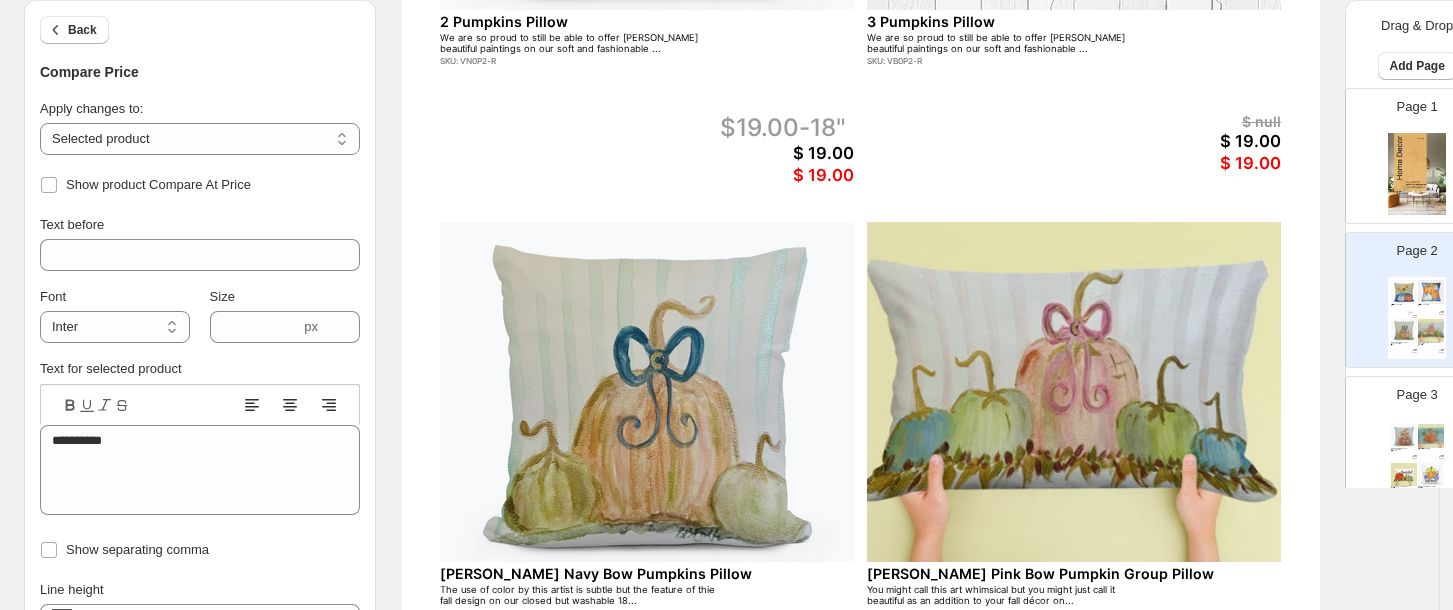 click on "**********" at bounding box center (200, 458) 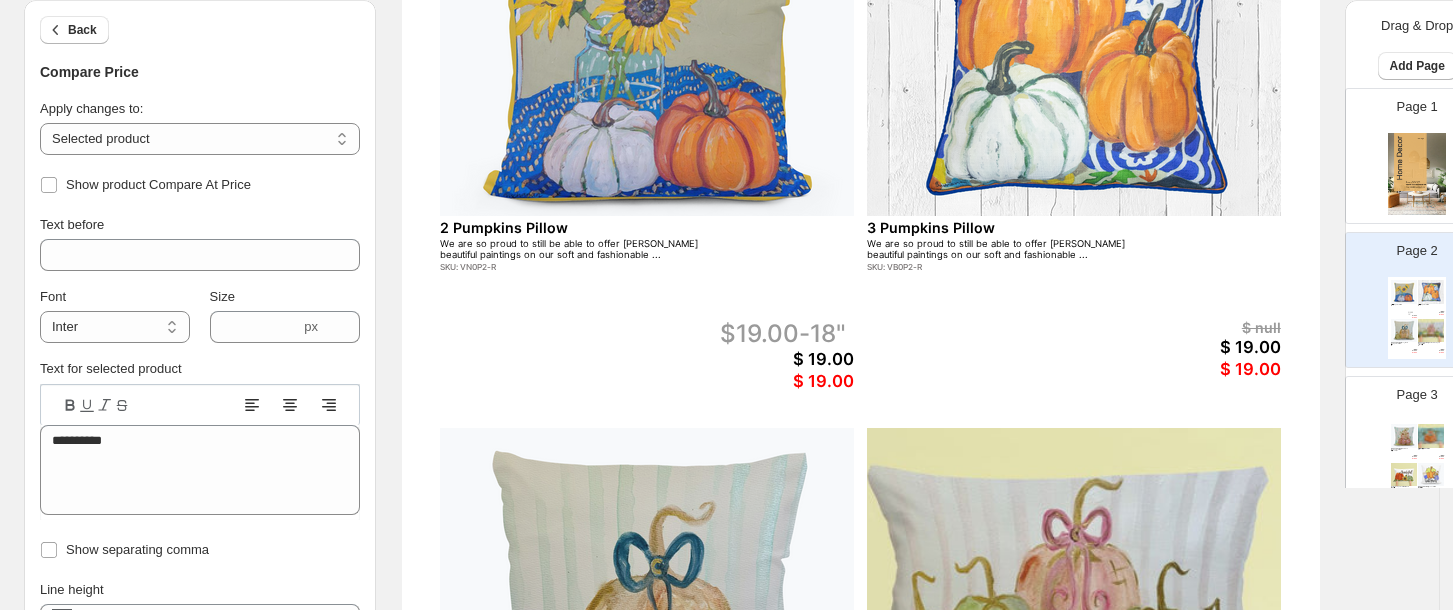 scroll, scrollTop: 323, scrollLeft: 0, axis: vertical 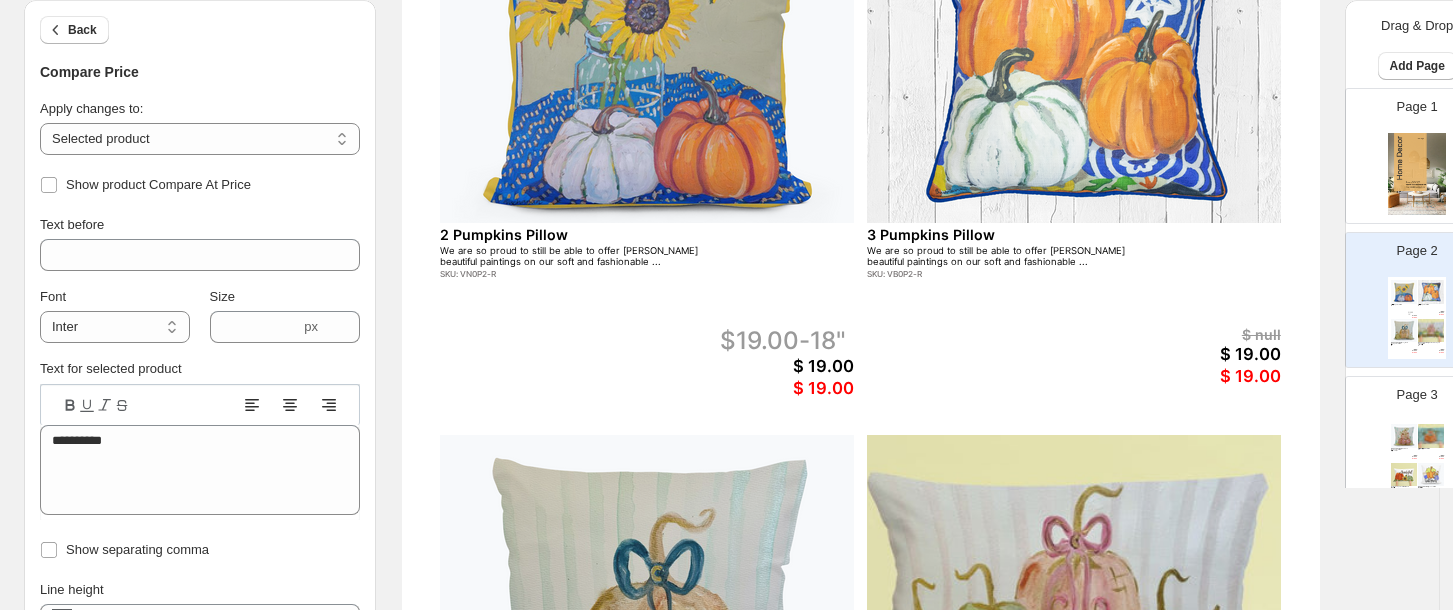 click on "$19.00-18"" at bounding box center [787, 340] 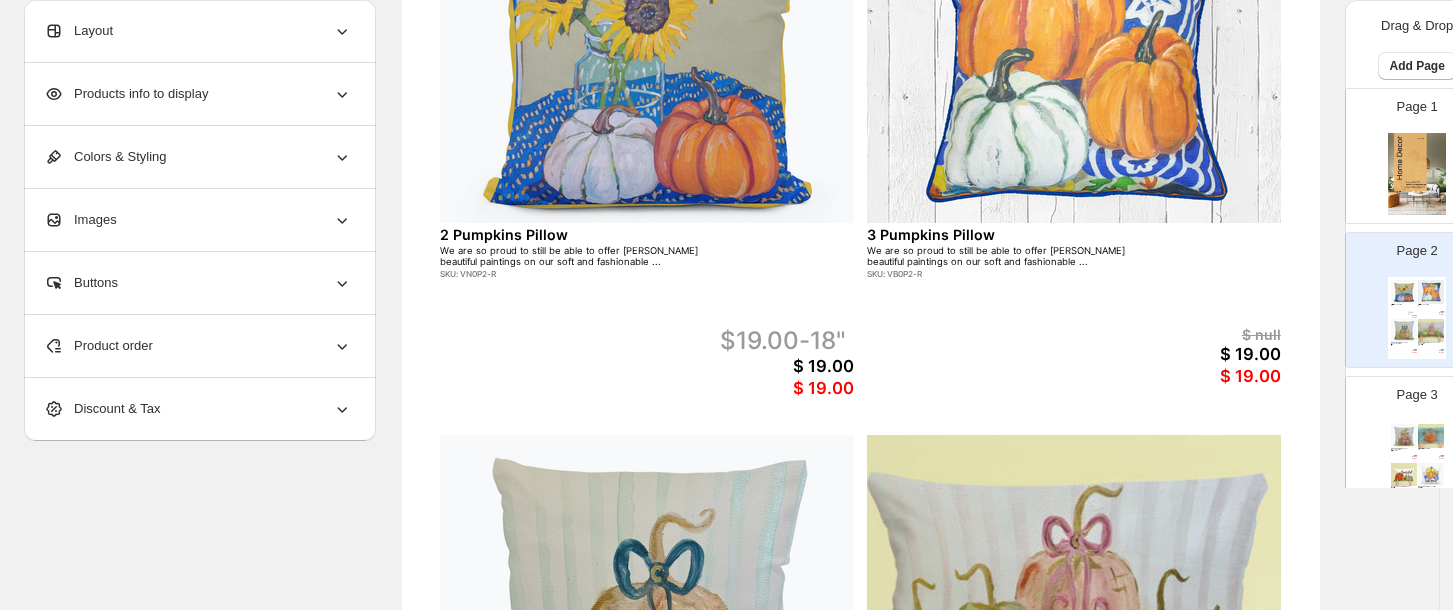 click on "$19.00-18"" at bounding box center (787, 340) 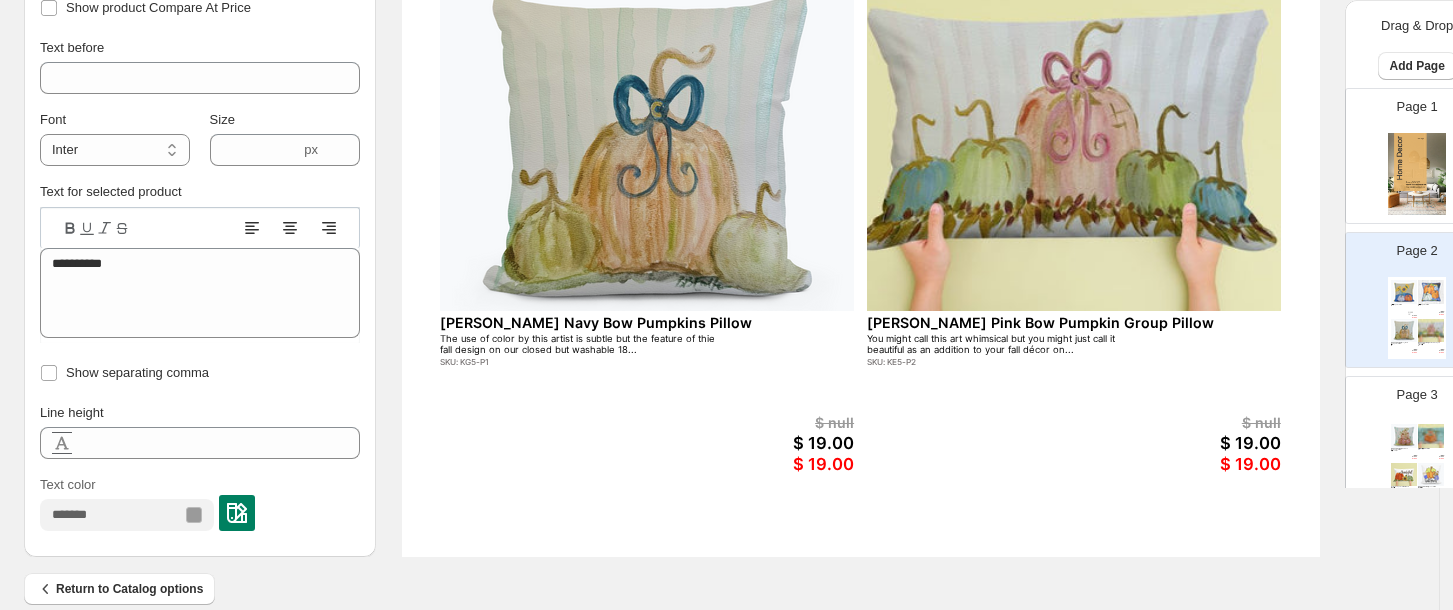 scroll, scrollTop: 816, scrollLeft: 0, axis: vertical 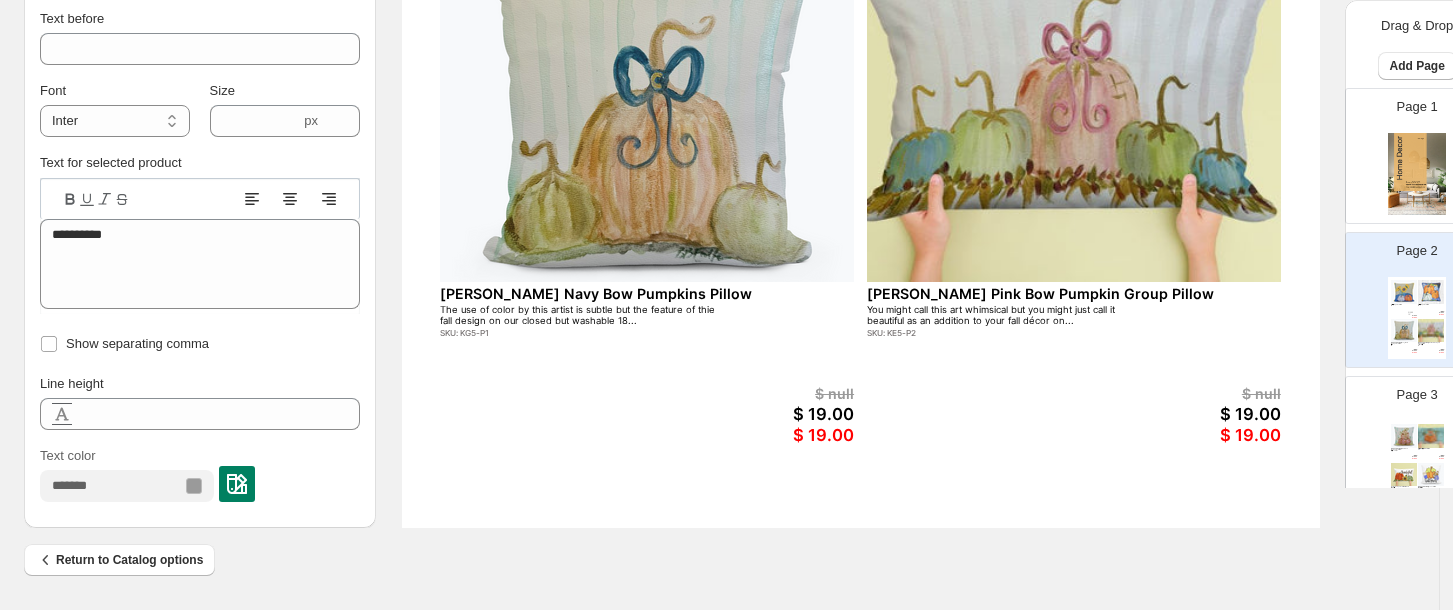 click at bounding box center (194, 486) 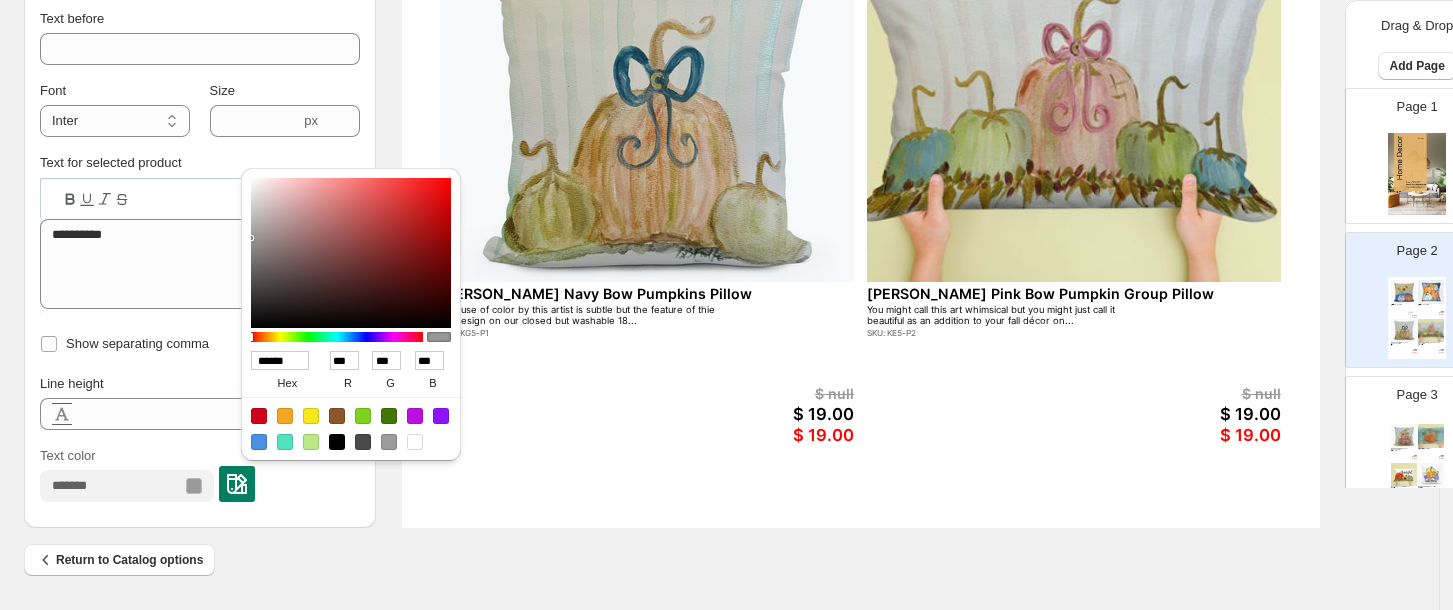click at bounding box center [337, 442] 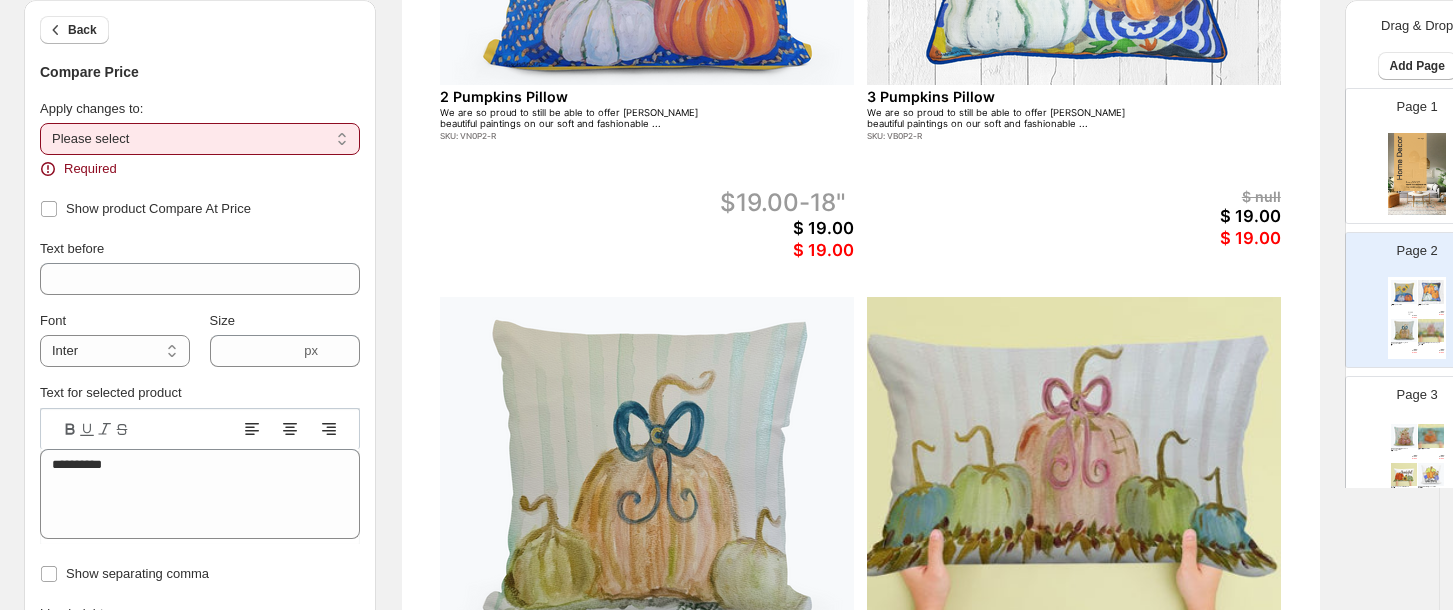 scroll, scrollTop: 470, scrollLeft: 0, axis: vertical 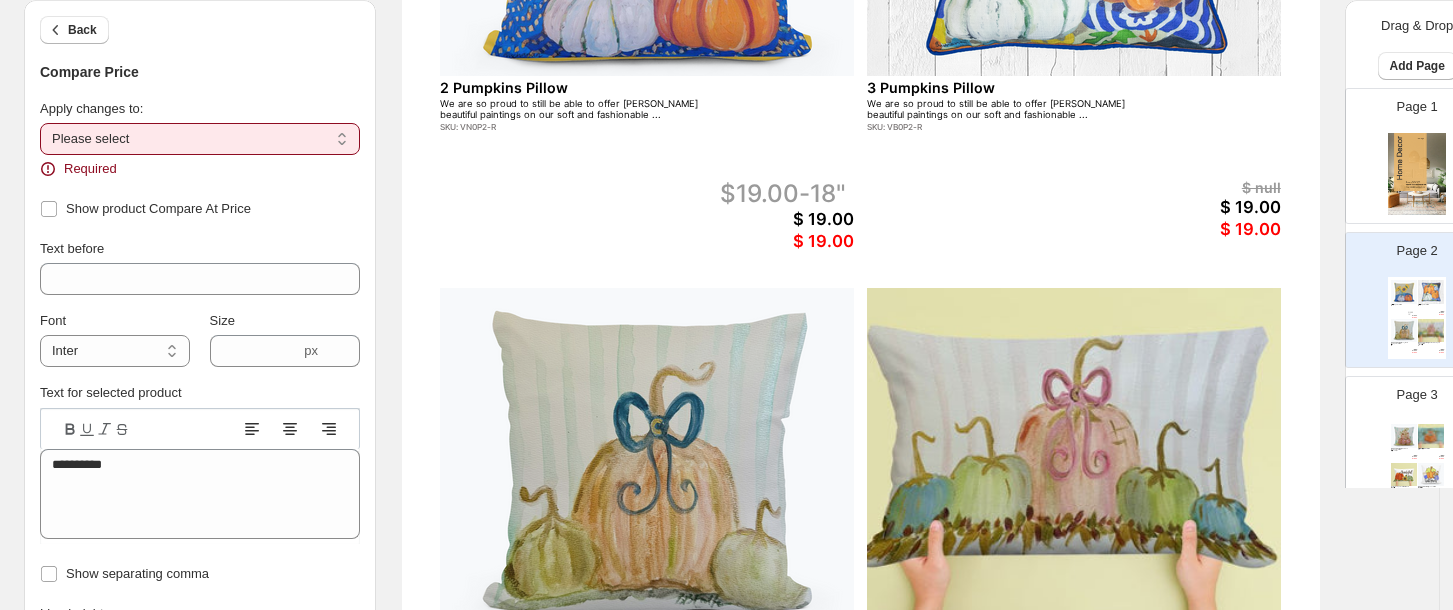 click on "**********" at bounding box center (200, 139) 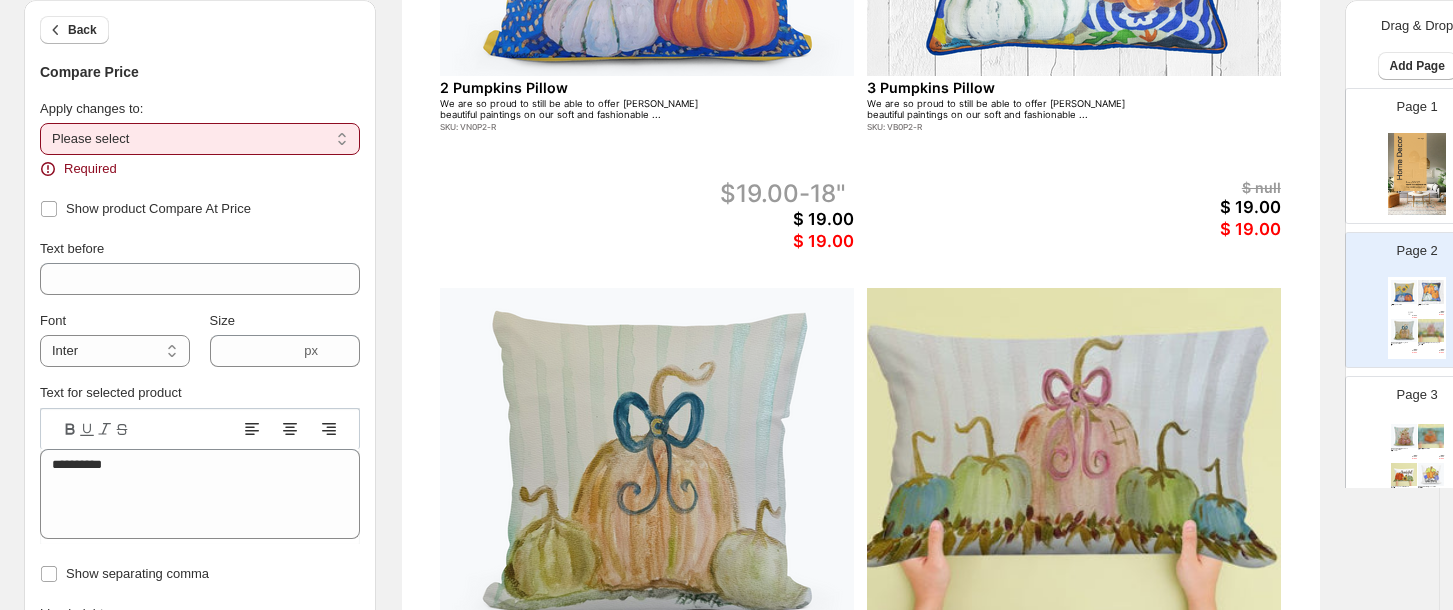 select on "**********" 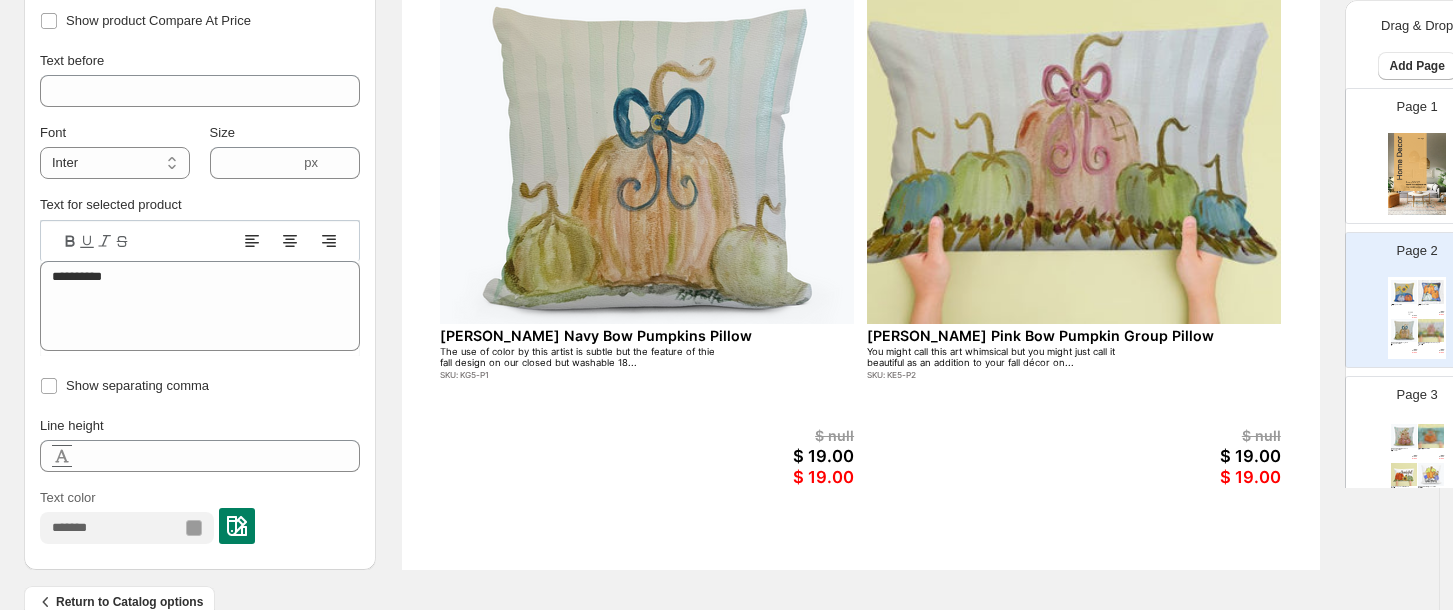 scroll, scrollTop: 798, scrollLeft: 0, axis: vertical 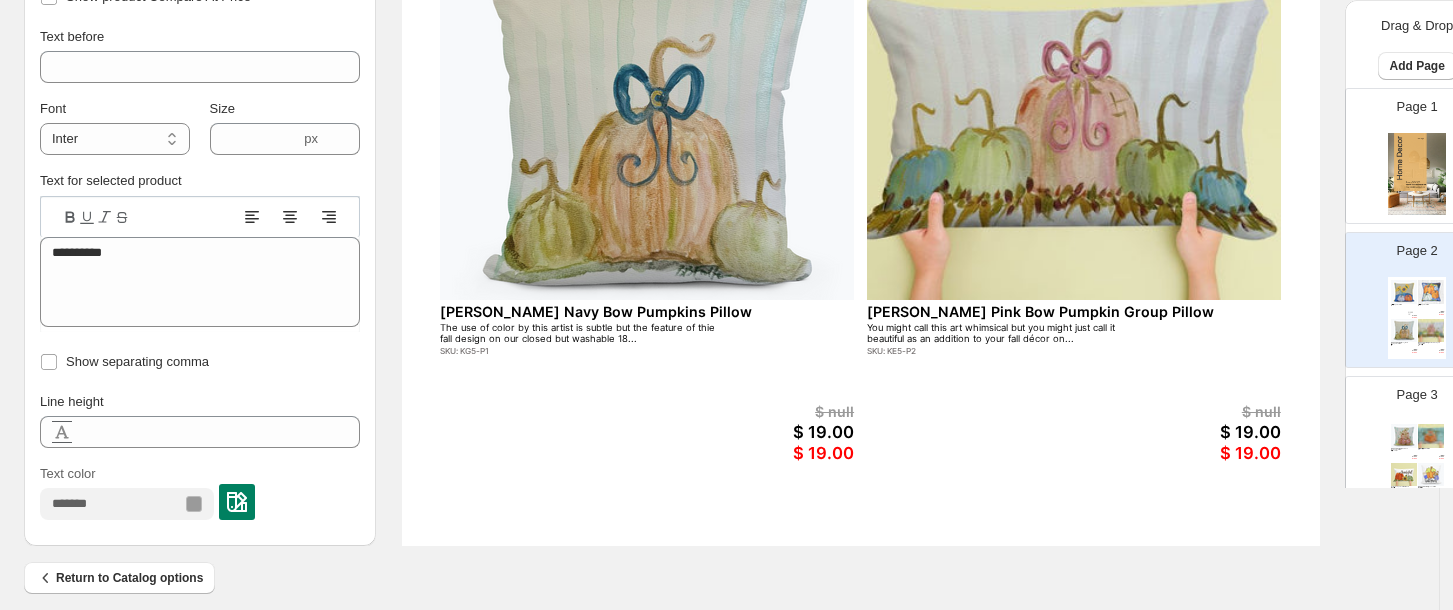 click at bounding box center (237, 502) 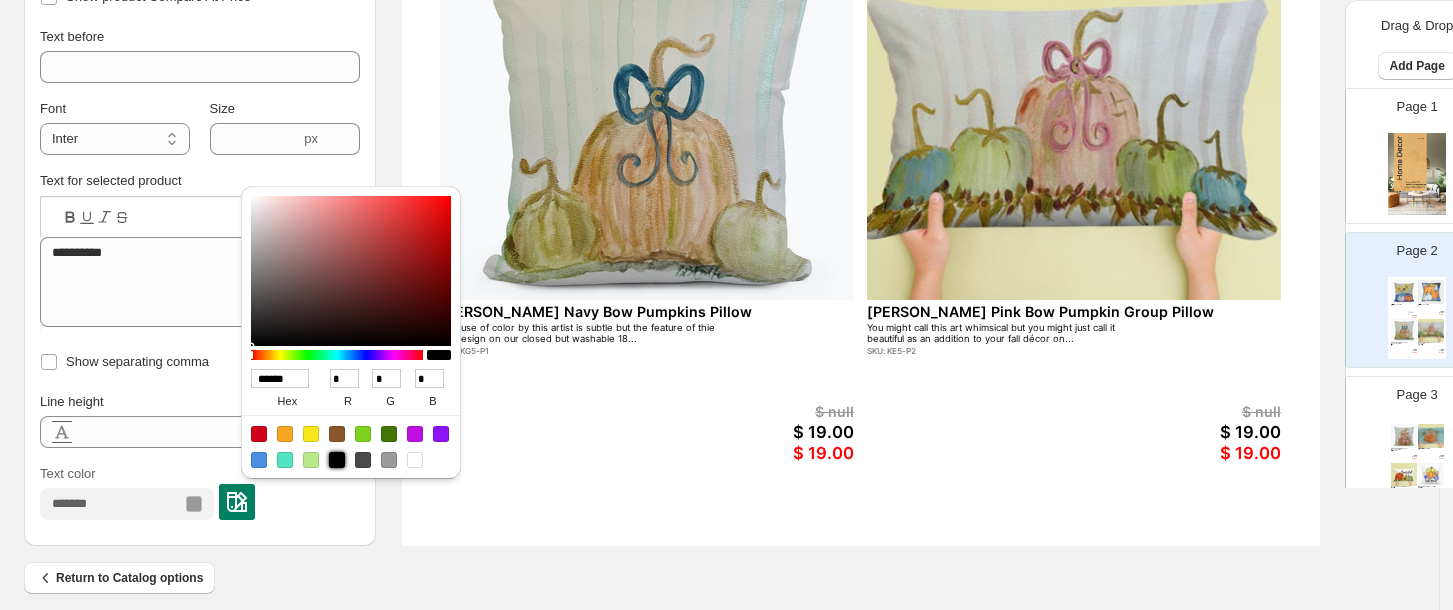 click at bounding box center [337, 460] 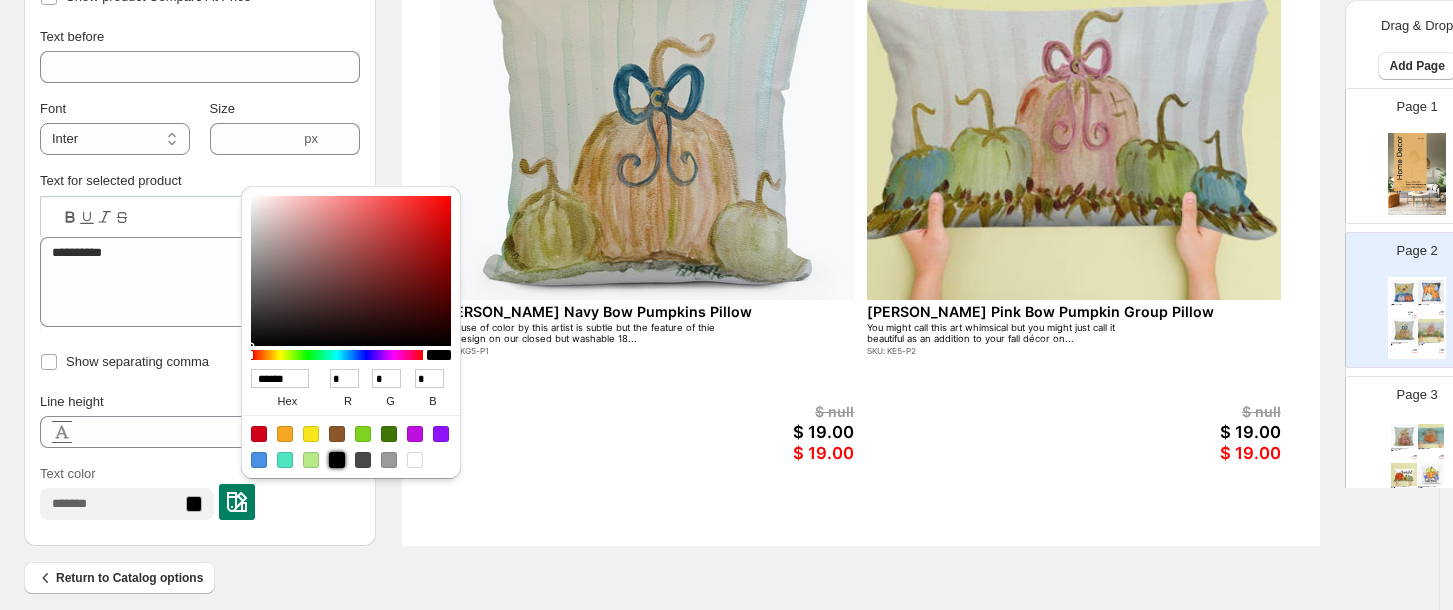 click on "Text color" at bounding box center (200, 492) 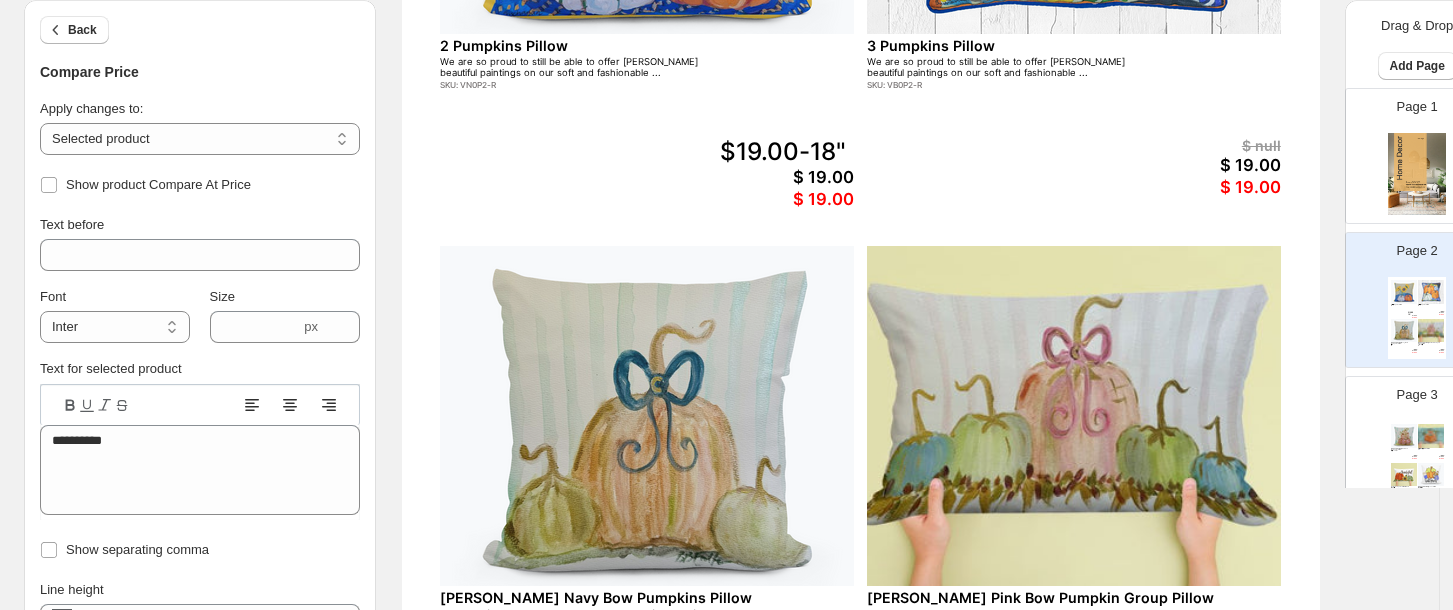 scroll, scrollTop: 507, scrollLeft: 0, axis: vertical 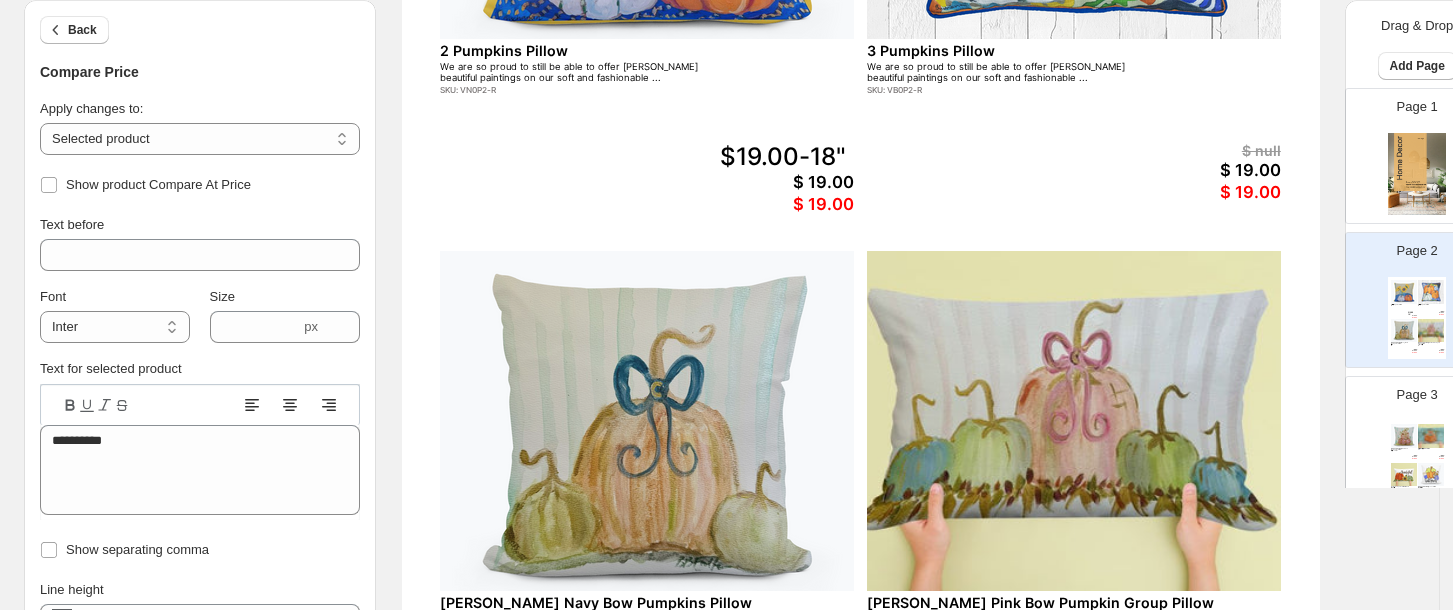 click on "$ 19.00" at bounding box center [787, 182] 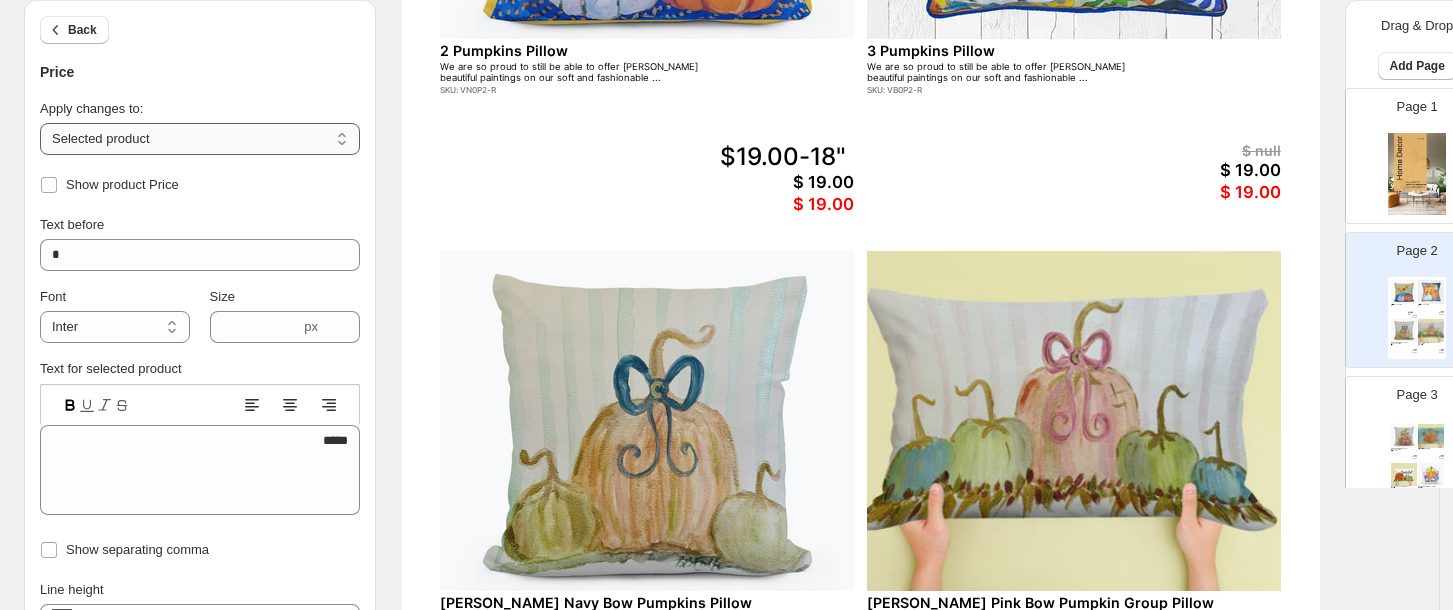 click on "**********" at bounding box center [200, 139] 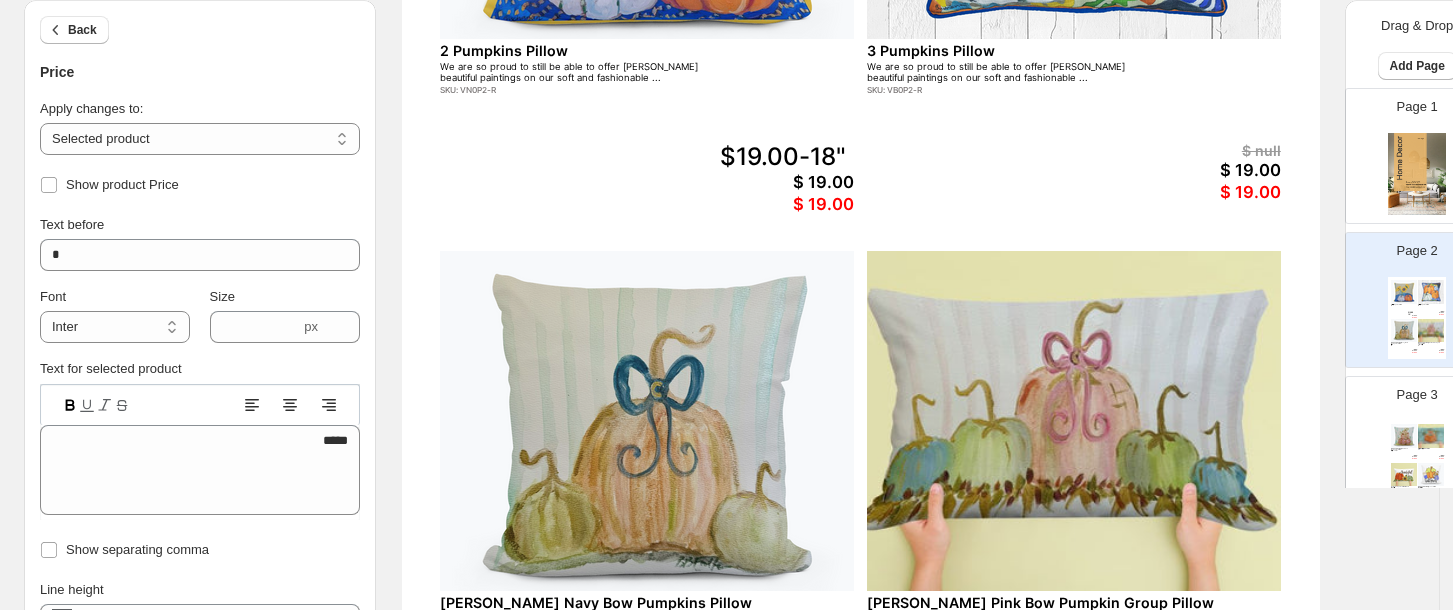 click on "Price" at bounding box center [200, 72] 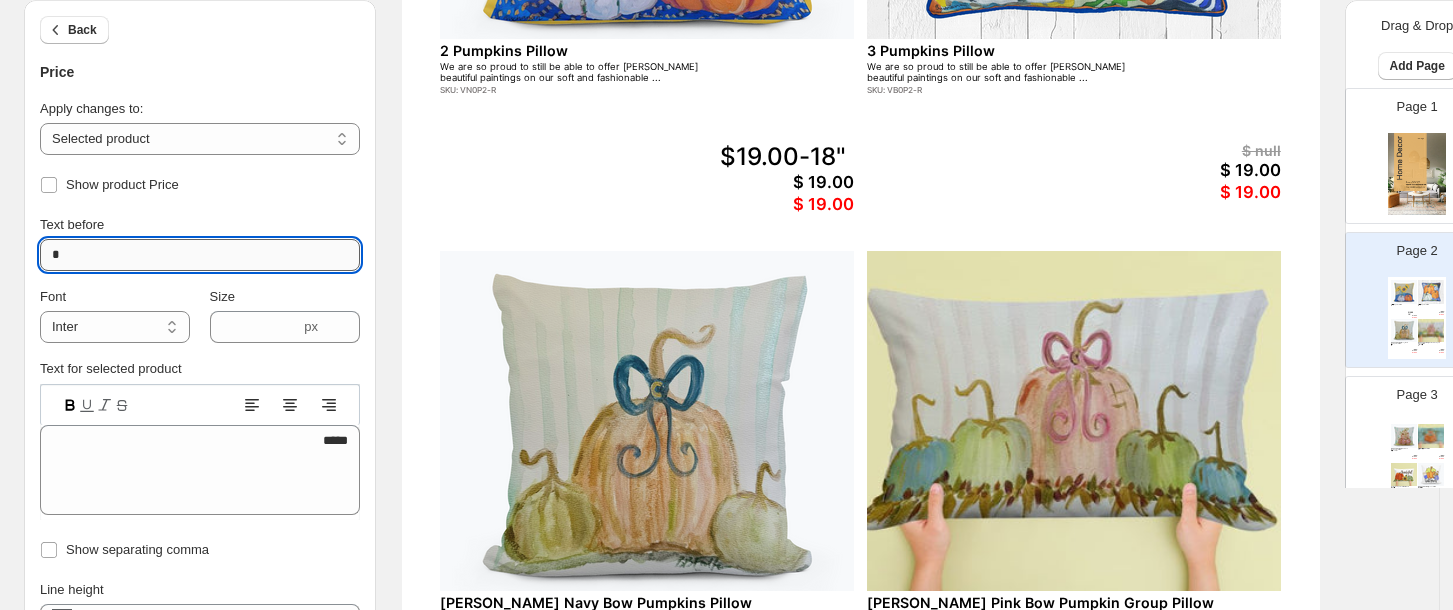 click on "*" at bounding box center (200, 255) 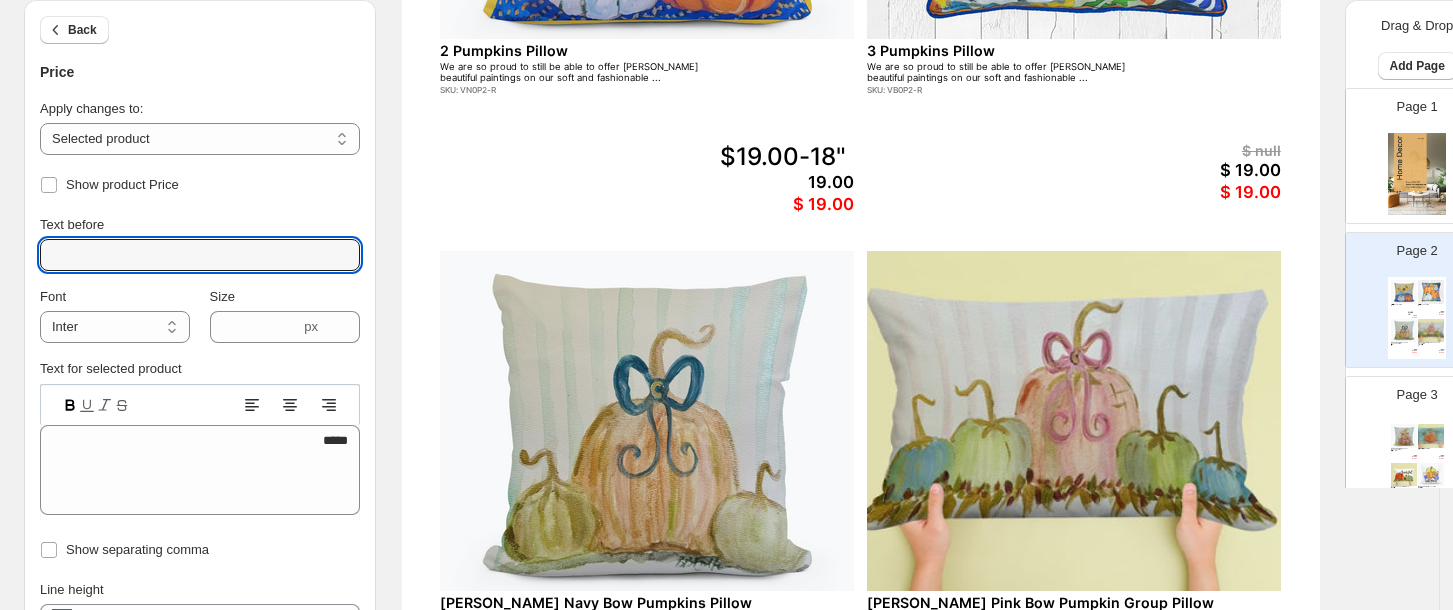 type 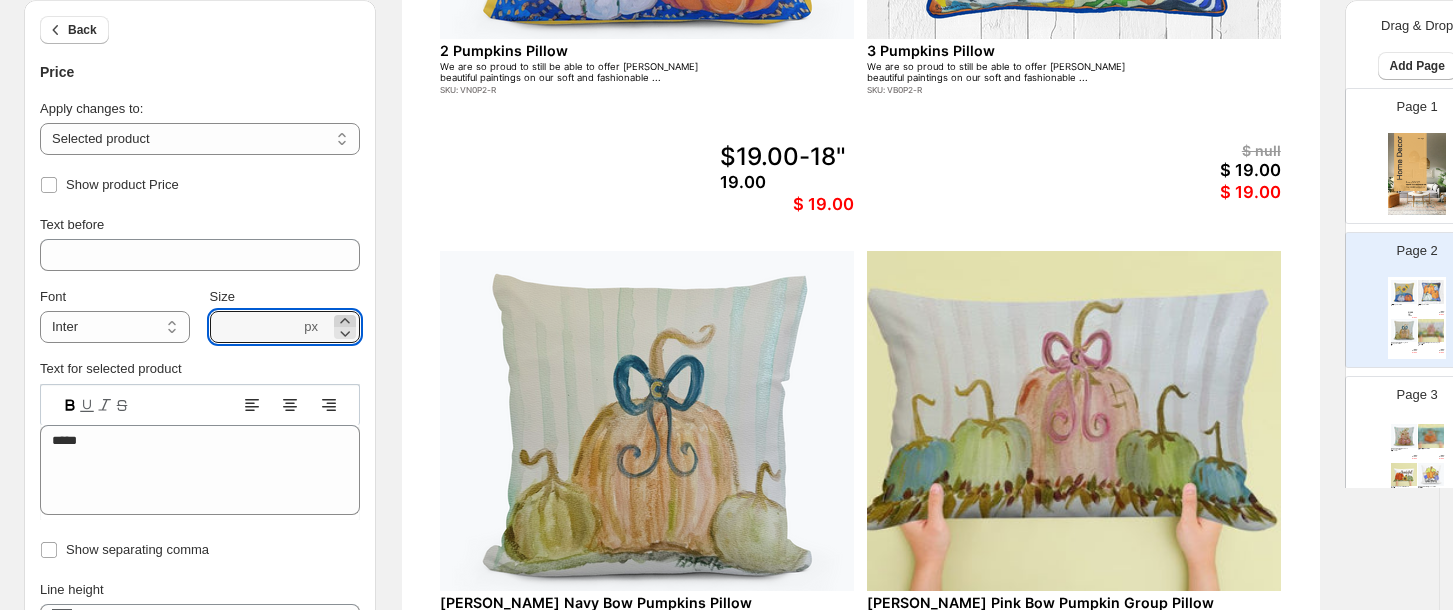 click 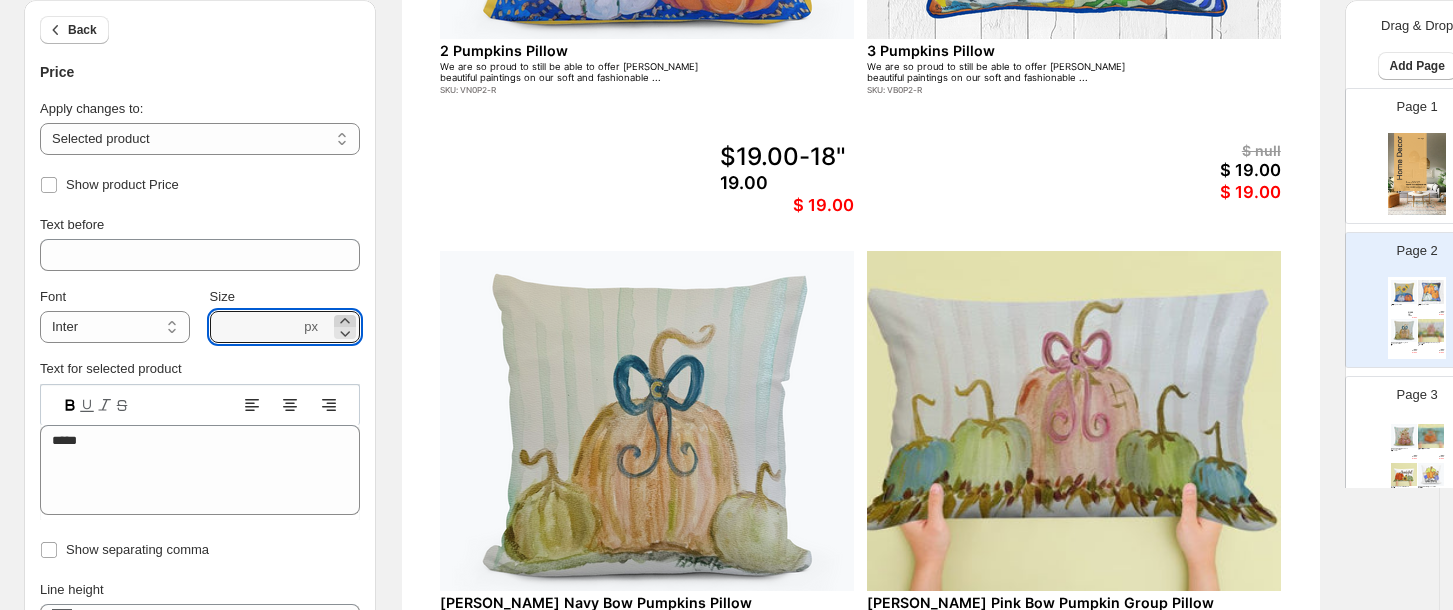 click 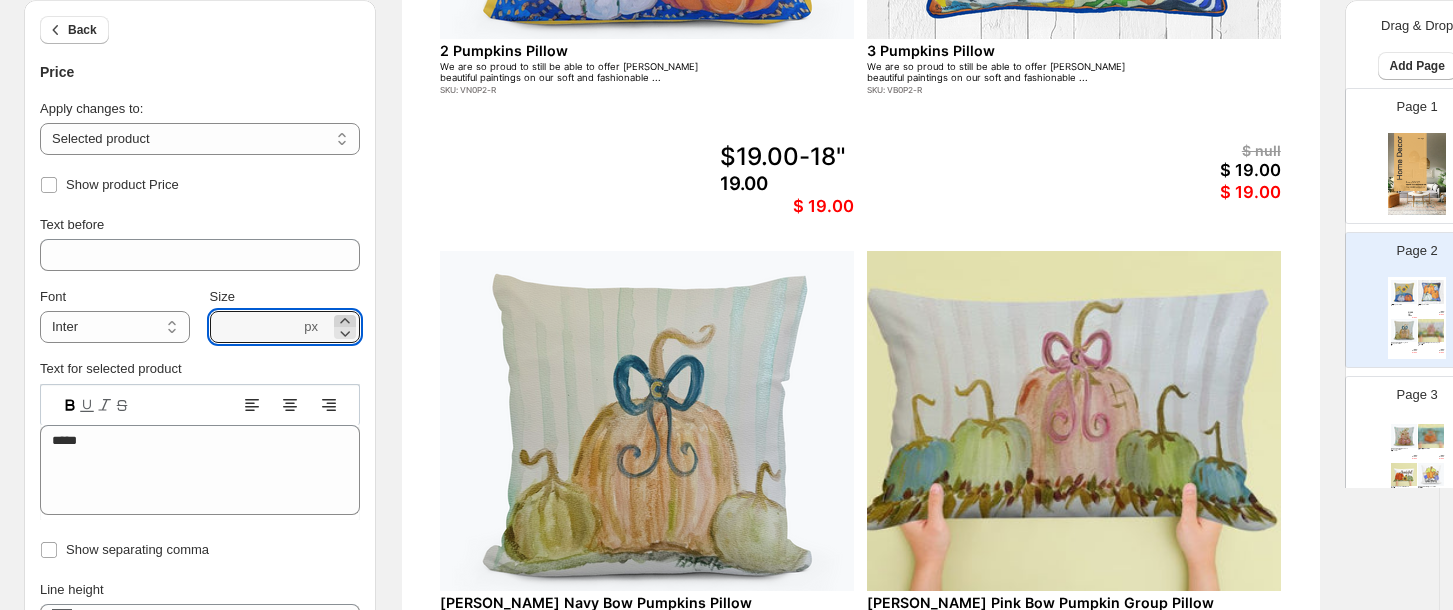 click 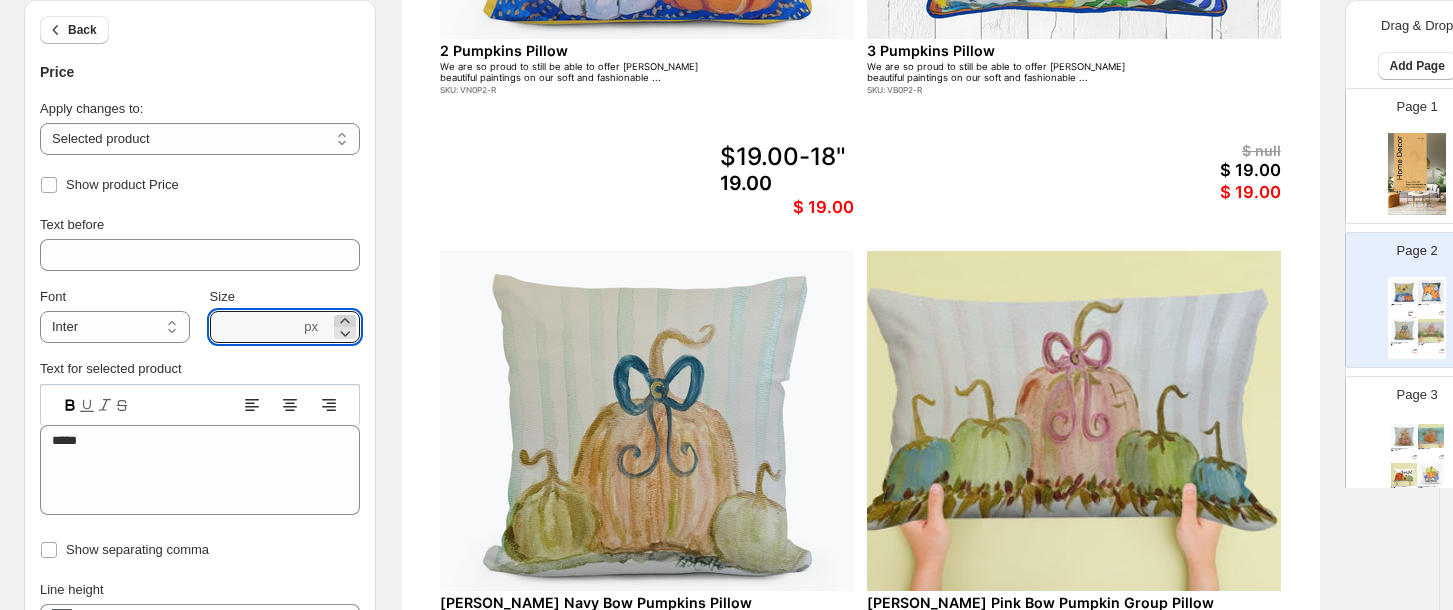 click 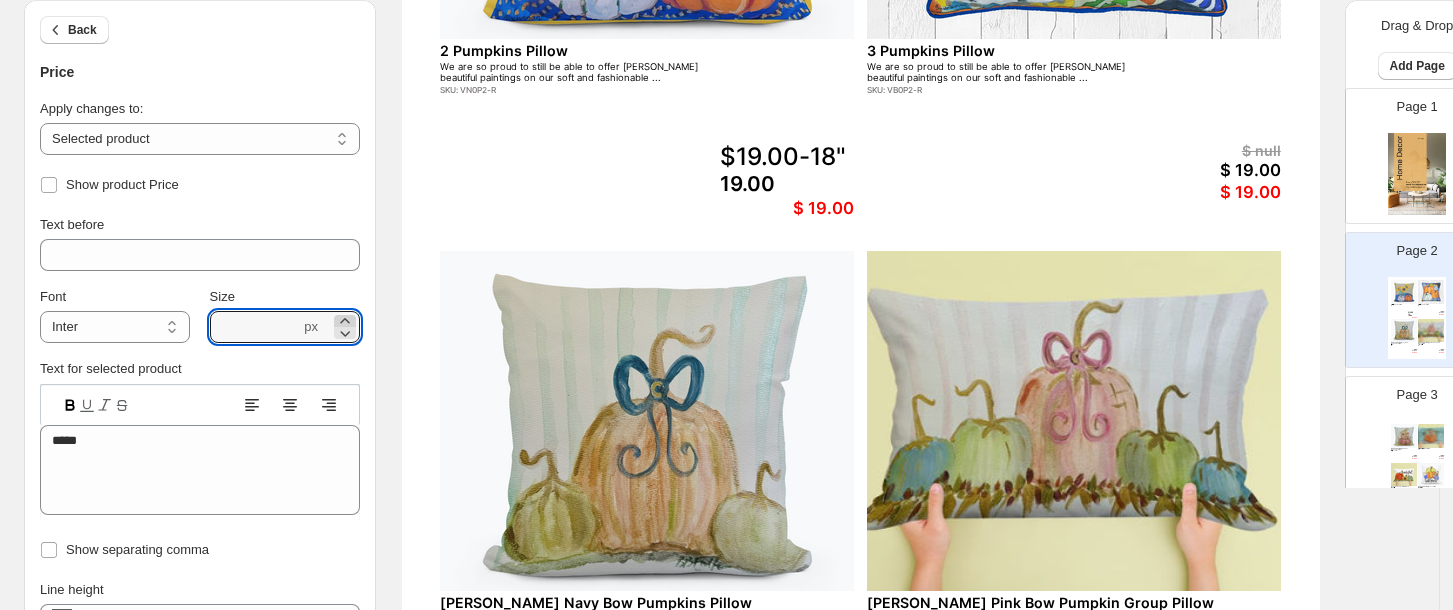 click 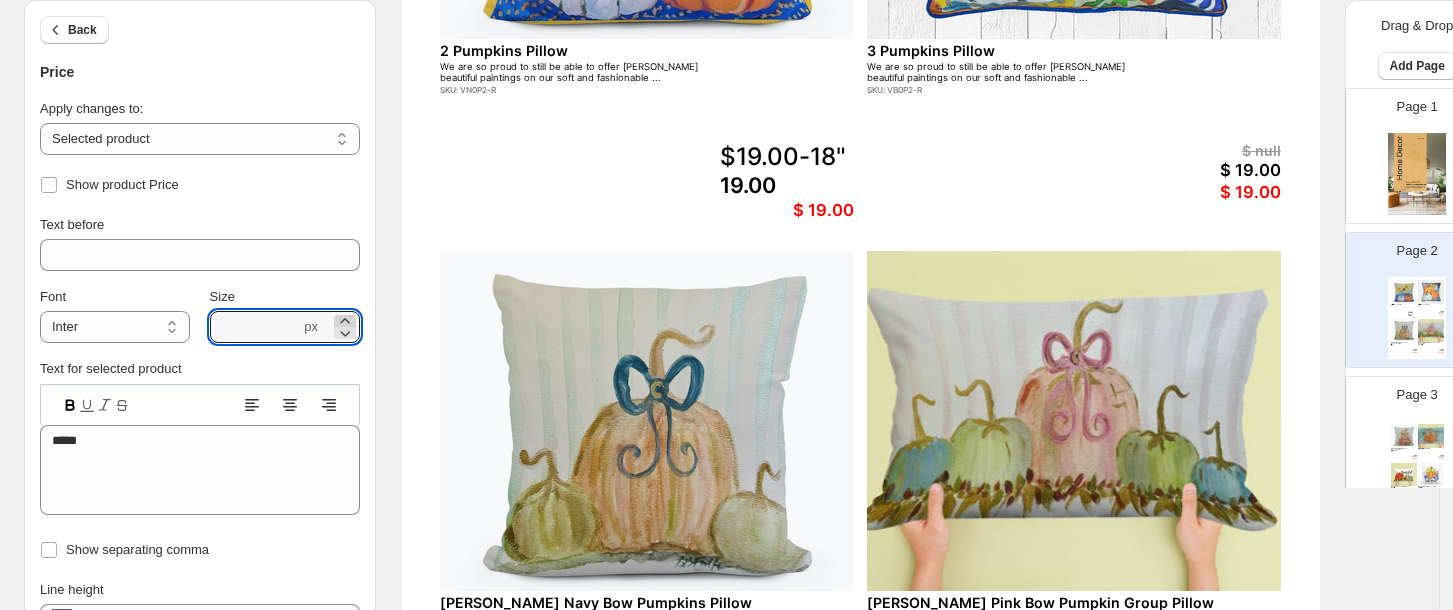 click 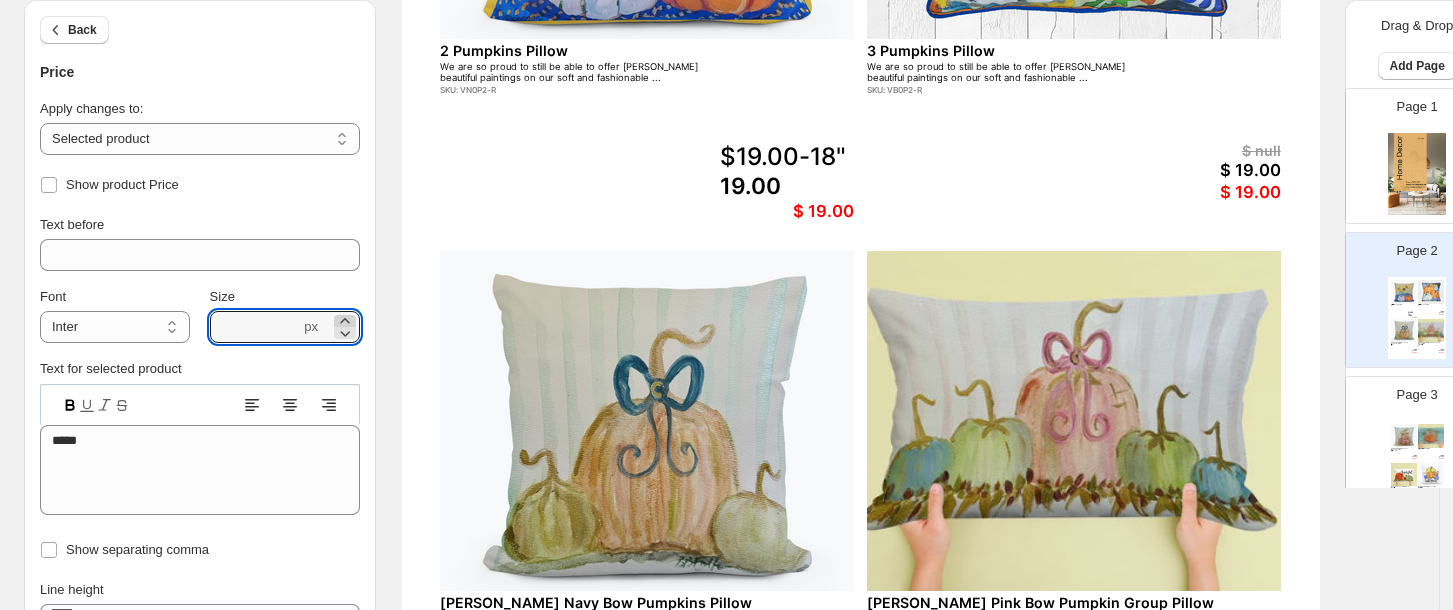 click 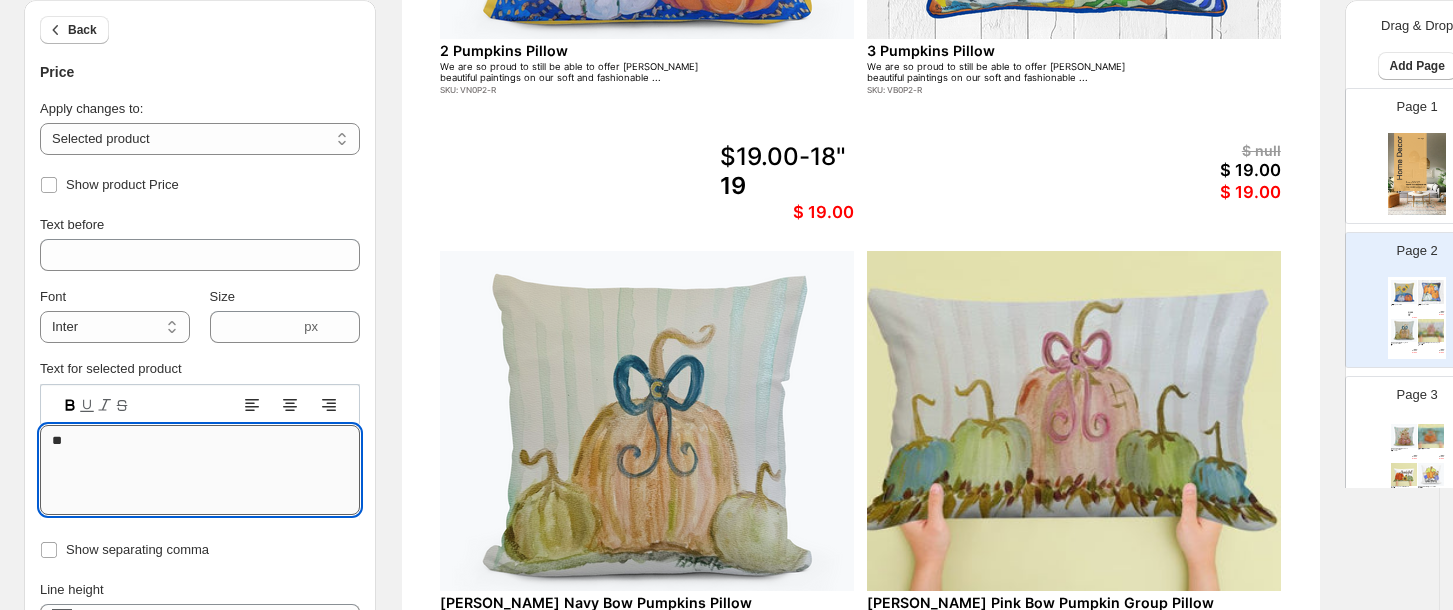 type on "*" 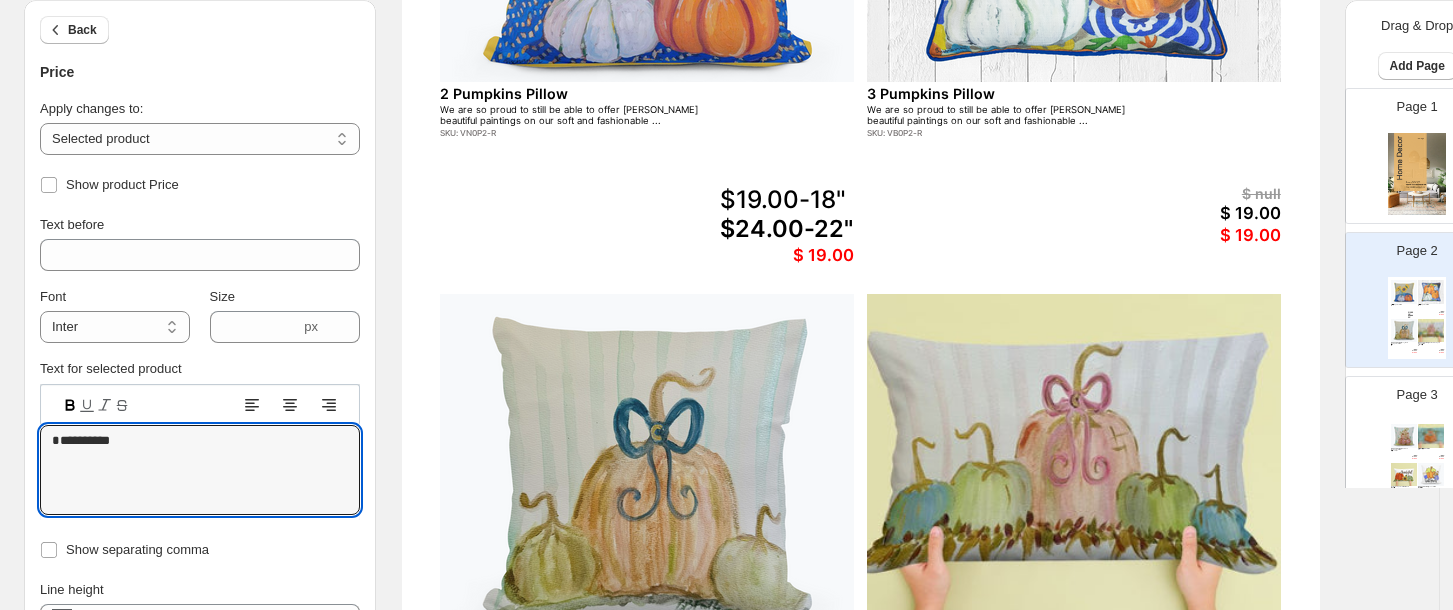 scroll, scrollTop: 463, scrollLeft: 0, axis: vertical 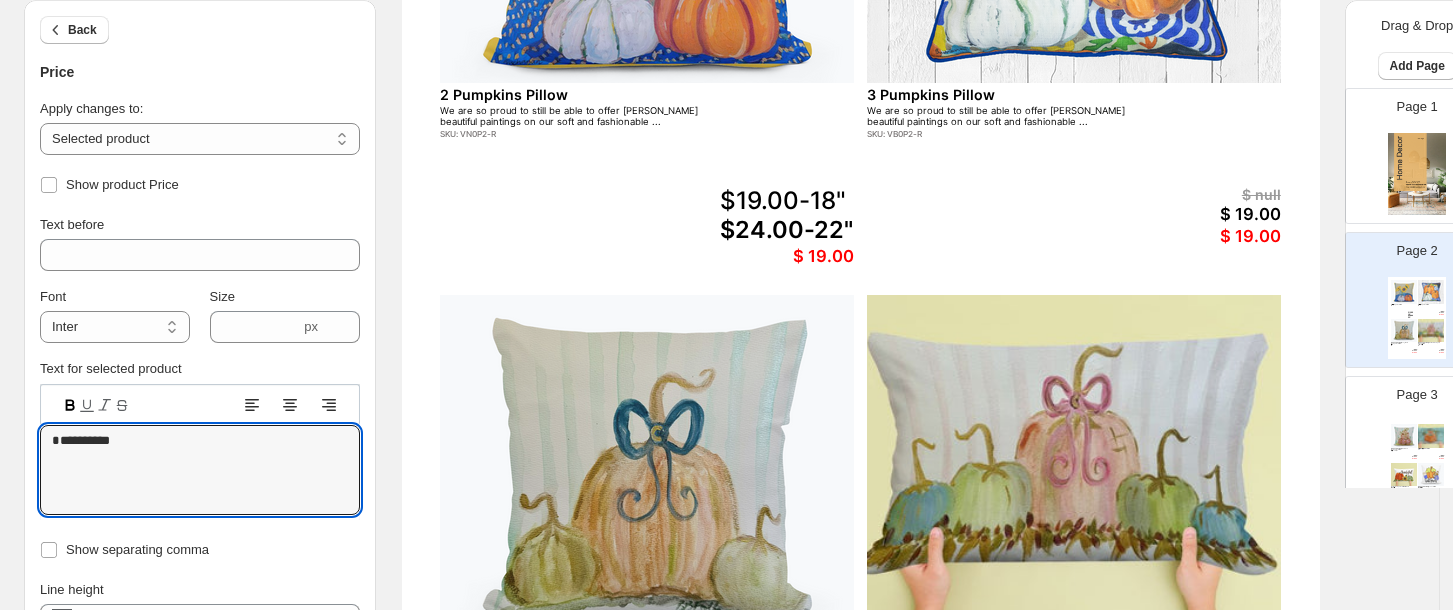 type on "**********" 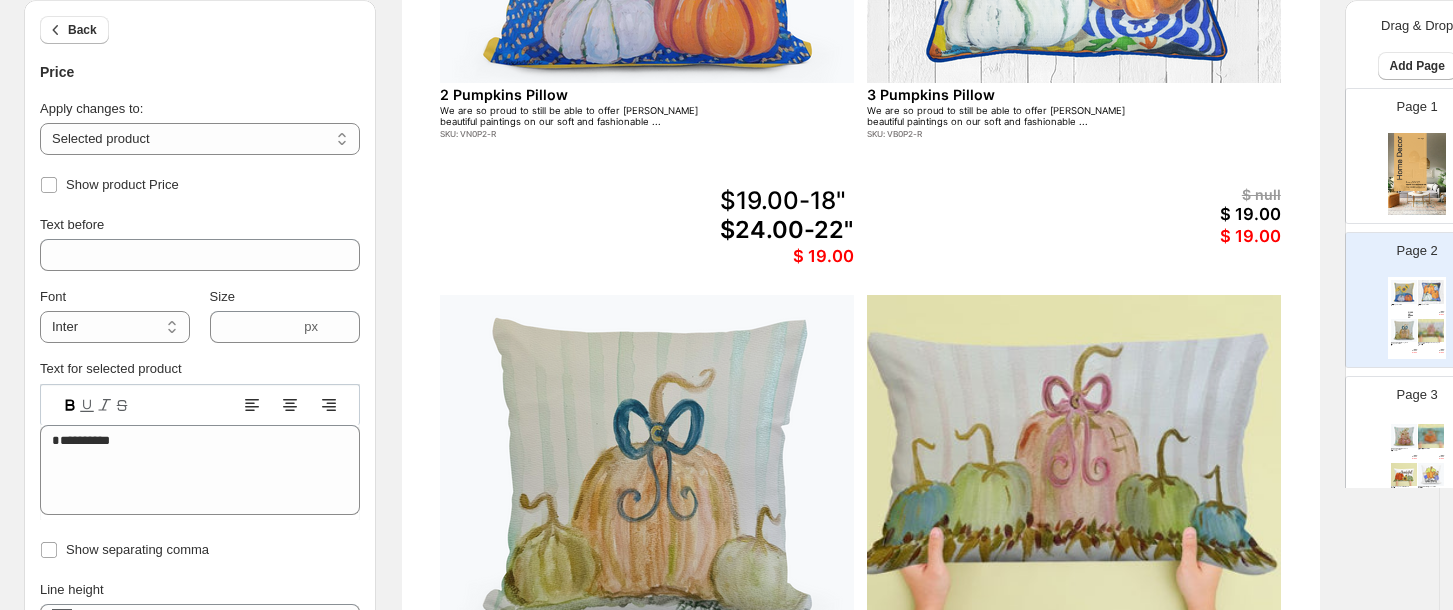 click on "$ 19.00" at bounding box center (787, 256) 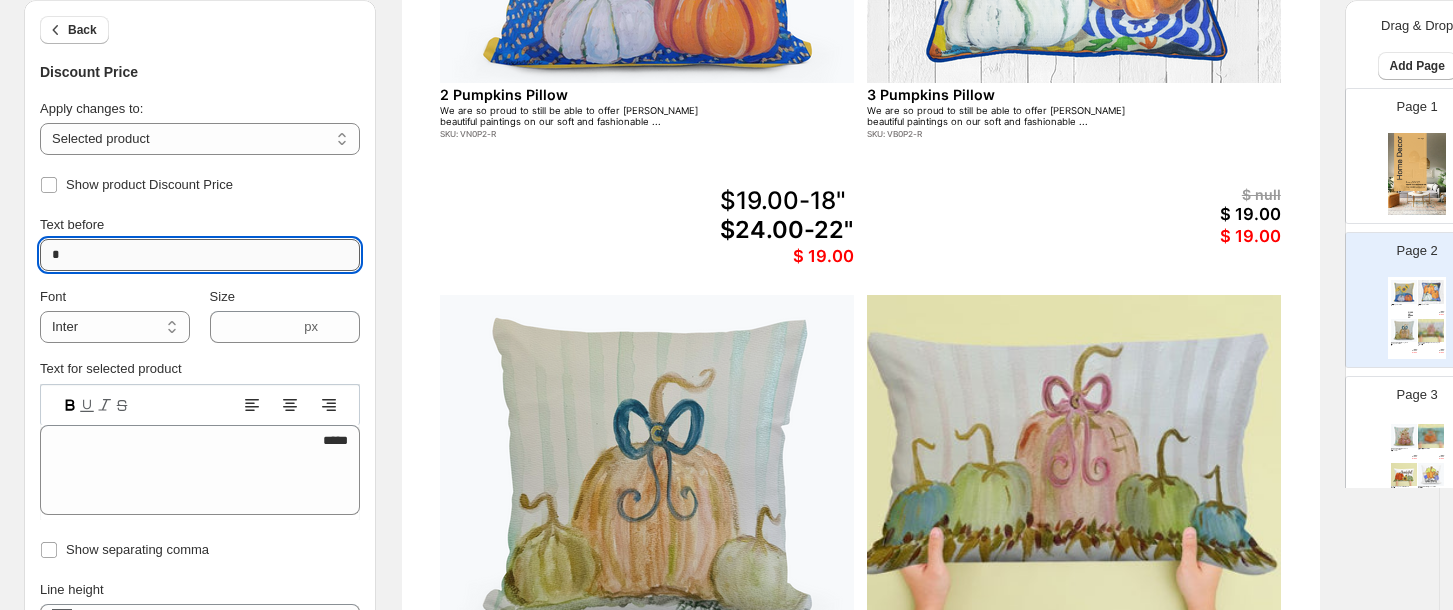 click on "*" at bounding box center (200, 255) 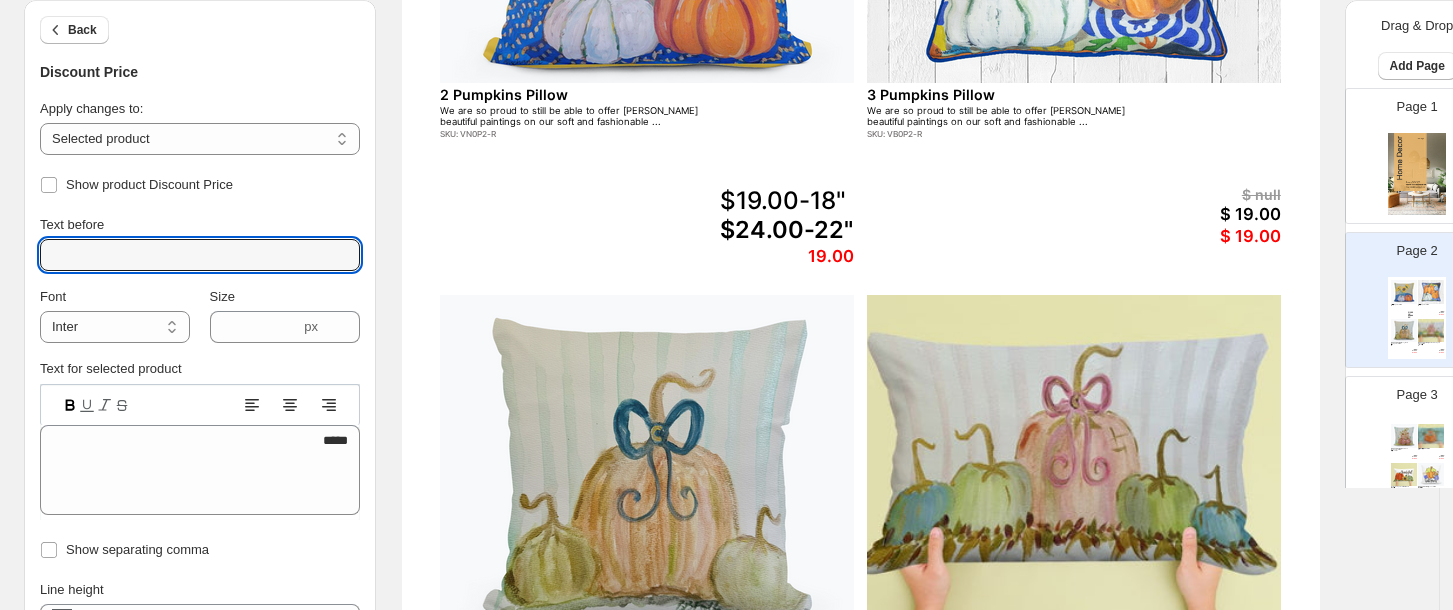 type 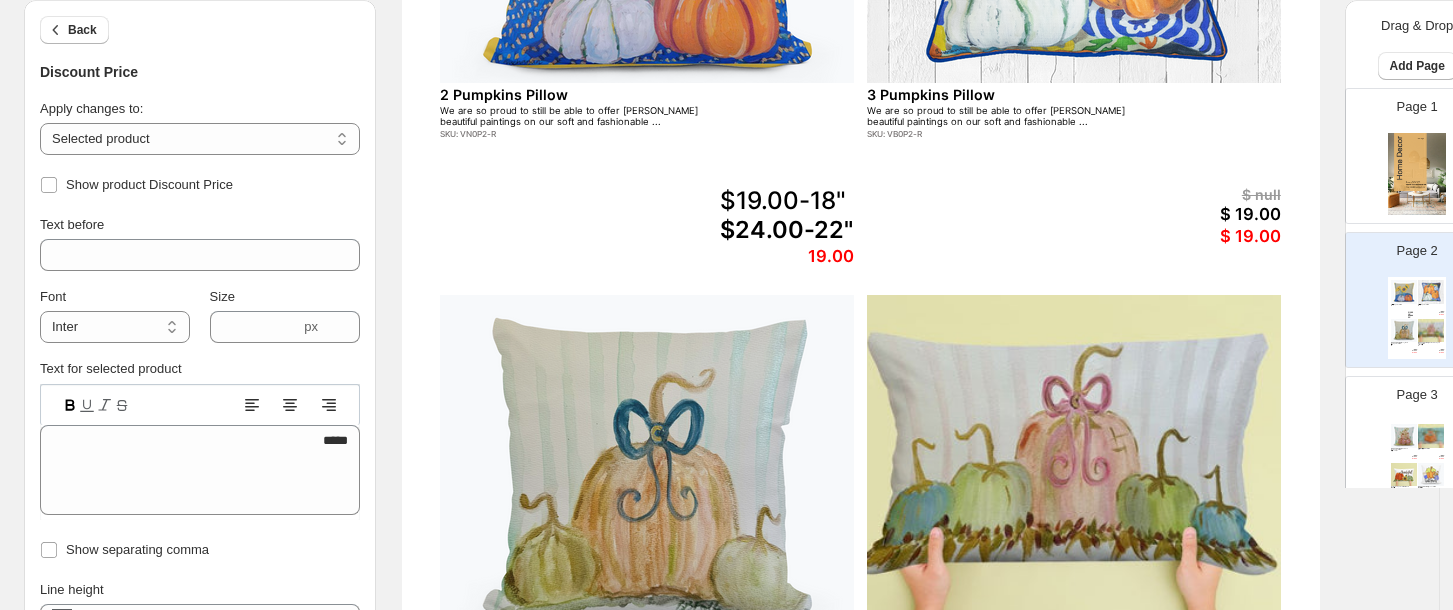 click 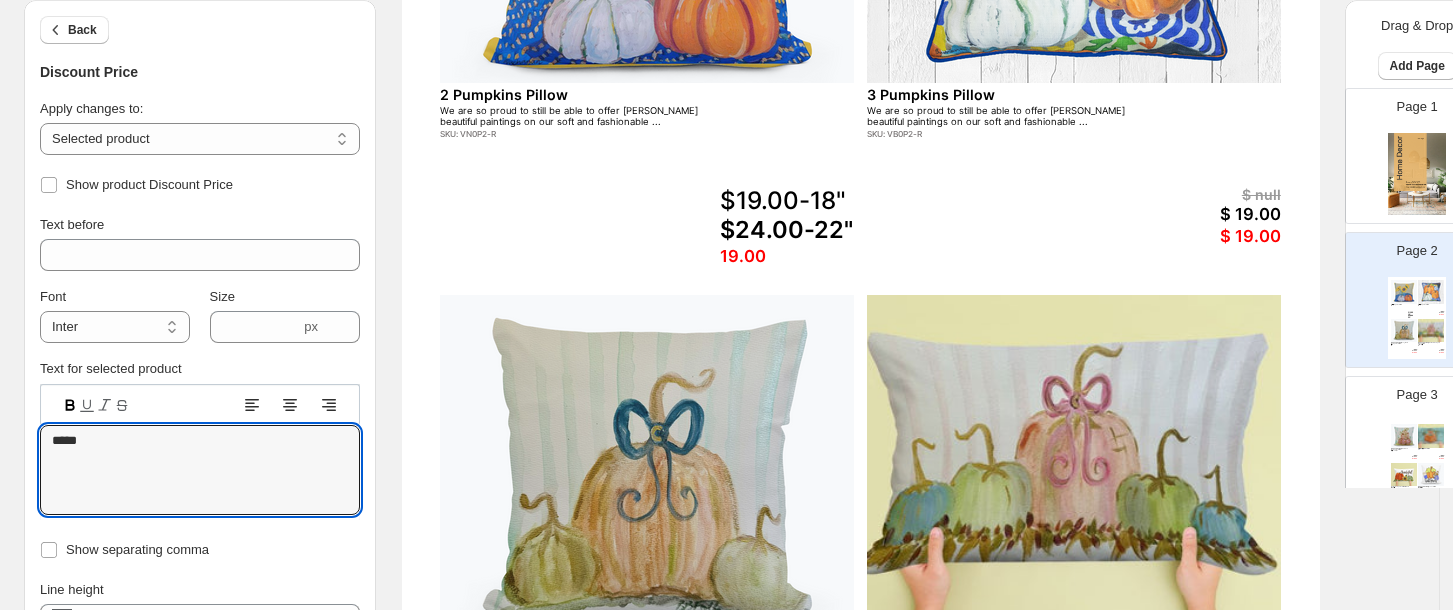 drag, startPoint x: 103, startPoint y: 446, endPoint x: -40, endPoint y: 458, distance: 143.50261 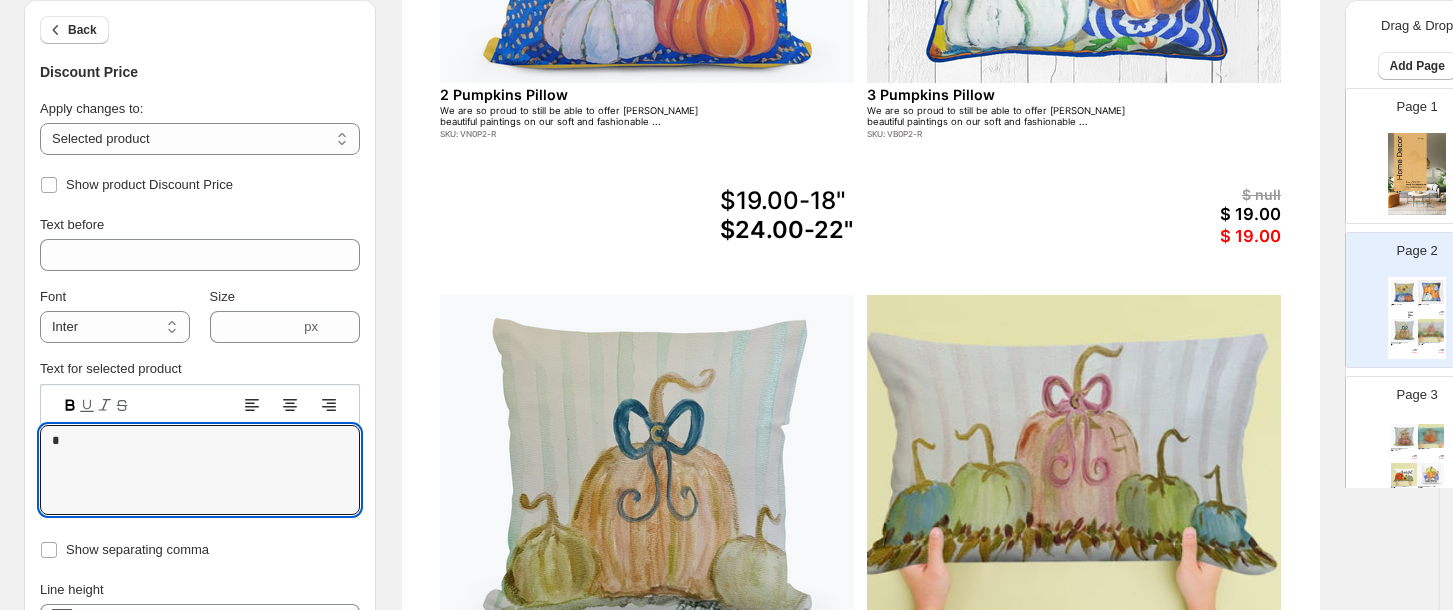 type 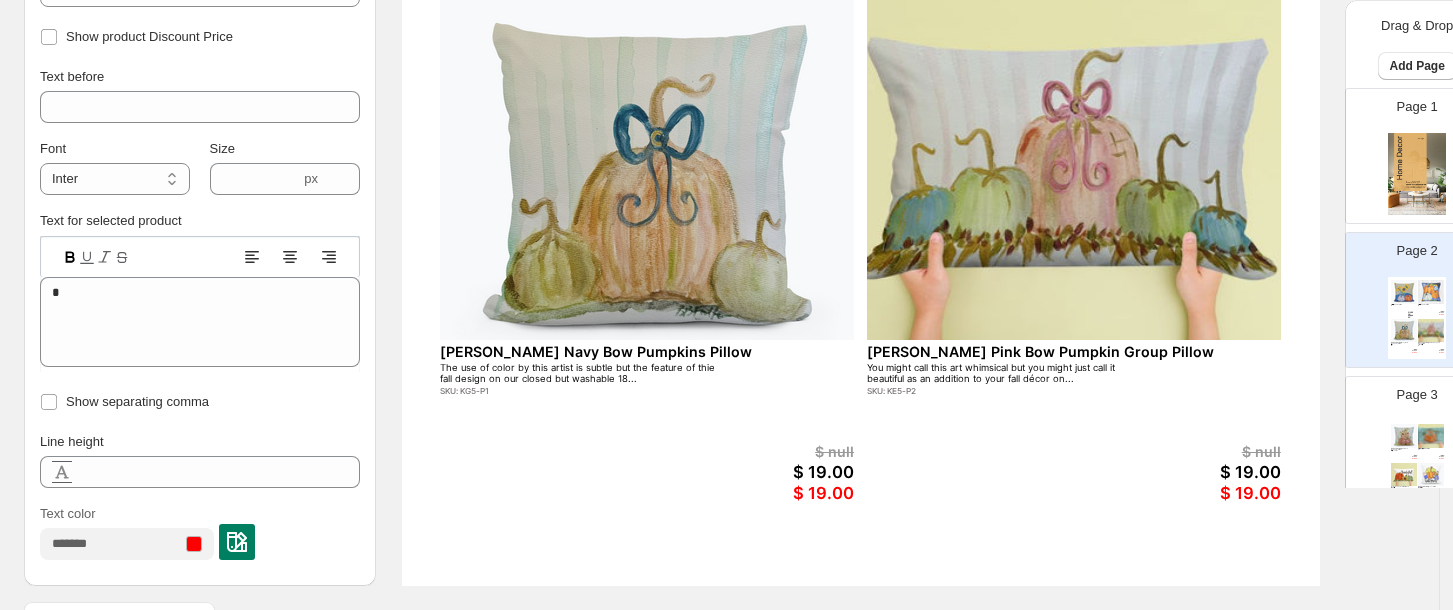 scroll, scrollTop: 766, scrollLeft: 0, axis: vertical 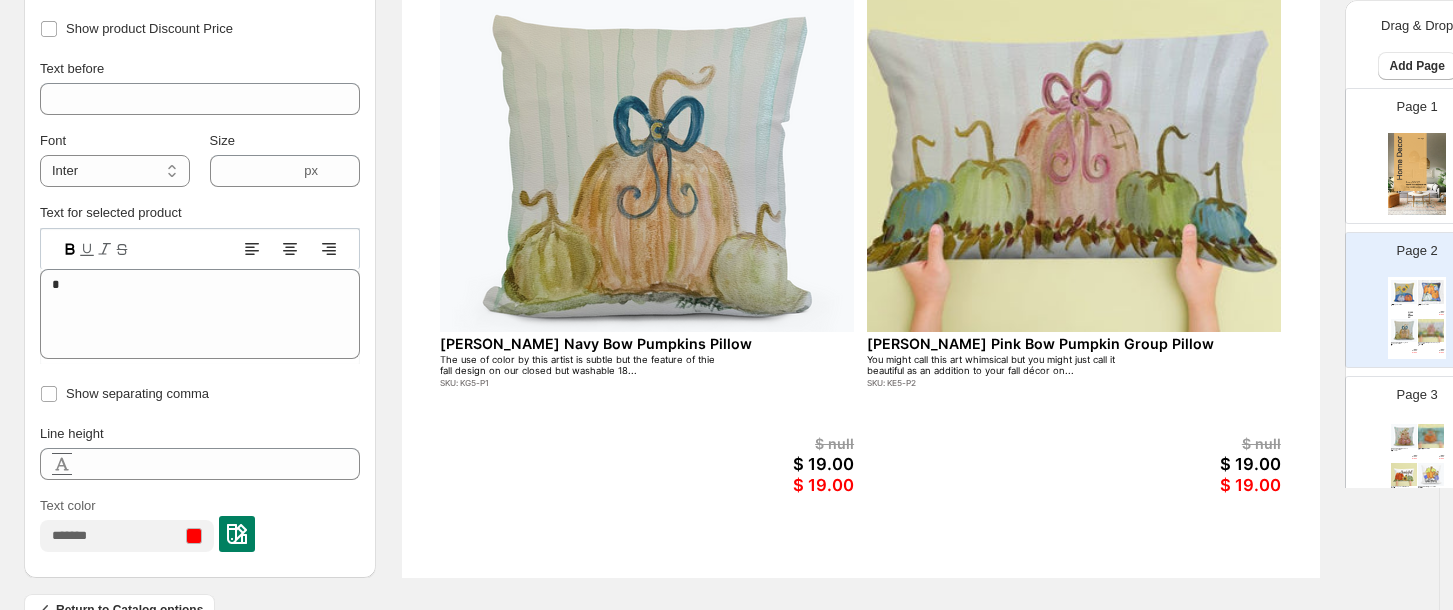click at bounding box center [237, 534] 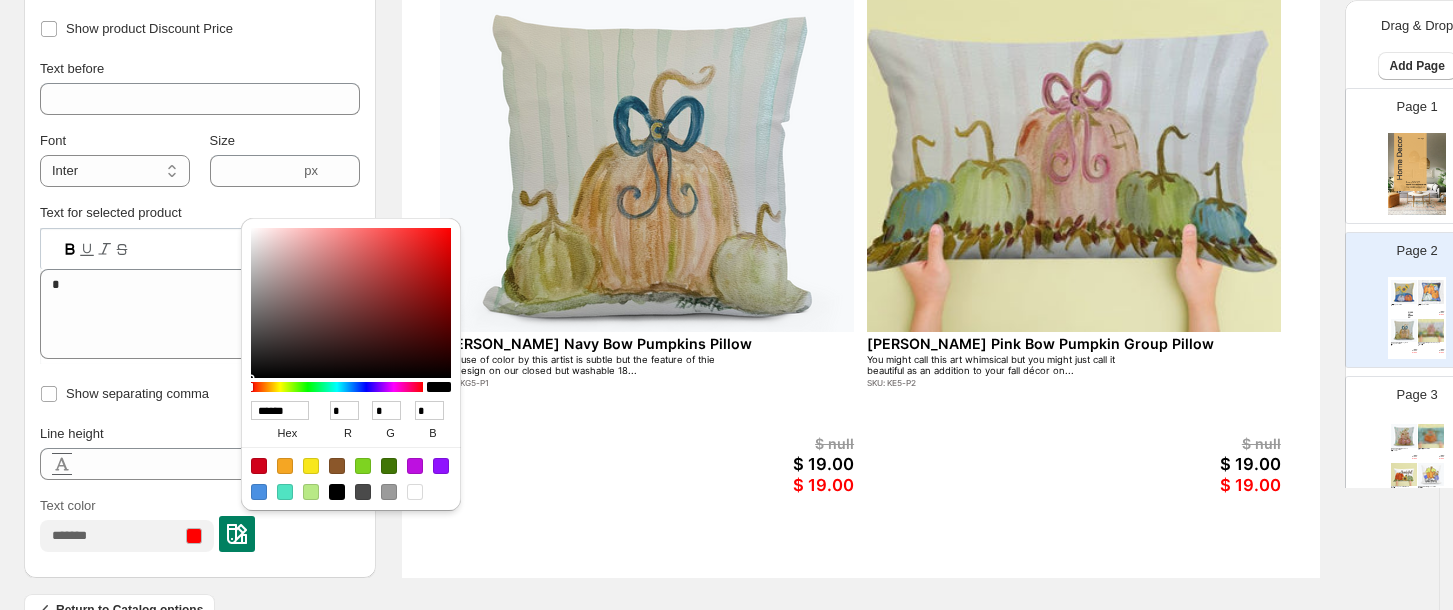 click at bounding box center (337, 492) 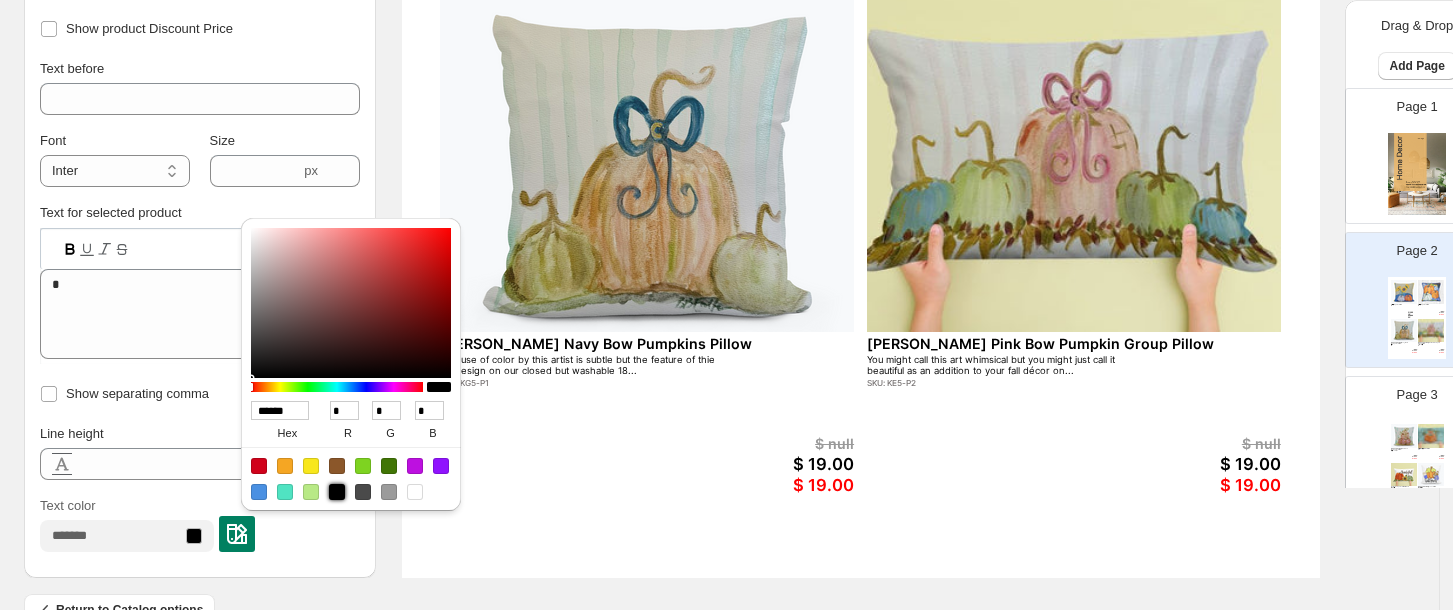 click on "Text color" at bounding box center (200, 524) 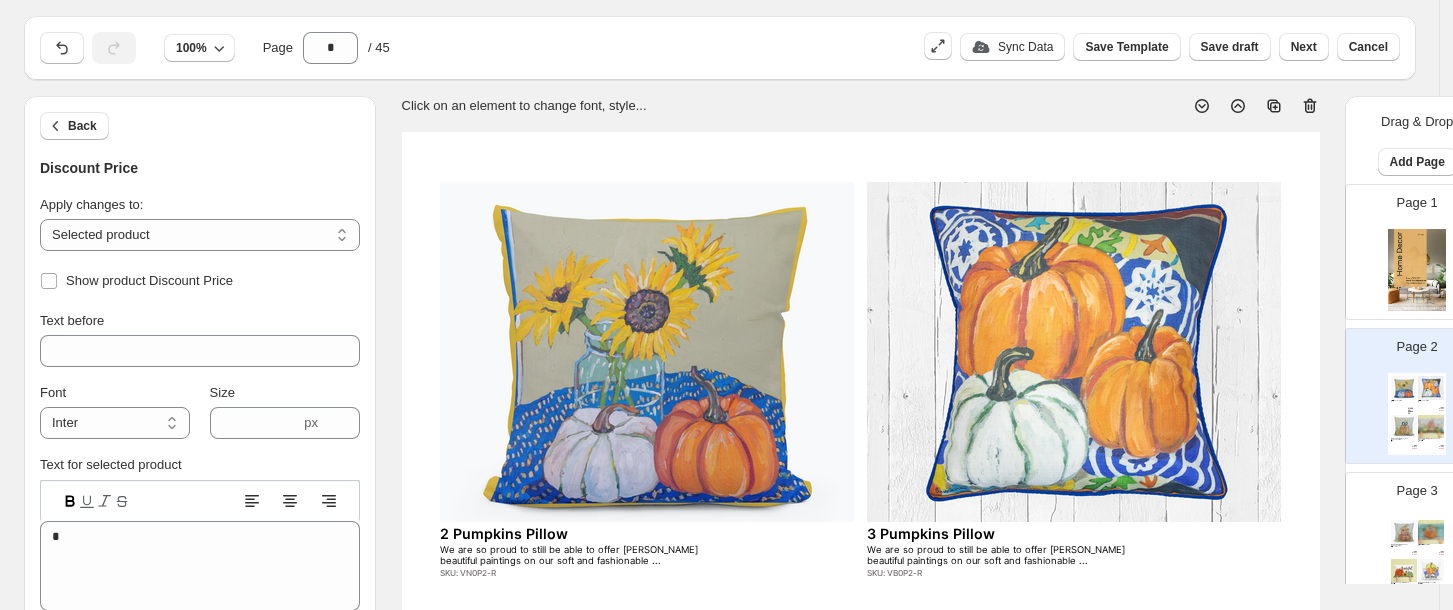 scroll, scrollTop: 0, scrollLeft: 0, axis: both 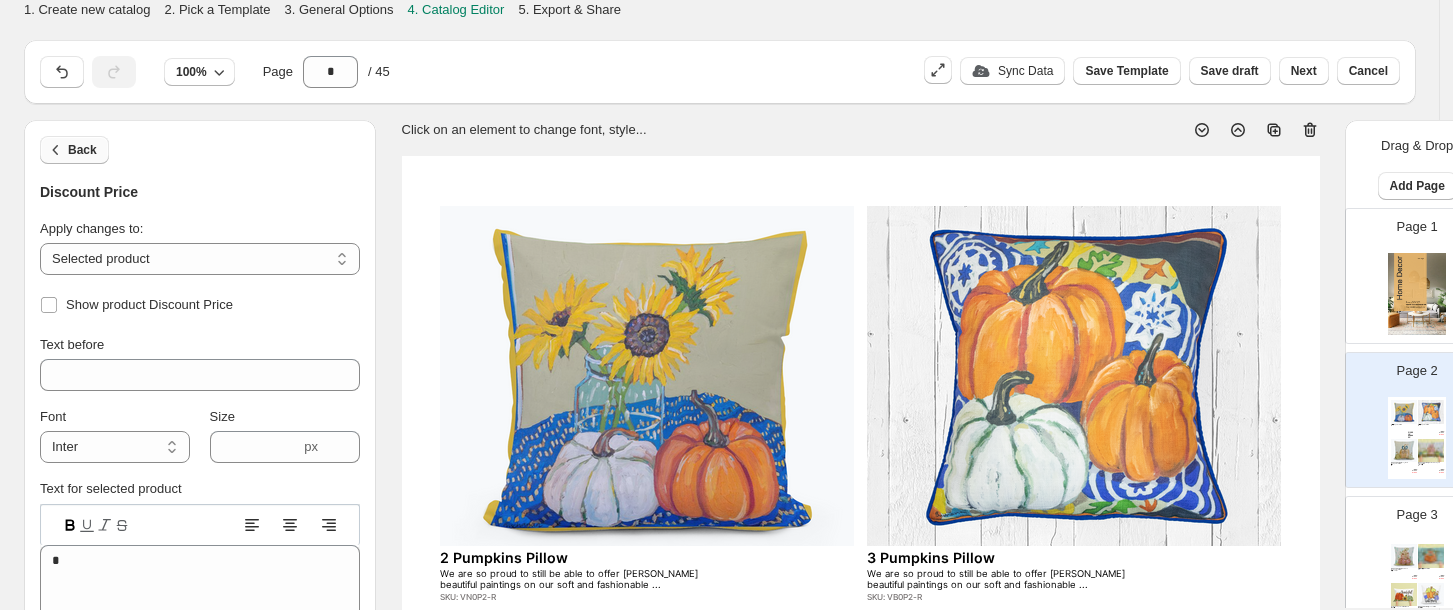 click 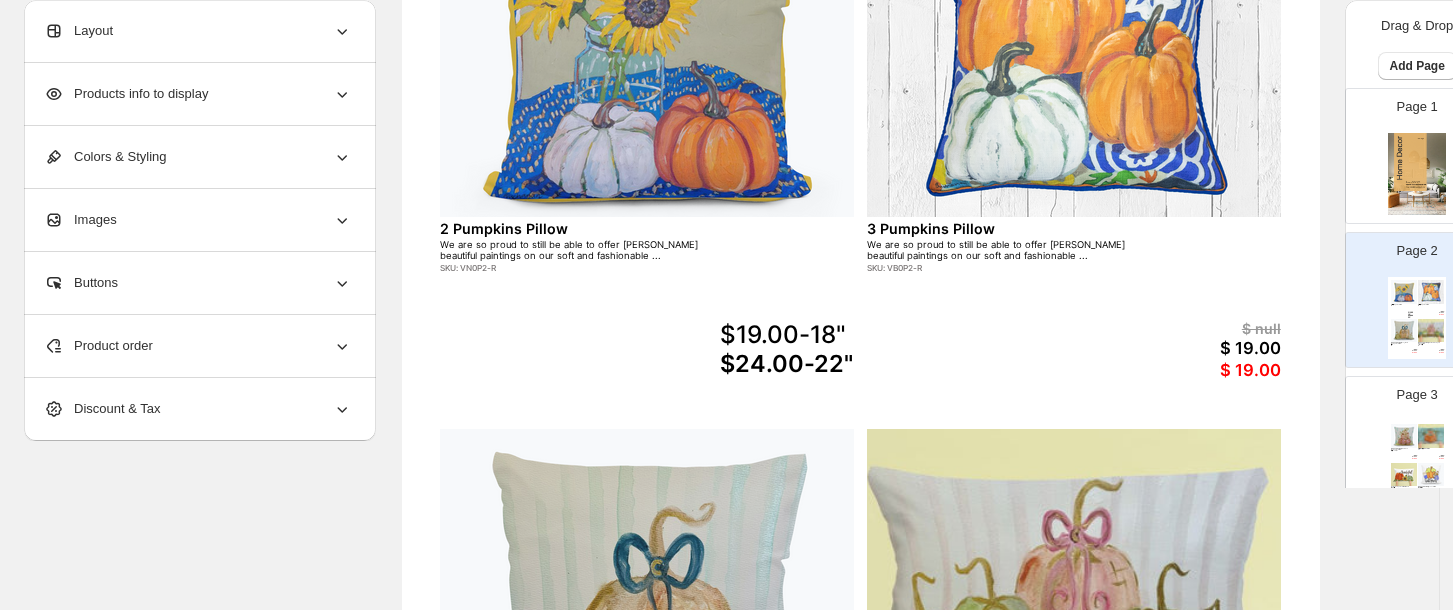 scroll, scrollTop: 389, scrollLeft: 0, axis: vertical 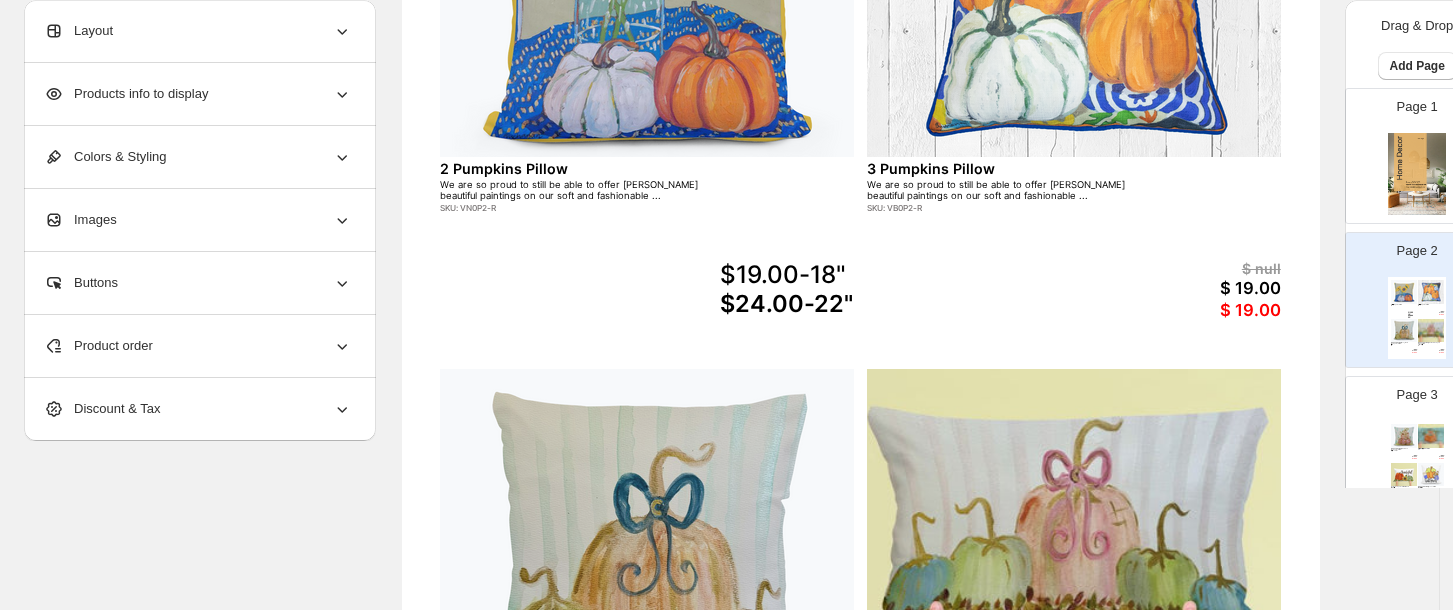 click on "$ 19.00" at bounding box center (1213, 310) 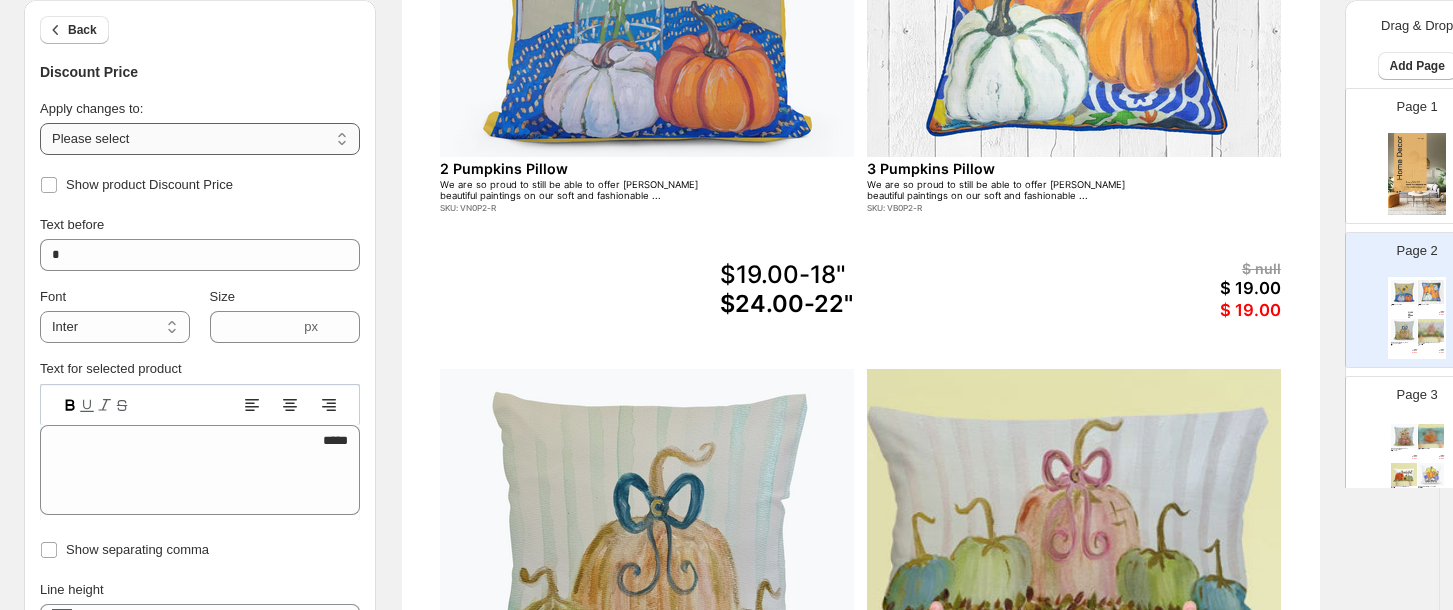 click on "**********" at bounding box center (200, 139) 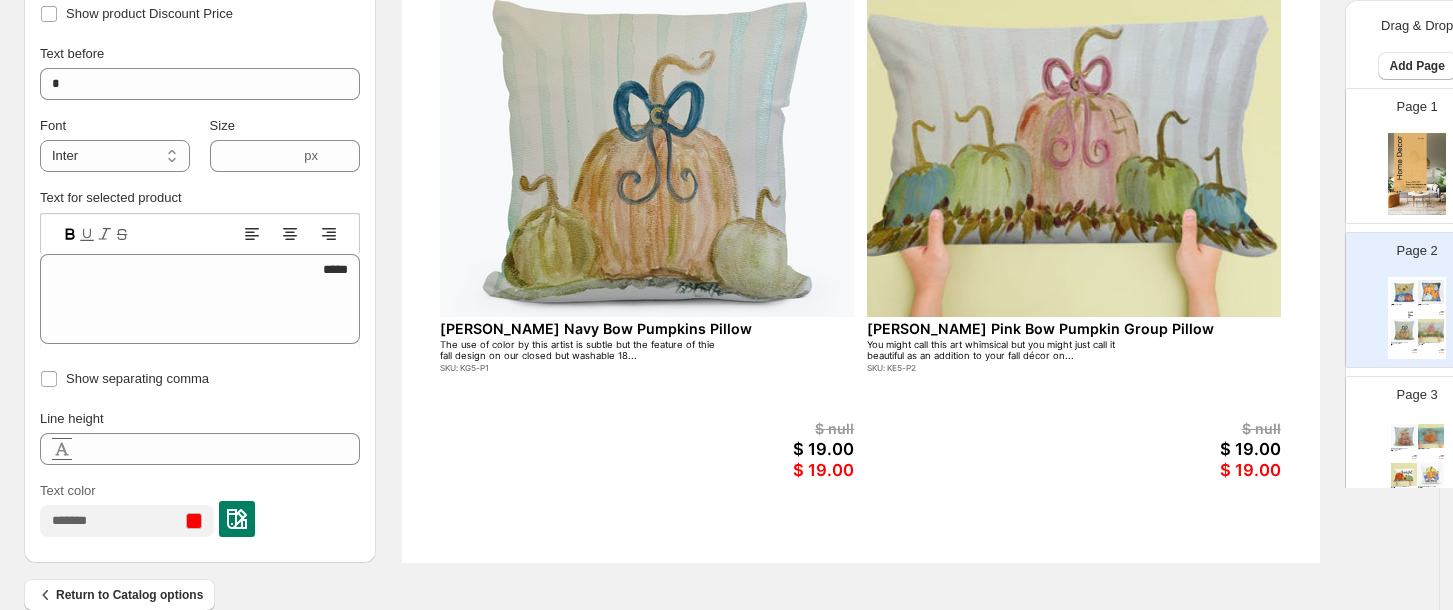 scroll, scrollTop: 816, scrollLeft: 0, axis: vertical 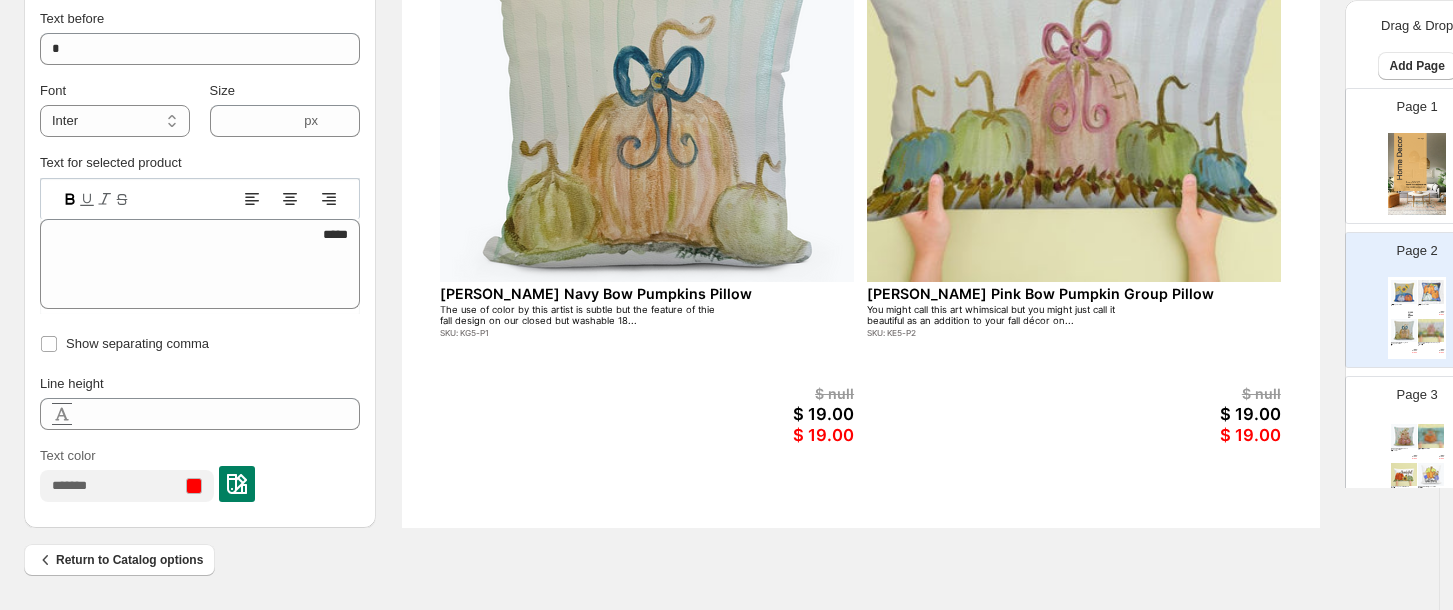 click at bounding box center (237, 484) 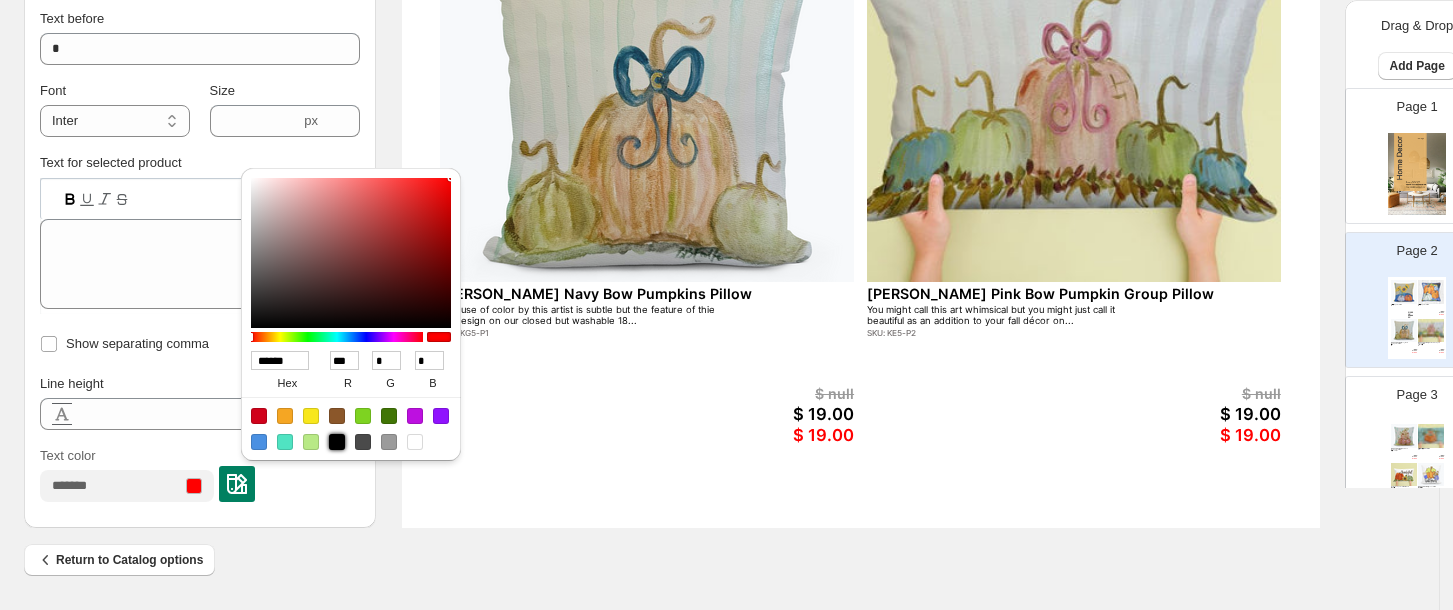 click at bounding box center [337, 442] 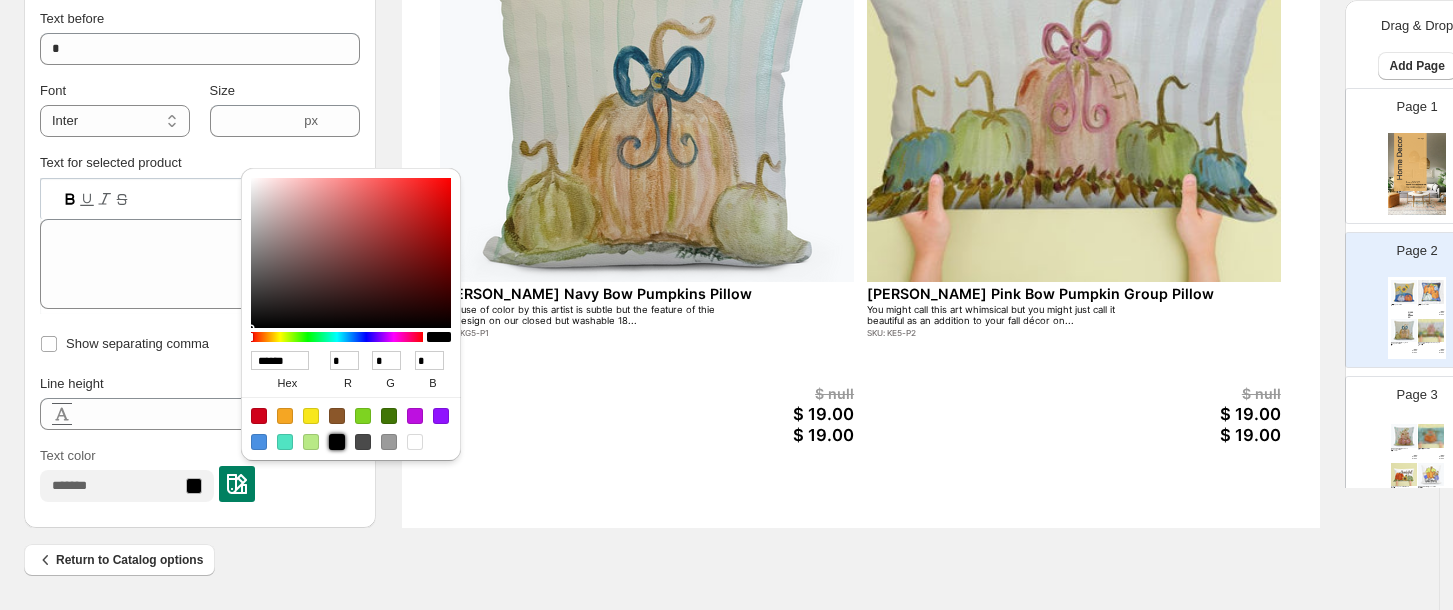 click on "Text color" at bounding box center (200, 474) 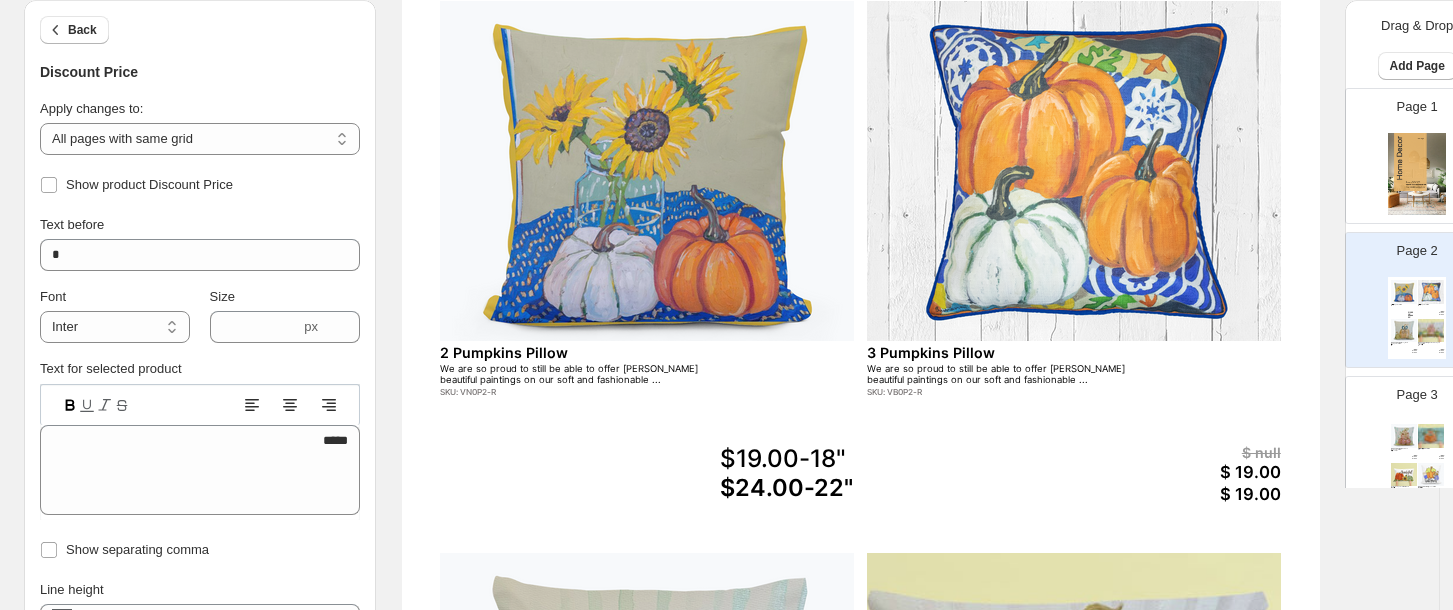 scroll, scrollTop: 0, scrollLeft: 0, axis: both 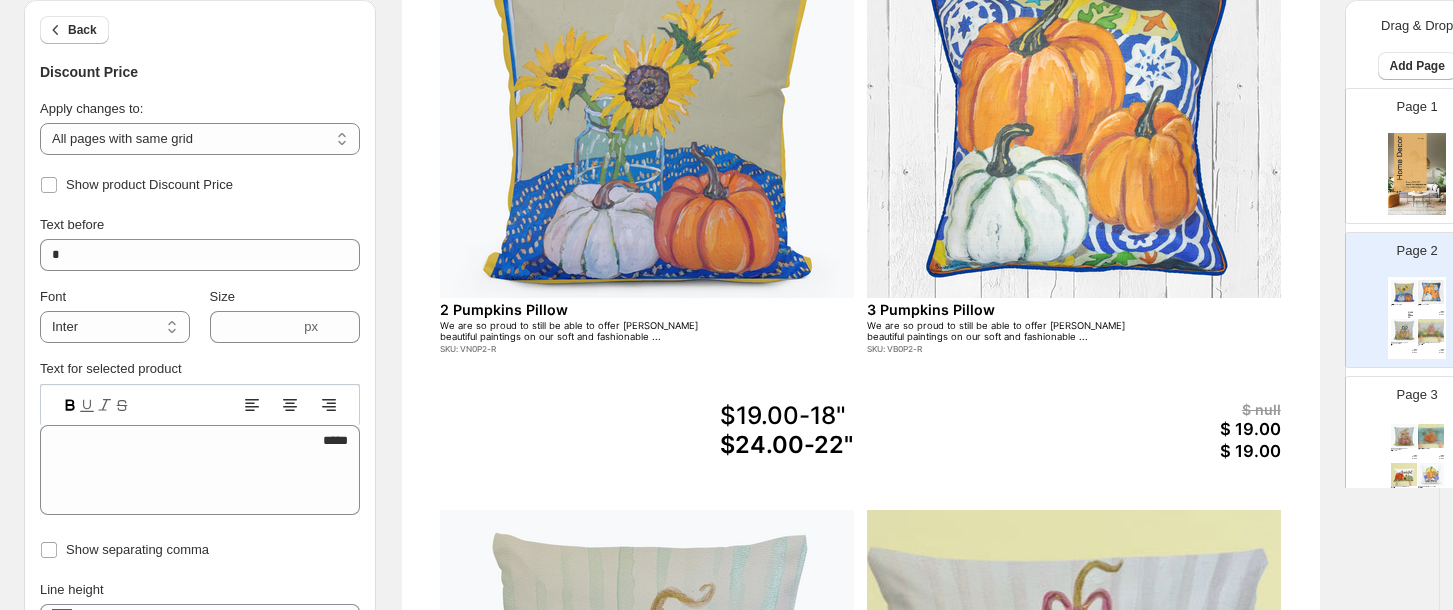 click at bounding box center (1074, 128) 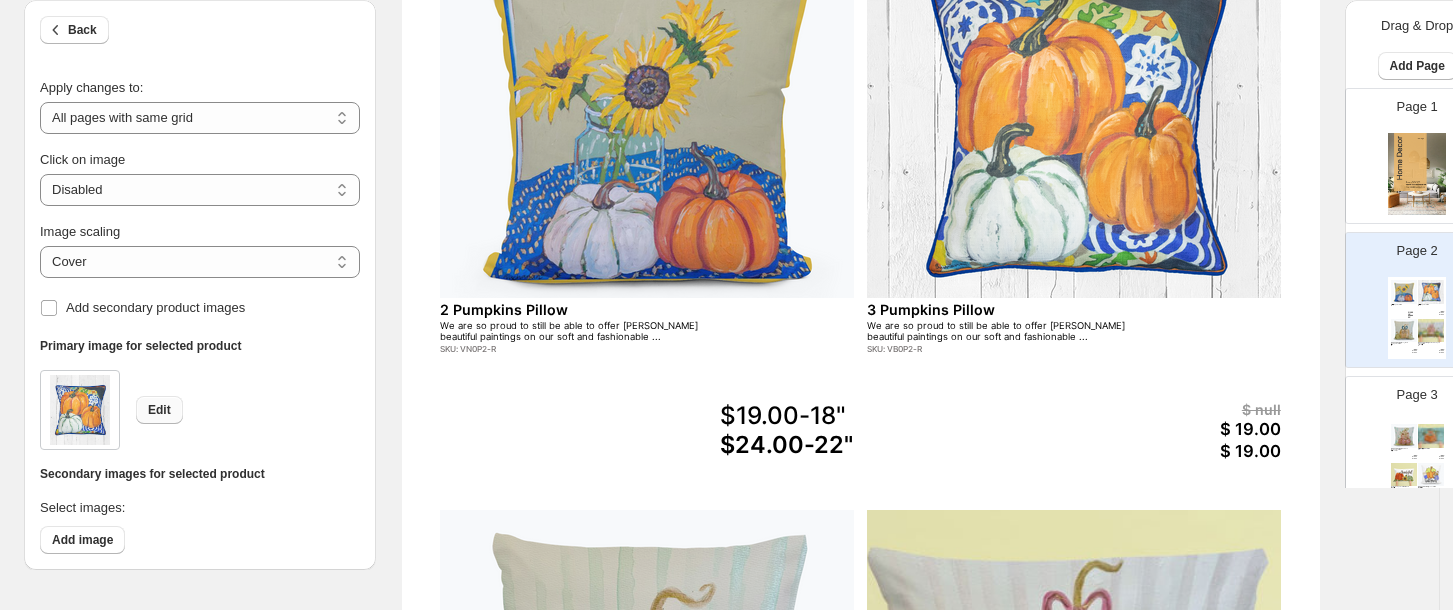 click on "Edit" at bounding box center [159, 410] 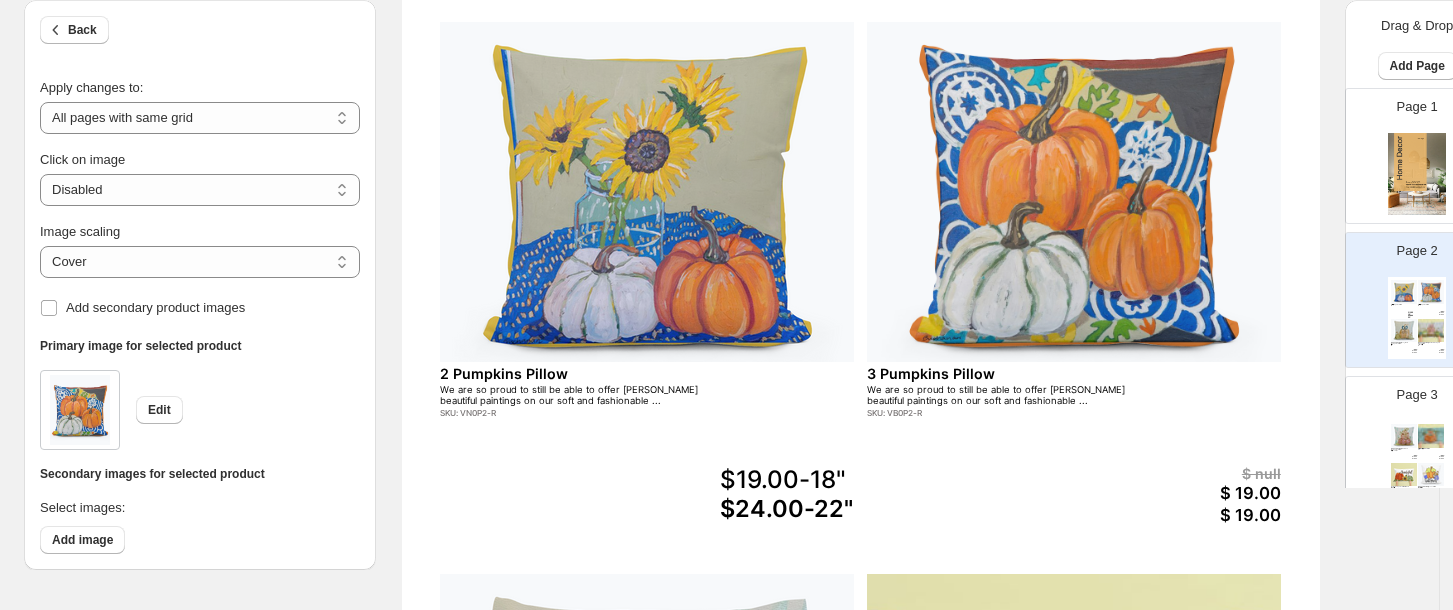 scroll, scrollTop: 252, scrollLeft: 0, axis: vertical 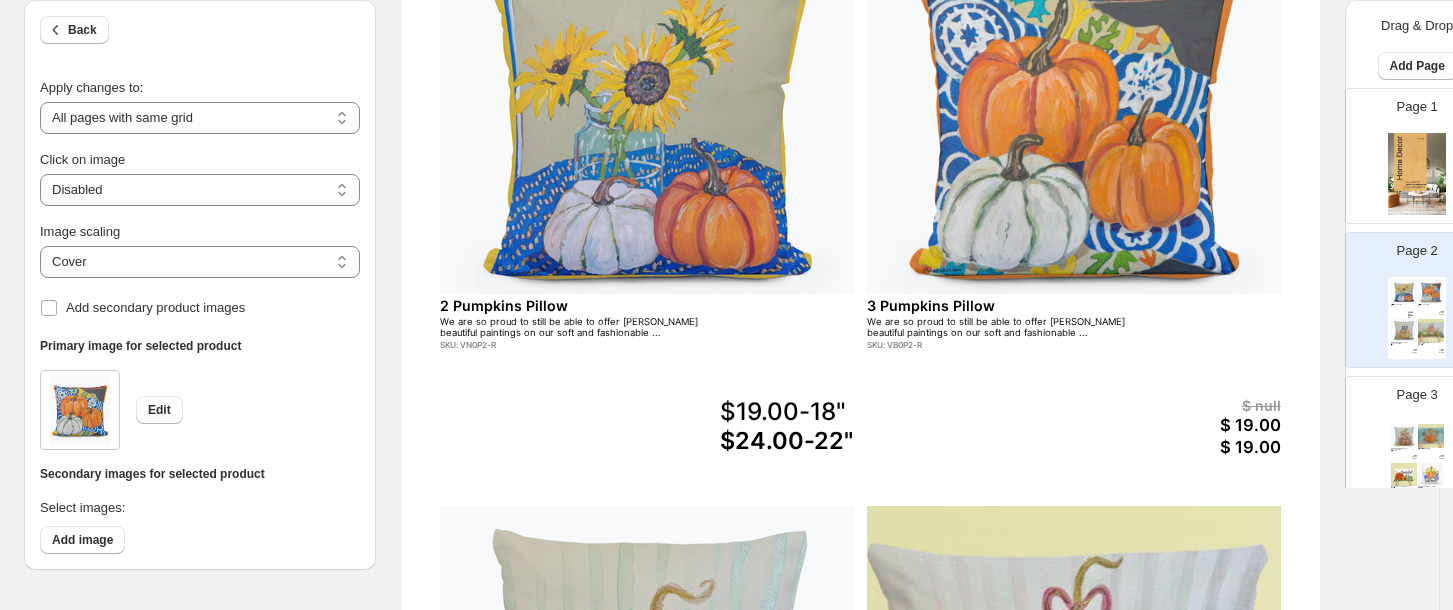 click on "2 Pumpkins Pillow" at bounding box center [618, 305] 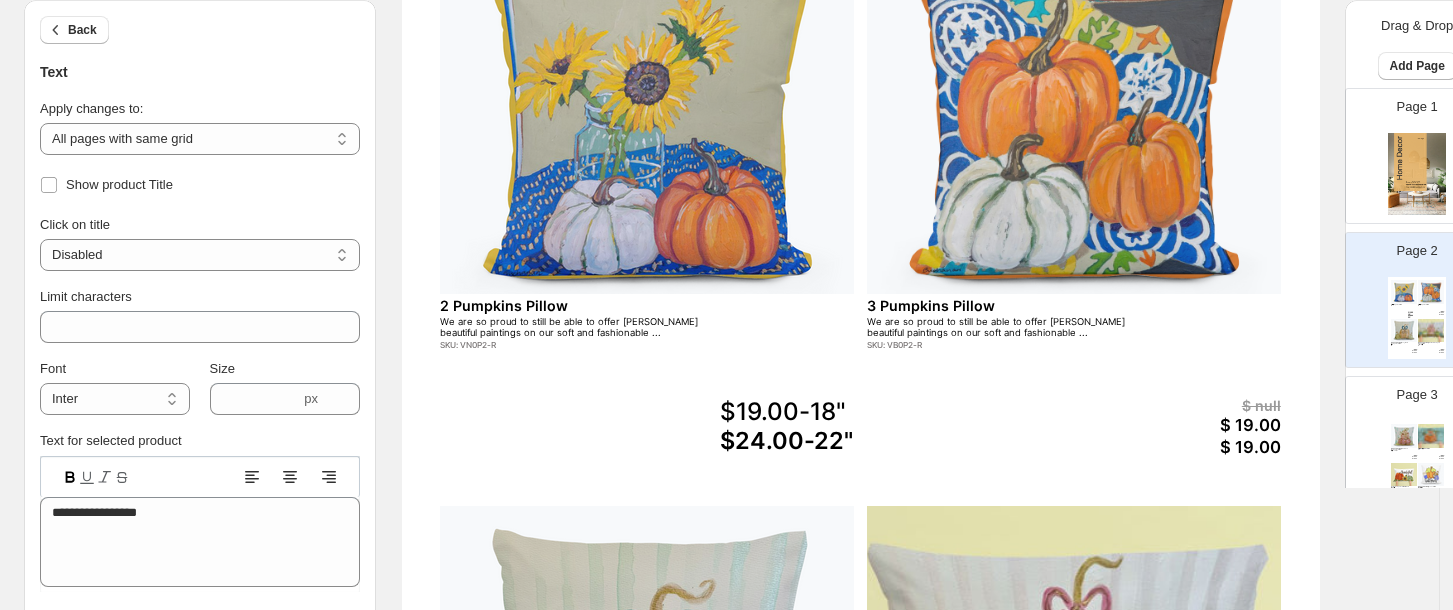 click on "We are so proud to still be able to offer [PERSON_NAME] beautiful paintings on our soft and fashionable ..." at bounding box center [579, 327] 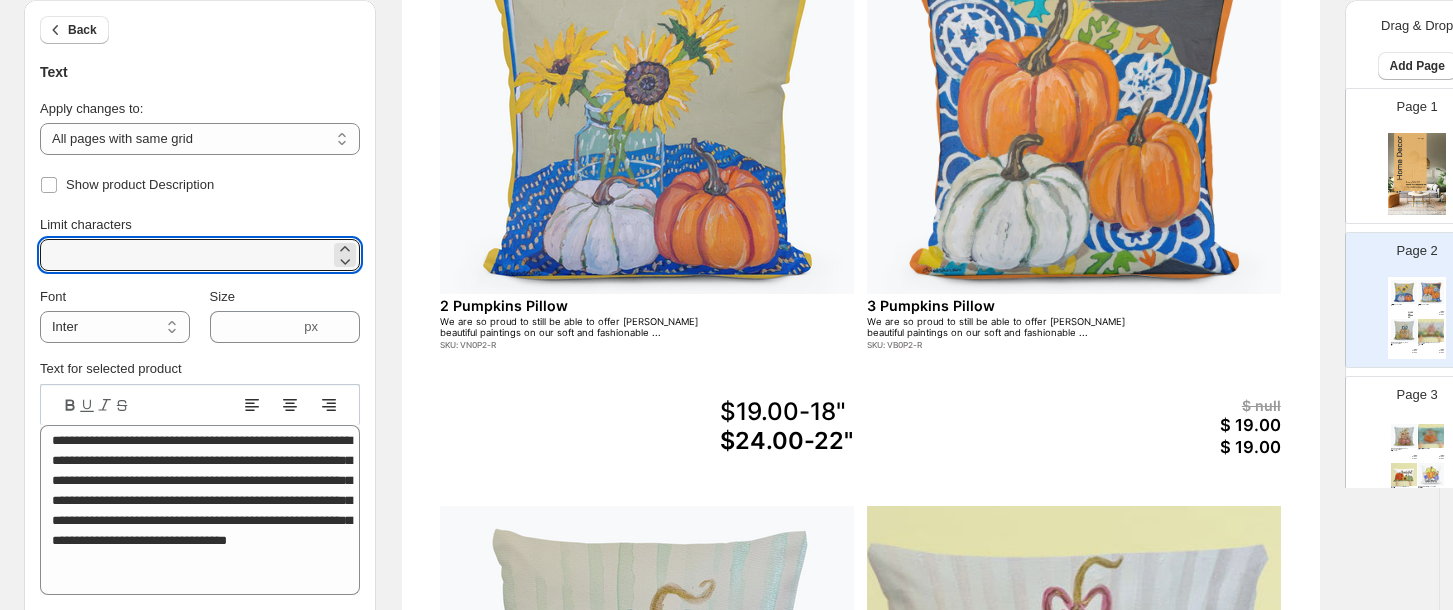 drag, startPoint x: 87, startPoint y: 252, endPoint x: 39, endPoint y: 260, distance: 48.6621 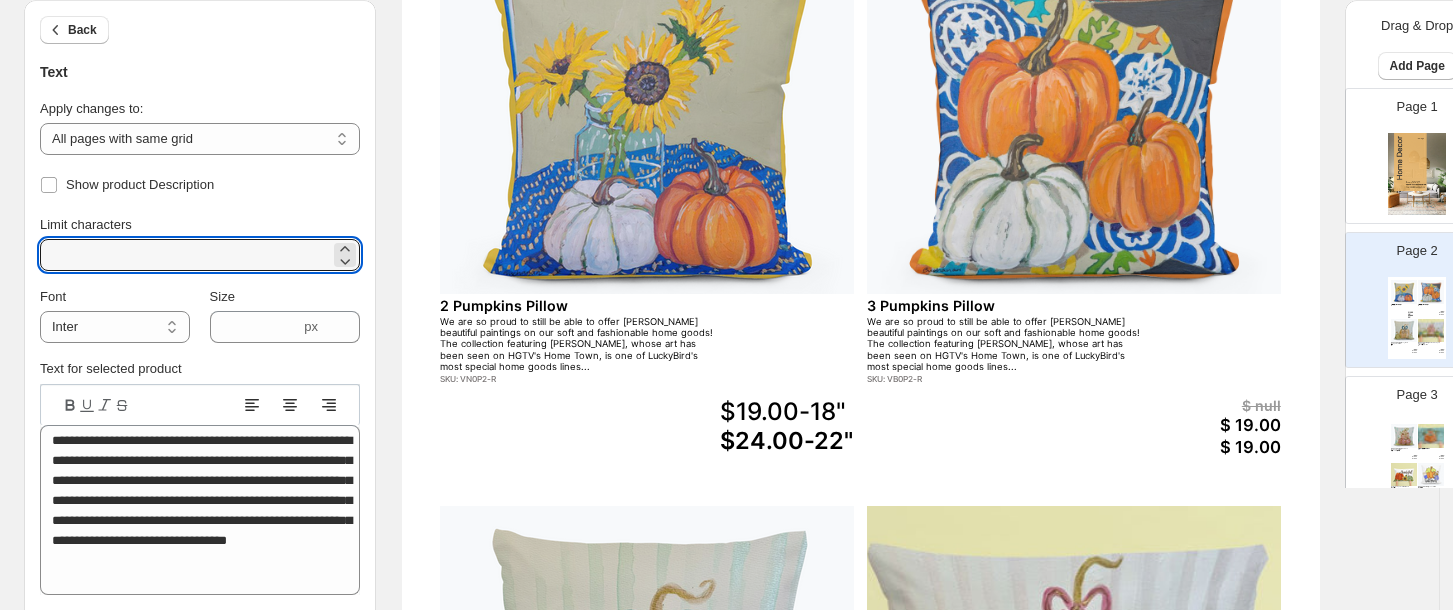 type on "***" 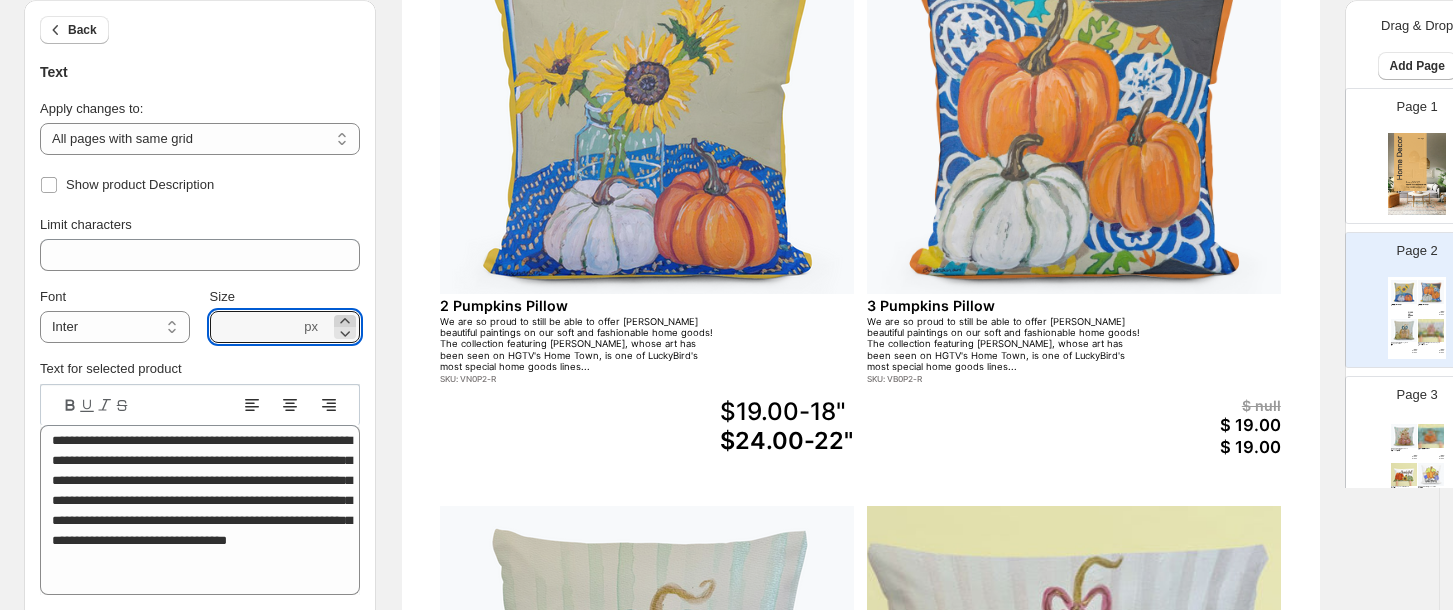 click 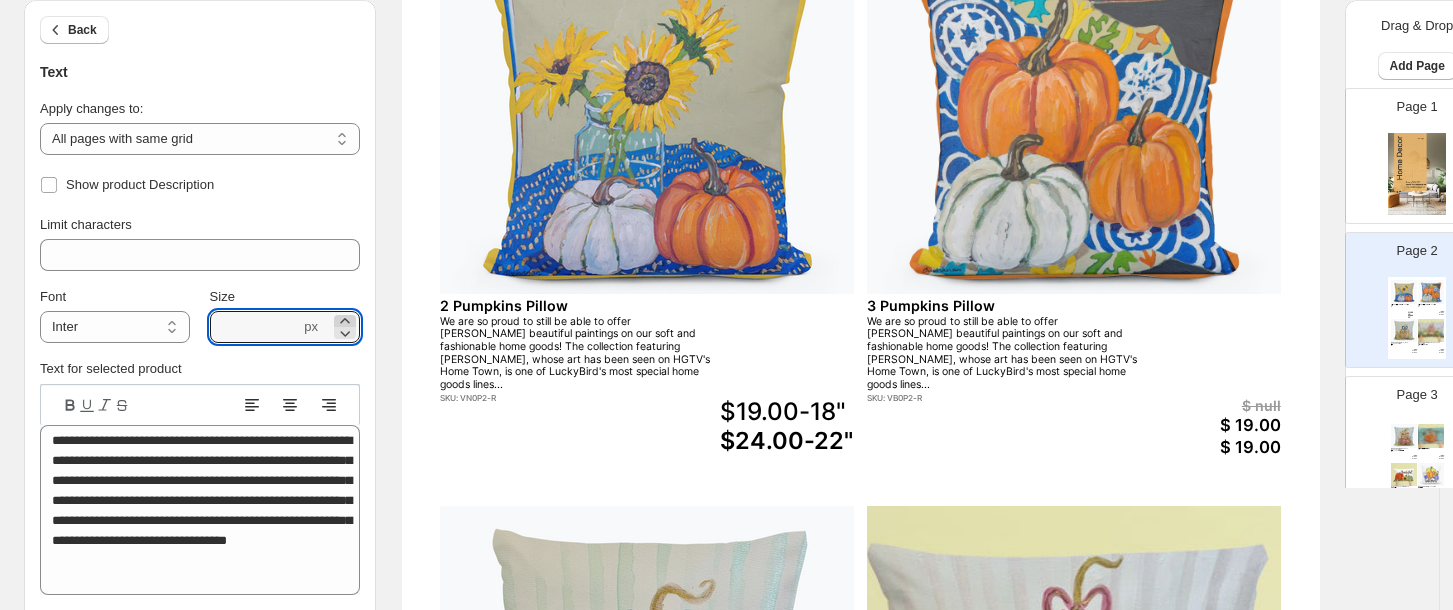 click 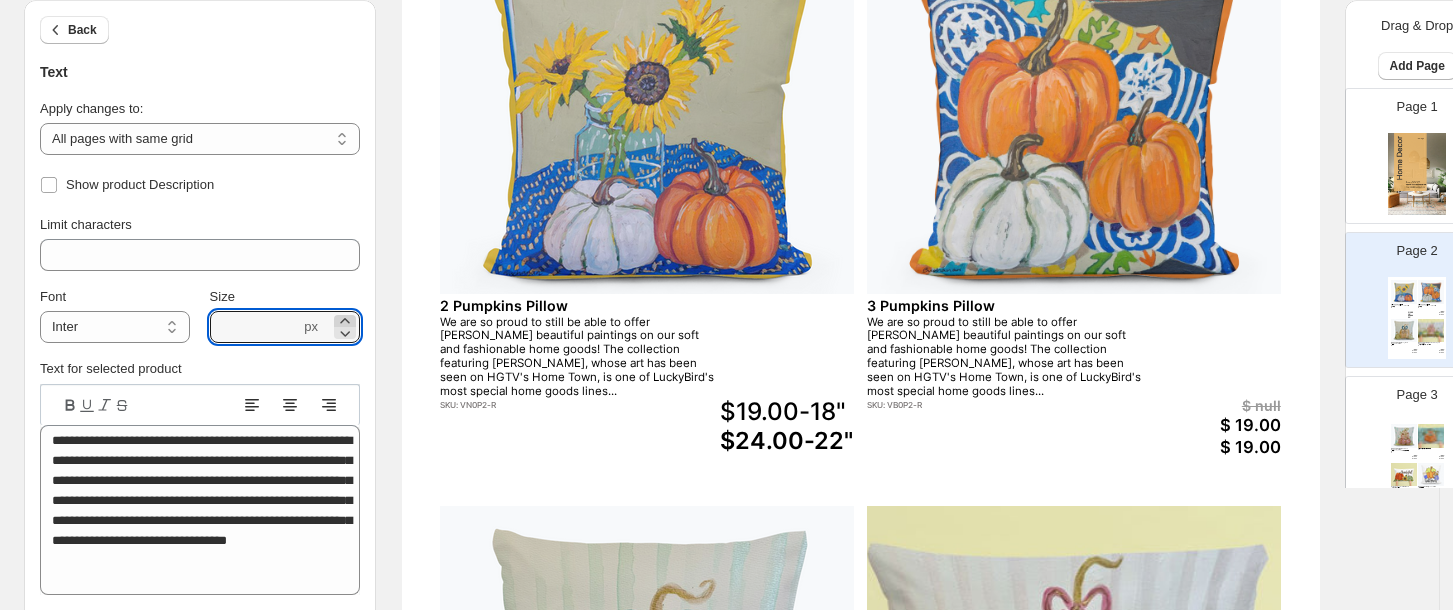 click 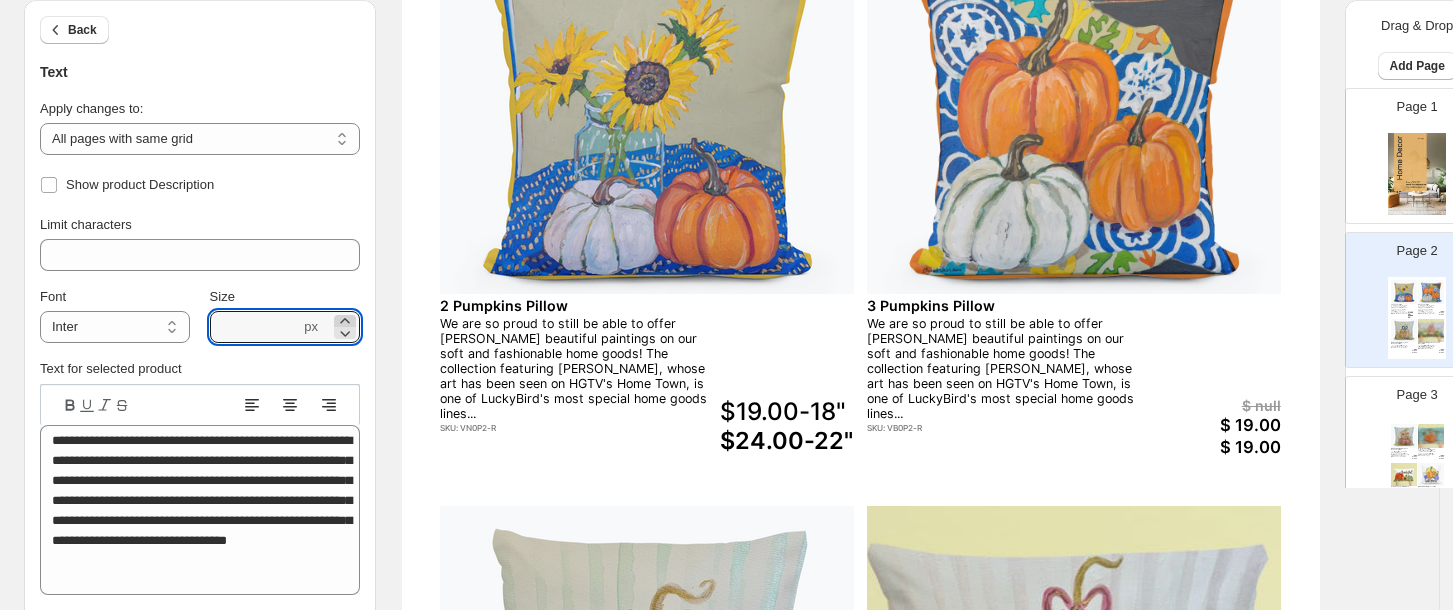 click 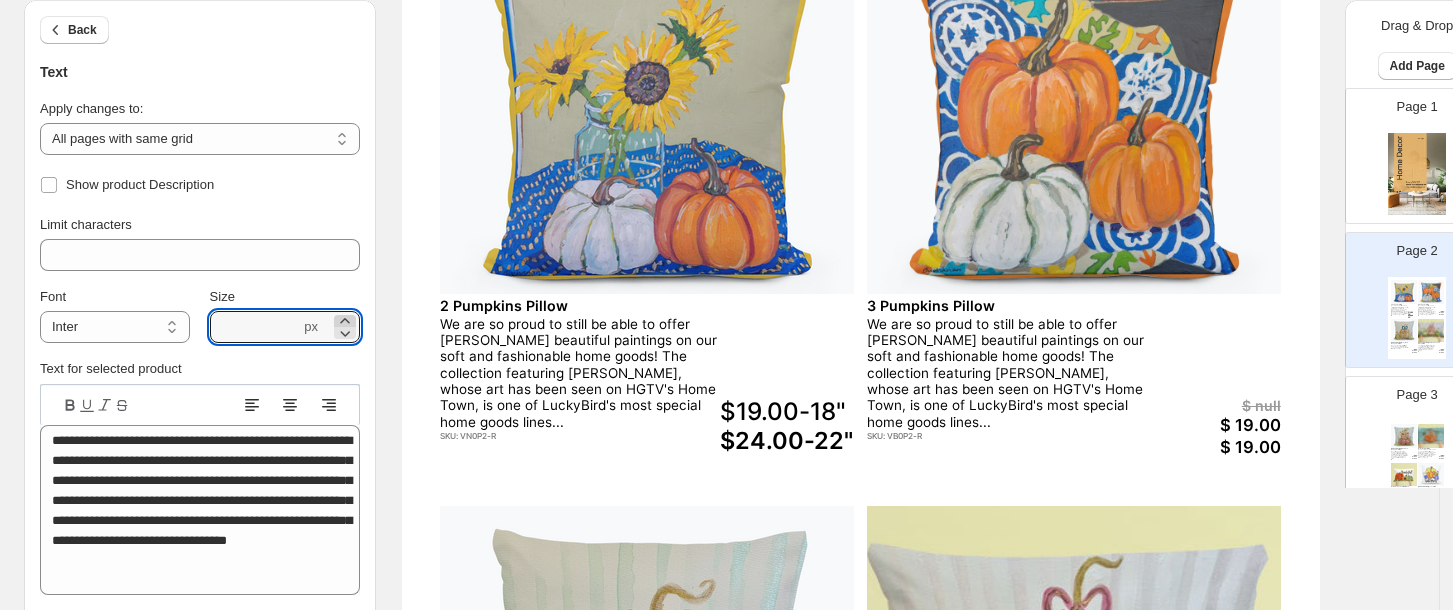 click 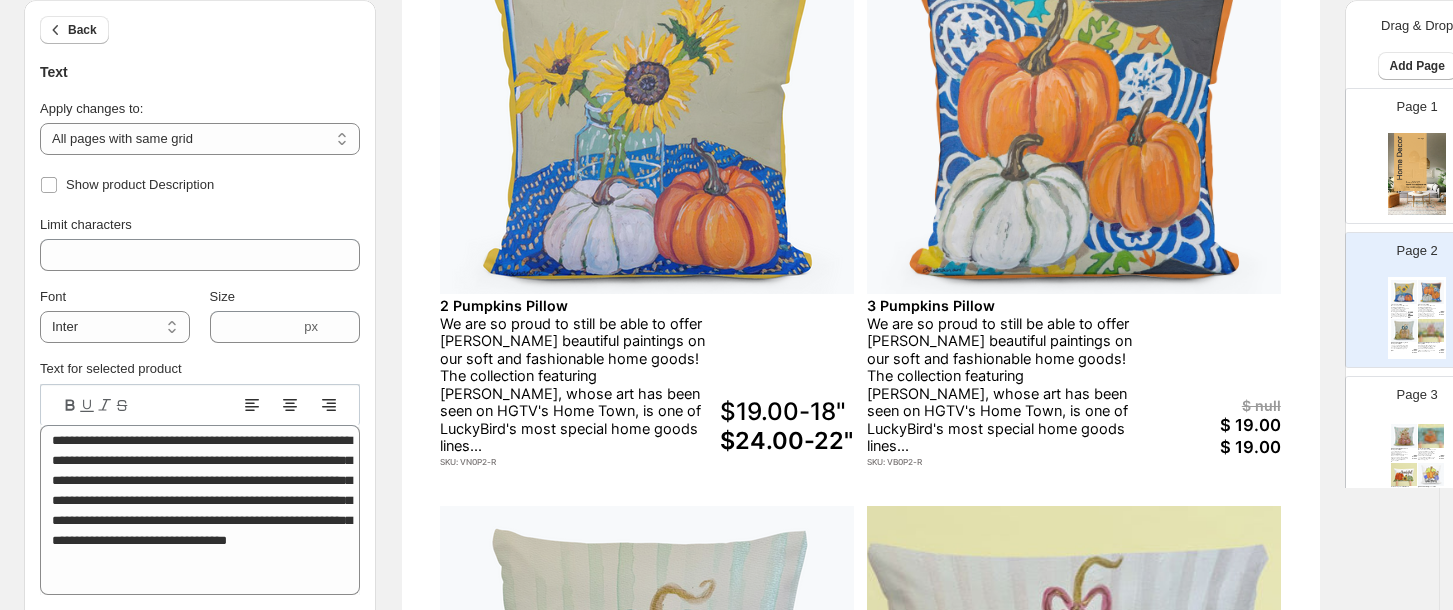 click on "SKU:  VN0P2-R" at bounding box center (579, 462) 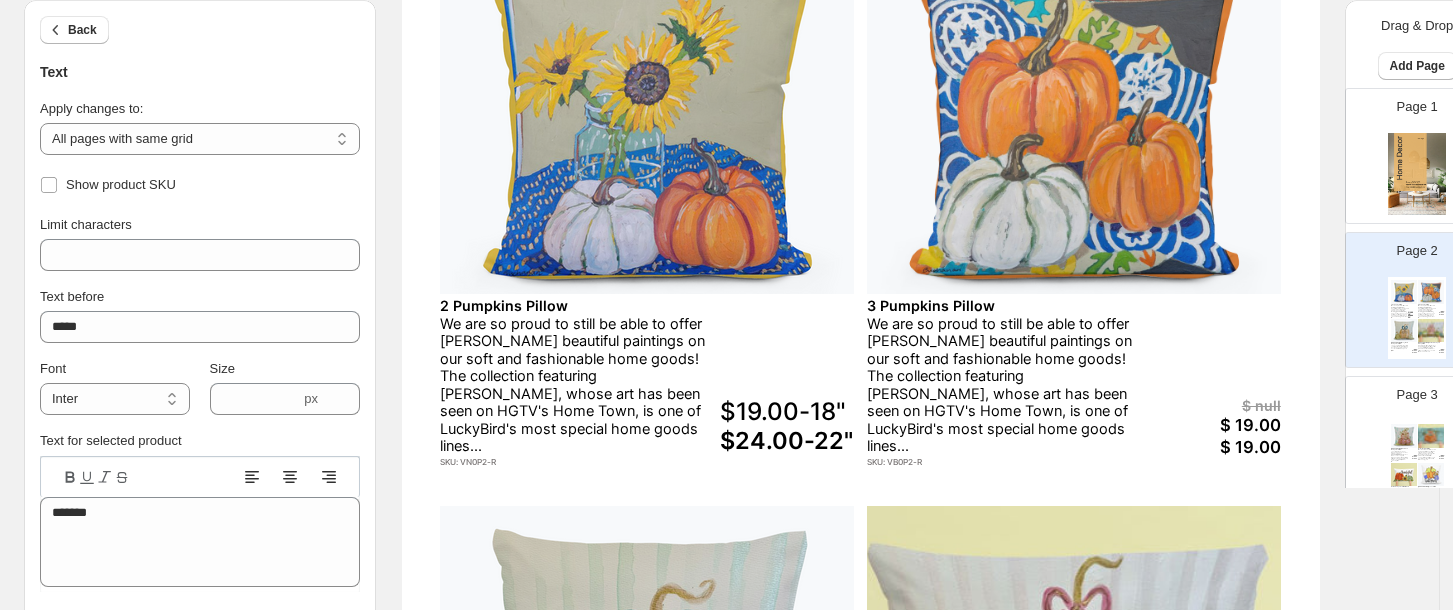 click on "SKU:  VN0P2-R" at bounding box center [579, 462] 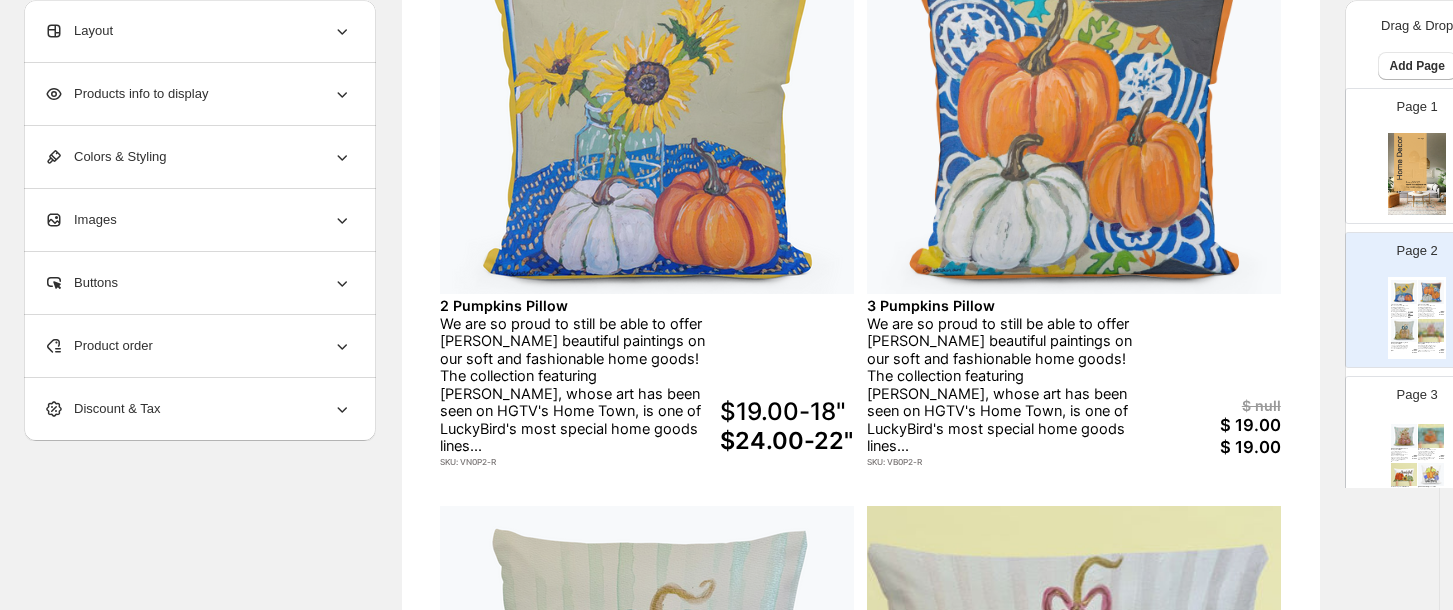 click on "SKU:  VN0P2-R" at bounding box center [579, 462] 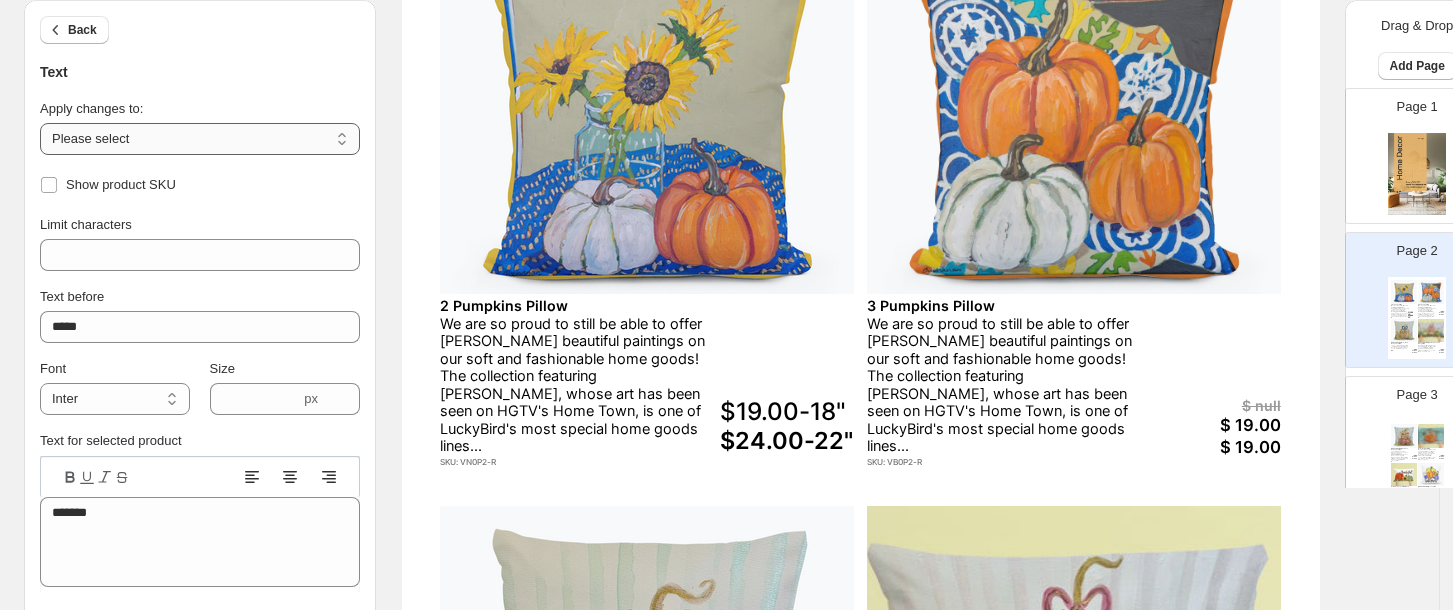 click on "**********" at bounding box center [200, 139] 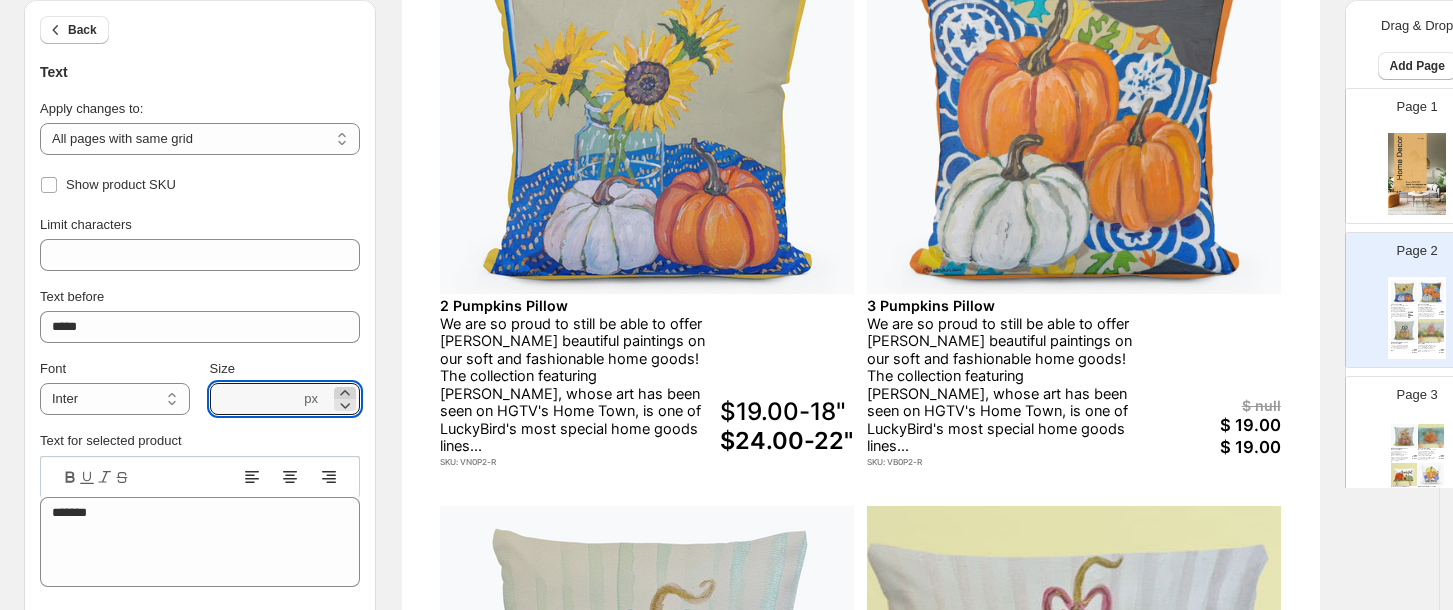 click 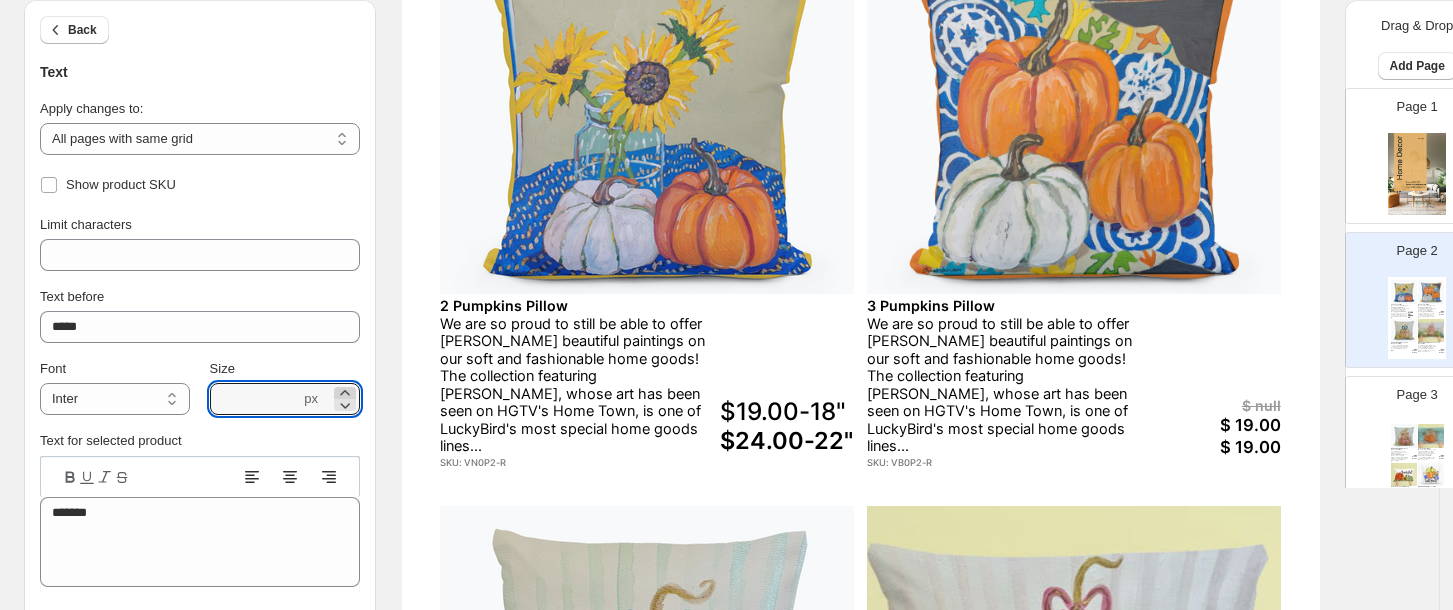 click 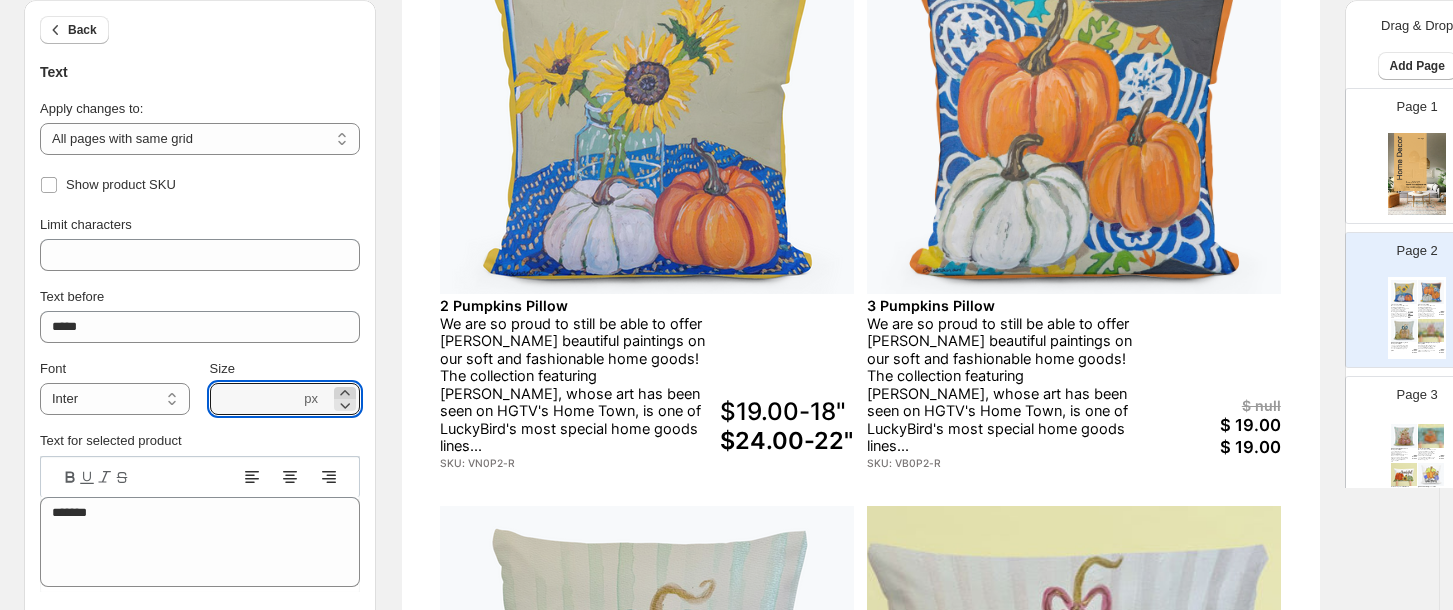 click 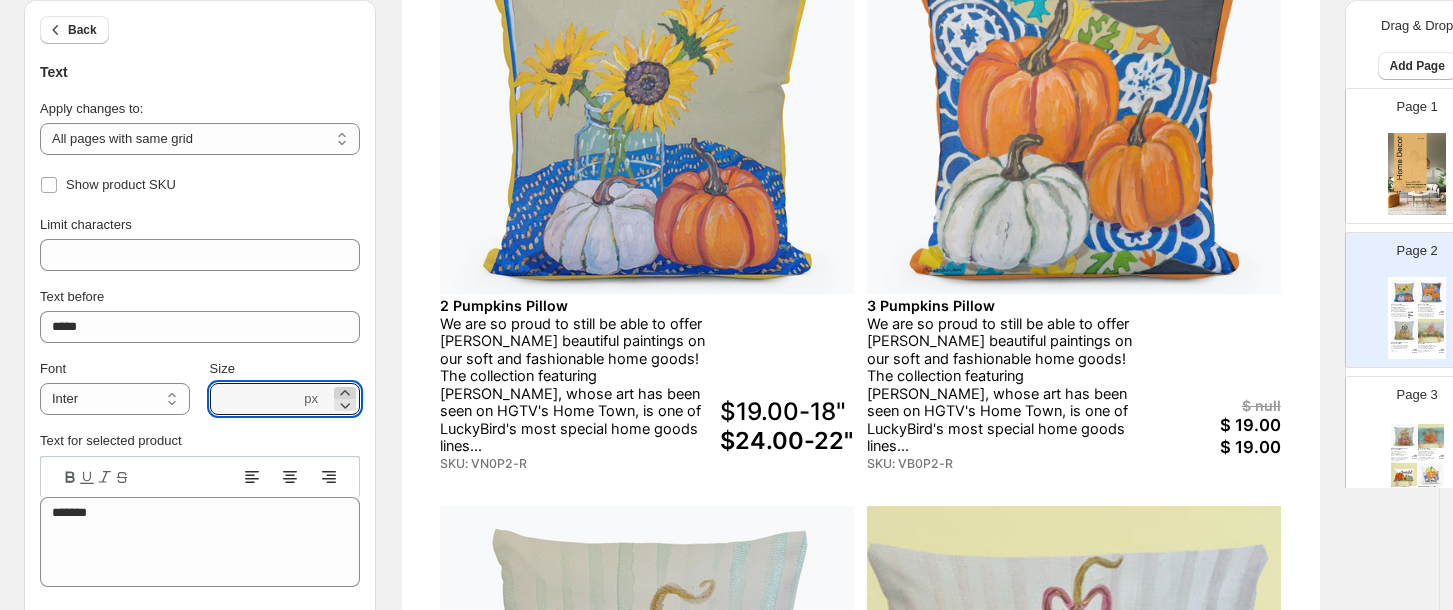 click 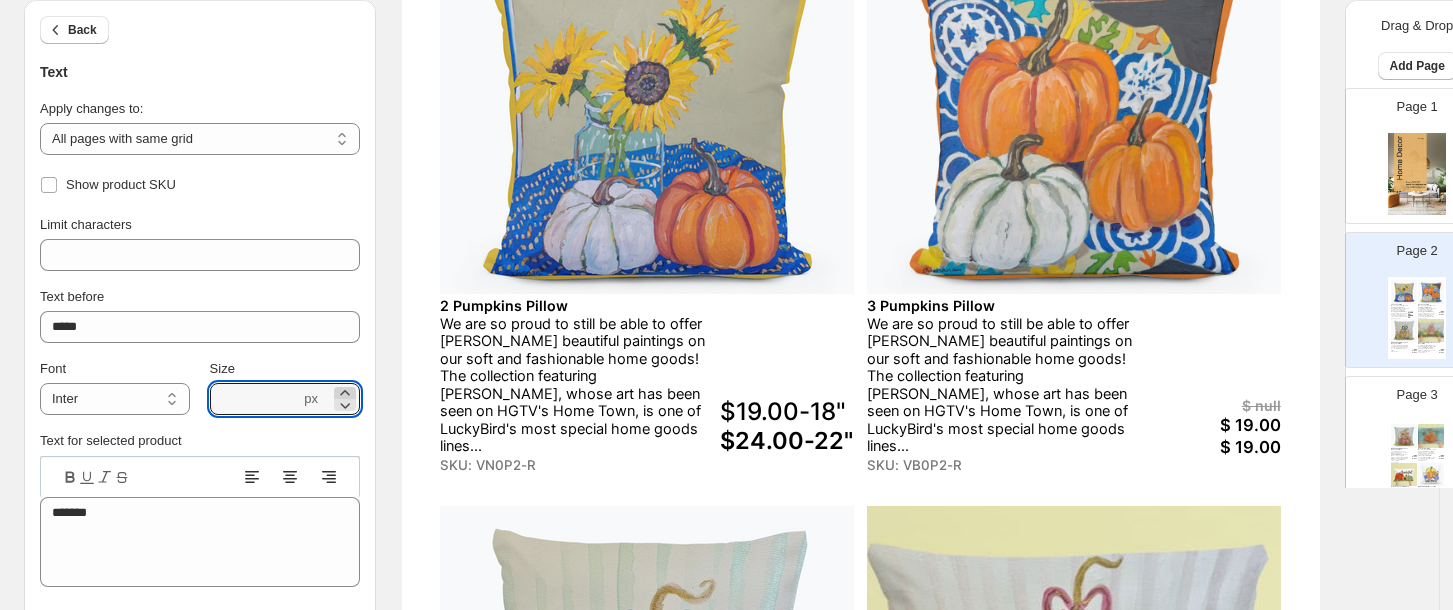 click 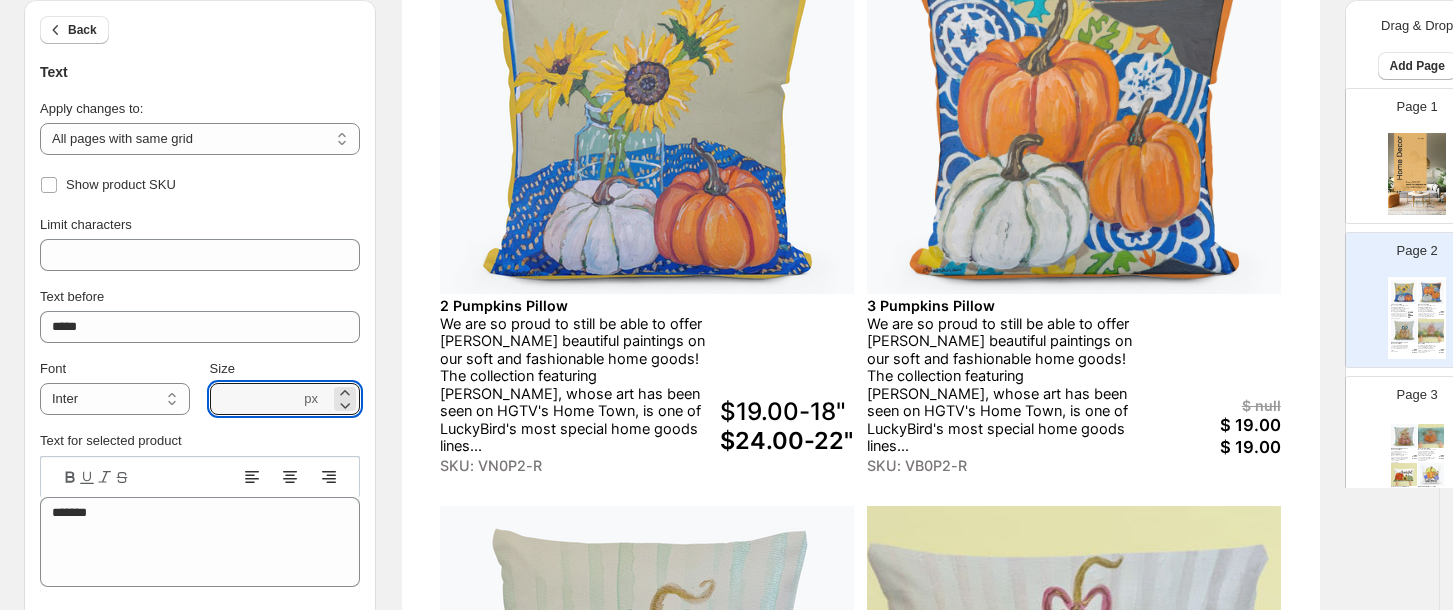 click at bounding box center (69, 477) 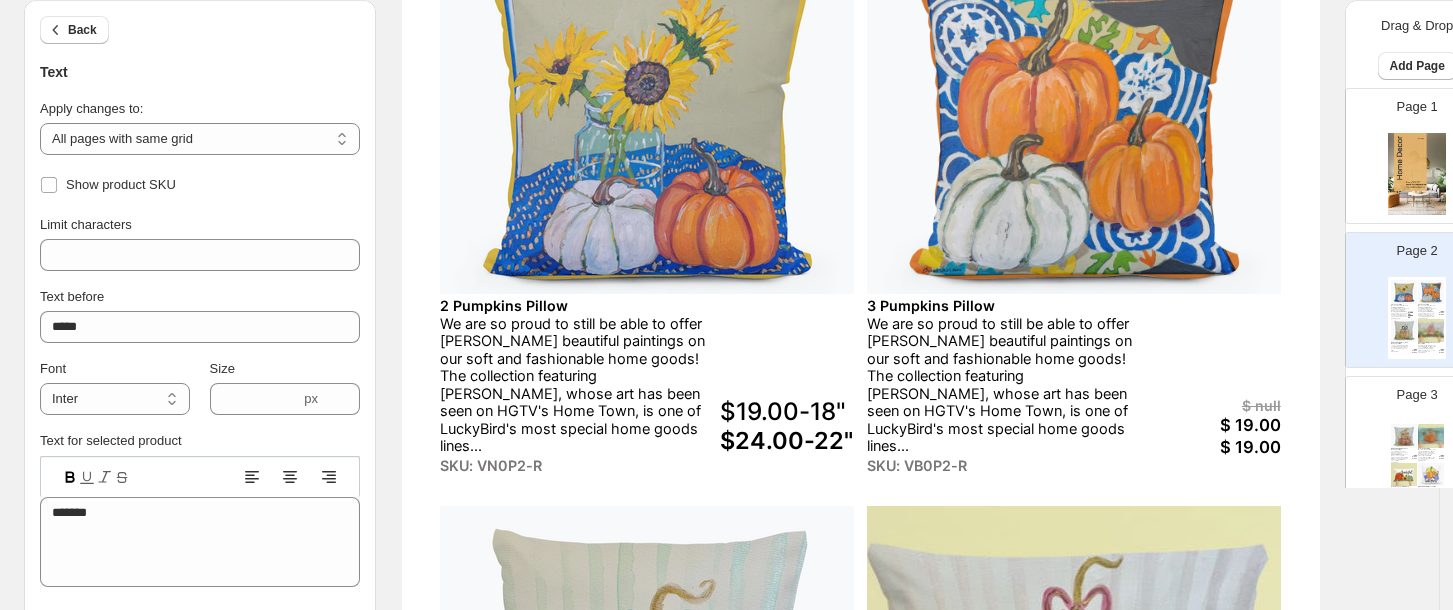 click 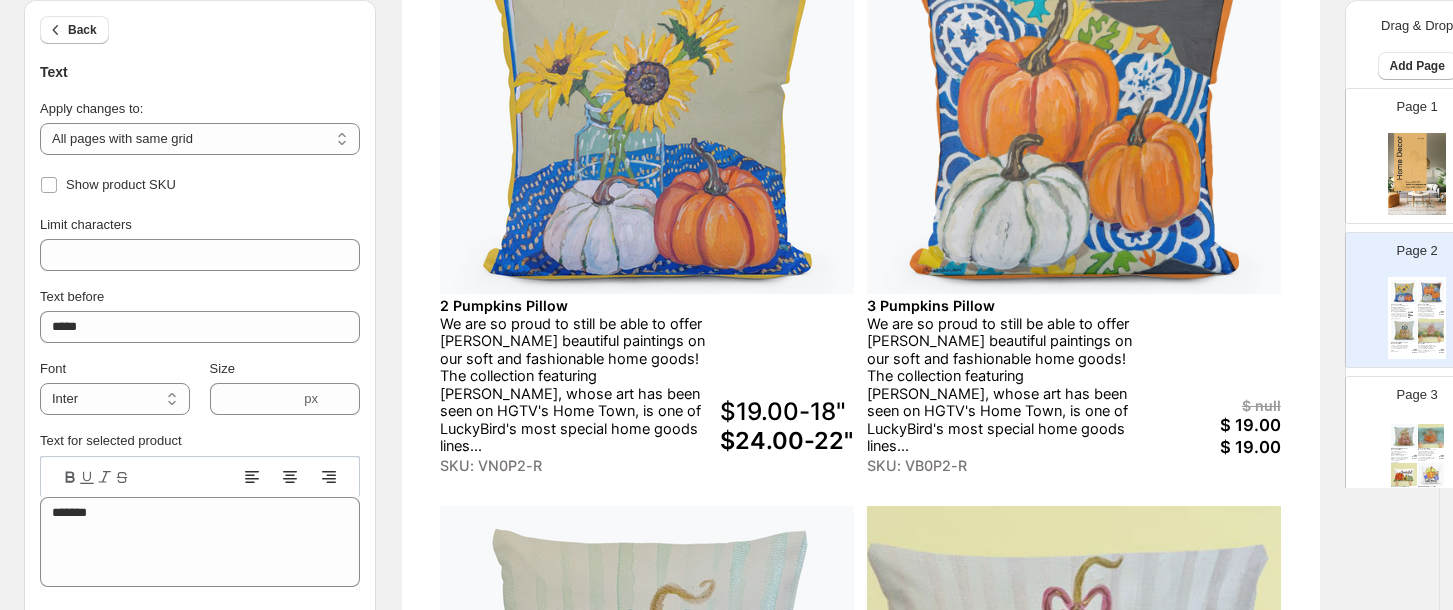 click on "Size" at bounding box center [285, 369] 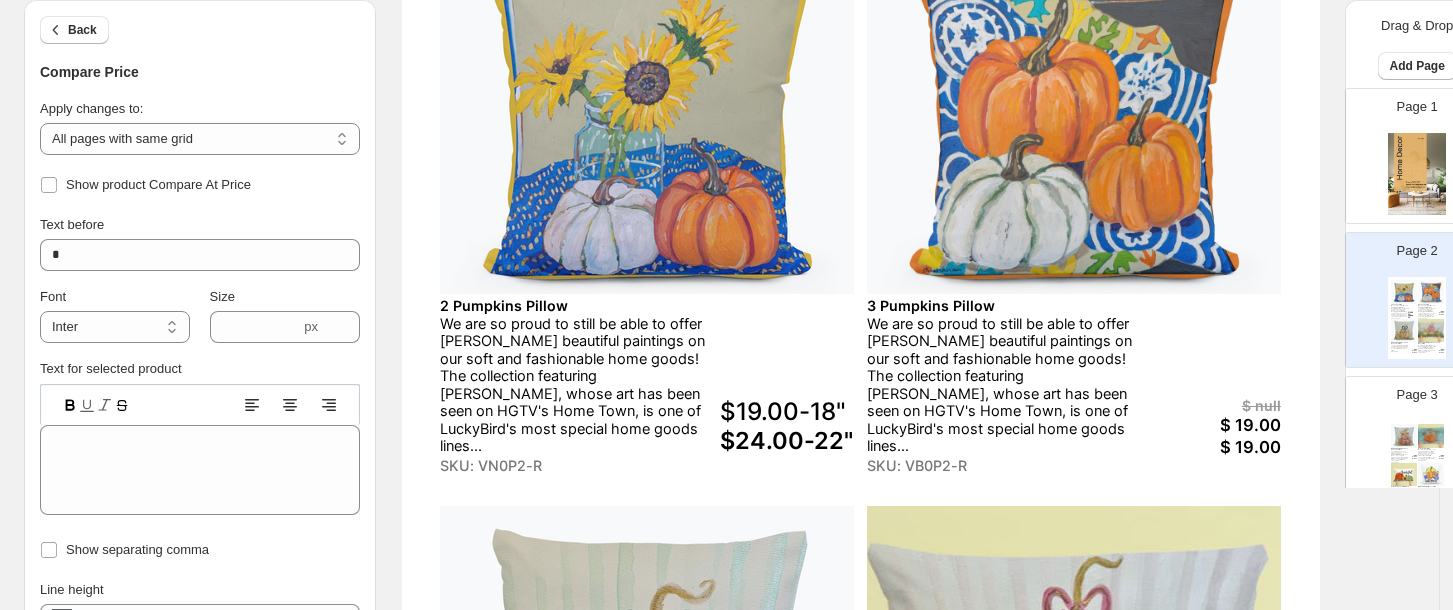 click on "$ null" at bounding box center (1213, 405) 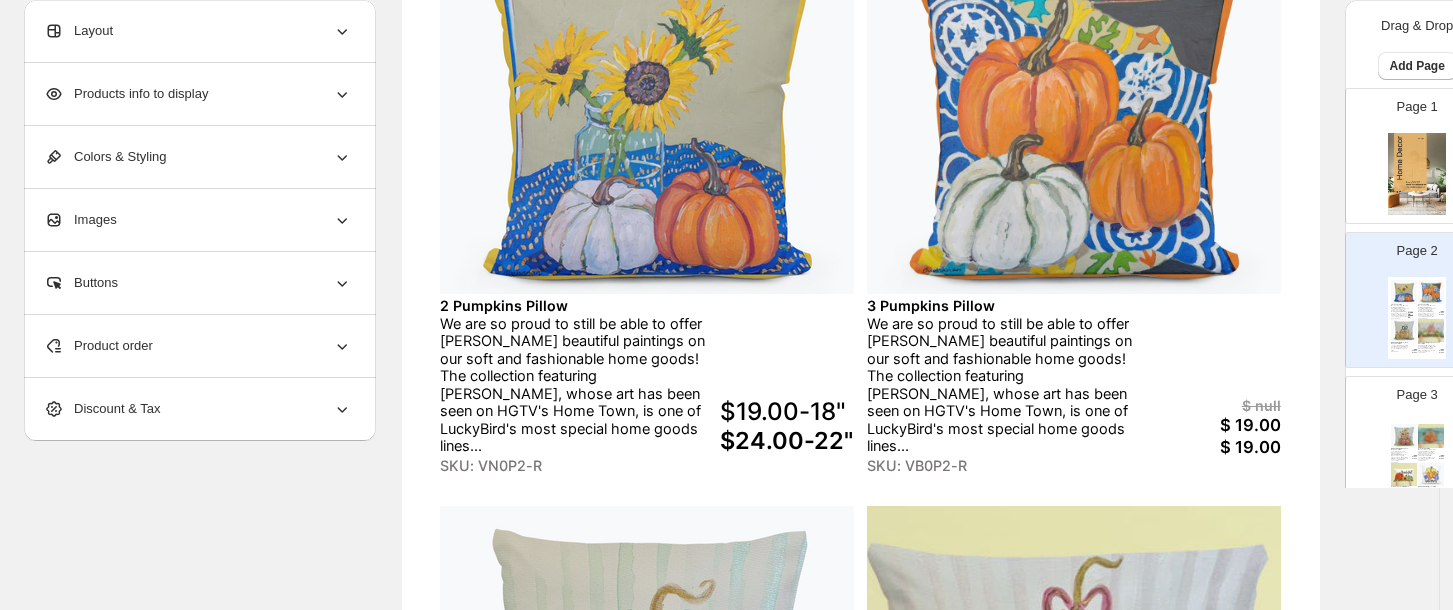 click on "$ null" at bounding box center [1213, 405] 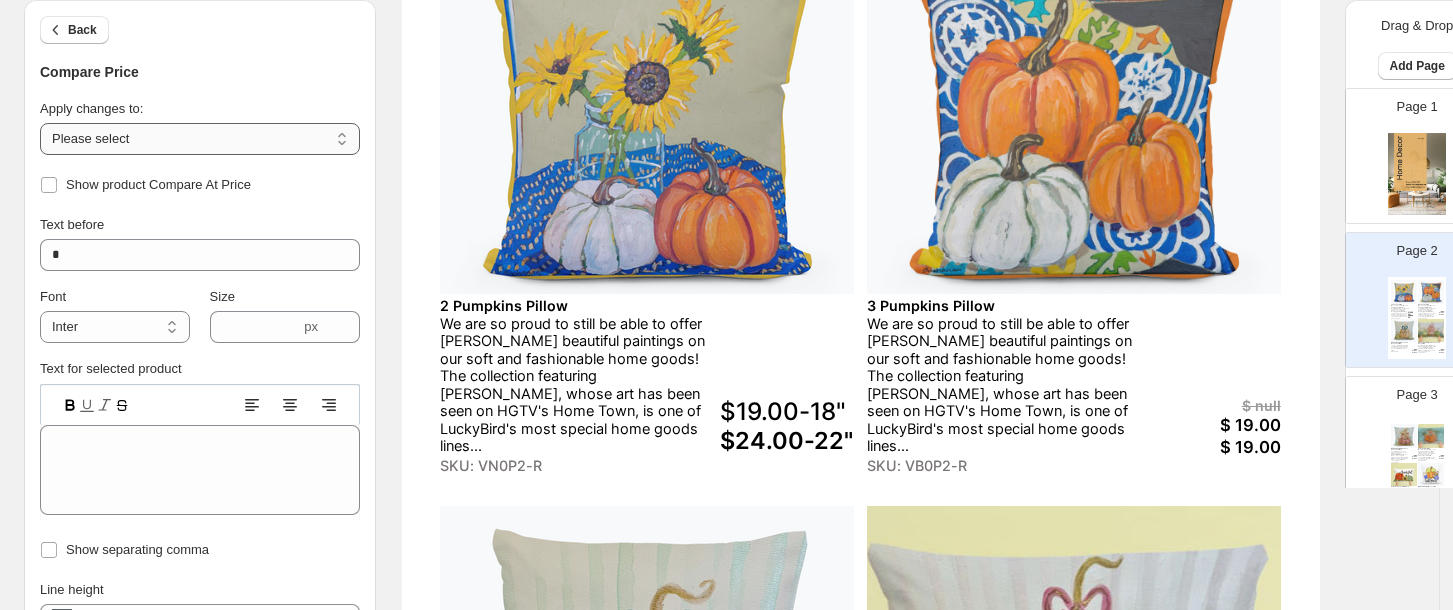 click on "**********" at bounding box center [200, 139] 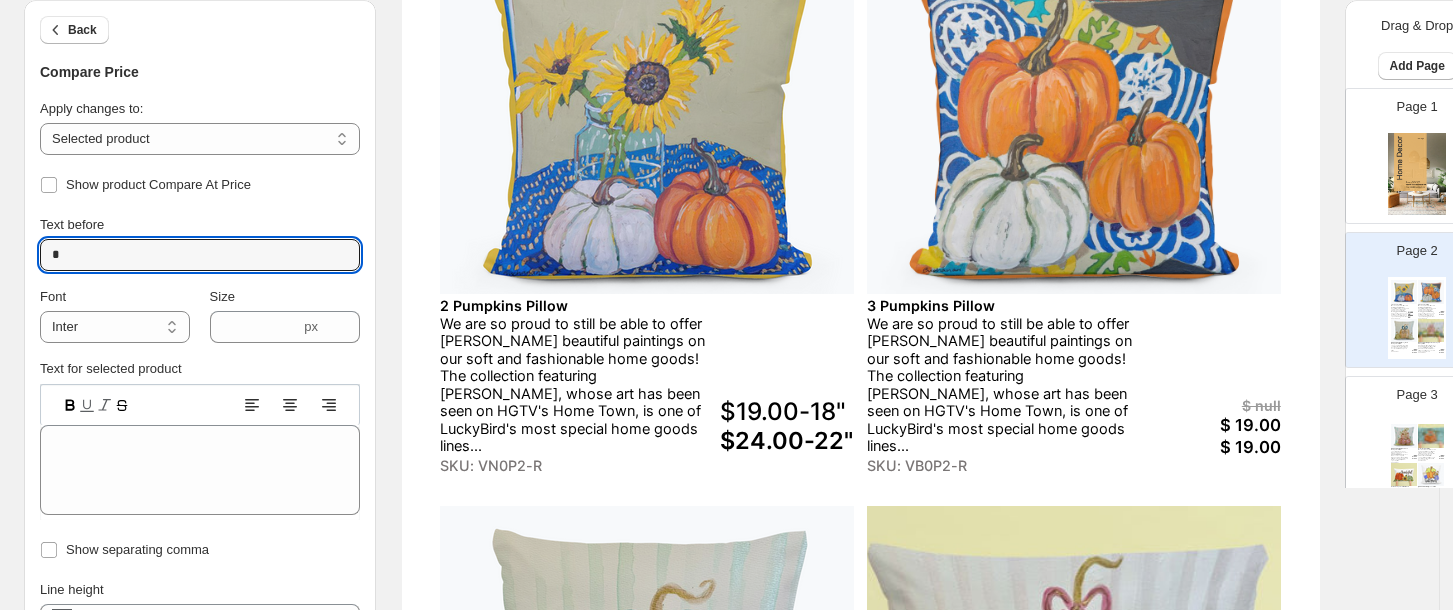 drag, startPoint x: 68, startPoint y: 263, endPoint x: 5, endPoint y: 275, distance: 64.132675 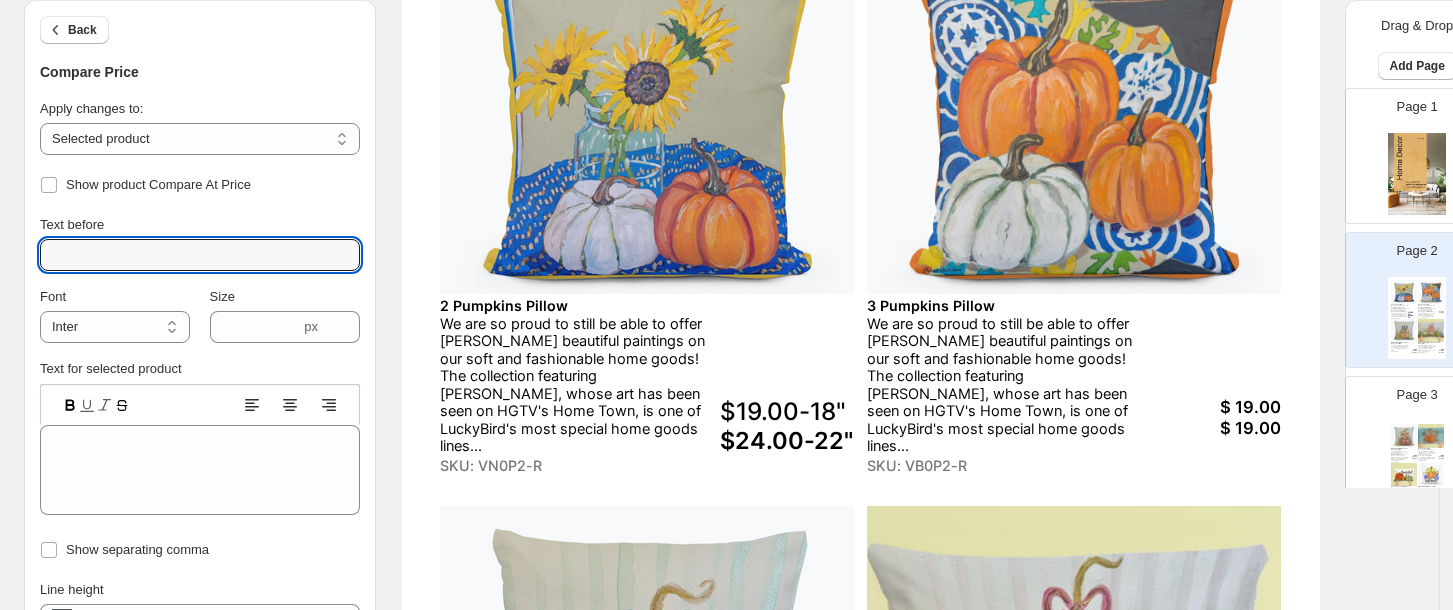 type 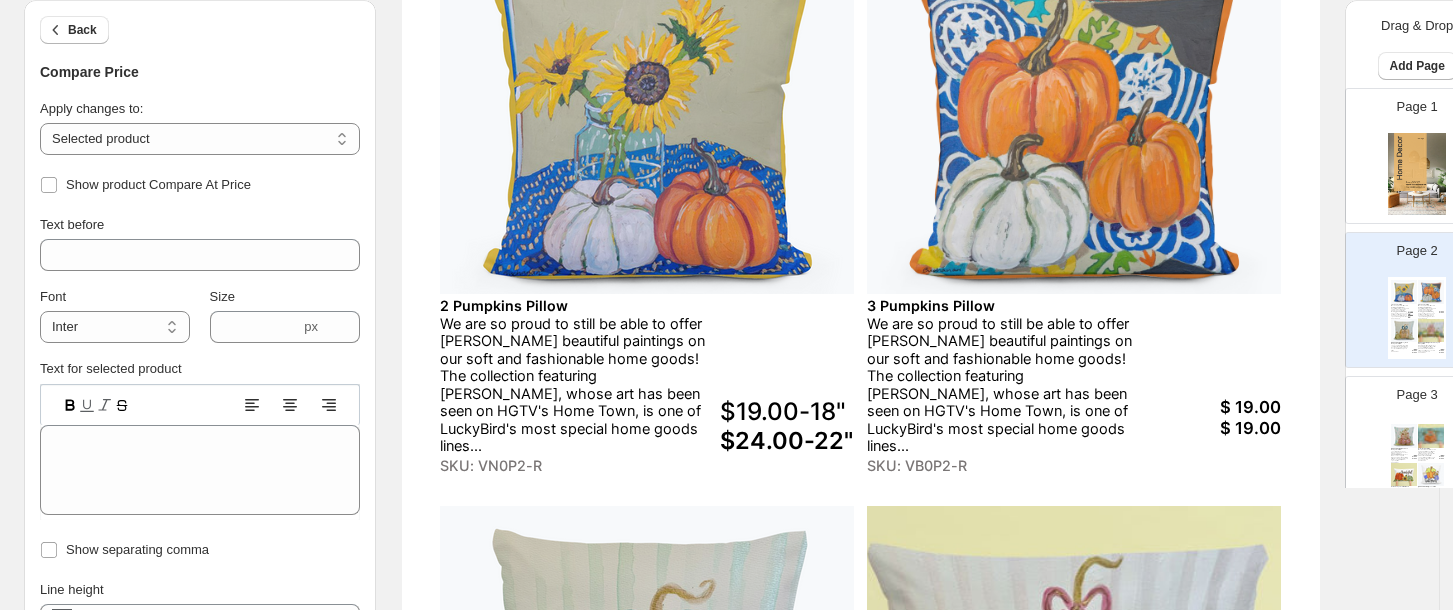 click 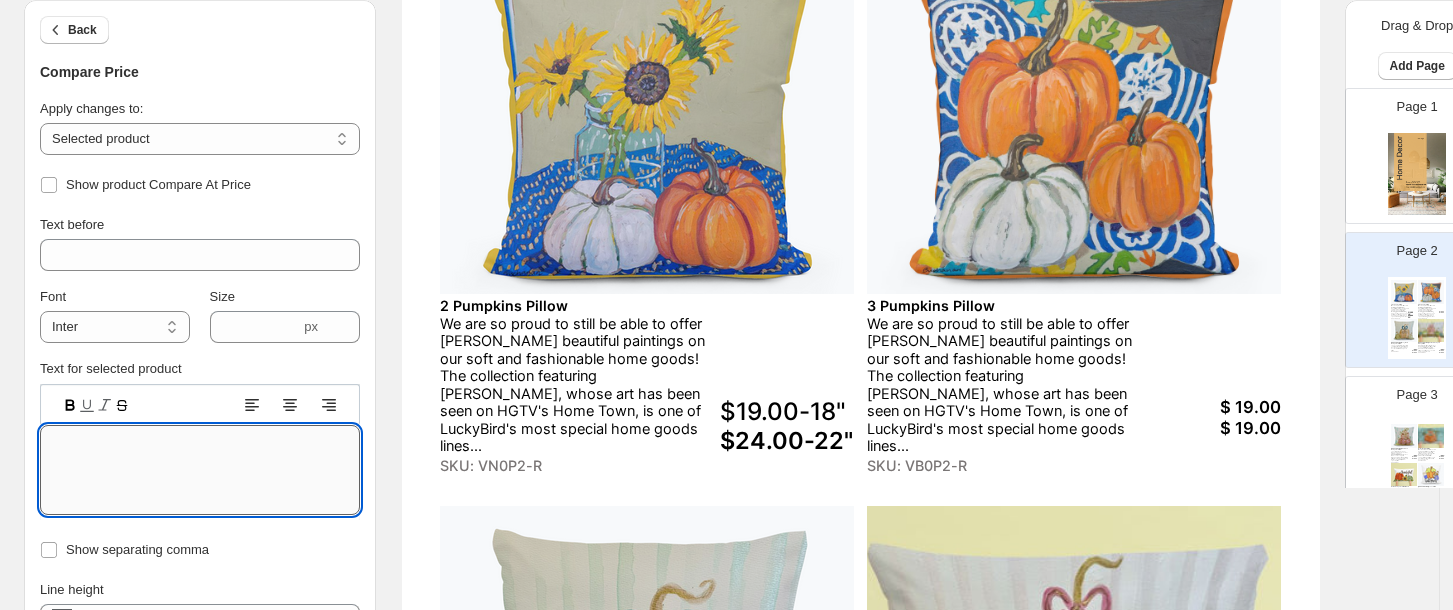 click on "Text editor" at bounding box center (200, 470) 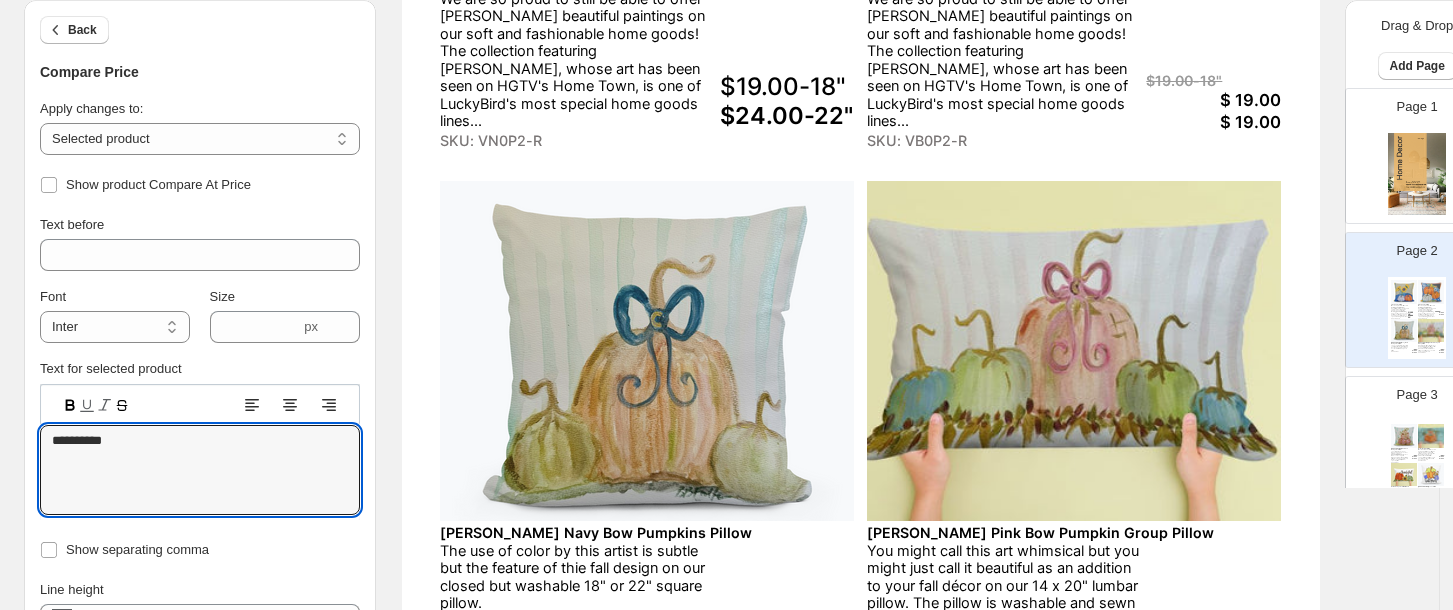 scroll, scrollTop: 519, scrollLeft: 0, axis: vertical 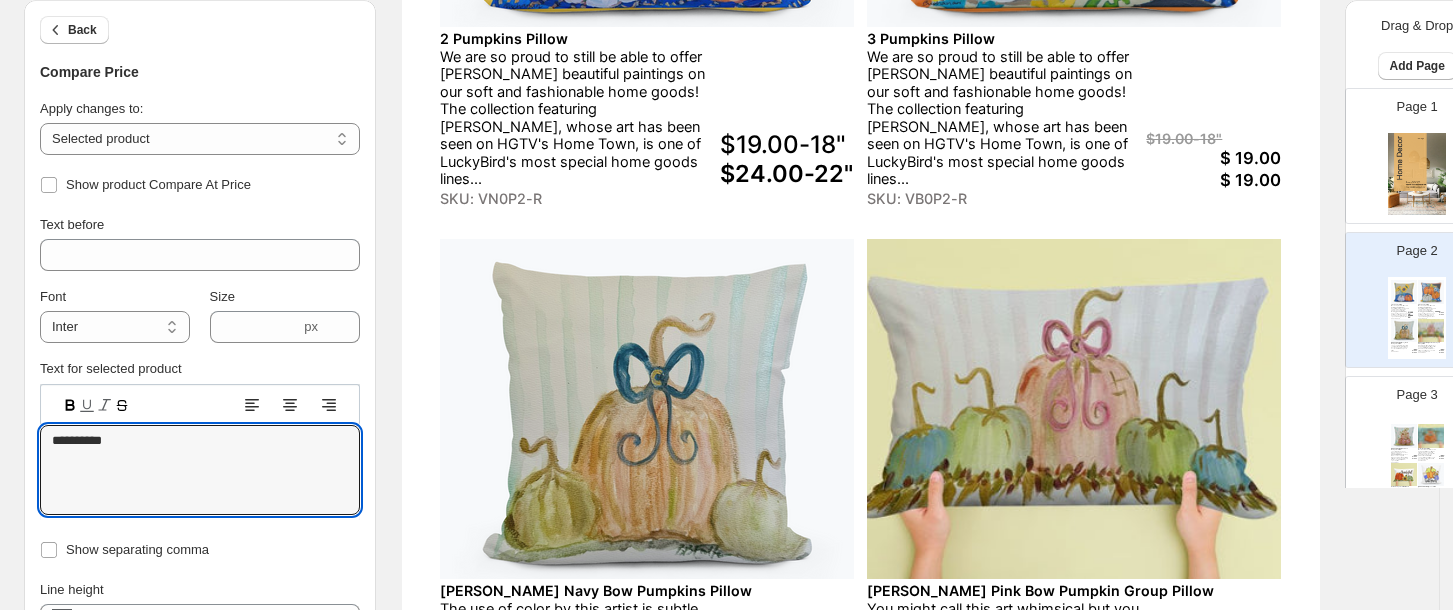 type on "**********" 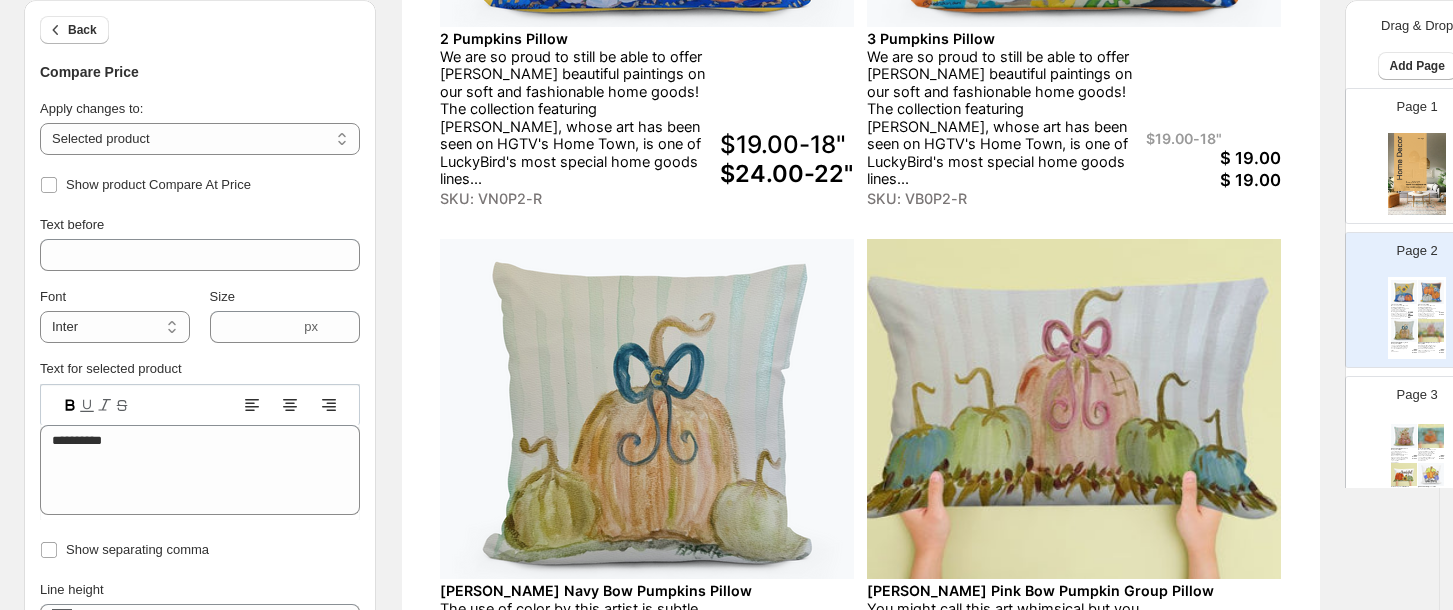 click 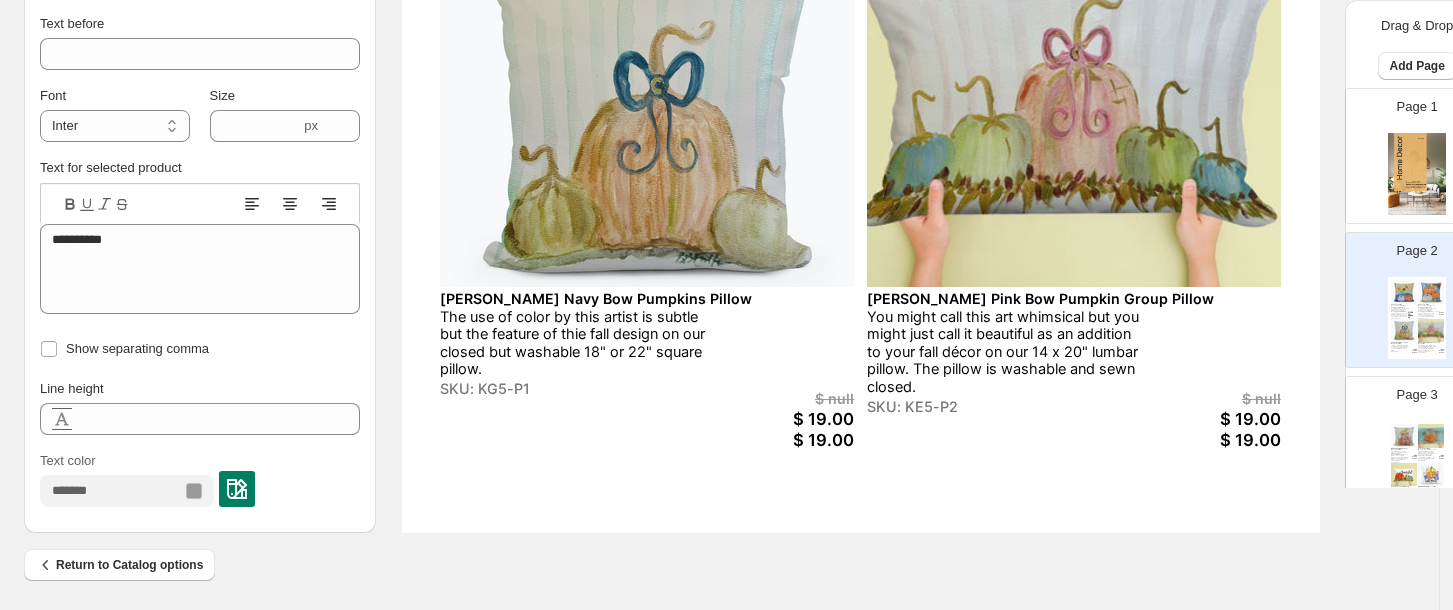scroll, scrollTop: 814, scrollLeft: 0, axis: vertical 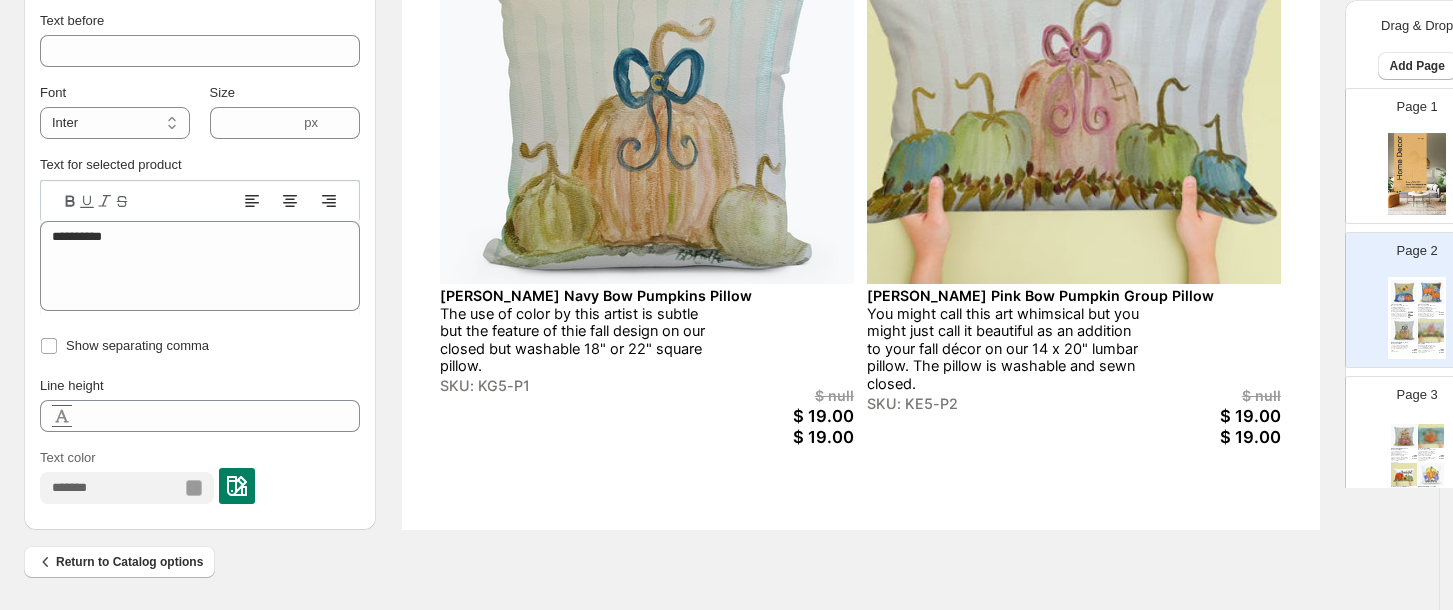 click at bounding box center (127, 488) 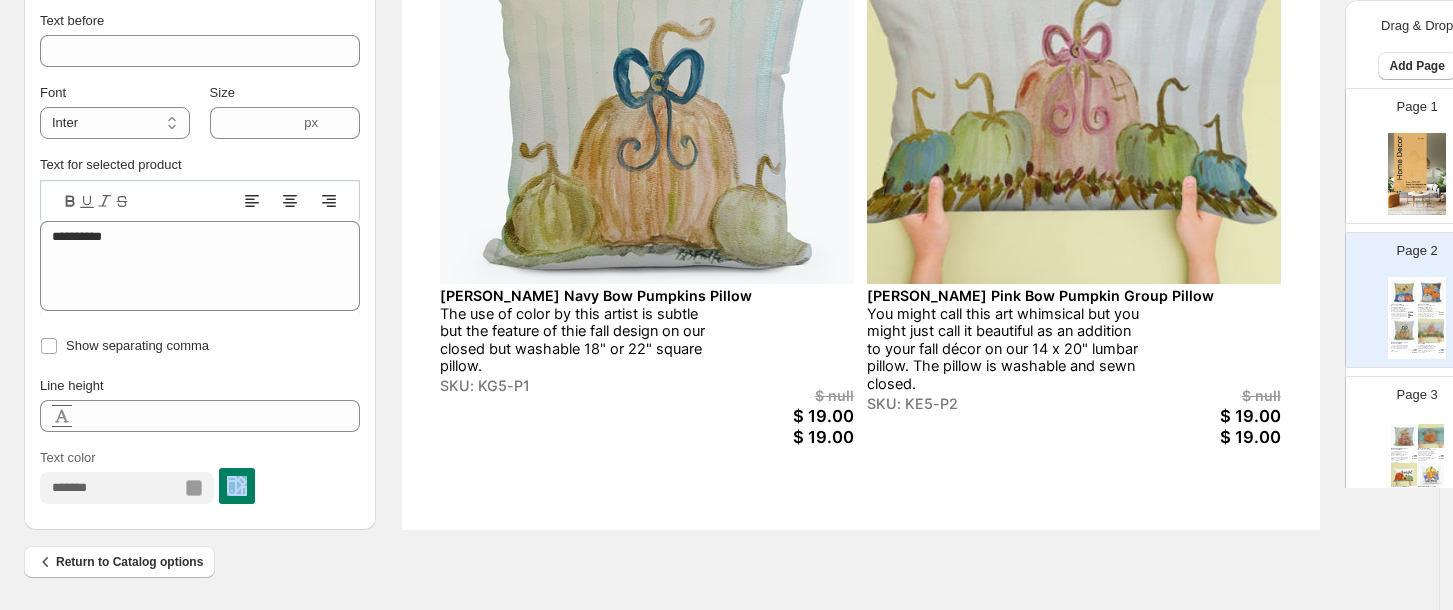 click at bounding box center (127, 488) 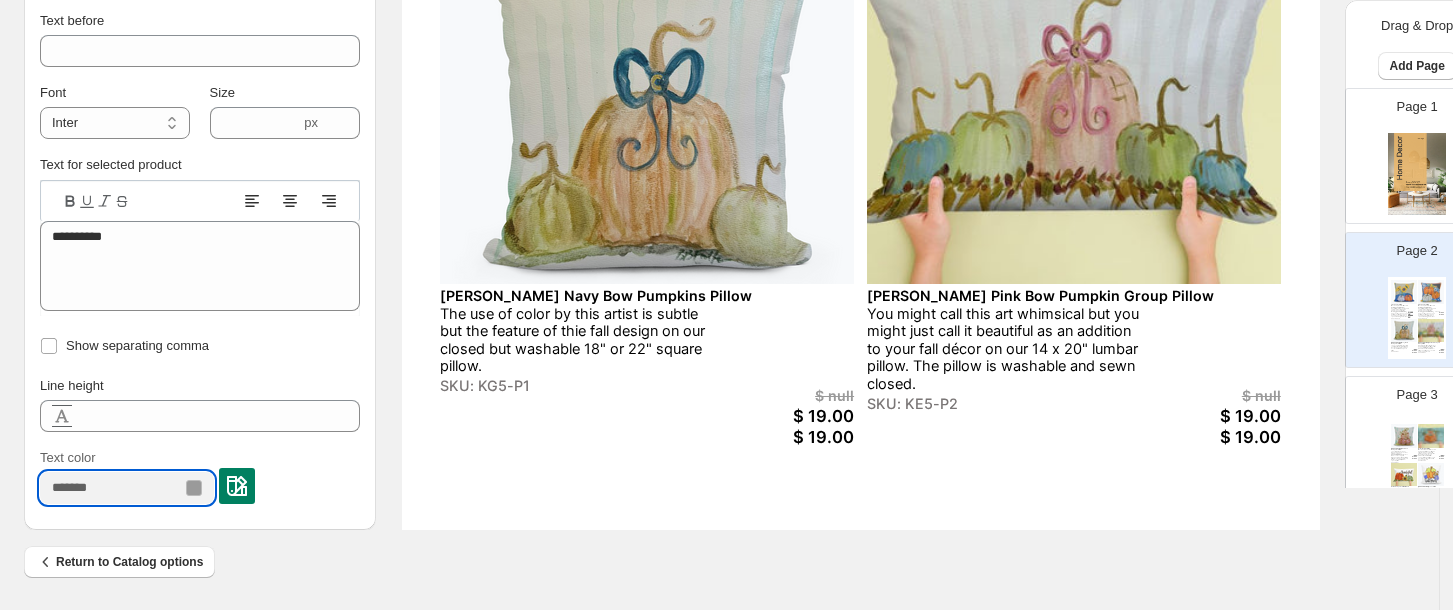 click at bounding box center (237, 486) 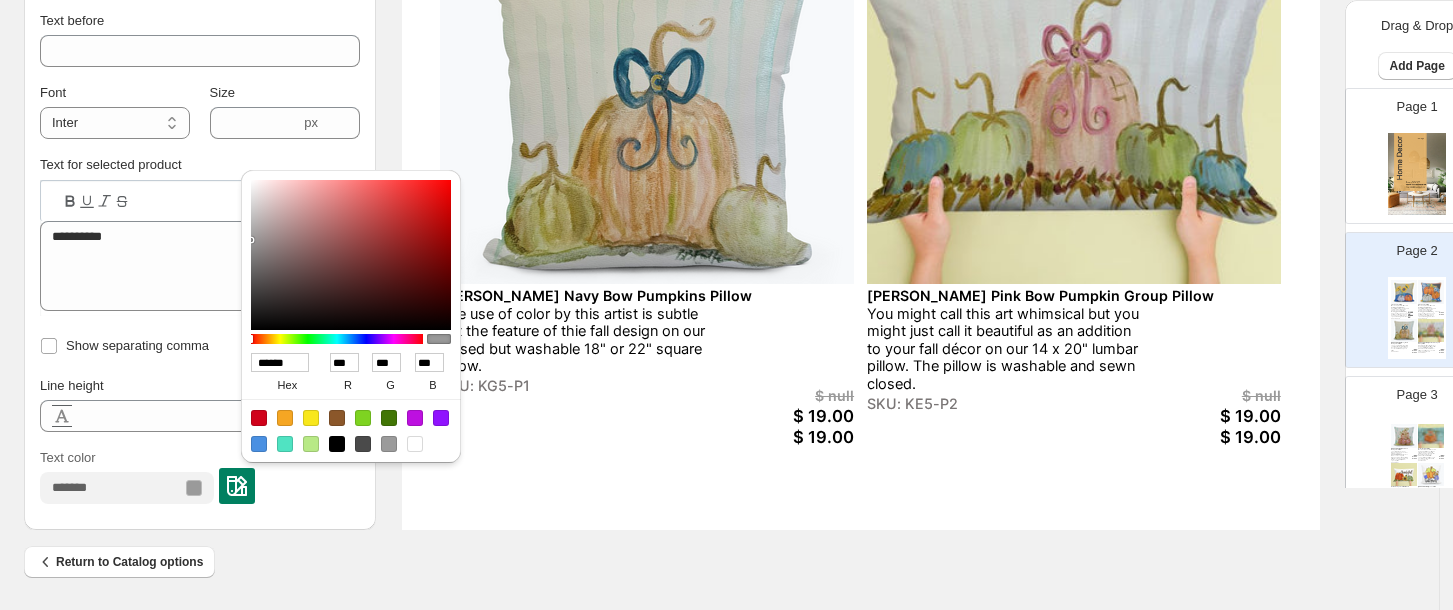 click at bounding box center [337, 444] 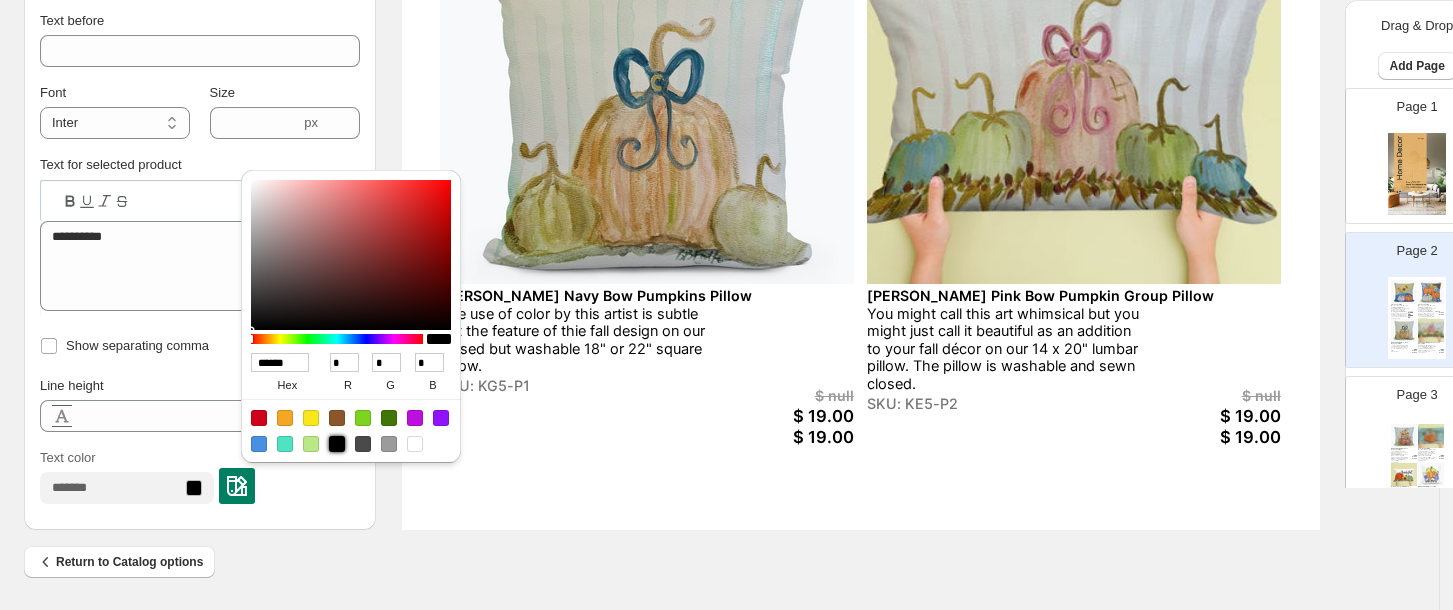 click on "Text color" at bounding box center (200, 476) 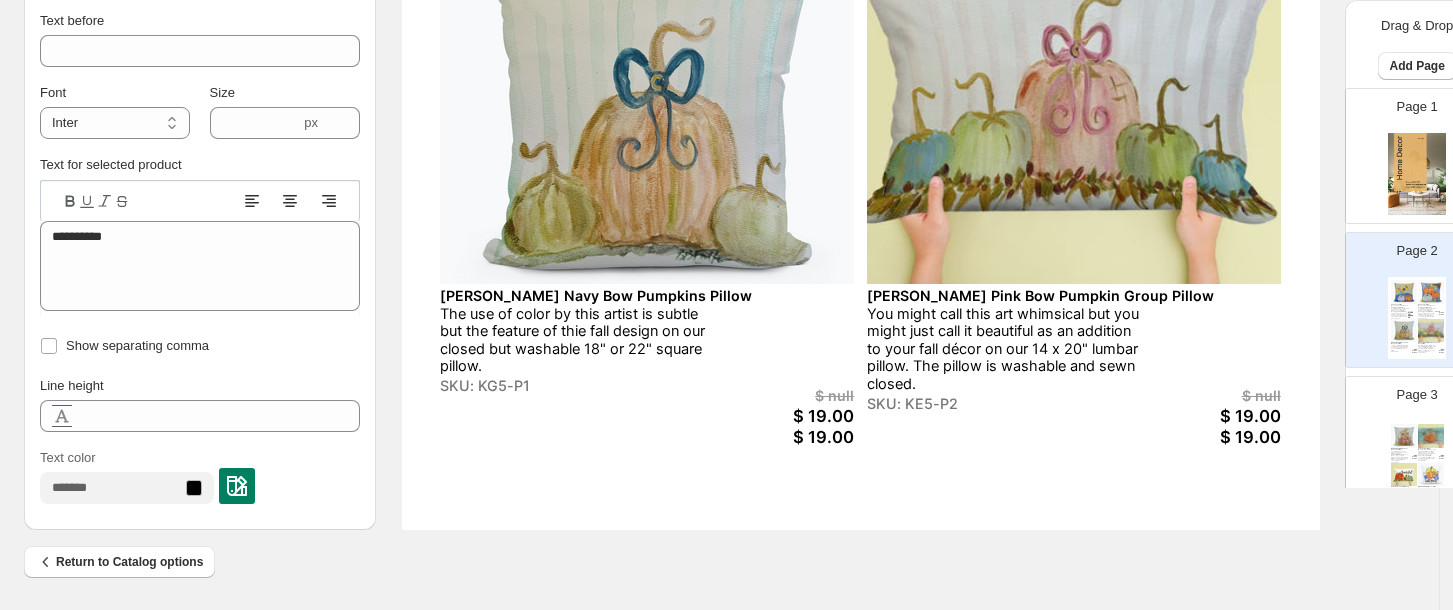 scroll, scrollTop: 402, scrollLeft: 0, axis: vertical 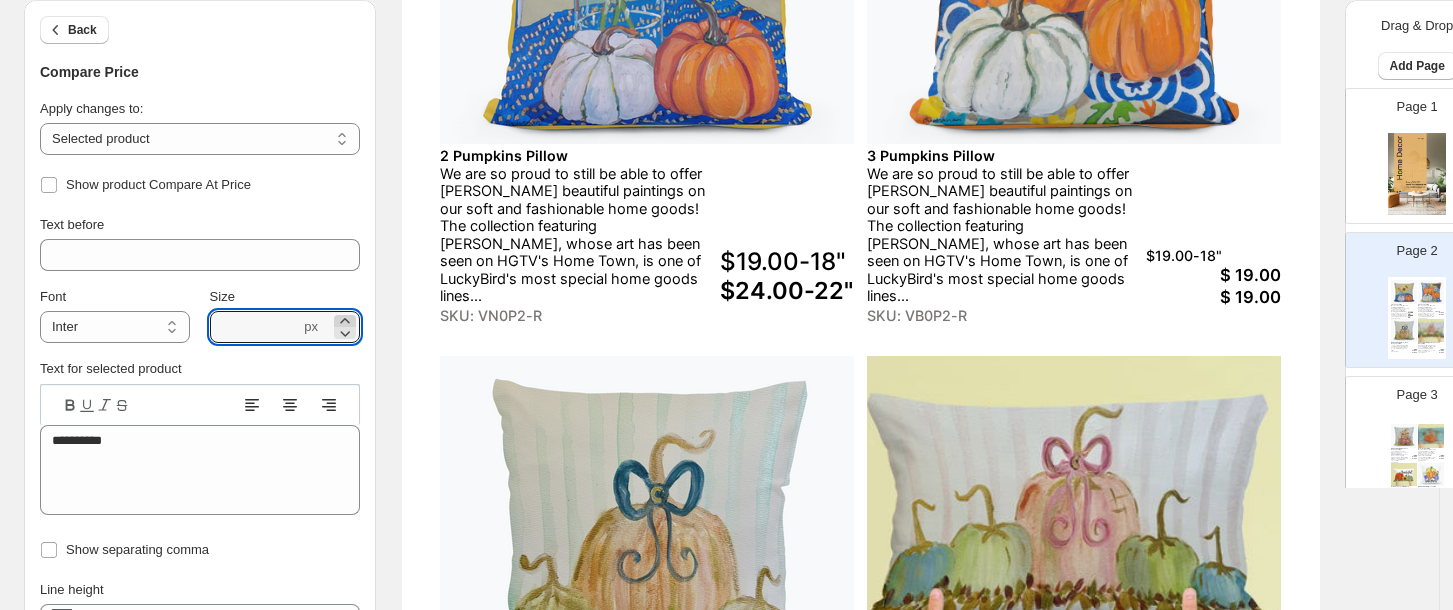 click 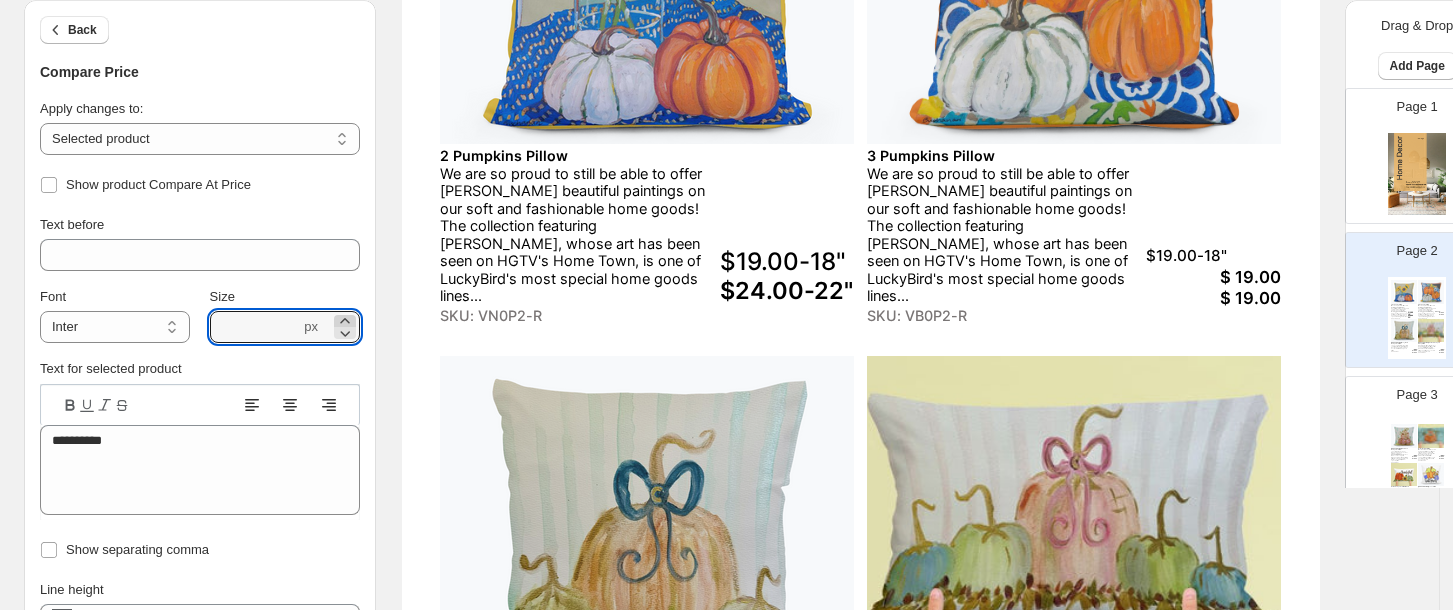 click 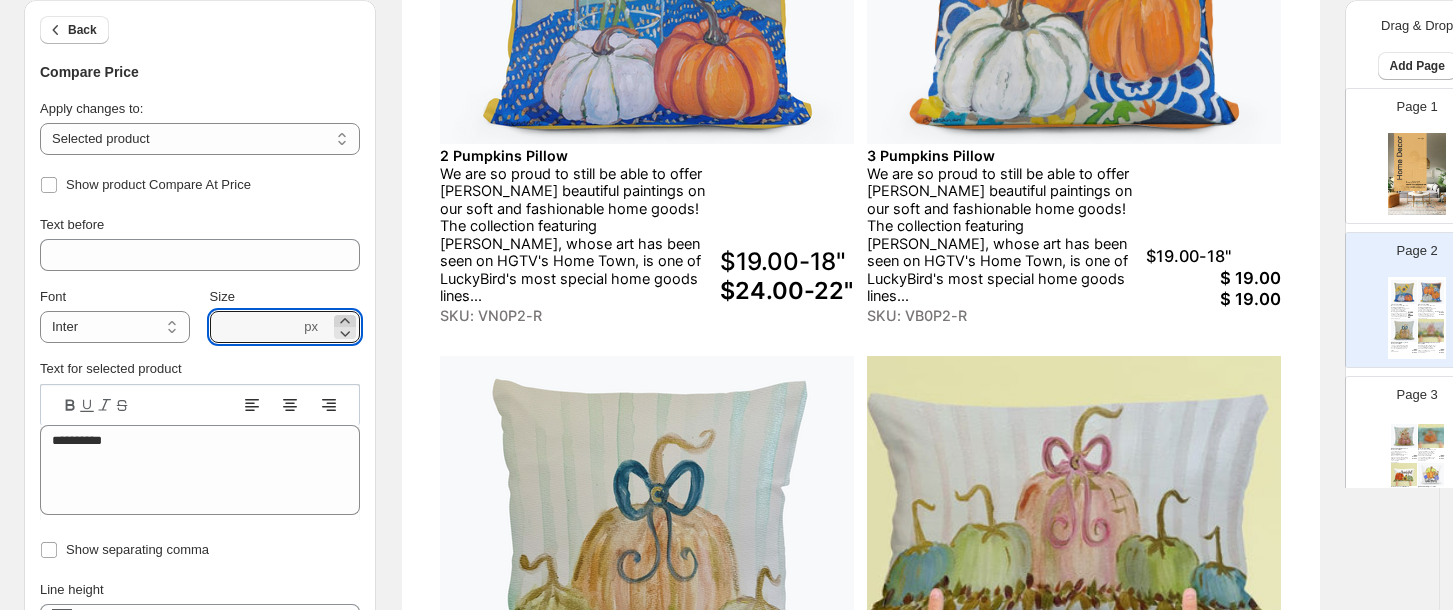 click 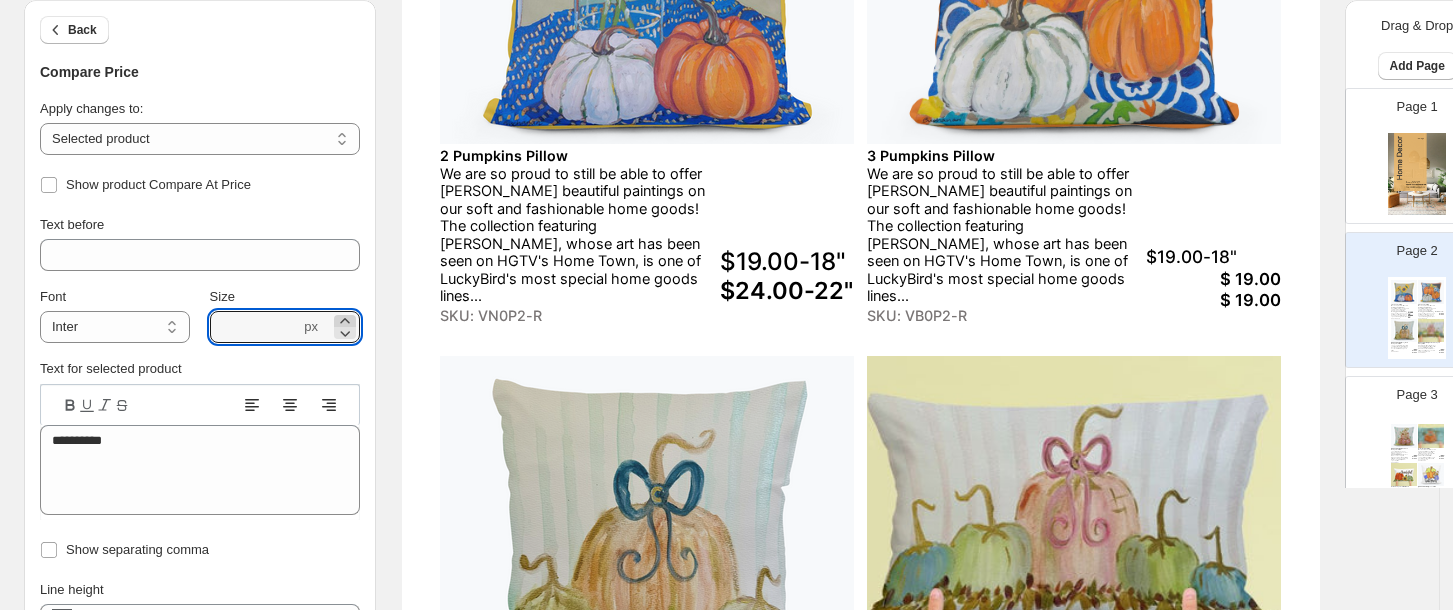 click 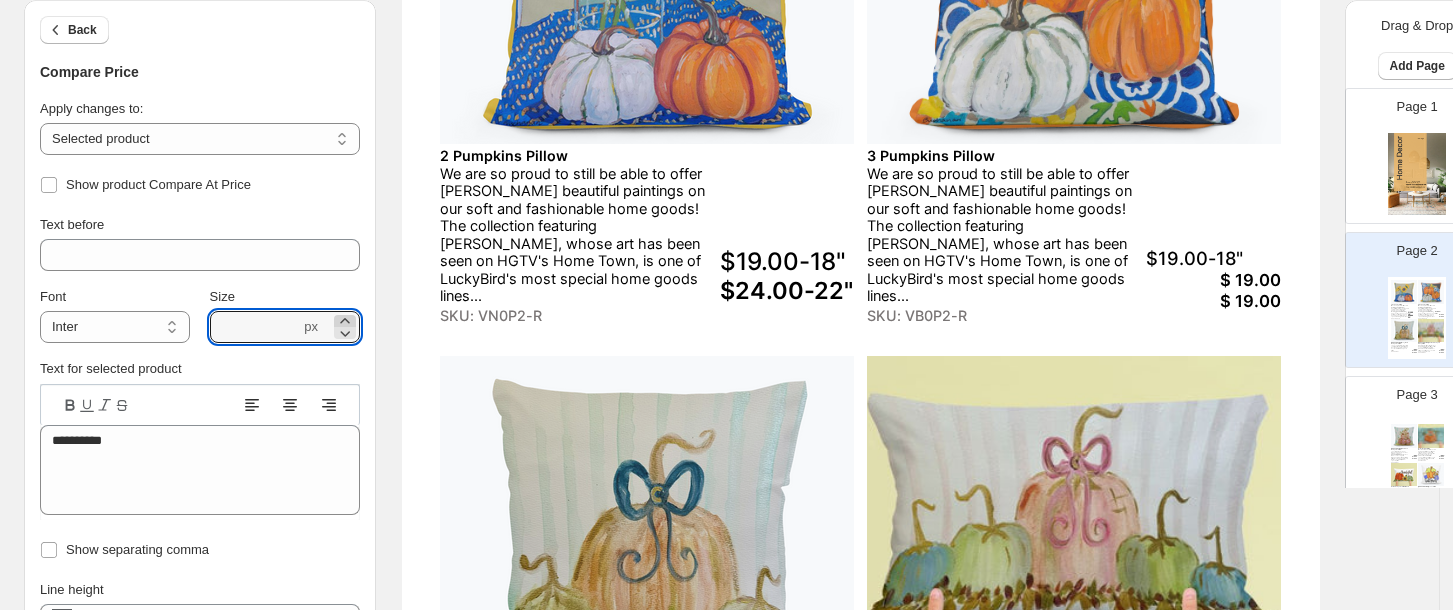 click 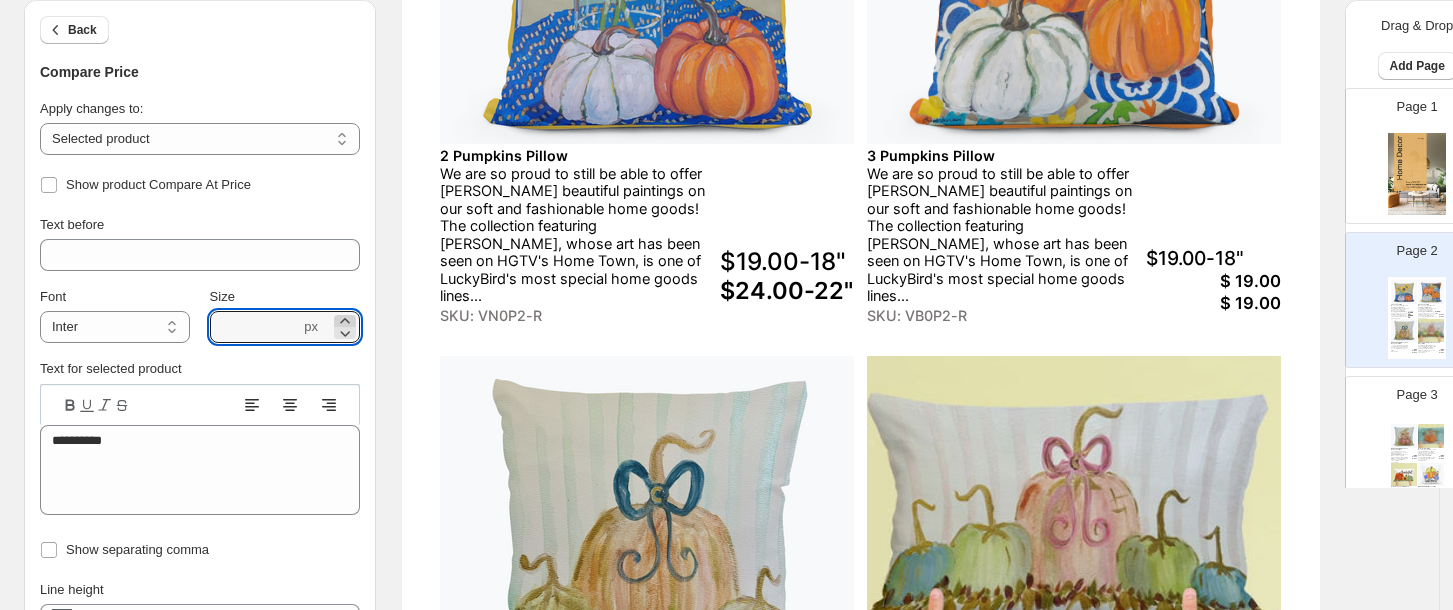 click 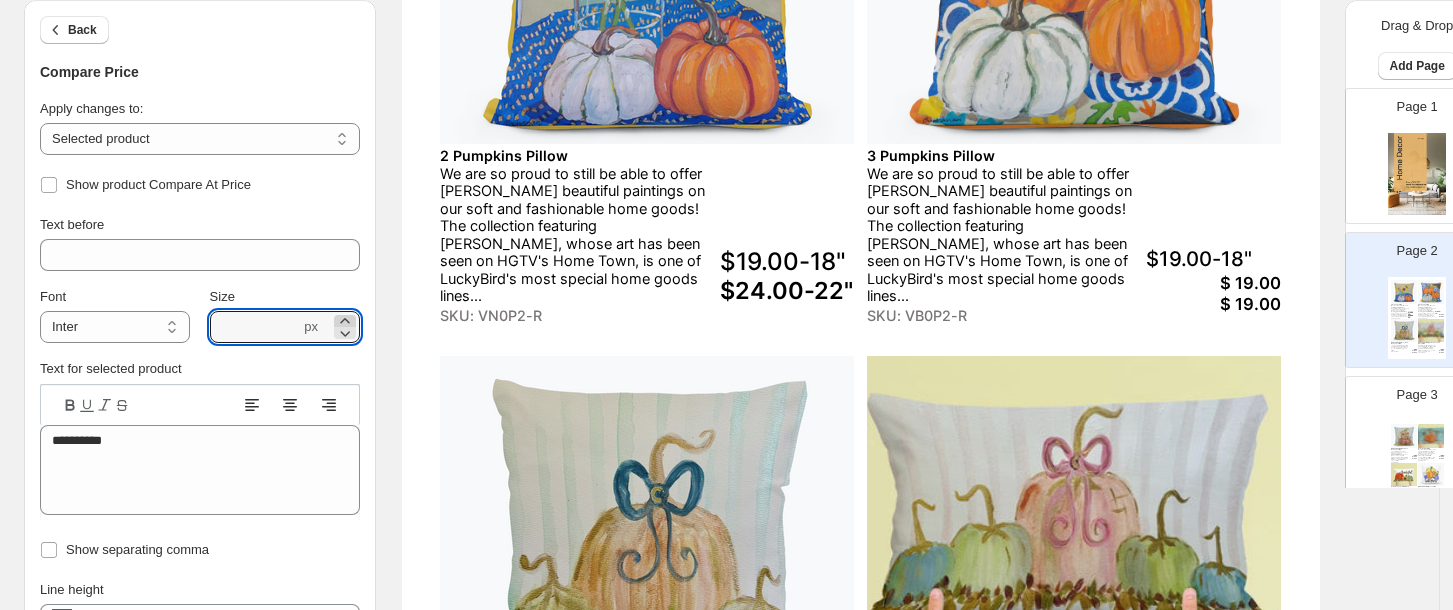 click 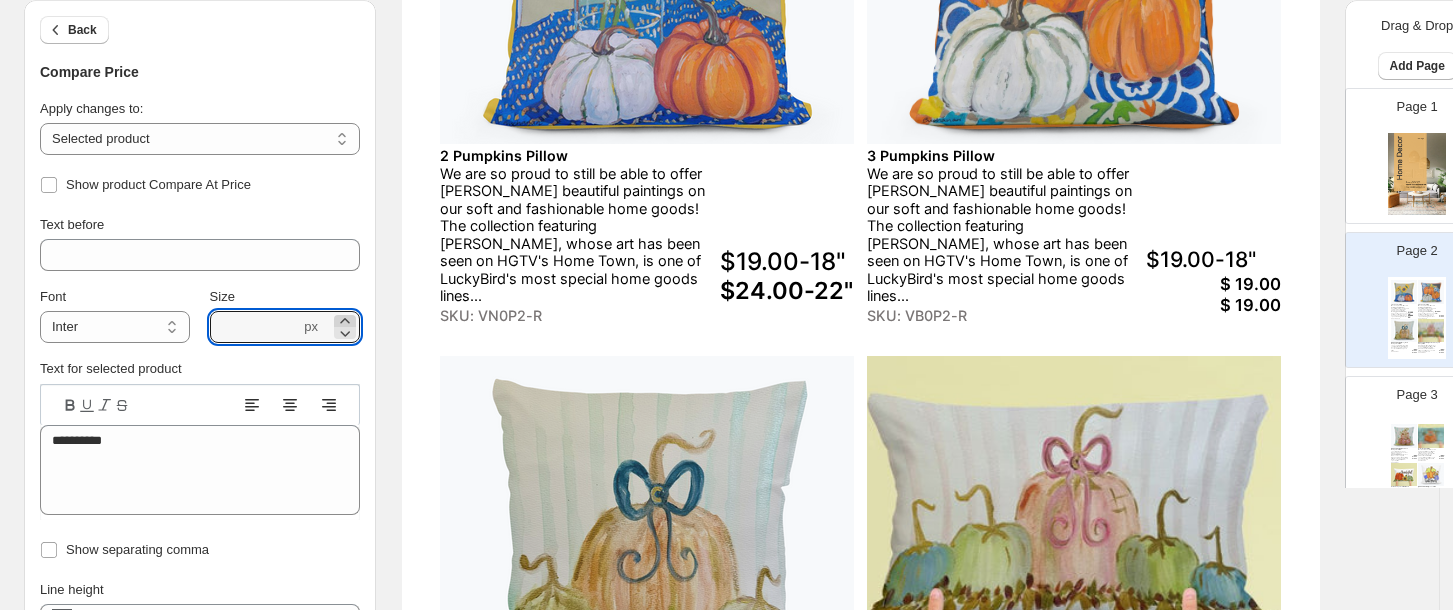 click 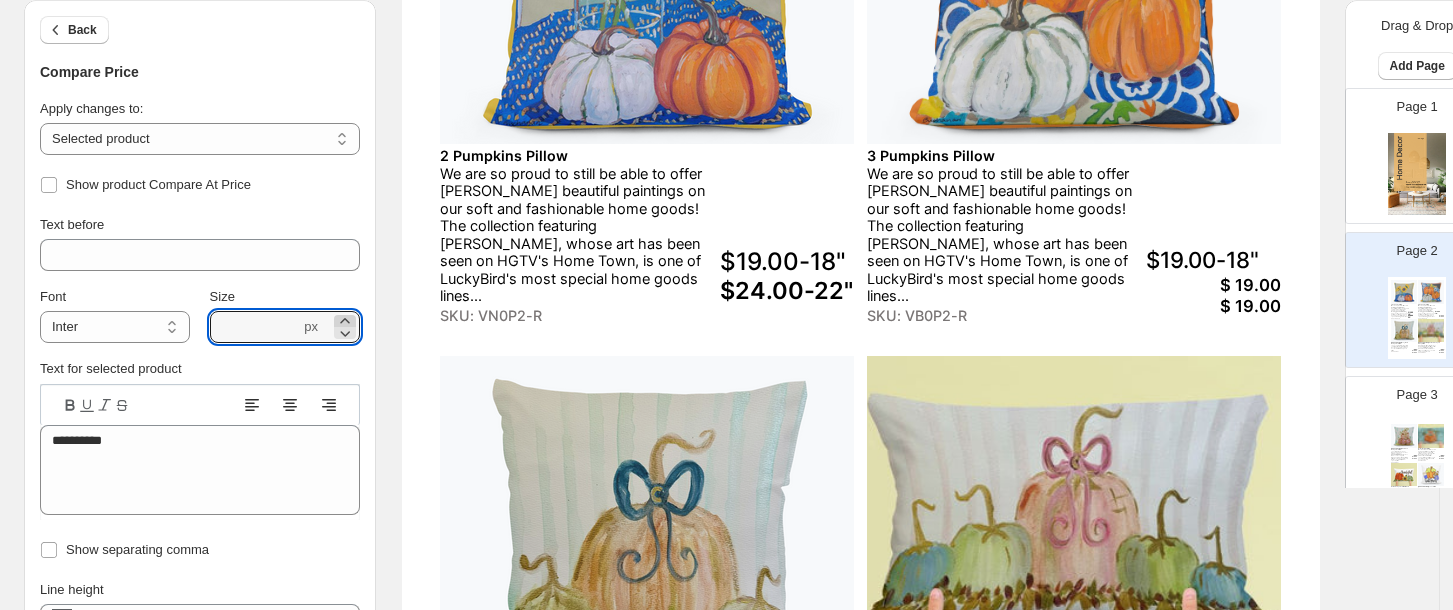 click 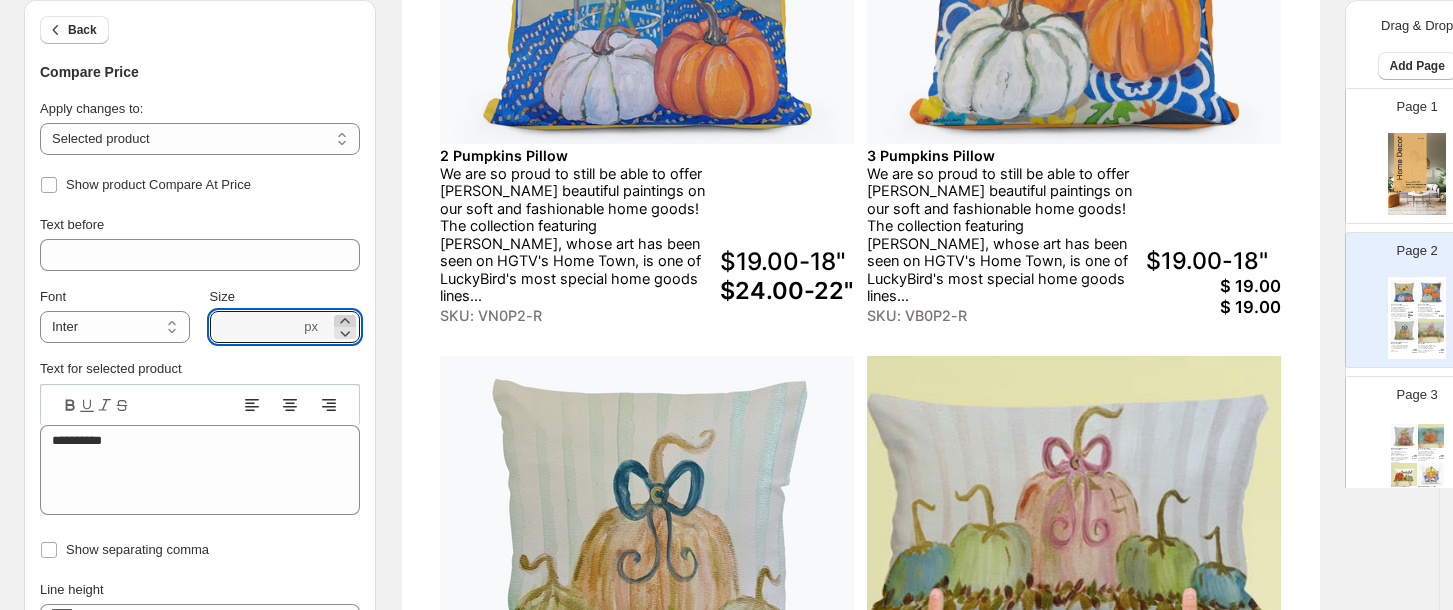click 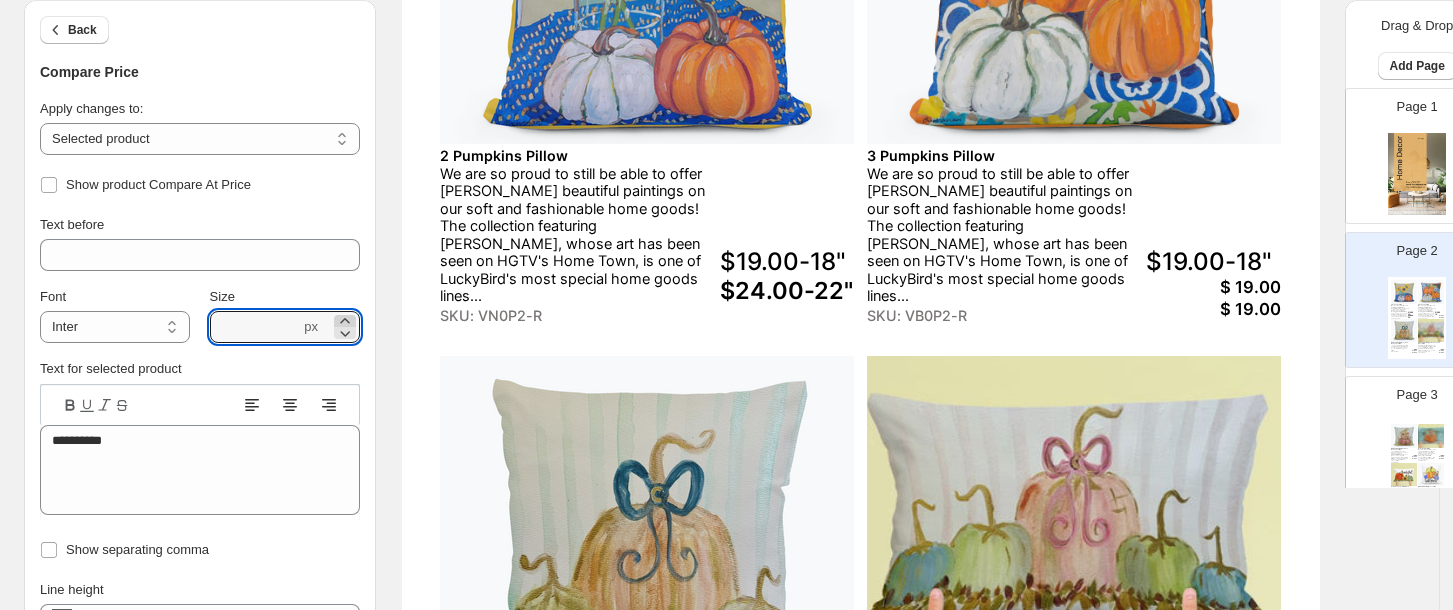 click 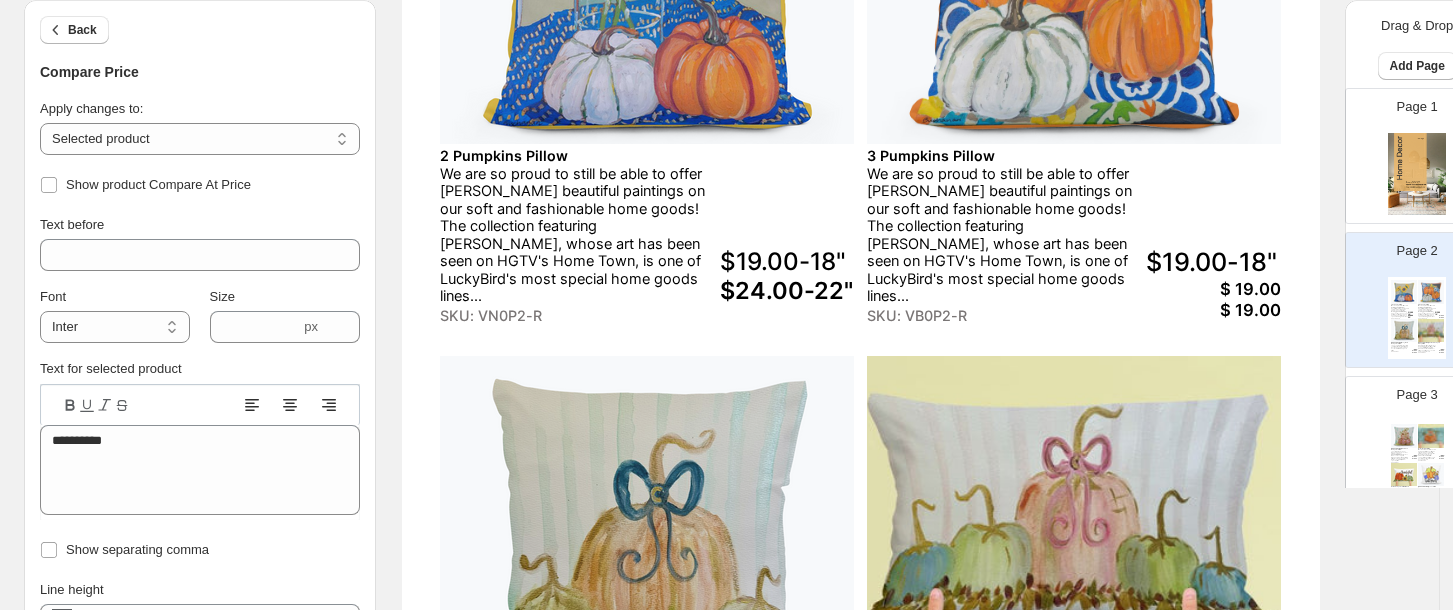 click on "$19.00-18"" at bounding box center [787, 261] 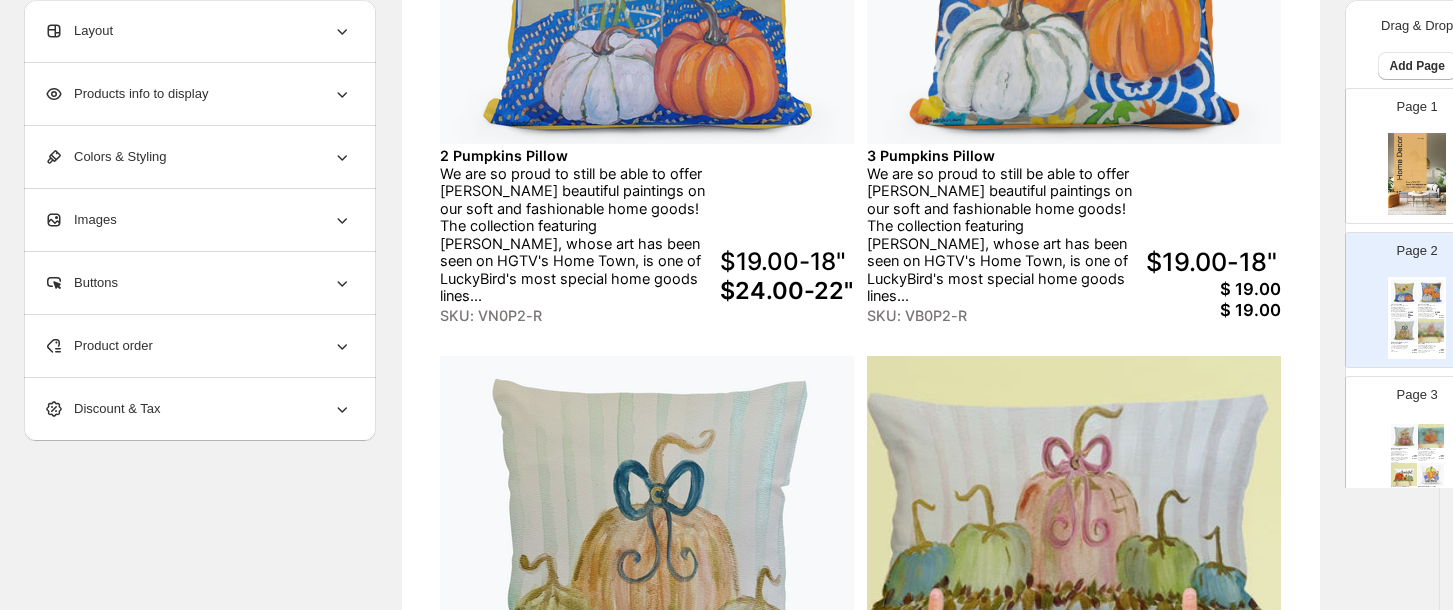 click on "$19.00-18"" at bounding box center (787, 261) 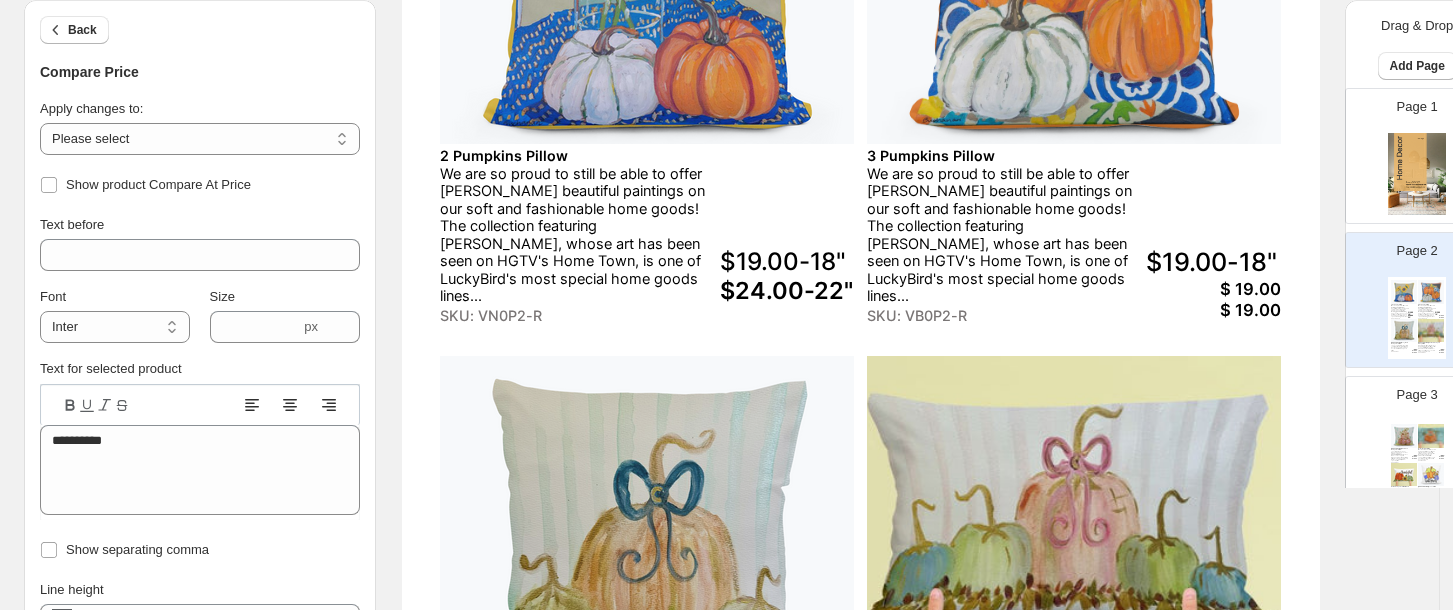 click on "$19.00-18"" at bounding box center (1213, 262) 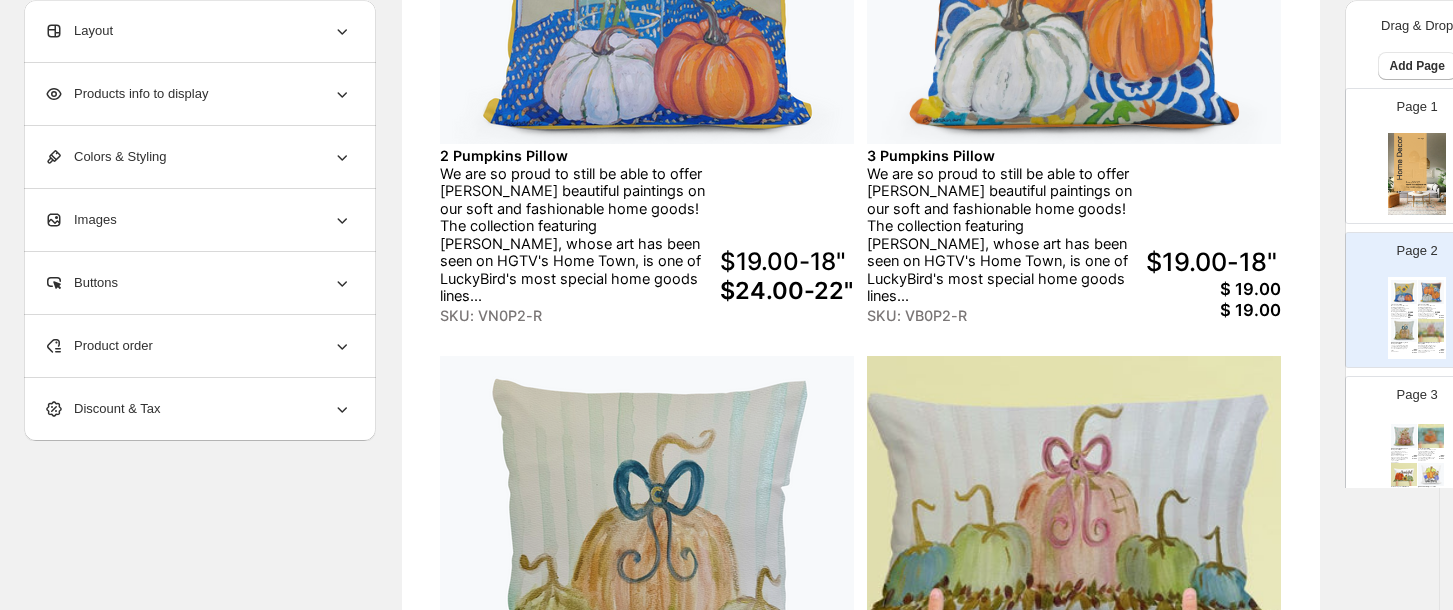 click on "$19.00-18"" at bounding box center (1213, 262) 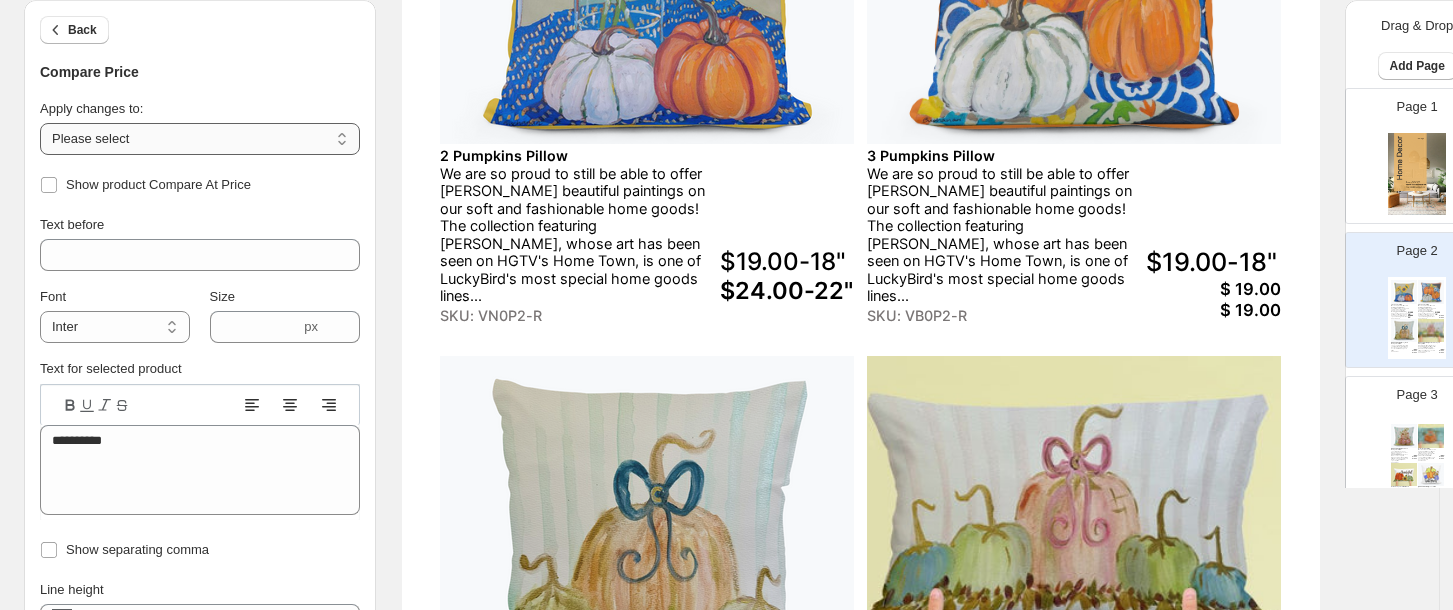 click on "**********" at bounding box center (200, 139) 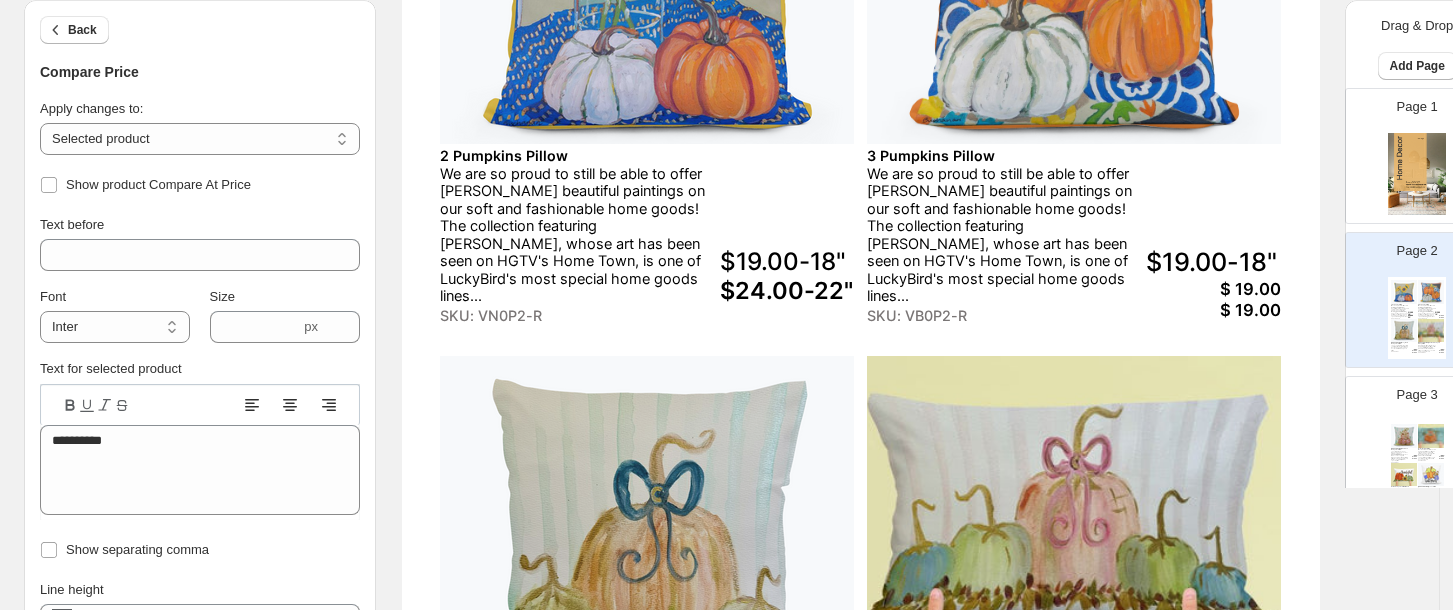 click on "$ 19.00" at bounding box center [1213, 289] 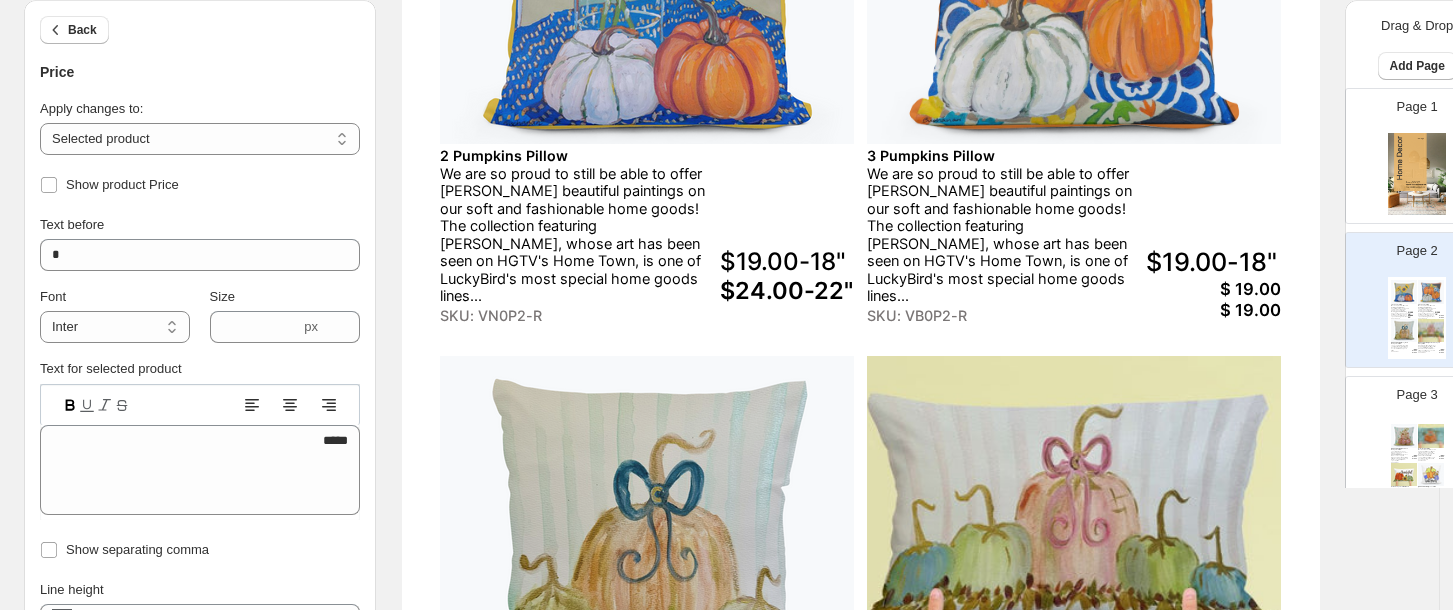 click on "$ 19.00" at bounding box center (1213, 289) 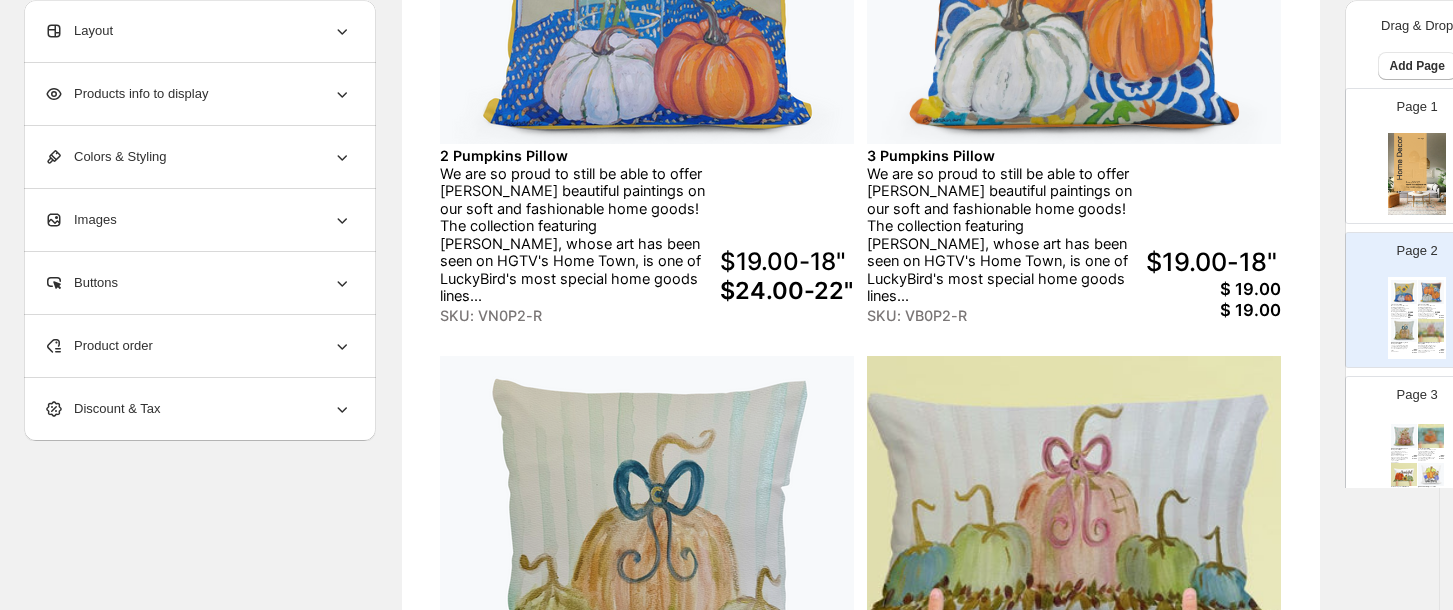 click on "$ 19.00" at bounding box center [1213, 289] 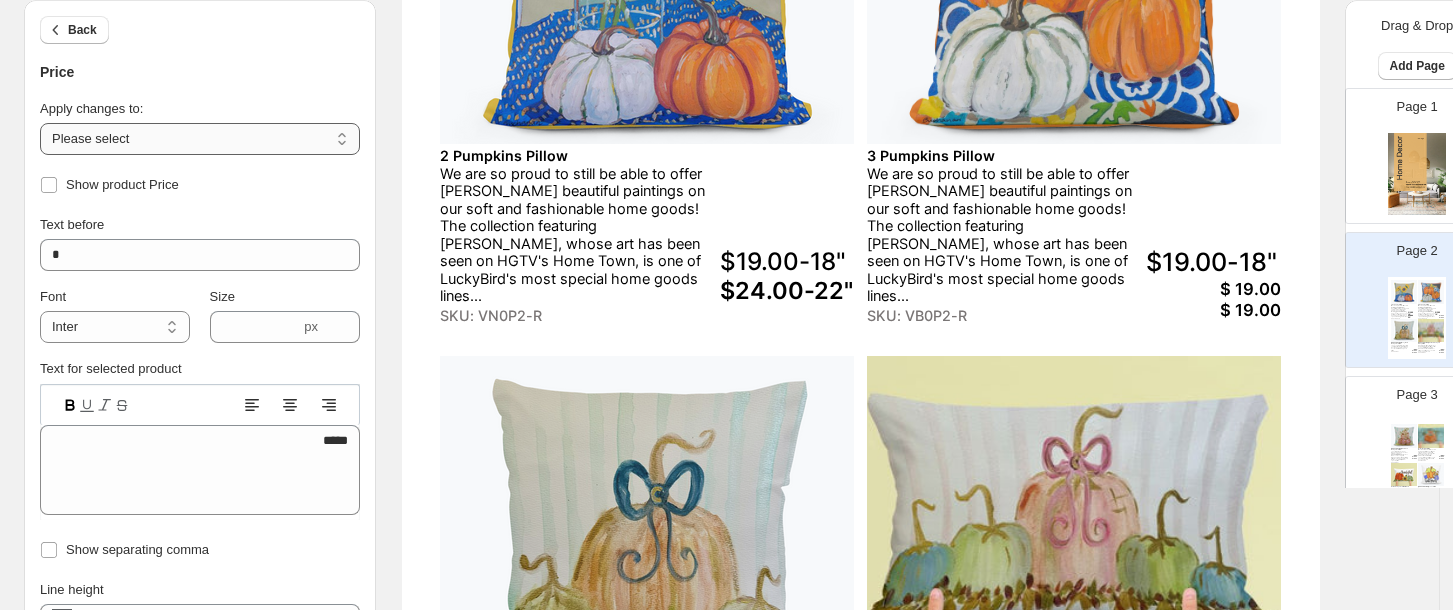drag, startPoint x: 154, startPoint y: 127, endPoint x: 135, endPoint y: 130, distance: 19.235384 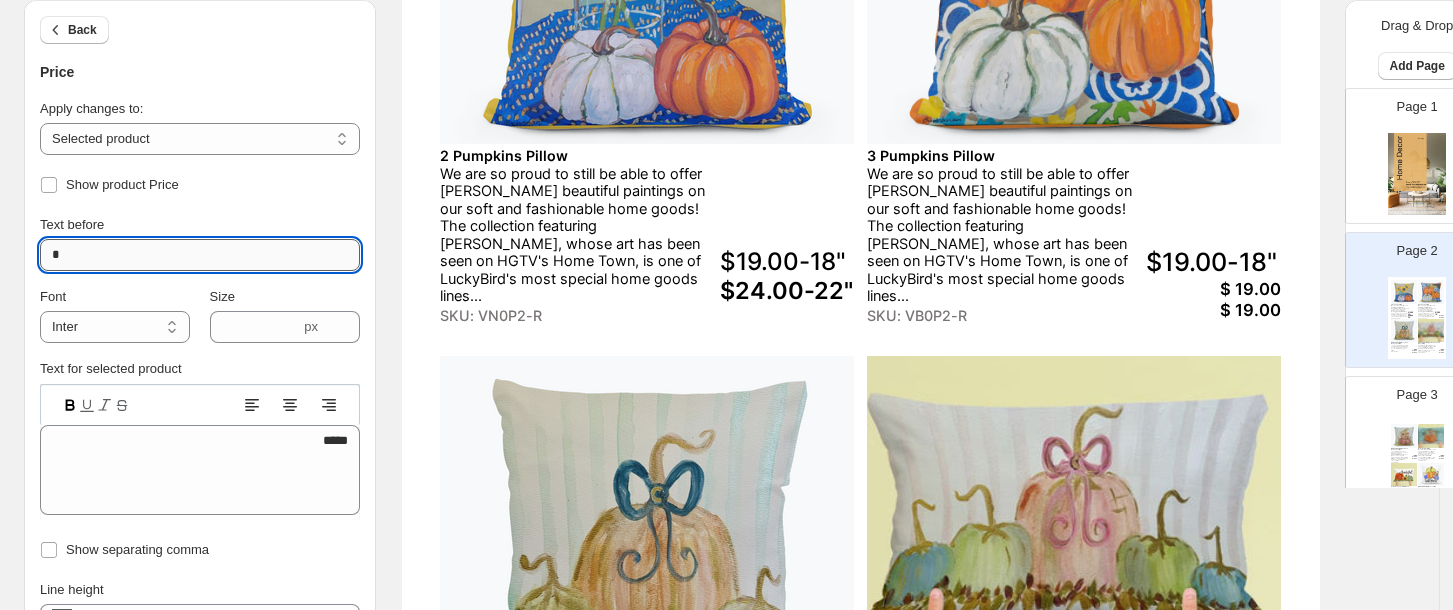 click on "*" at bounding box center [200, 255] 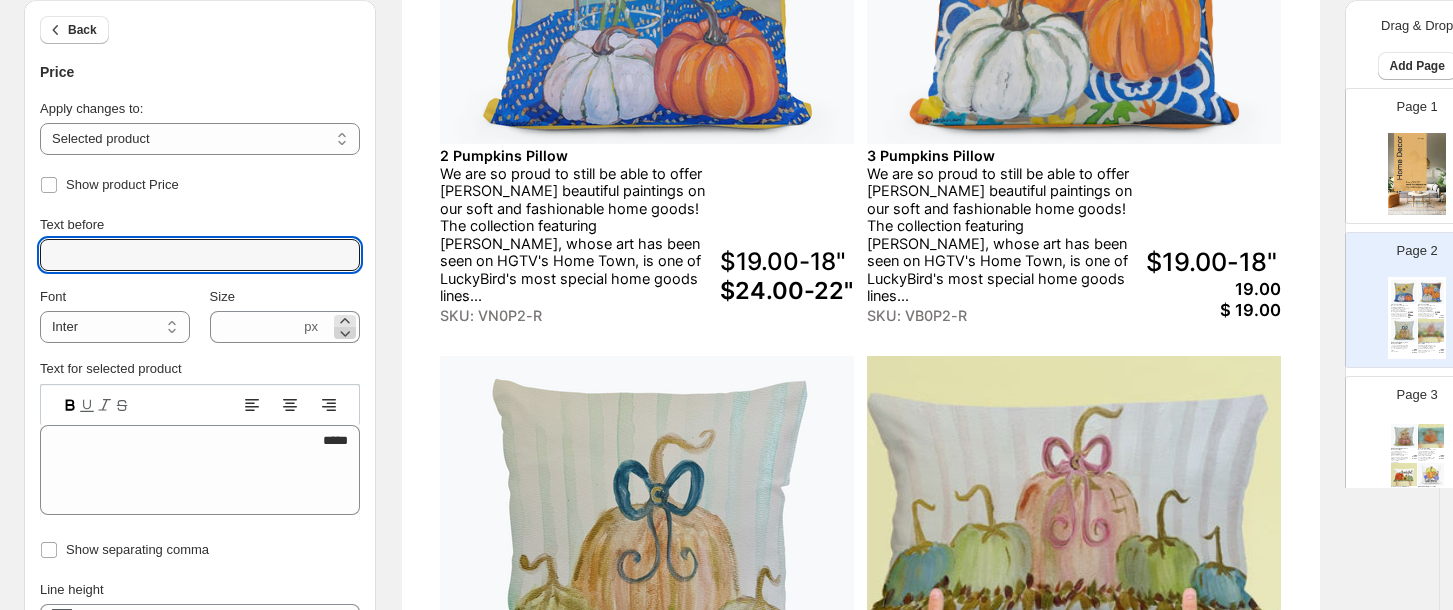 type 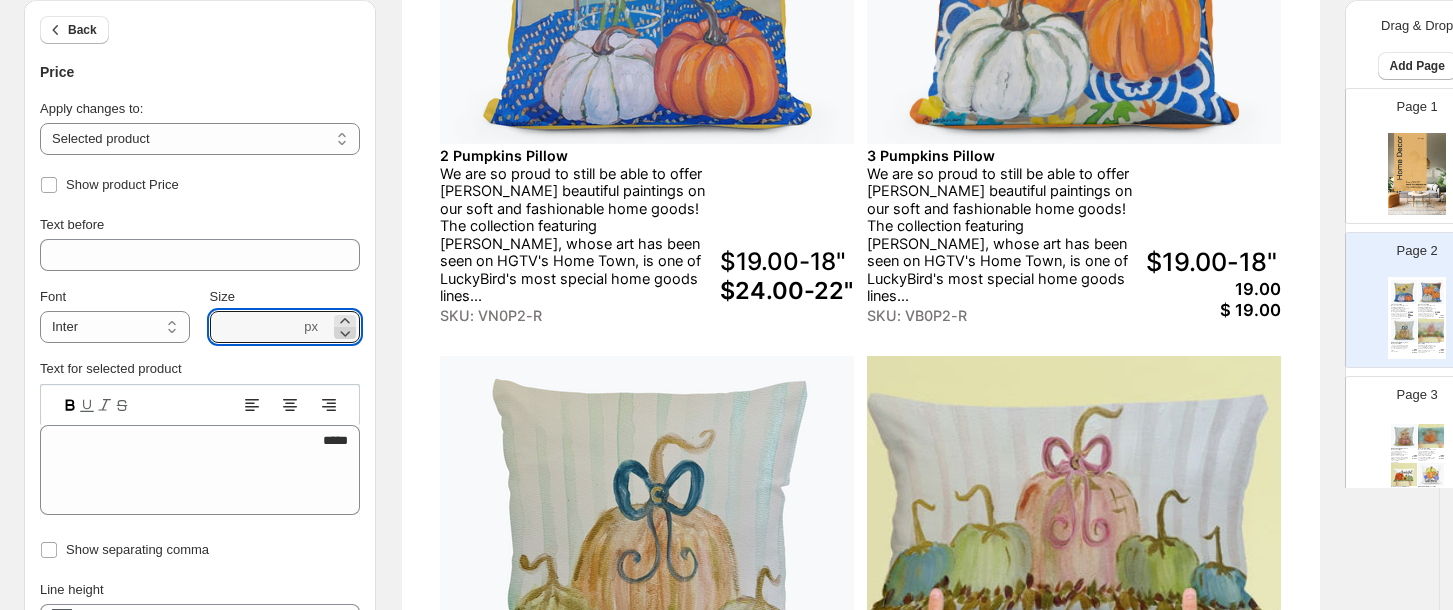 click 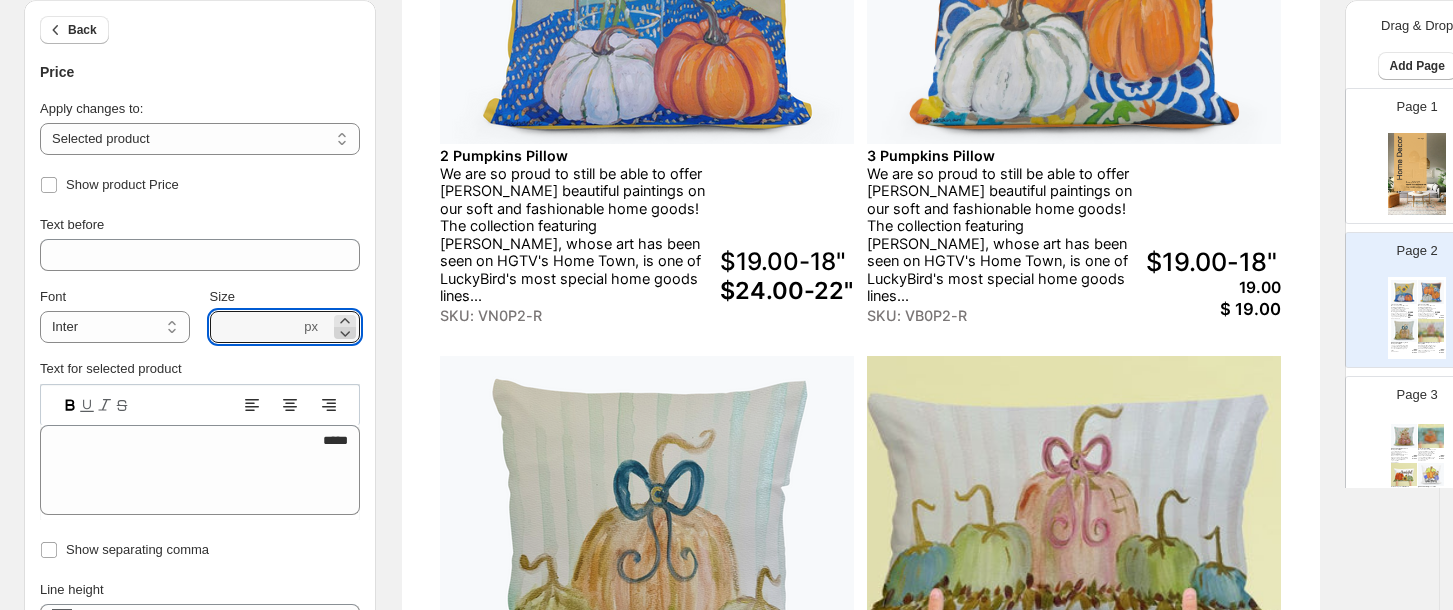 click 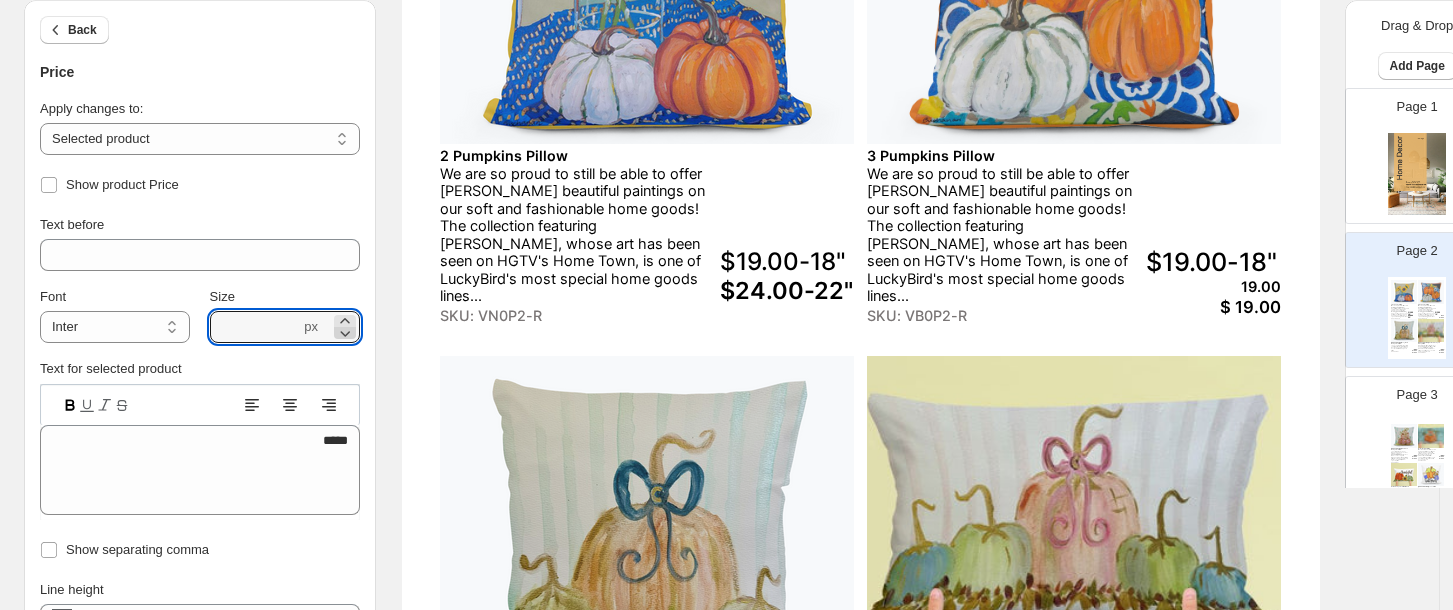 click 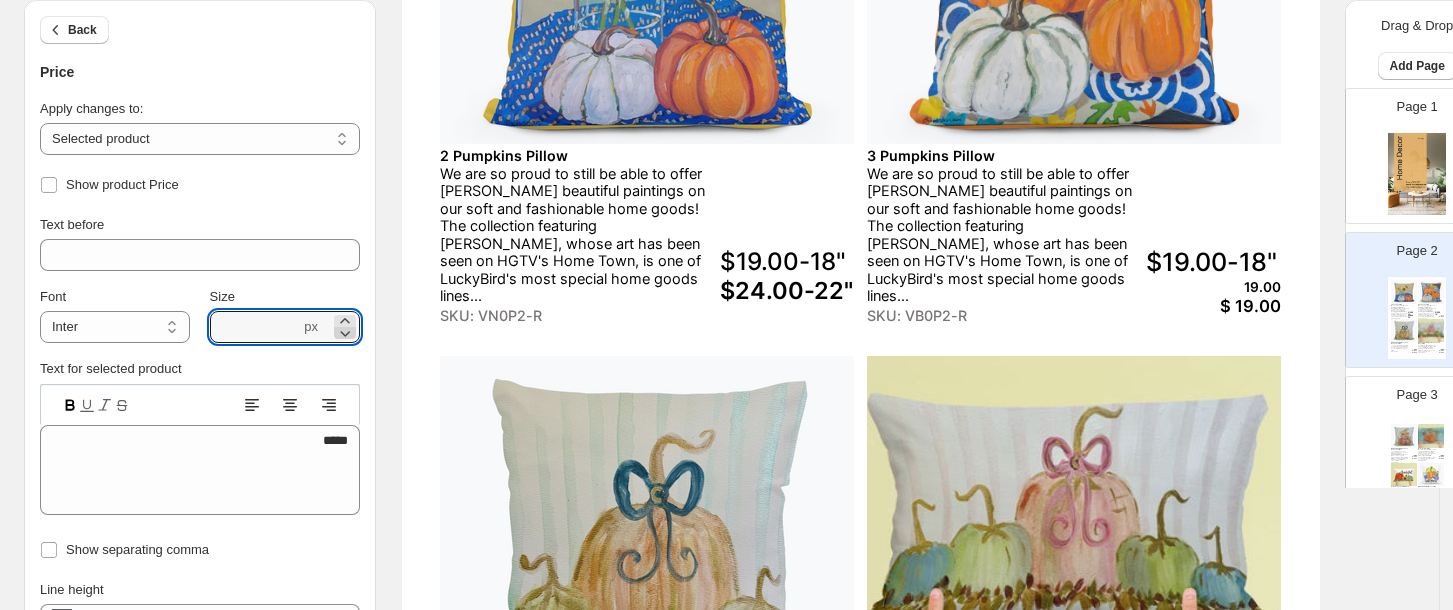 click 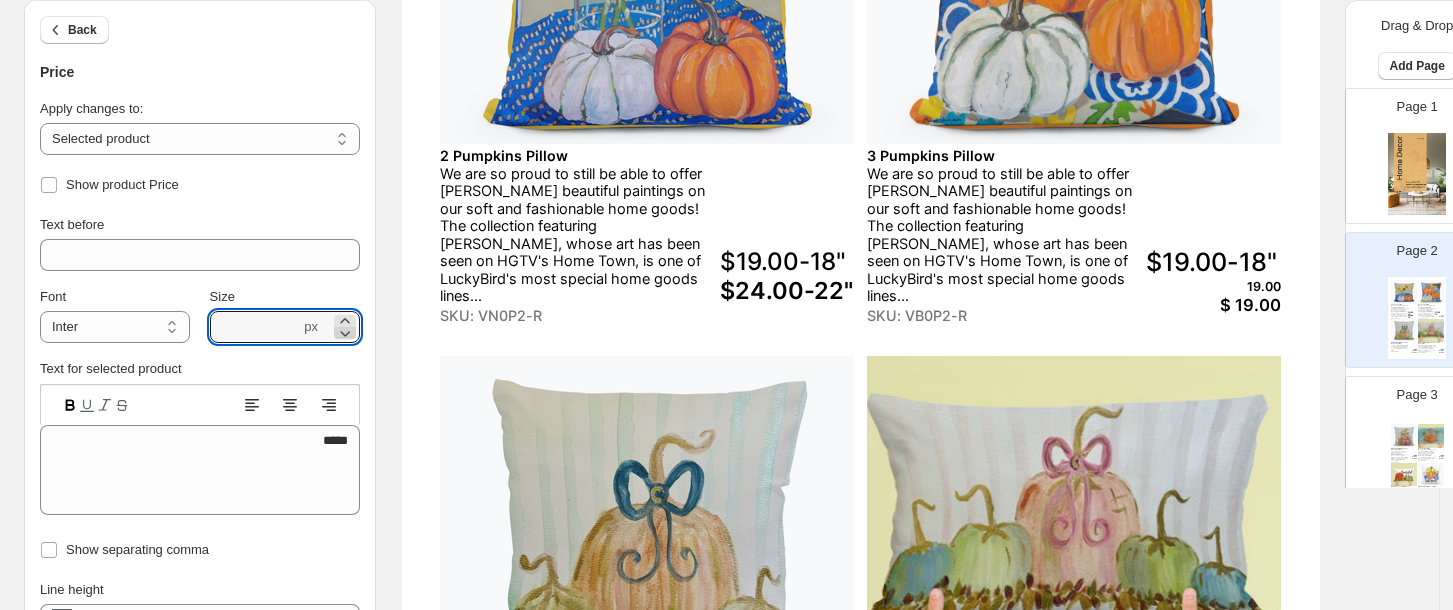 click 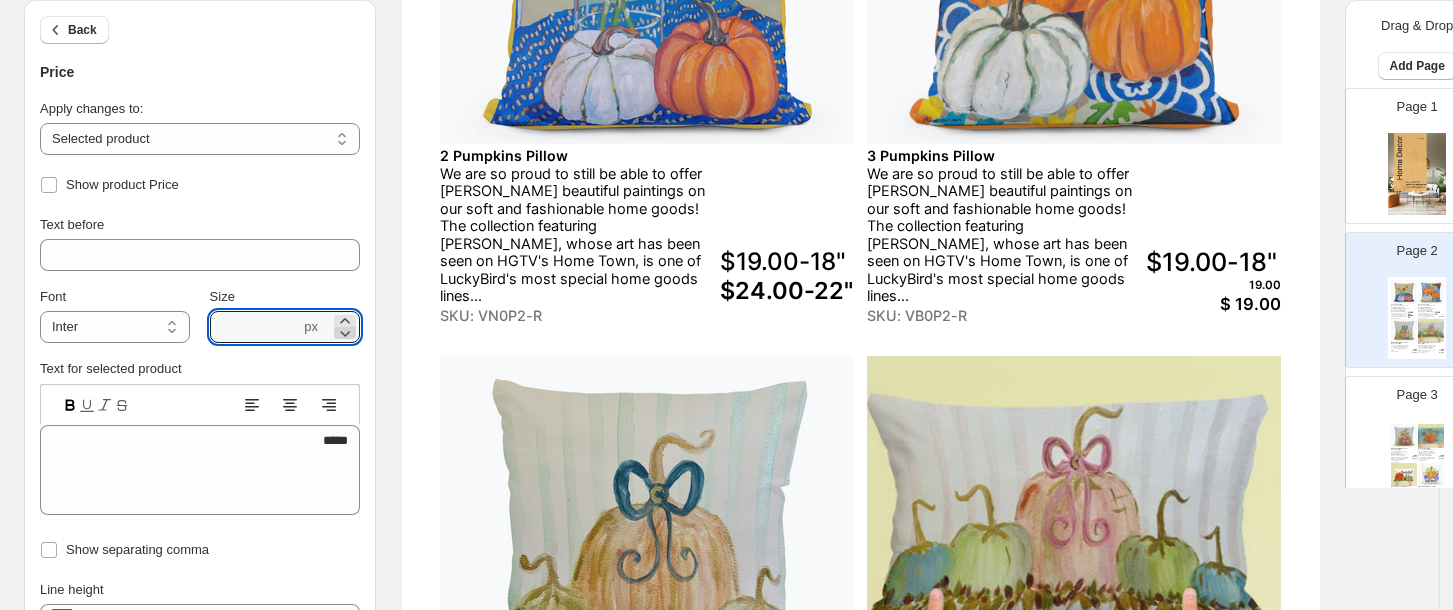 click 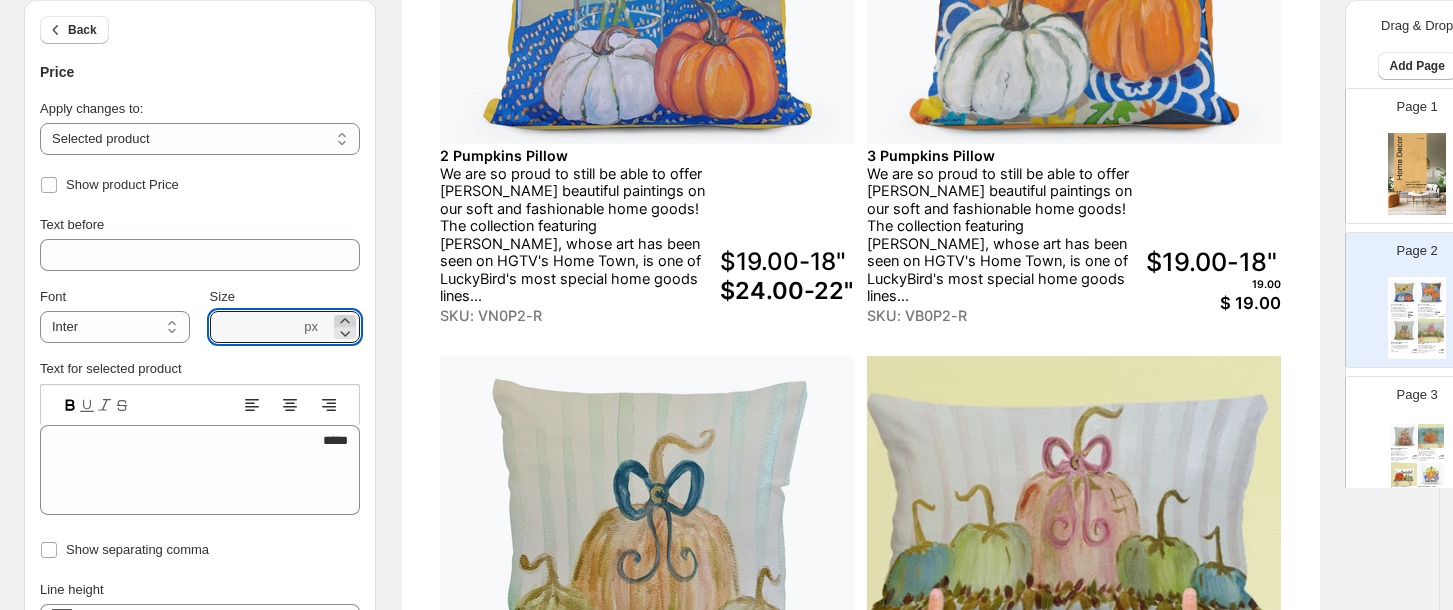 click 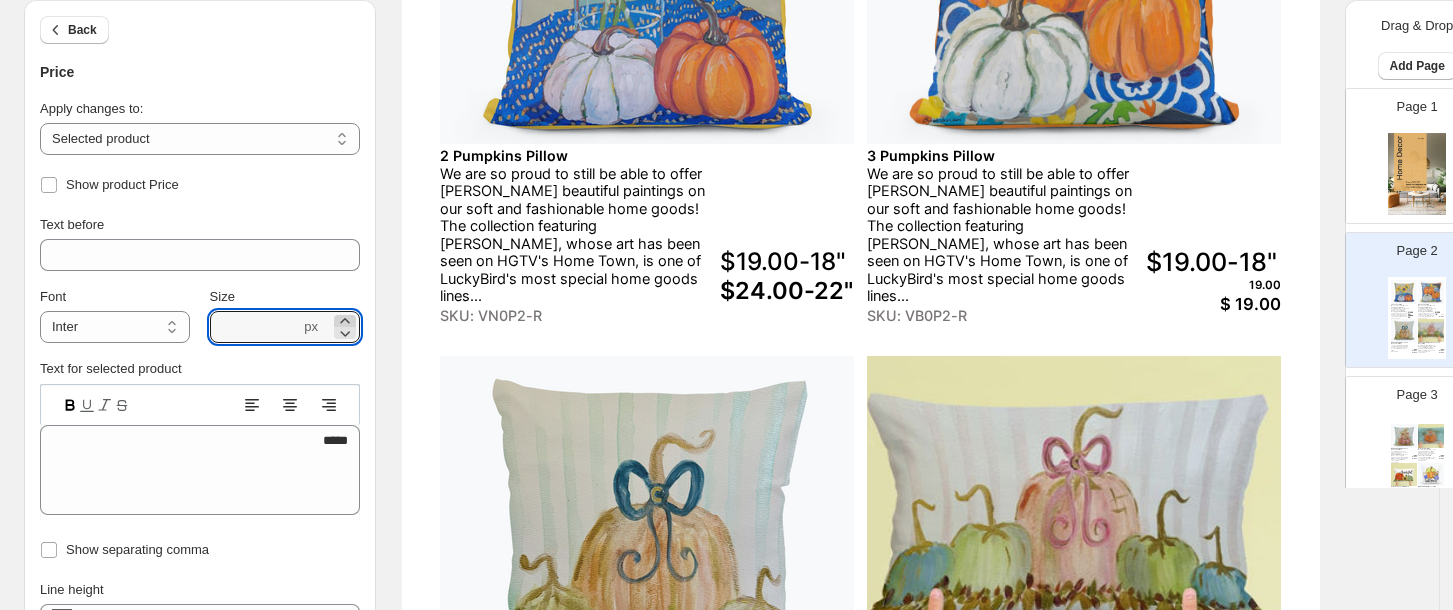 click 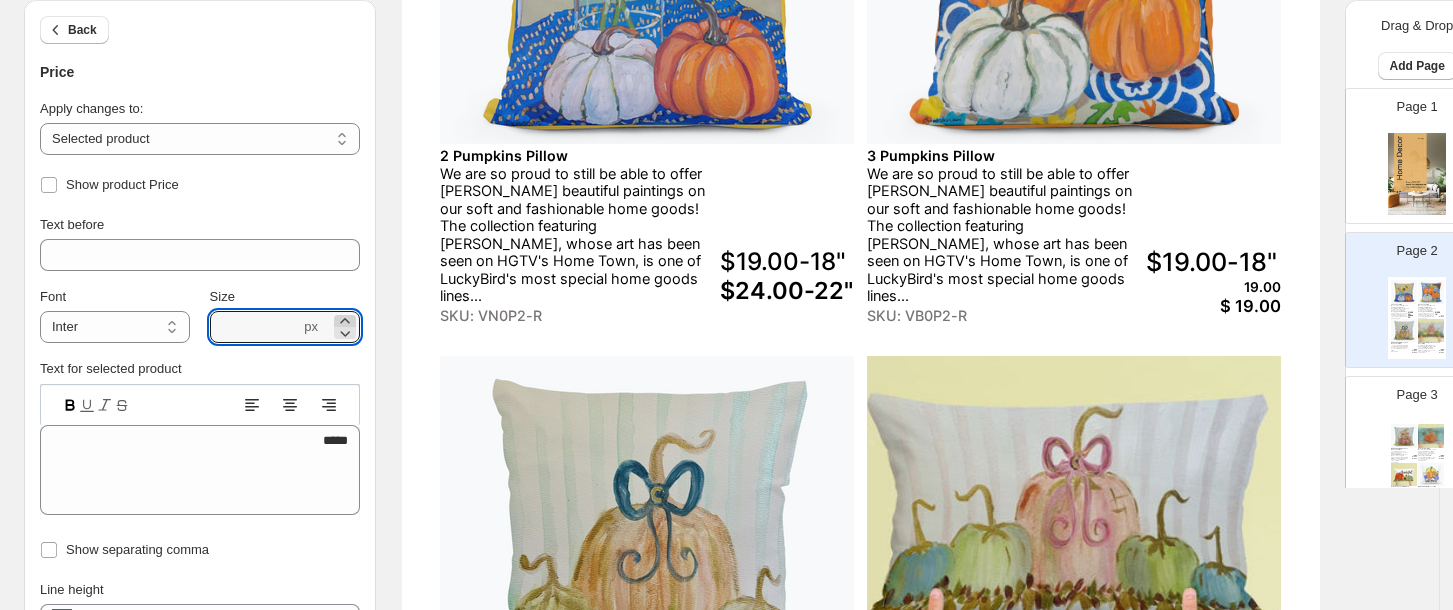 click 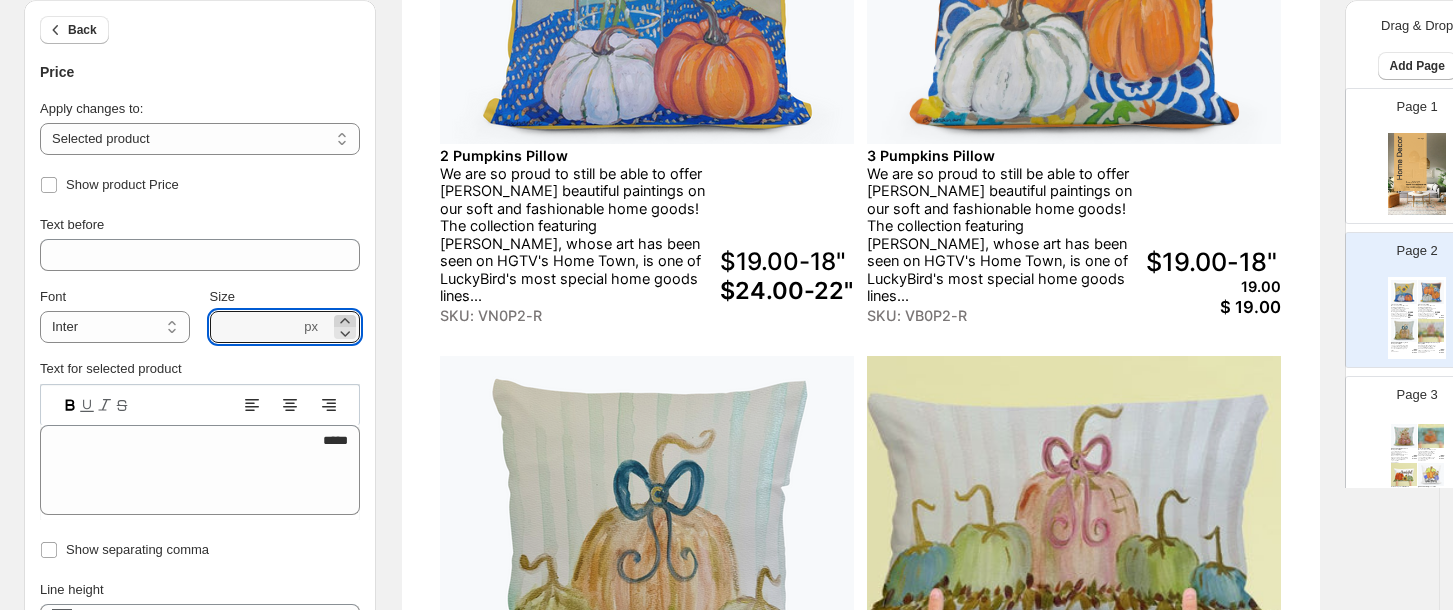 click 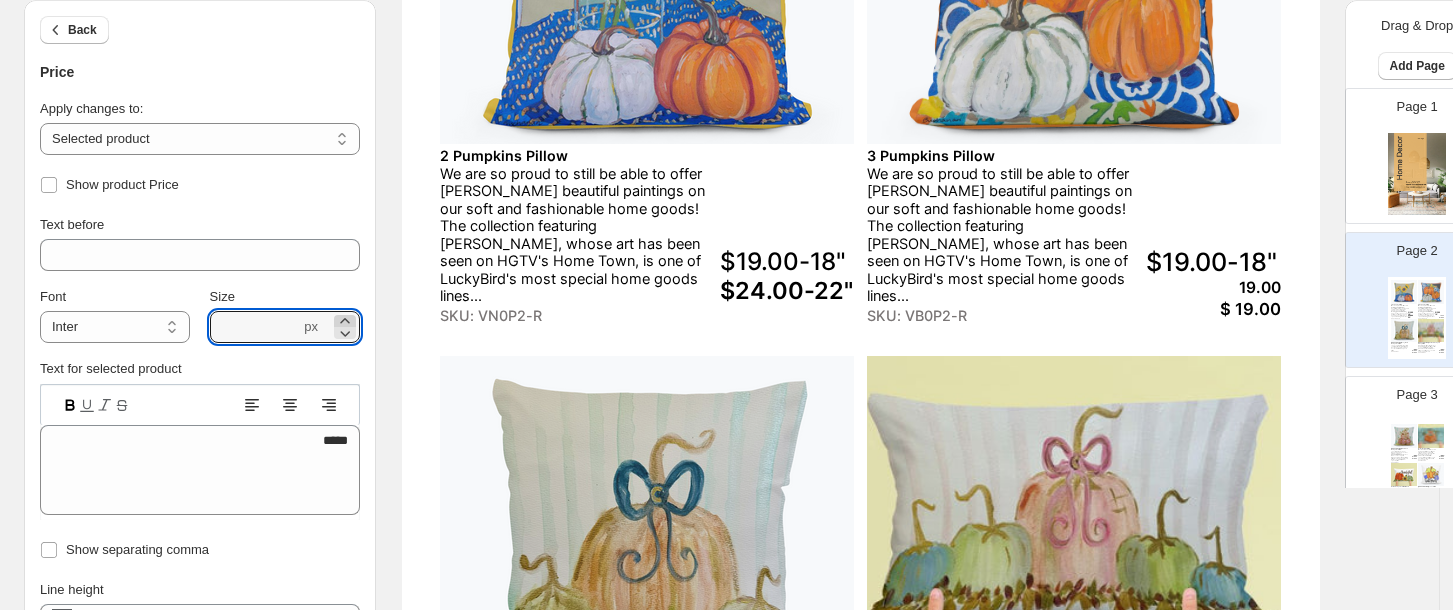 click 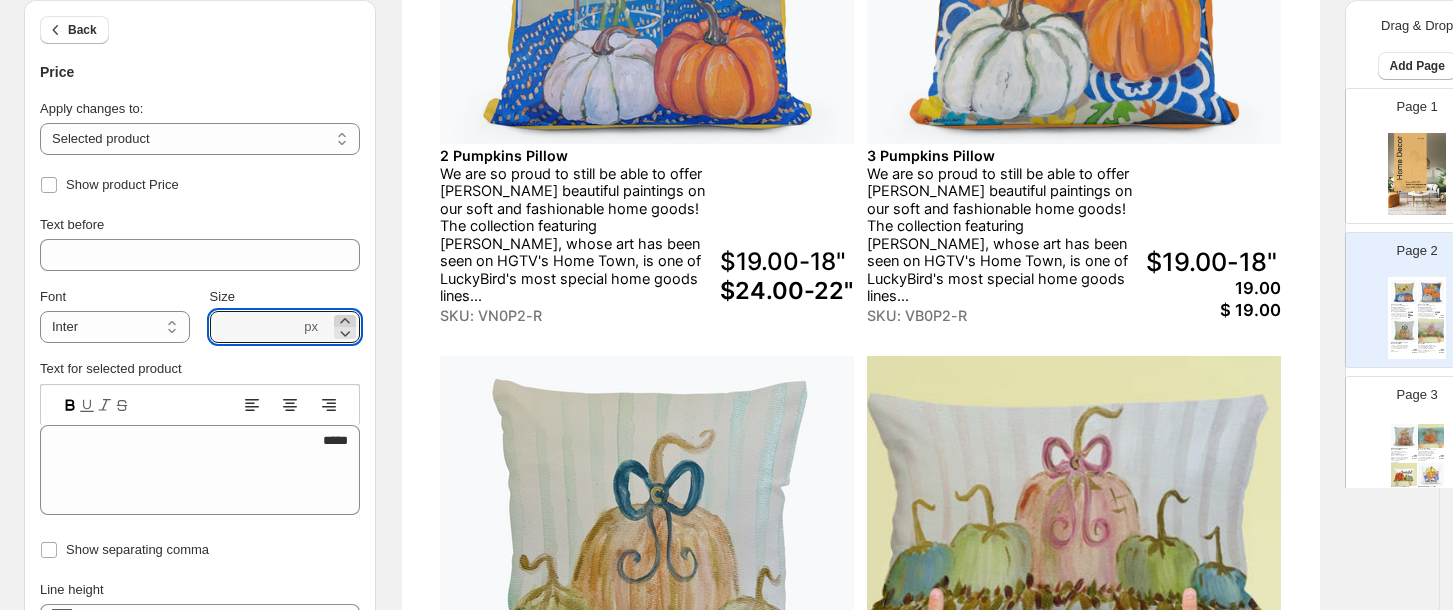click 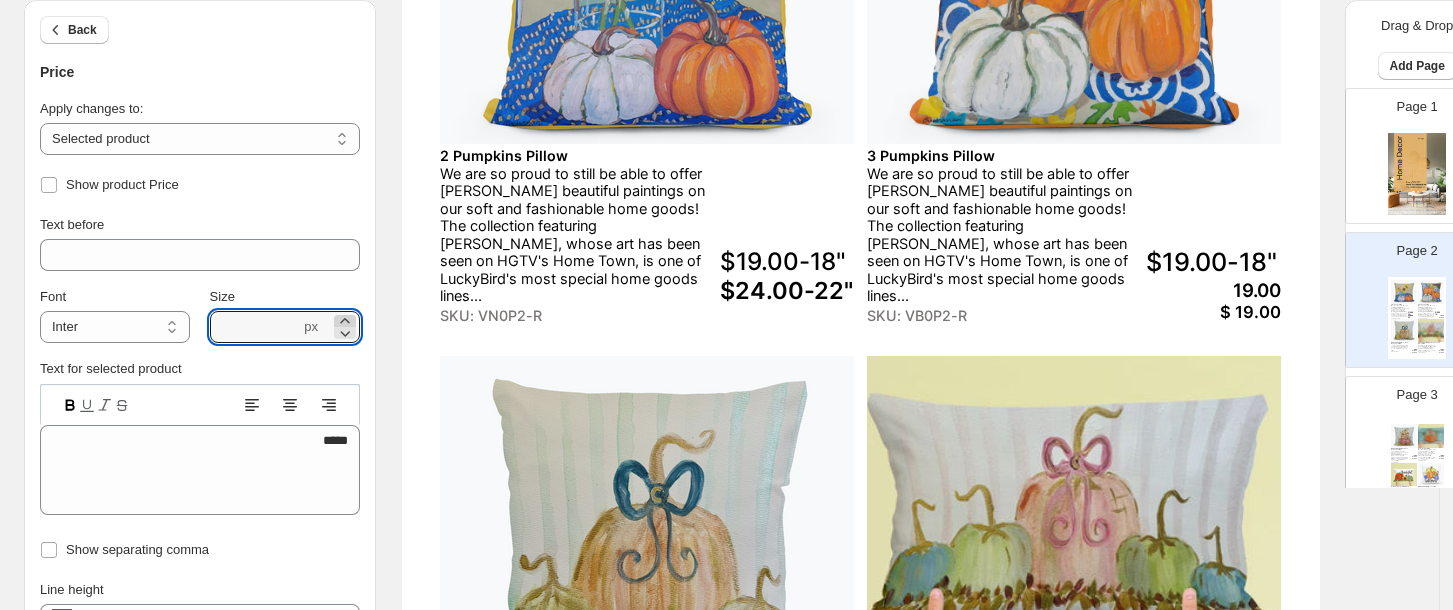 click 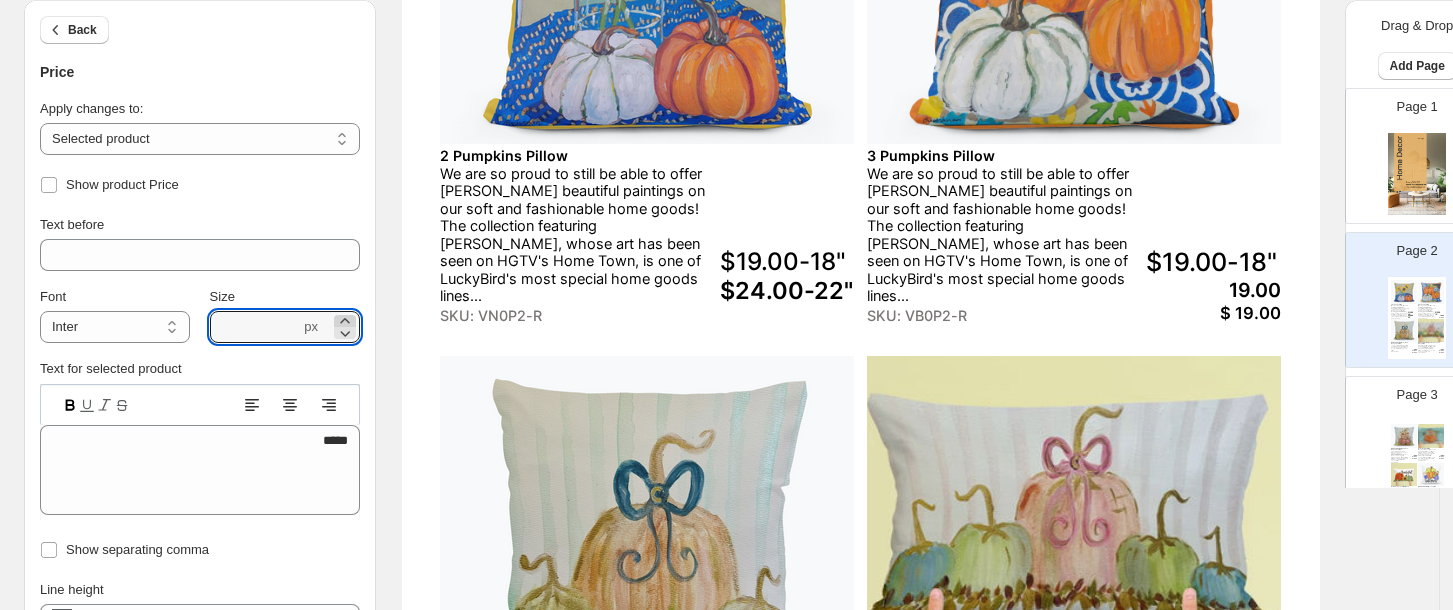click 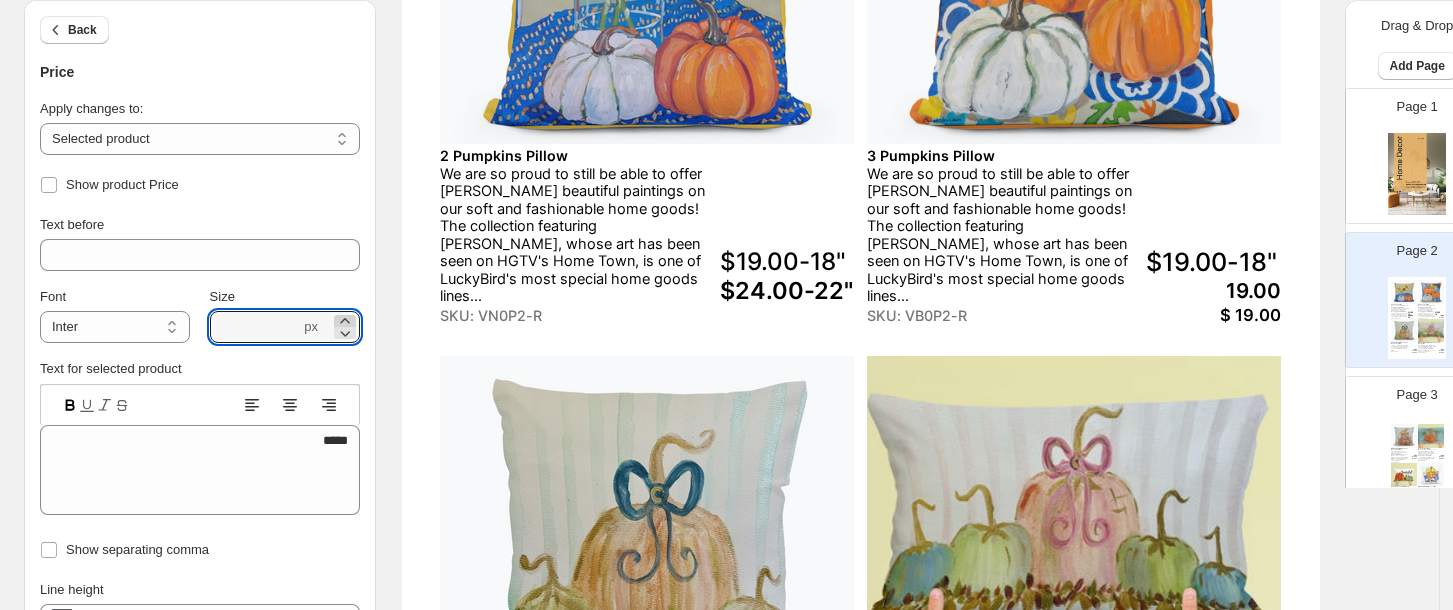click 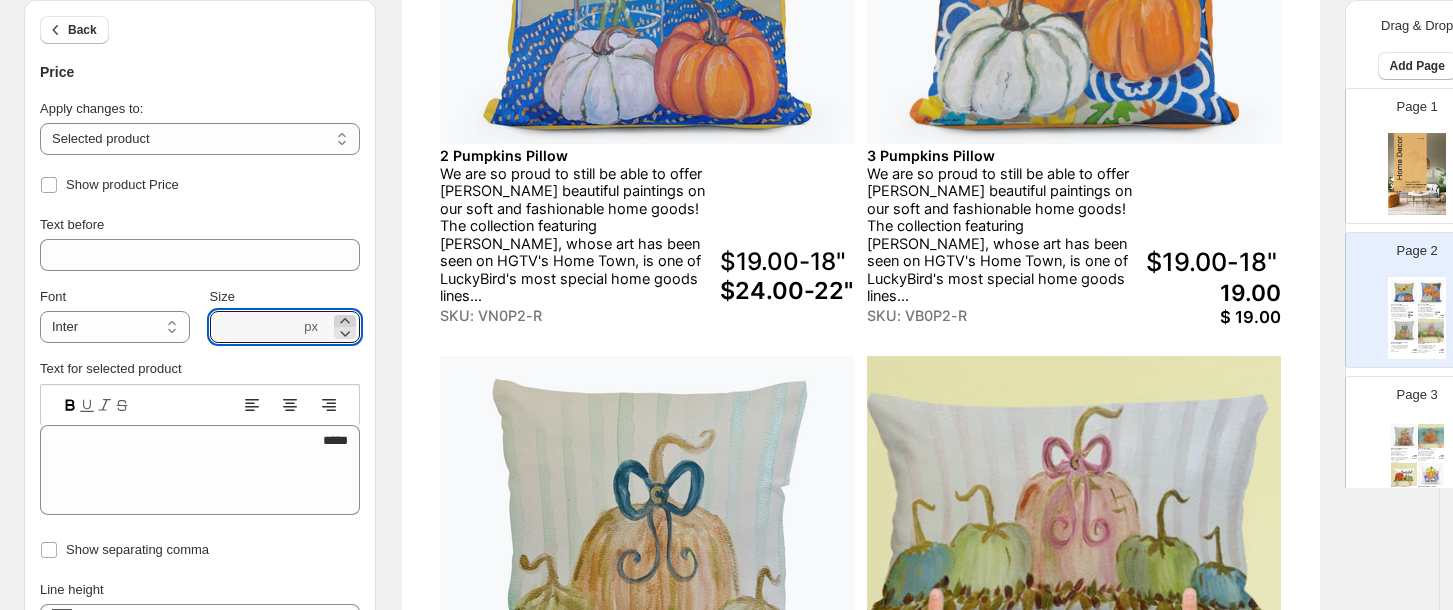 click 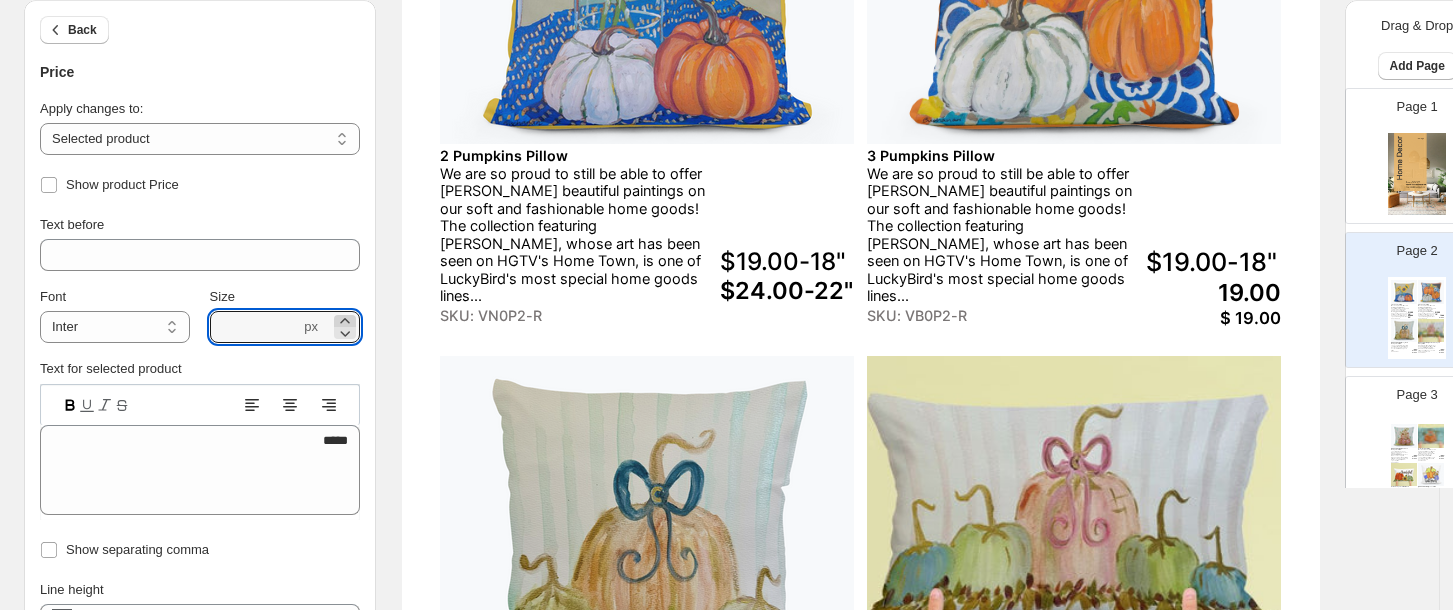 click 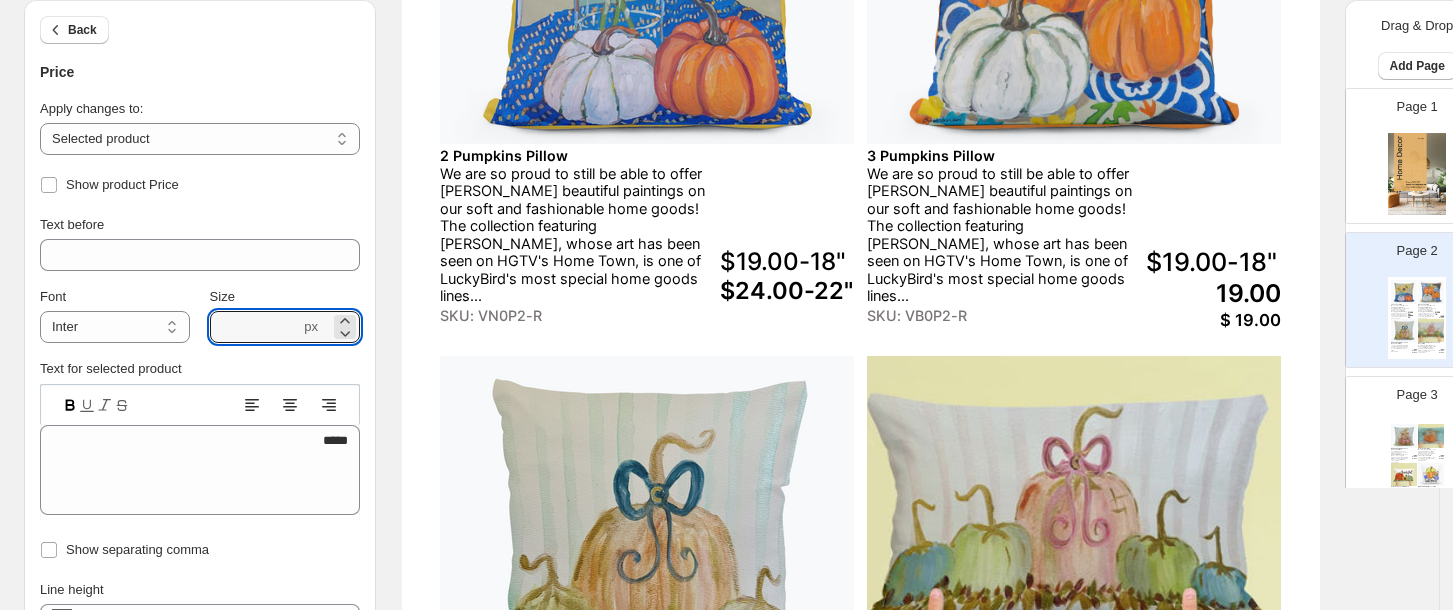 click 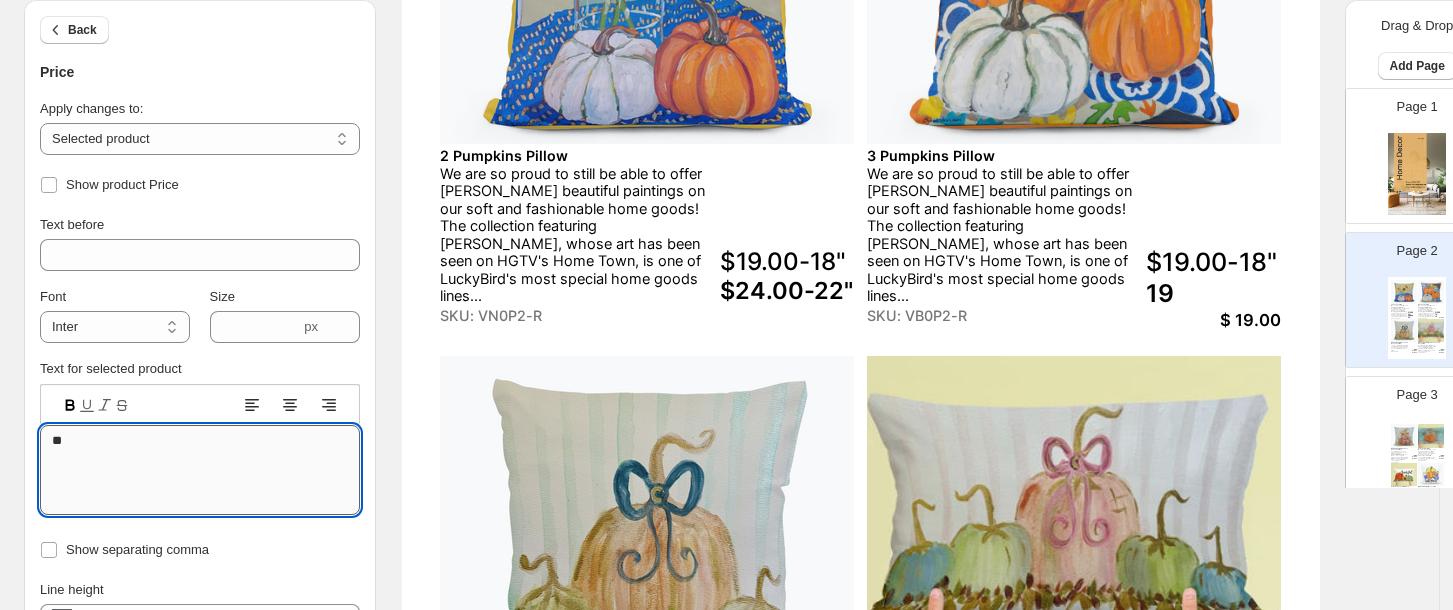 type on "*" 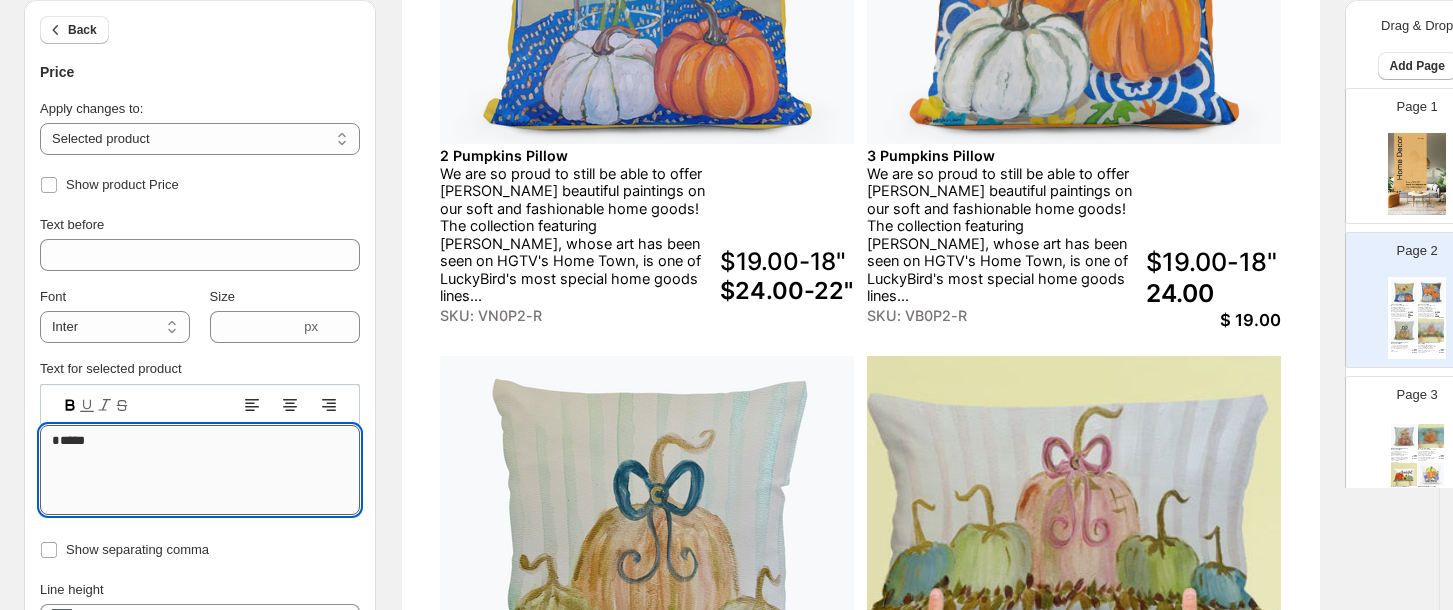 type on "******" 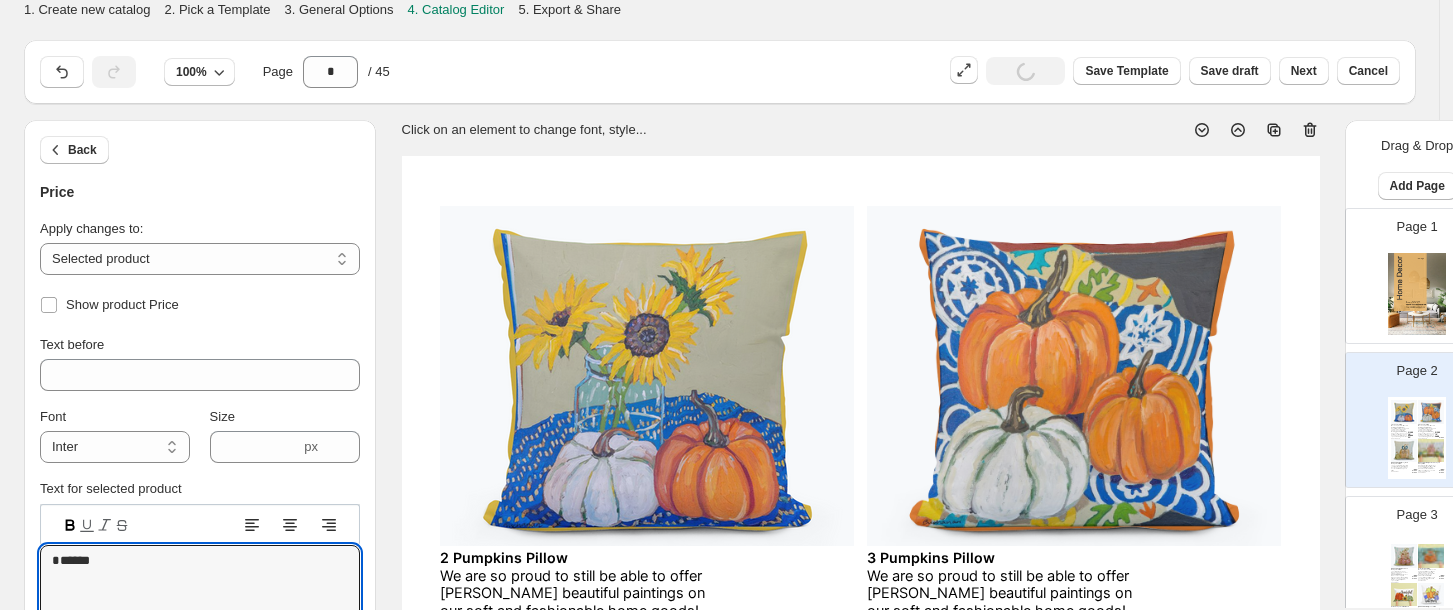 select on "**********" 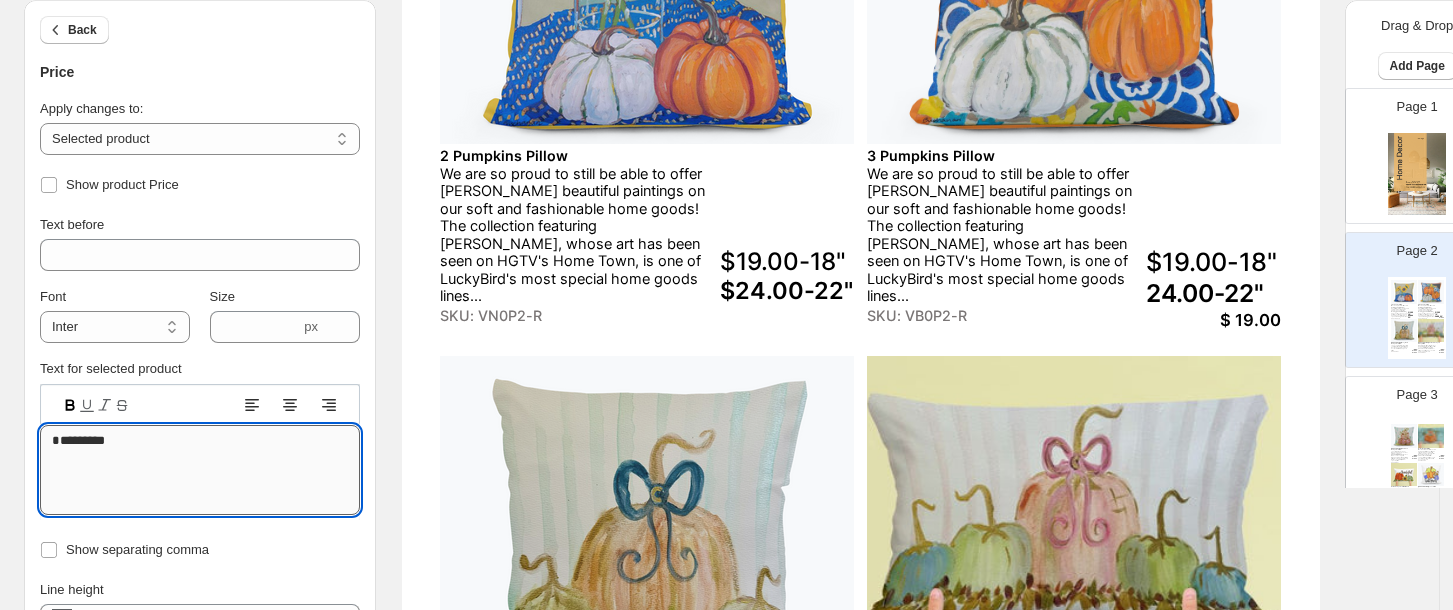 click on "*********" at bounding box center [200, 470] 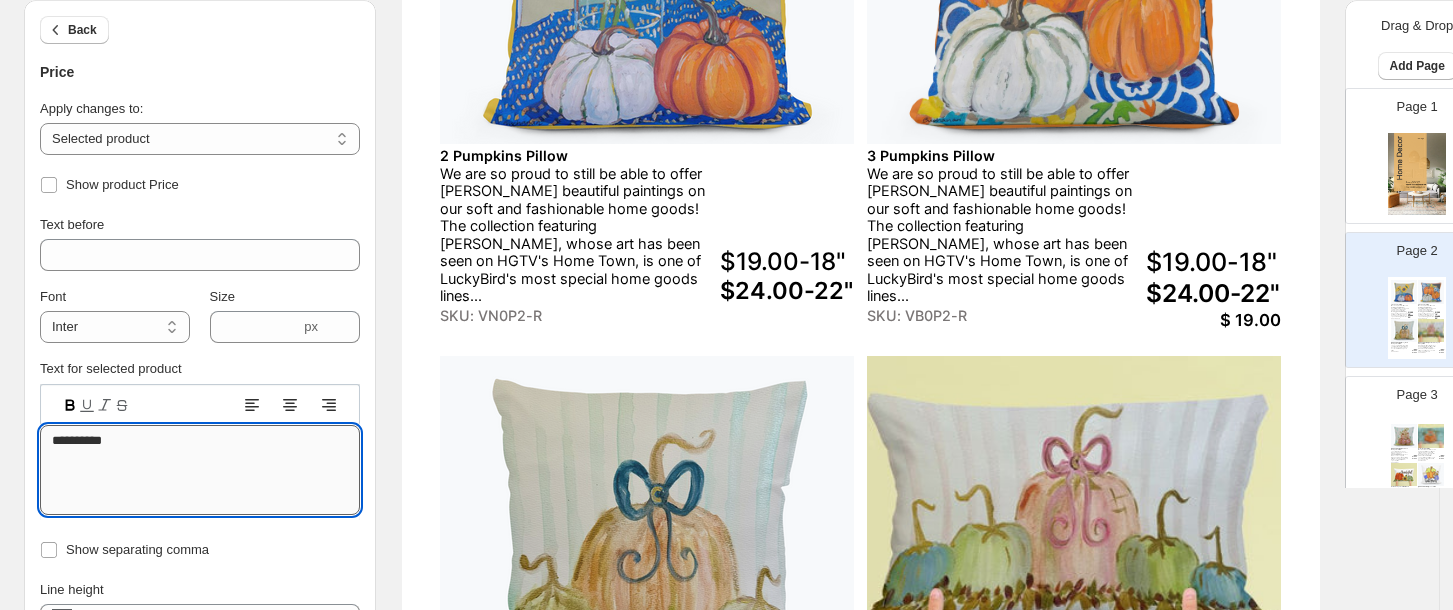 click on "**********" at bounding box center [200, 470] 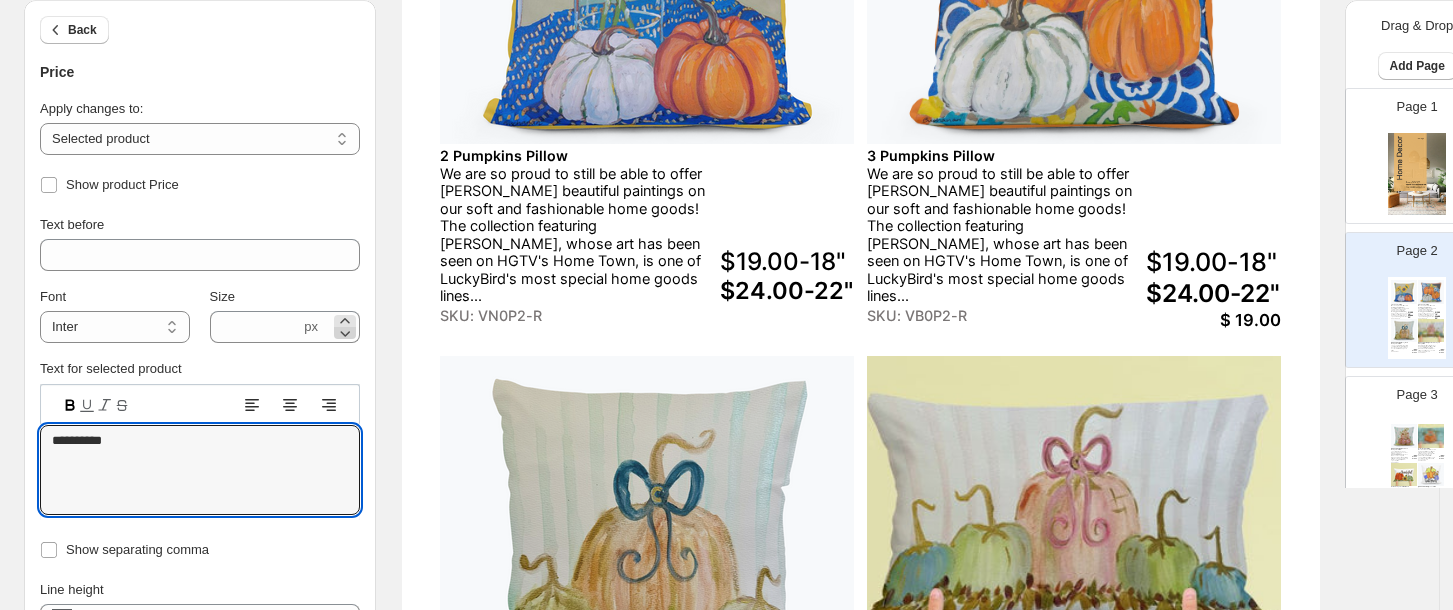 type on "**********" 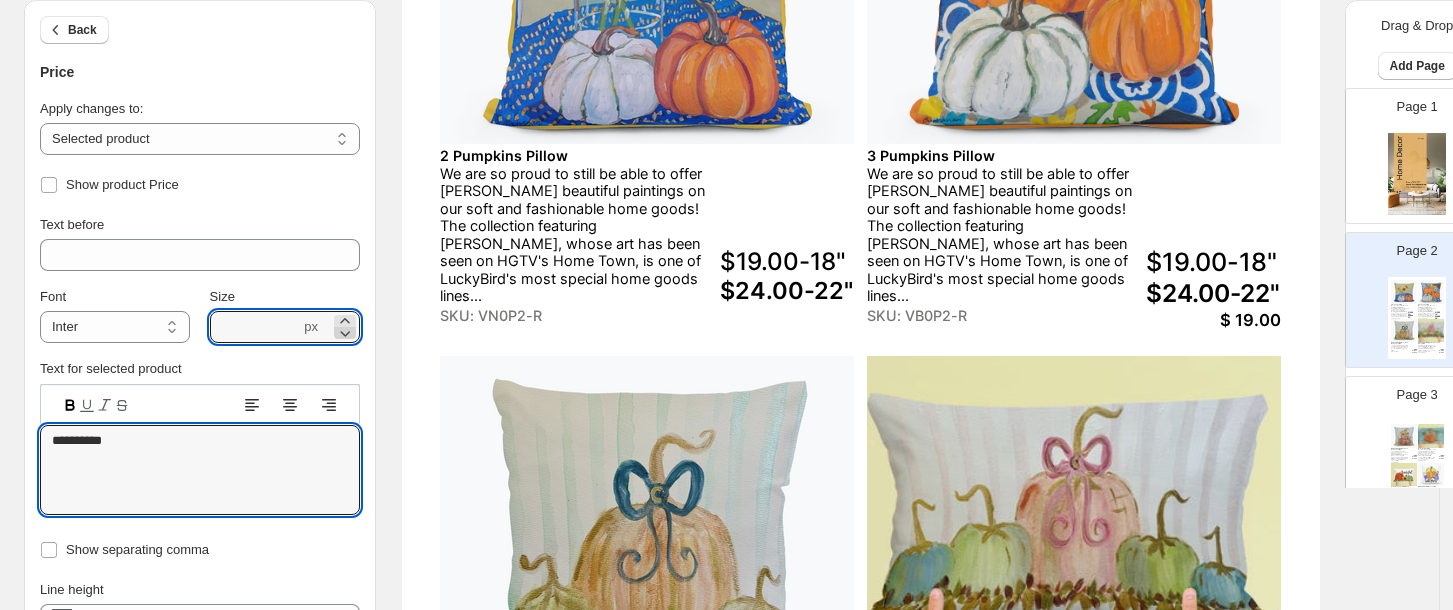 click 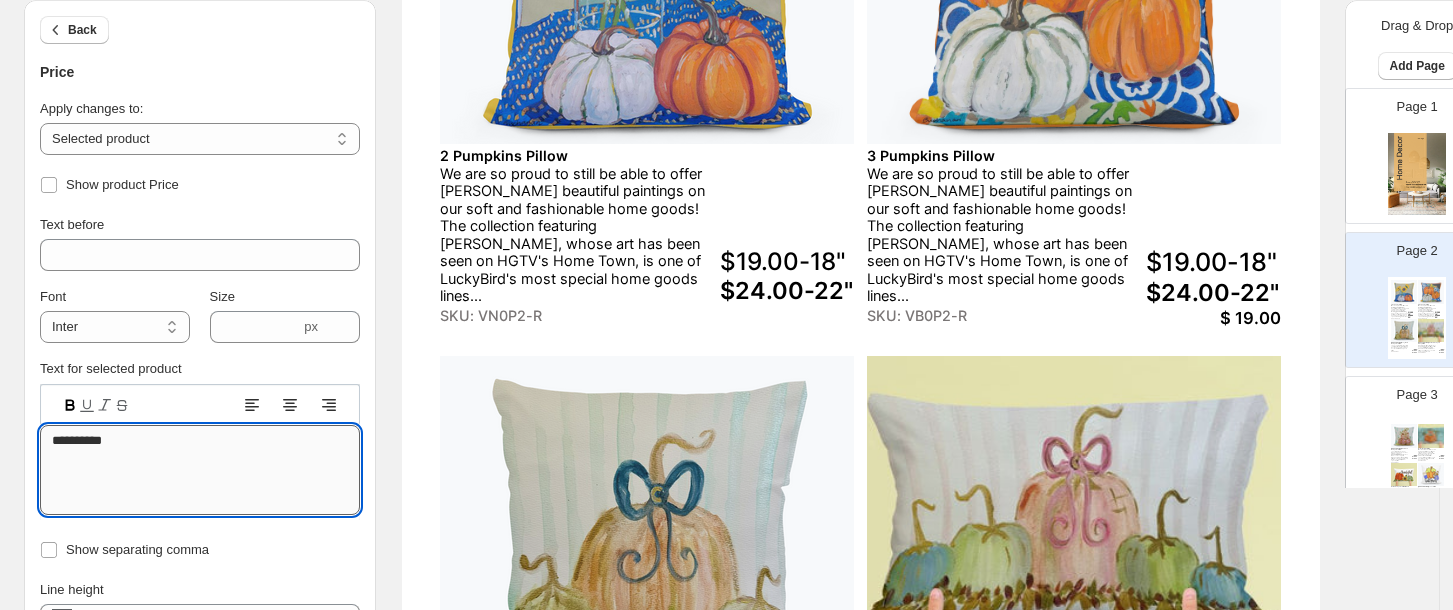 click on "**********" at bounding box center [200, 470] 